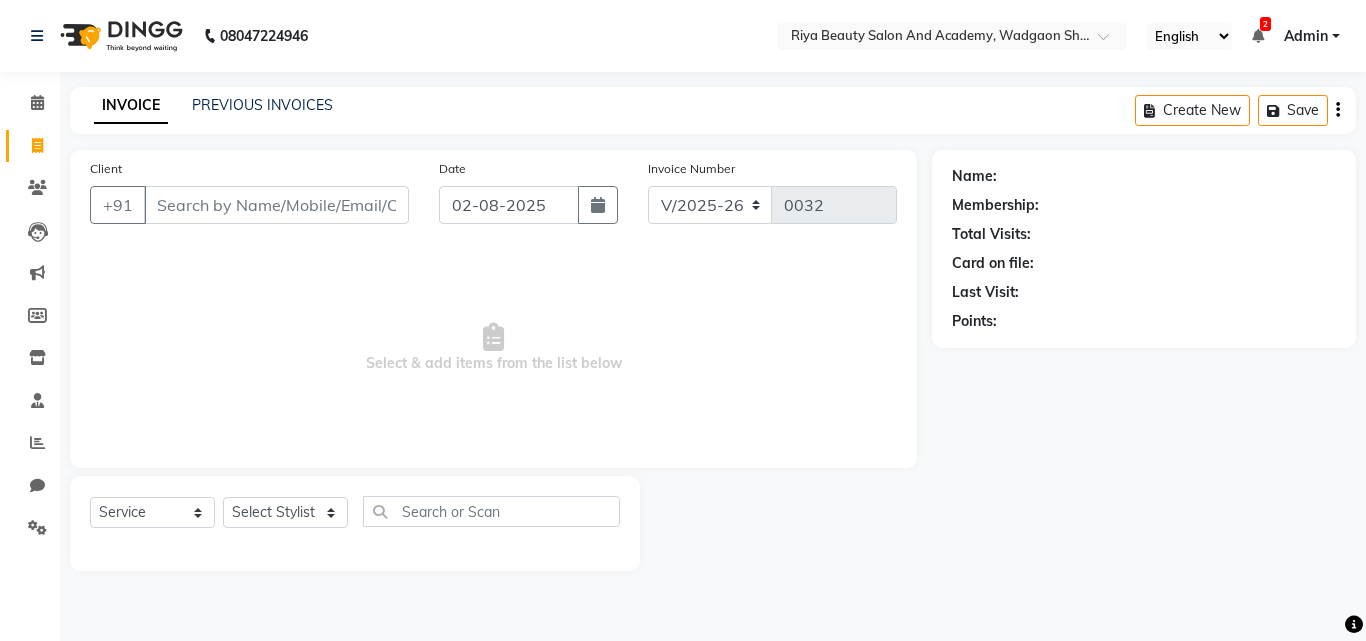 select on "8620" 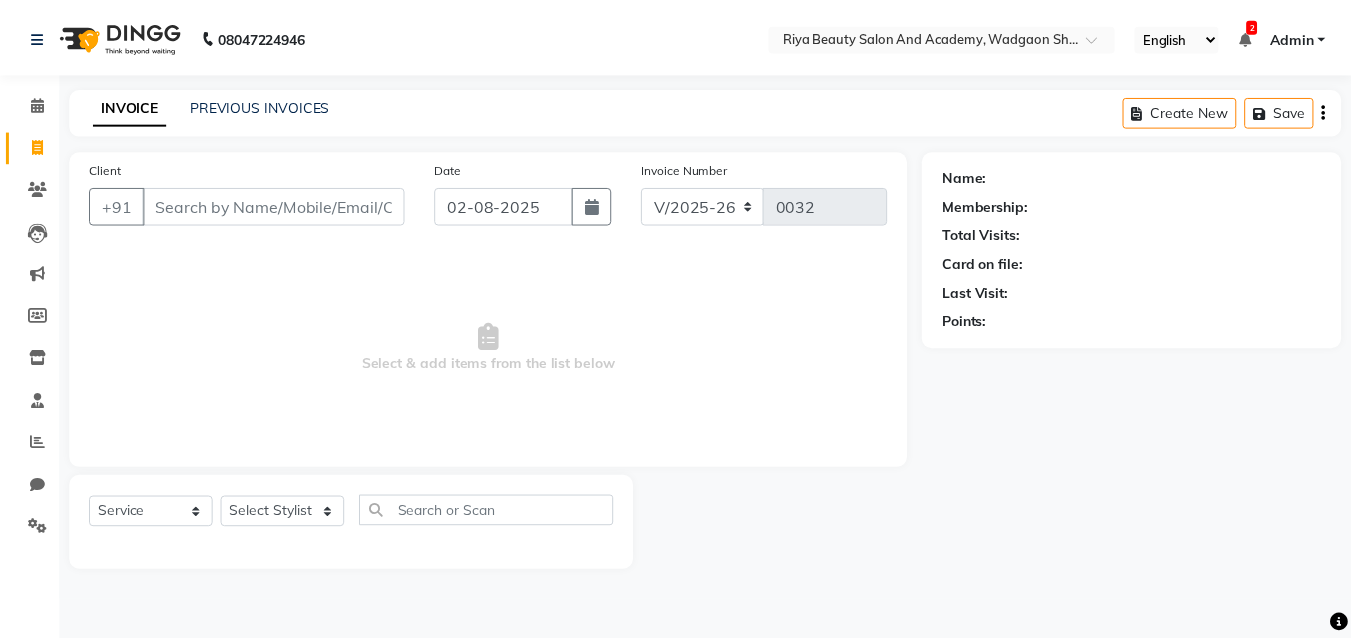 scroll, scrollTop: 0, scrollLeft: 0, axis: both 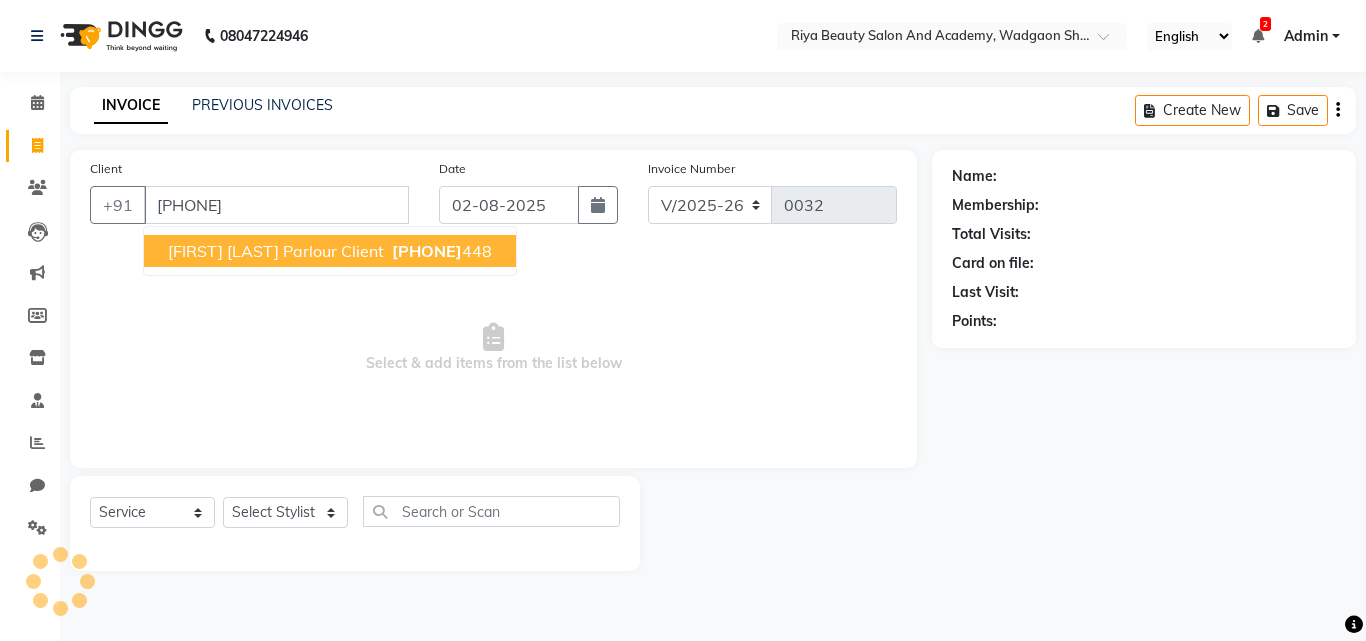 type on "[PHONE]" 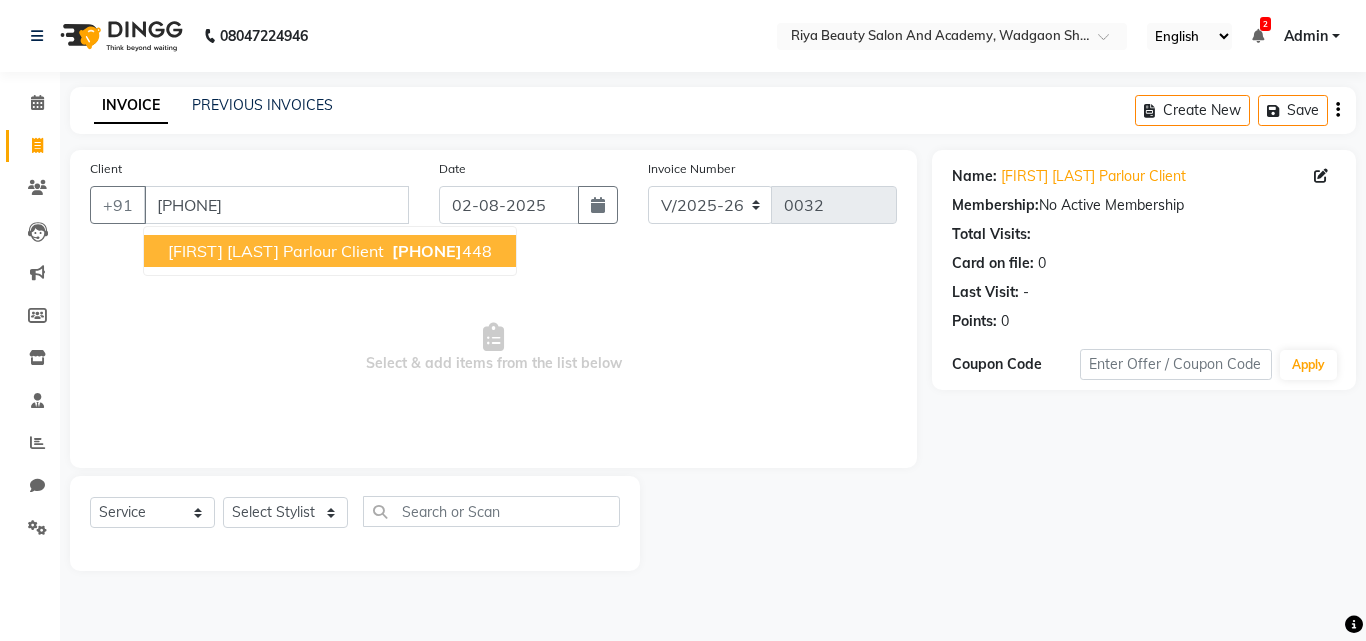 click on "[FIRST] [LAST] Parlour Client" at bounding box center [276, 251] 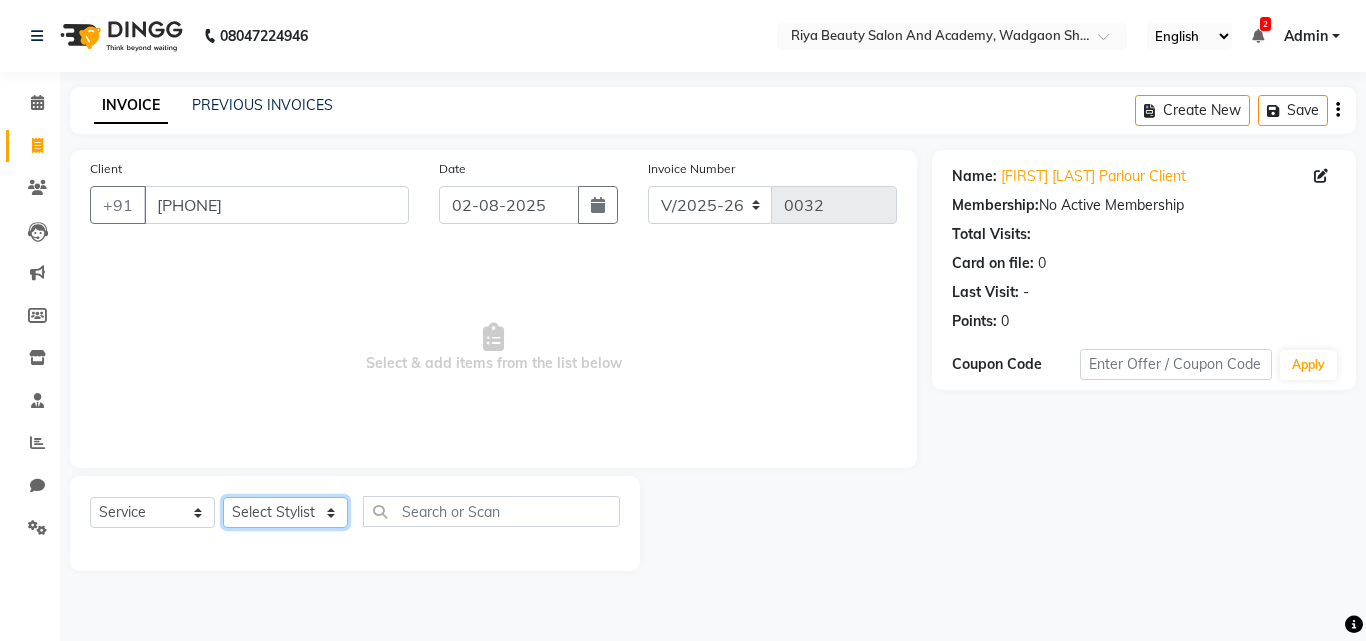 click on "Select Stylist Bhavana Riya Rupali Supriya" 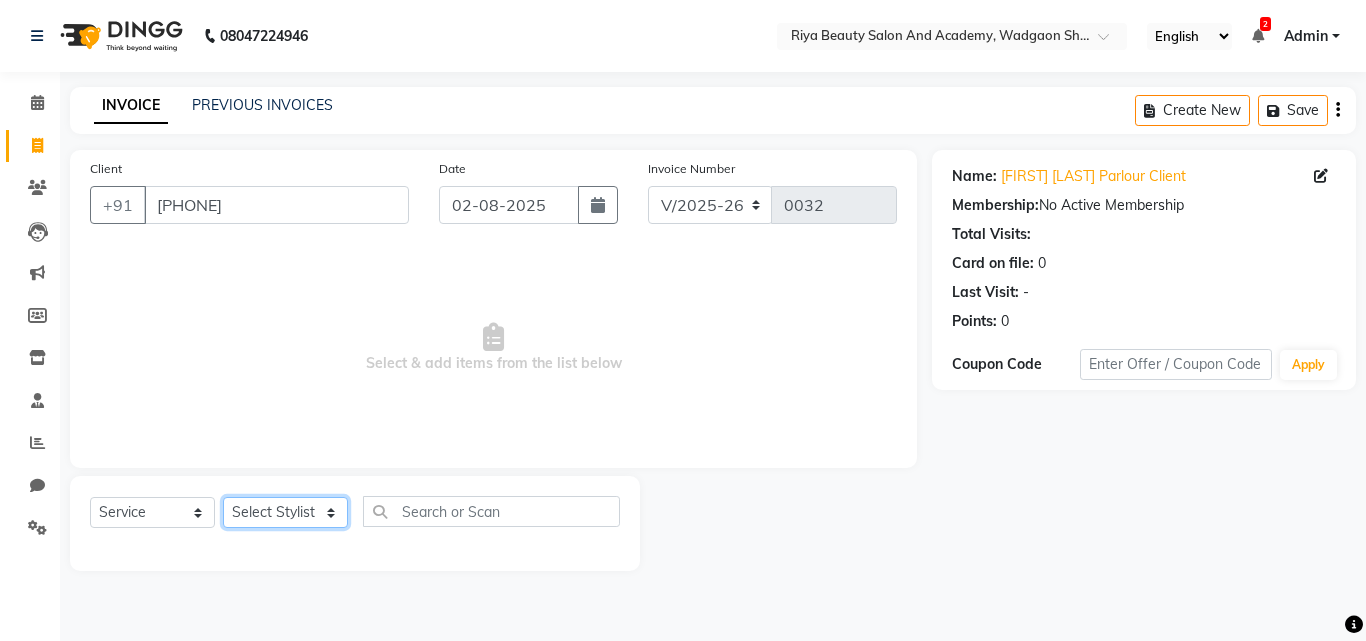 select on "87283" 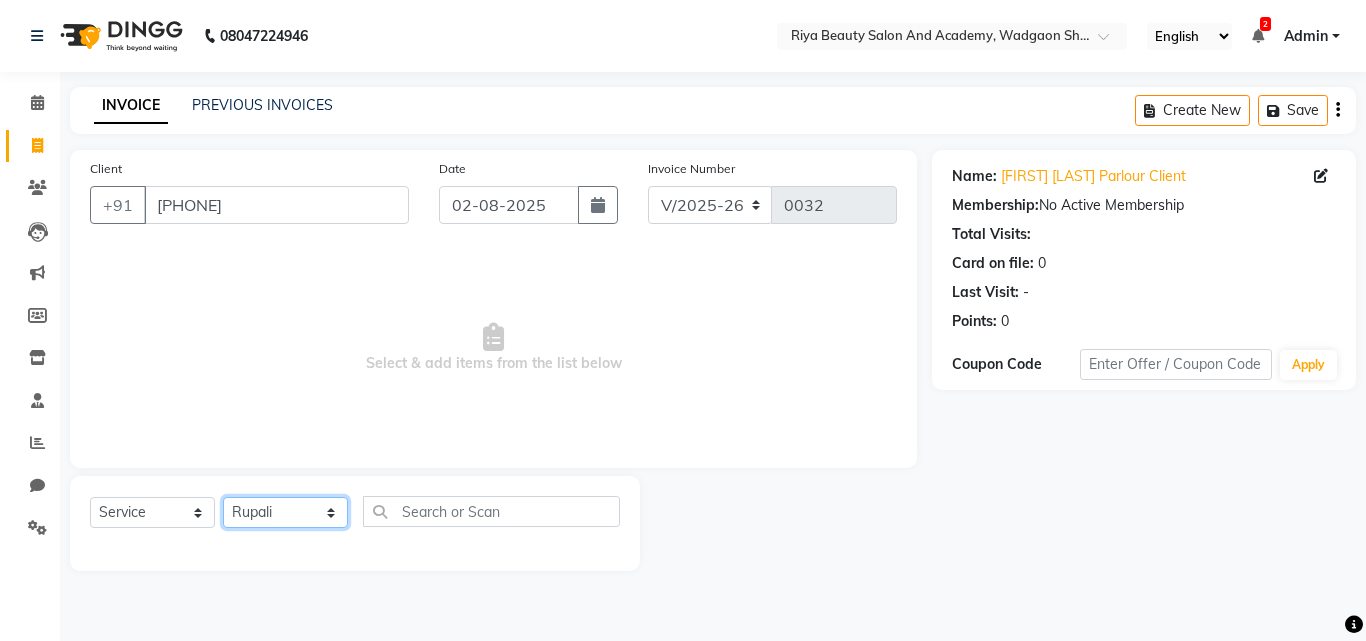 click on "Select Stylist Bhavana Riya Rupali Supriya" 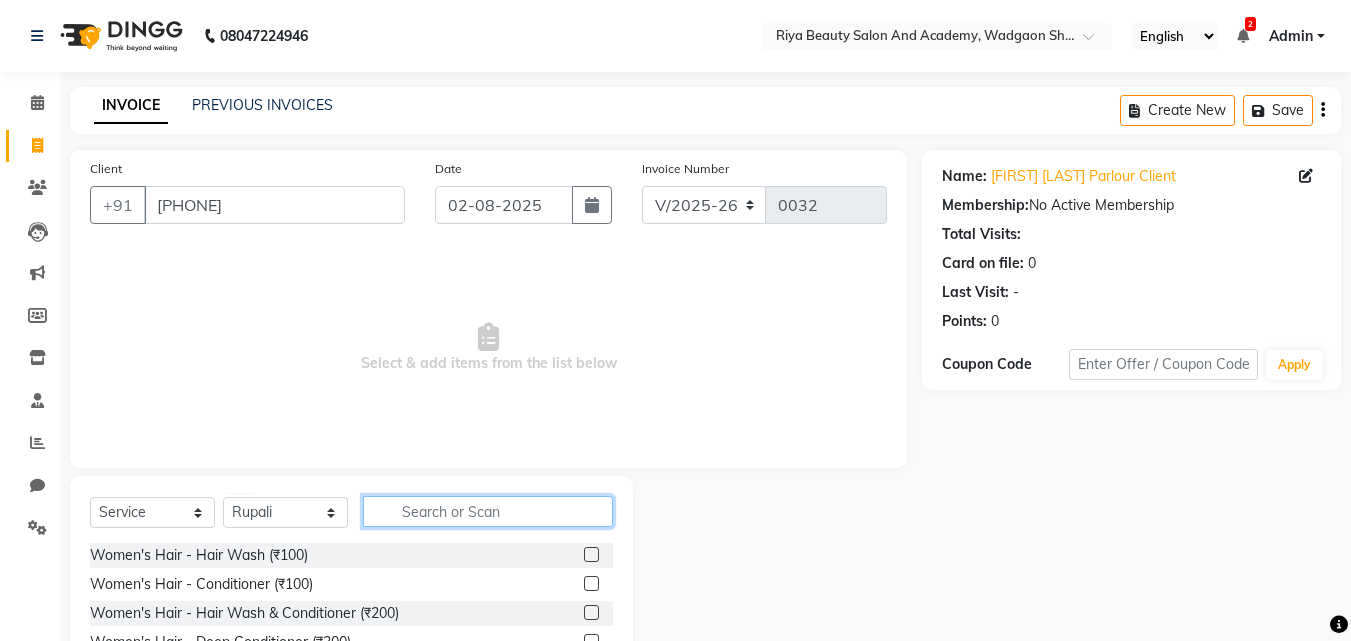 click 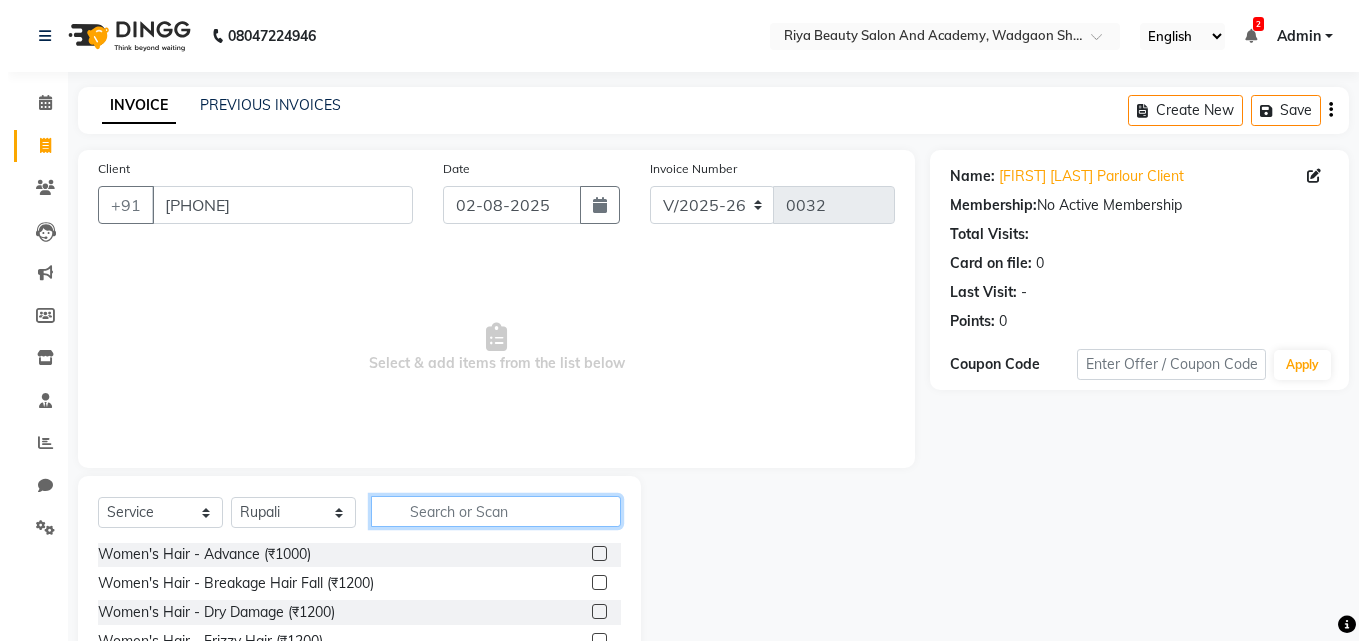 scroll, scrollTop: 350, scrollLeft: 0, axis: vertical 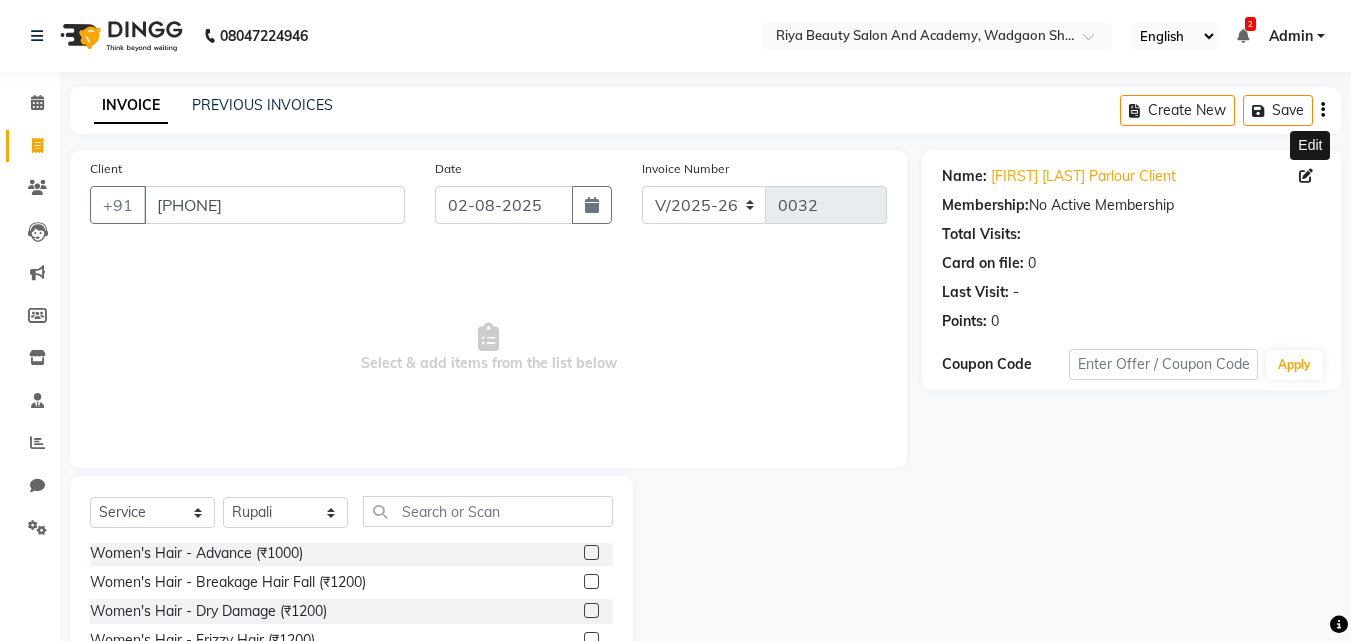 click 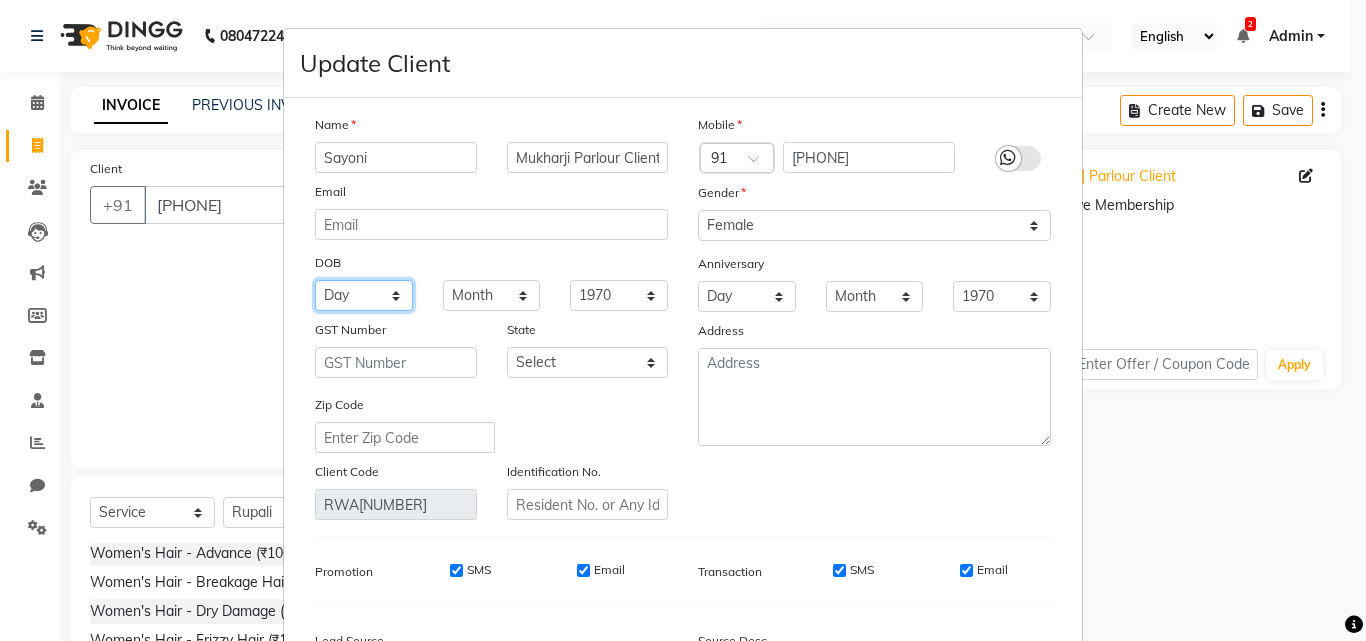 click on "Day 01 02 03 04 05 06 07 08 09 10 11 12 13 14 15 16 17 18 19 20 21 22 23 24 25 26 27 28 29 30 31" at bounding box center [364, 295] 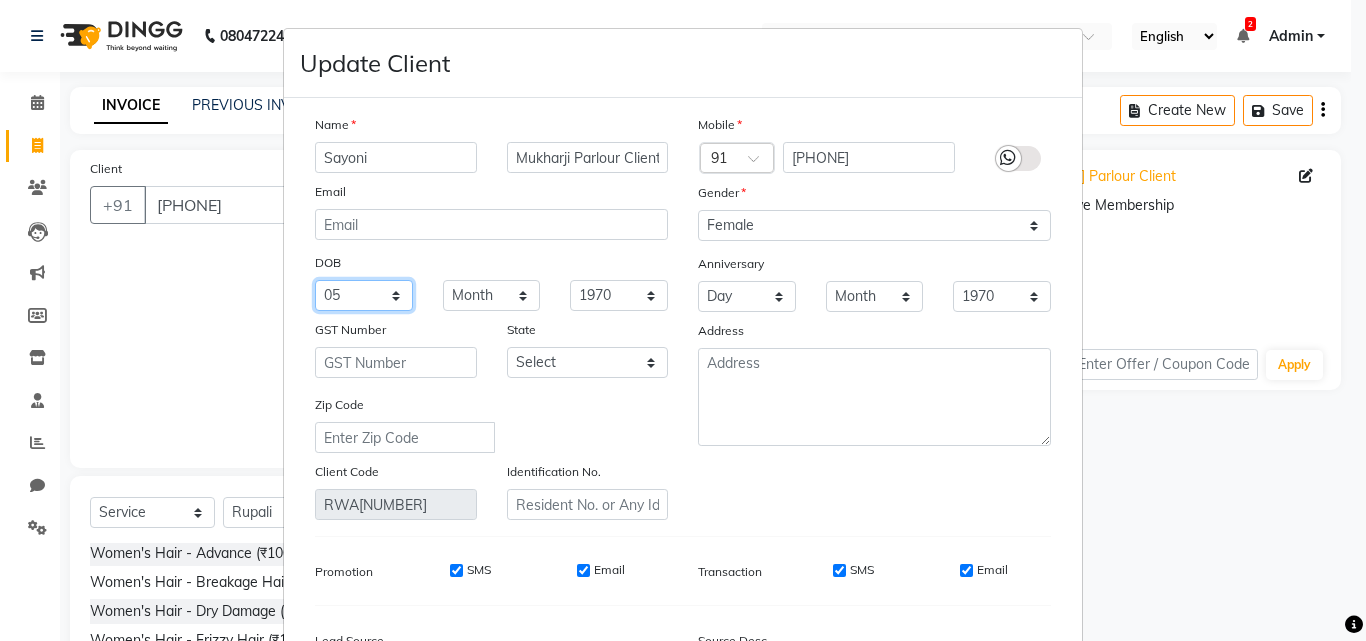 click on "Day 01 02 03 04 05 06 07 08 09 10 11 12 13 14 15 16 17 18 19 20 21 22 23 24 25 26 27 28 29 30 31" at bounding box center (364, 295) 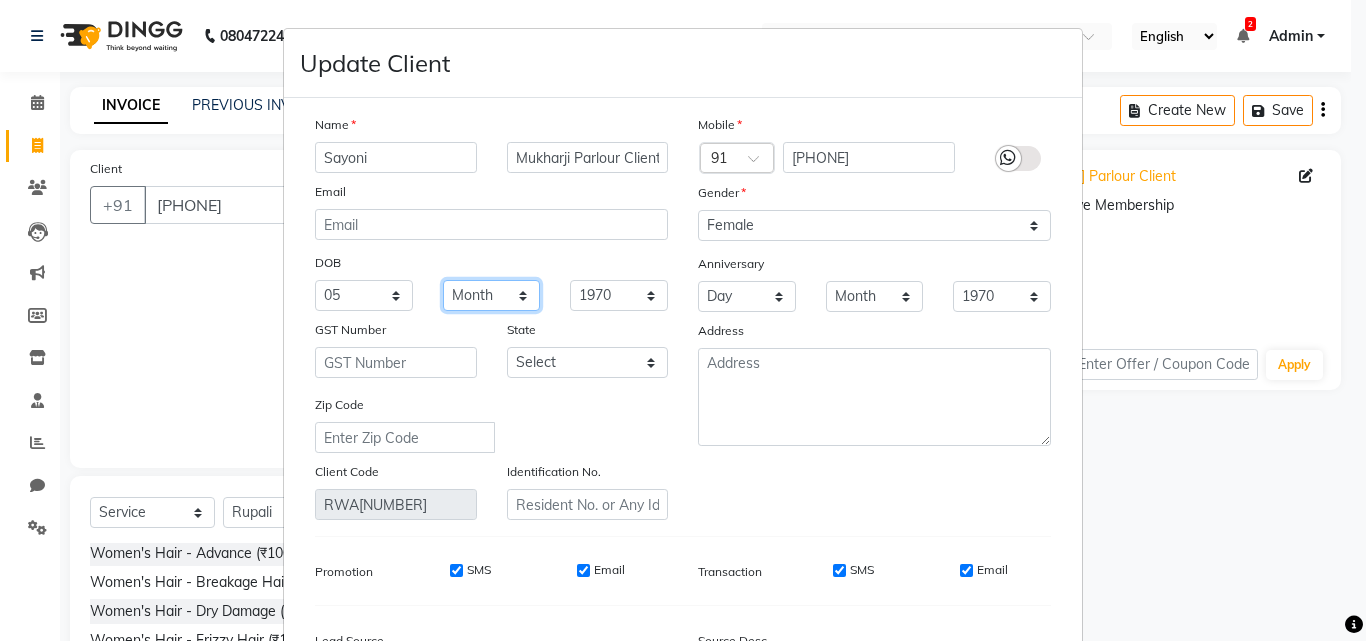 click on "Month January February March April May June July August September October November December" at bounding box center [492, 295] 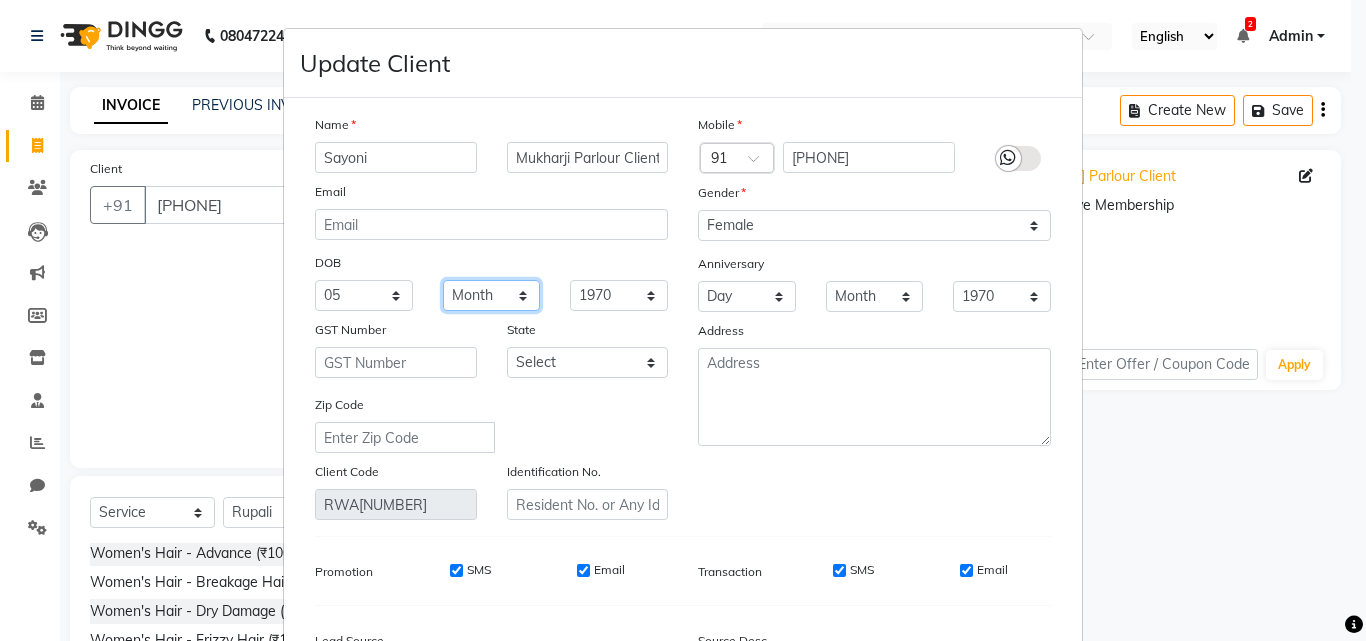 select on "08" 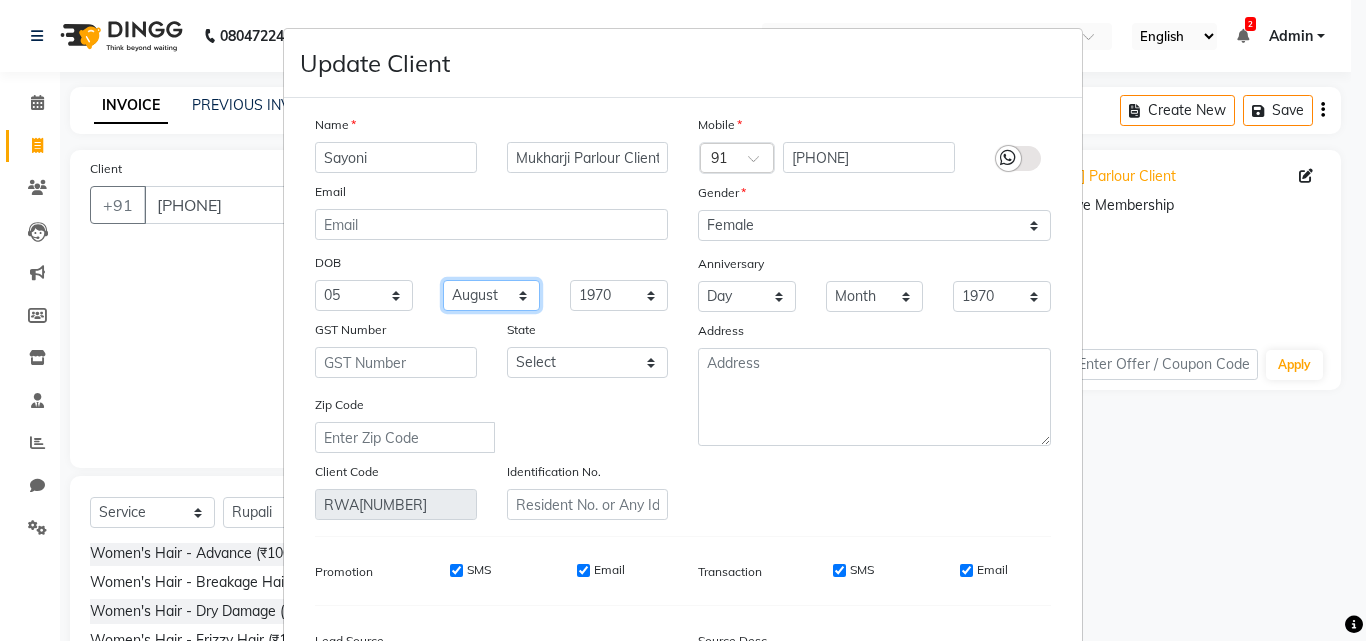 click on "Month January February March April May June July August September October November December" at bounding box center [492, 295] 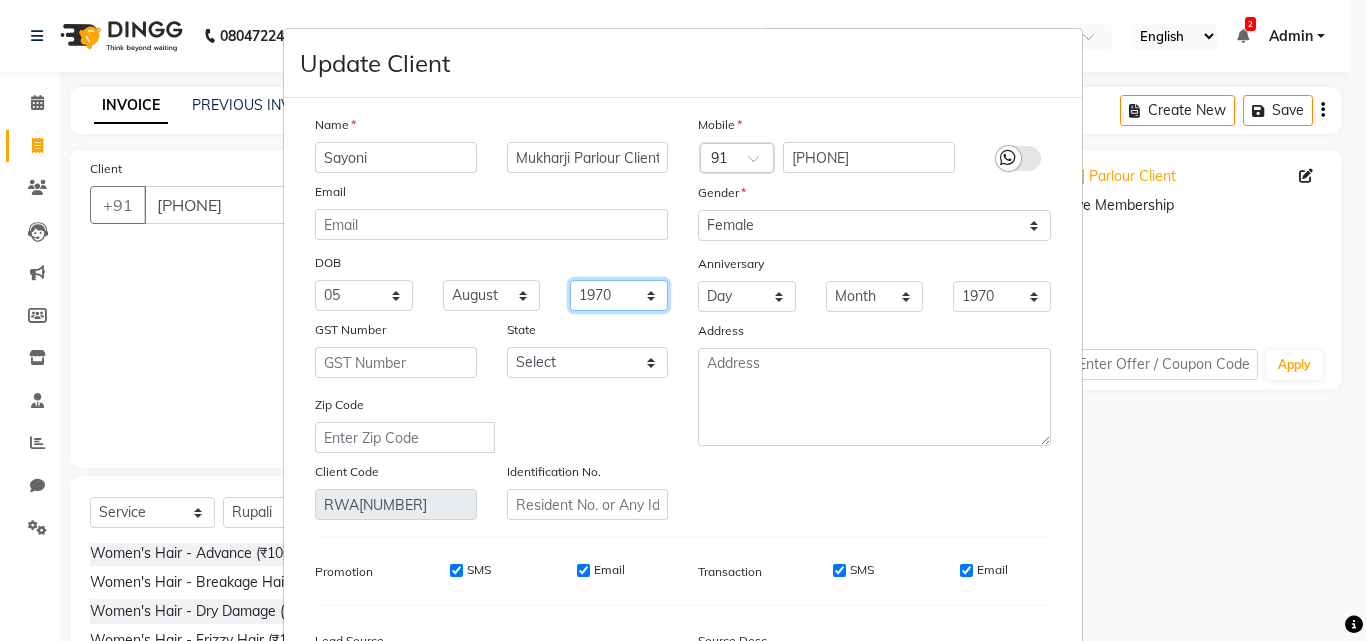click on "1940 1941 1942 1943 1944 1945 1946 1947 1948 1949 1950 1951 1952 1953 1954 1955 1956 1957 1958 1959 1960 1961 1962 1963 1964 1965 1966 1967 1968 1969 1970 1971 1972 1973 1974 1975 1976 1977 1978 1979 1980 1981 1982 1983 1984 1985 1986 1987 1988 1989 1990 1991 1992 1993 1994 1995 1996 1997 1998 1999 2000 2001 2002 2003 2004 2005 2006 2007 2008 2009 2010 2011 2012 2013 2014 2015 2016 2017 2018 2019 2020 2021 2022 2023 2024" at bounding box center (619, 295) 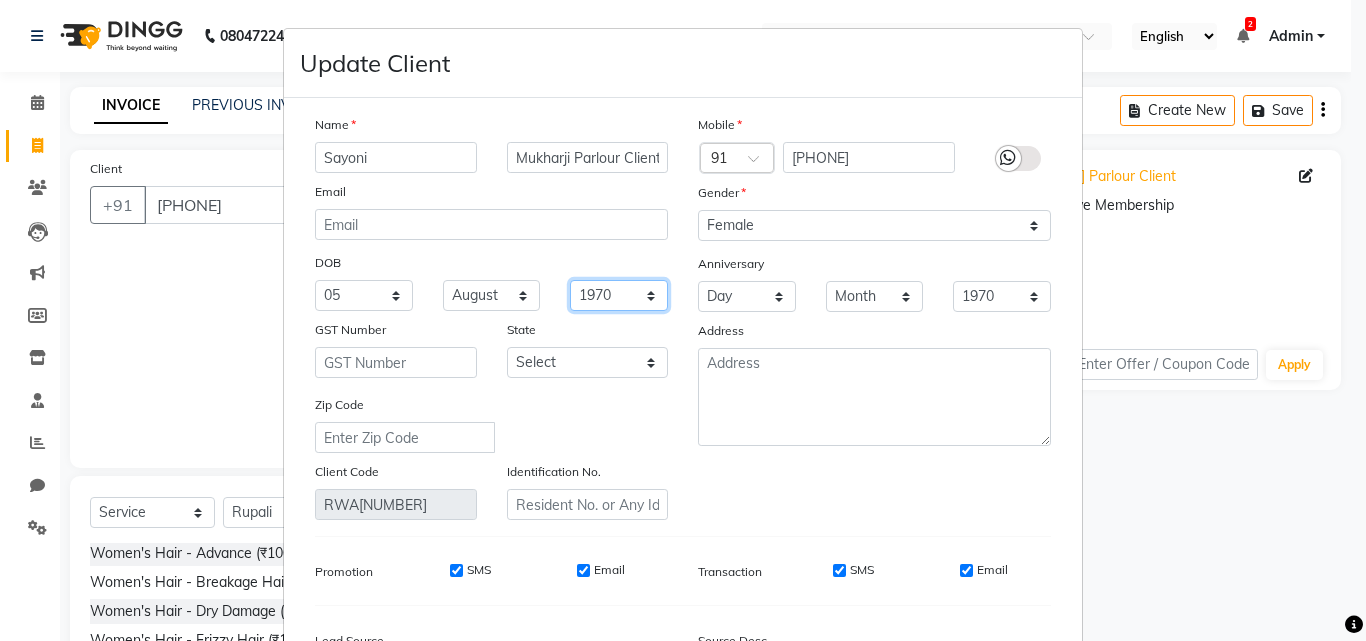 click on "1940 1941 1942 1943 1944 1945 1946 1947 1948 1949 1950 1951 1952 1953 1954 1955 1956 1957 1958 1959 1960 1961 1962 1963 1964 1965 1966 1967 1968 1969 1970 1971 1972 1973 1974 1975 1976 1977 1978 1979 1980 1981 1982 1983 1984 1985 1986 1987 1988 1989 1990 1991 1992 1993 1994 1995 1996 1997 1998 1999 2000 2001 2002 2003 2004 2005 2006 2007 2008 2009 2010 2011 2012 2013 2014 2015 2016 2017 2018 2019 2020 2021 2022 2023 2024" at bounding box center [619, 295] 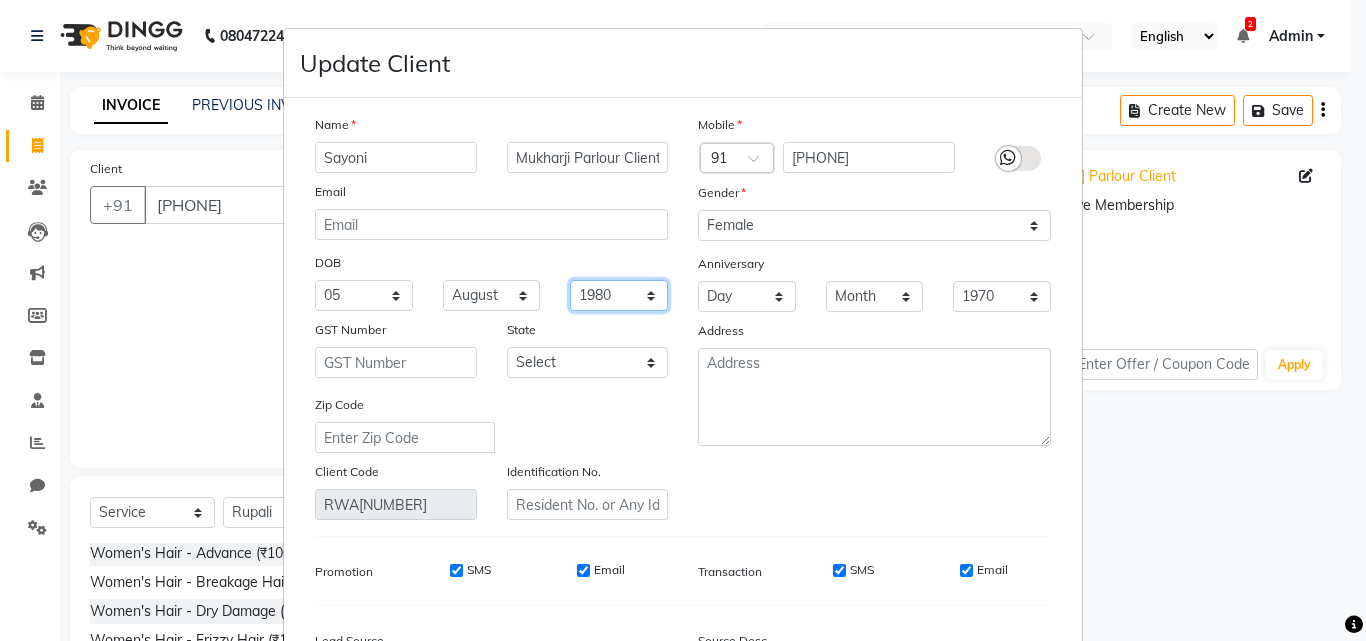 select on "1988" 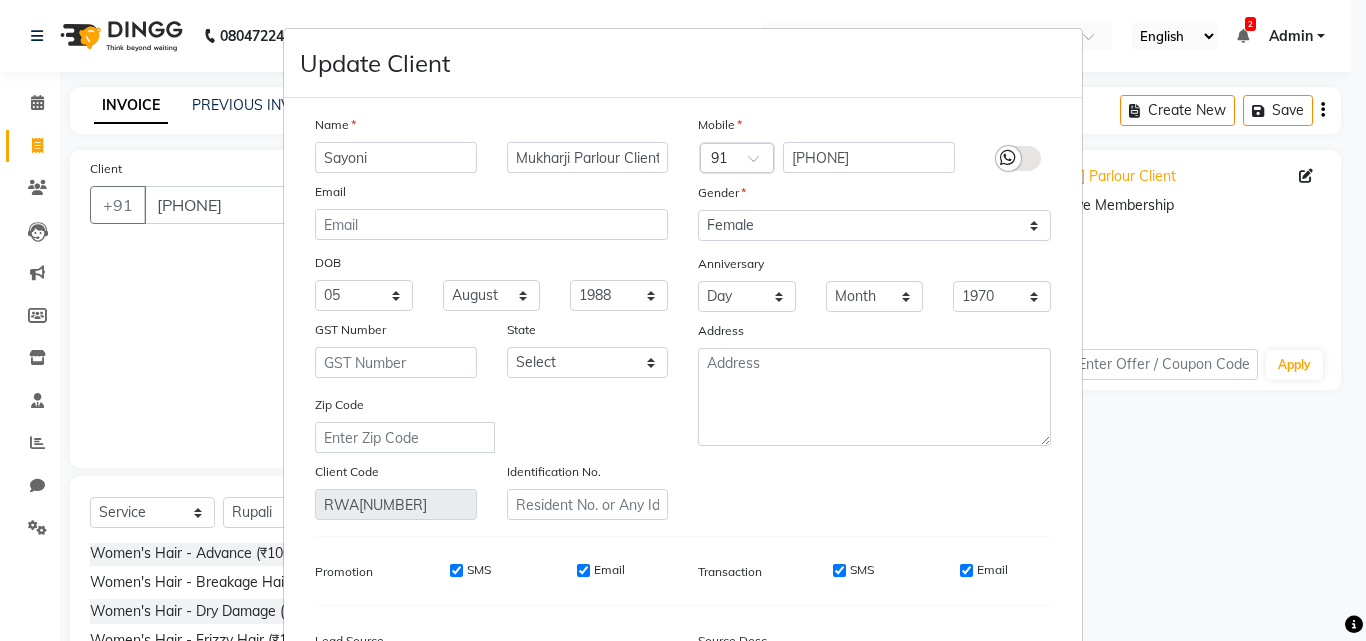 click on "Update Client Name Sayoni Mukharji Parlour Client Email DOB Day 01 02 03 04 05 06 07 08 09 10 11 12 13 14 15 16 17 18 19 20 21 22 23 24 25 26 27 28 29 30 31 Month January February March April May June July August September October November December 1940 1941 1942 1943 1944 1945 1946 1947 1948 1949 1950 1951 1952 1953 1954 1955 1956 1957 1958 1959 1960 1961 1962 1963 1964 1965 1966 1967 1968 1969 1970 1971 1972 1973 1974 1975 1976 1977 1978 1979 1980 1981 1982 1983 1984 1985 1986 1987 1988 1989 1990 1991 1992 1993 1994 1995 1996 1997 1998 1999 2000 2001 2002 2003 2004 2005 2006 2007 2008 2009 2010 2011 2012 2013 2014 2015 2016 2017 2018 2019 2020 2021 2022 2023 2024 GST Number State Select Andaman and Nicobar Islands Andhra Pradesh Arunachal Pradesh Assam Bihar Chandigarh Chhattisgarh Dadra and Nagar Haveli Daman and Diu Delhi Goa Gujarat Haryana Himachal Pradesh Jammu and Kashmir Jharkhand Karnataka Kerala Lakshadweep Madhya Pradesh Maharashtra Manipur Meghalaya Mizoram Nagaland Odisha Pondicherry Punjab ×" at bounding box center (683, 320) 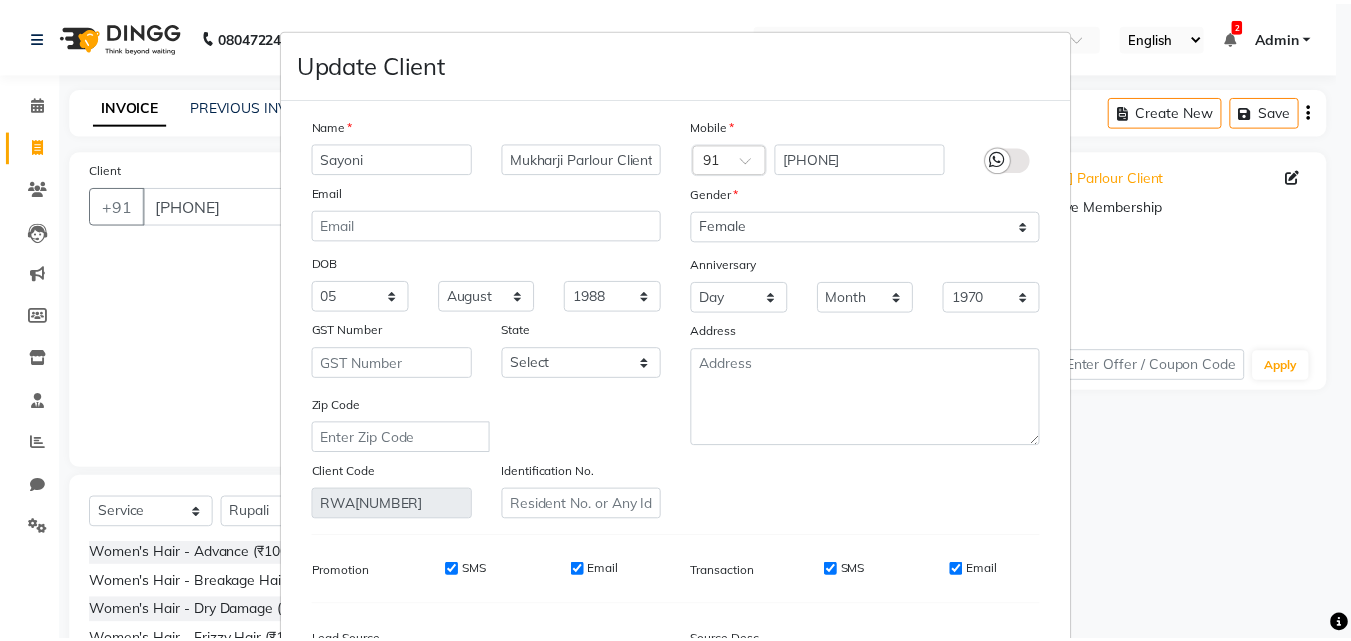 scroll, scrollTop: 246, scrollLeft: 0, axis: vertical 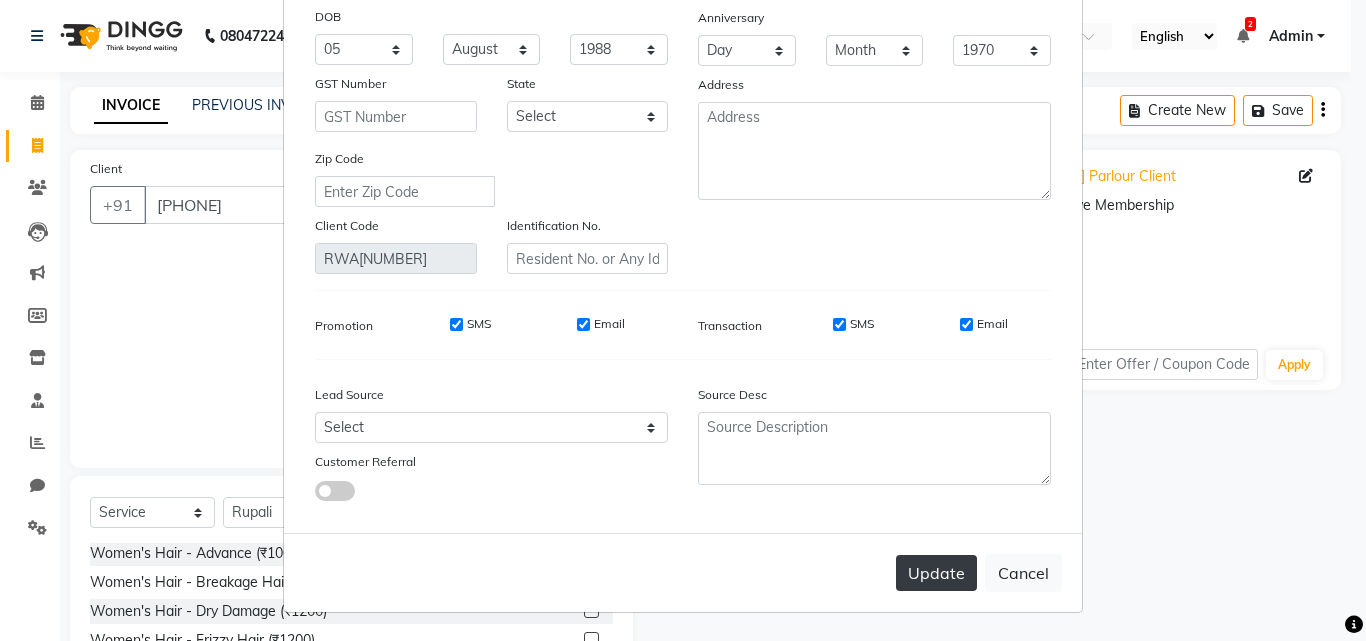 click on "Update" at bounding box center (936, 573) 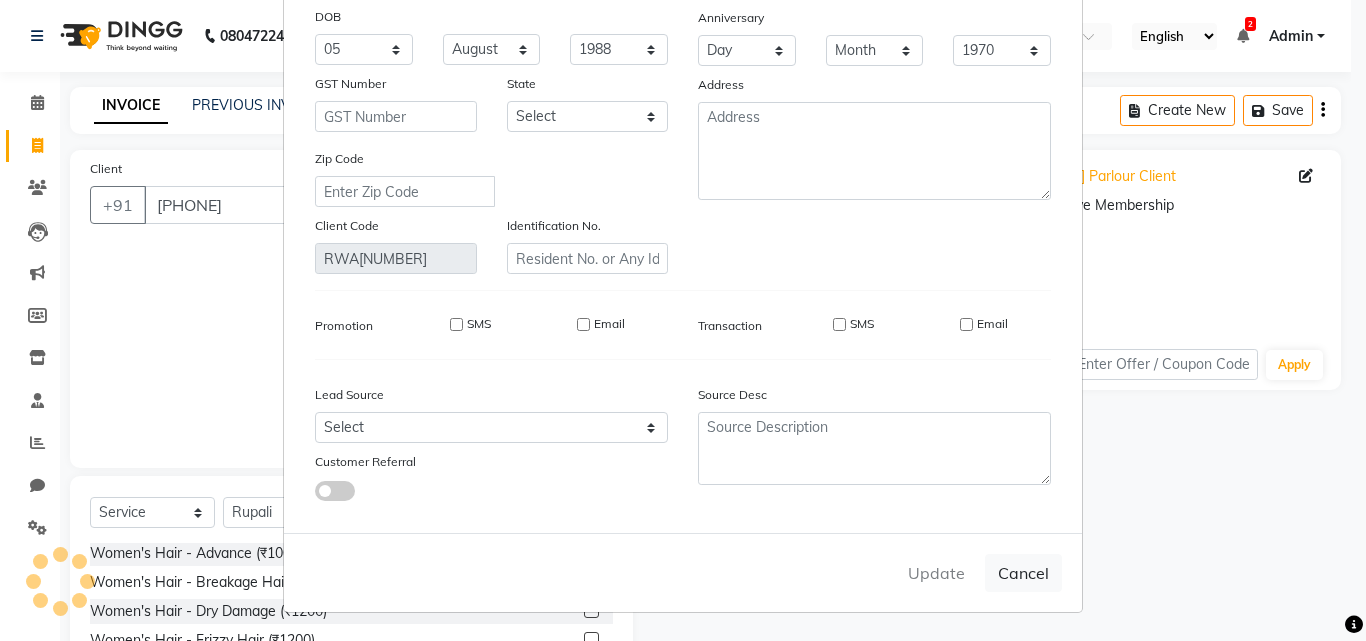 type 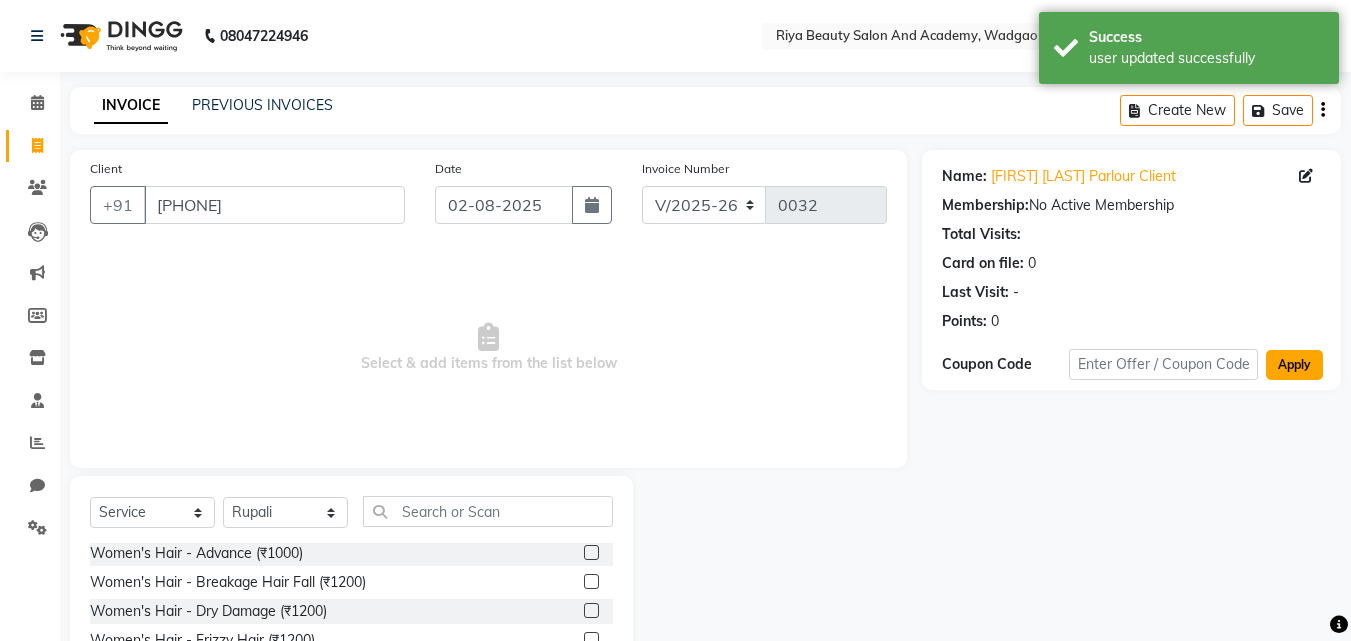 click on "Apply" 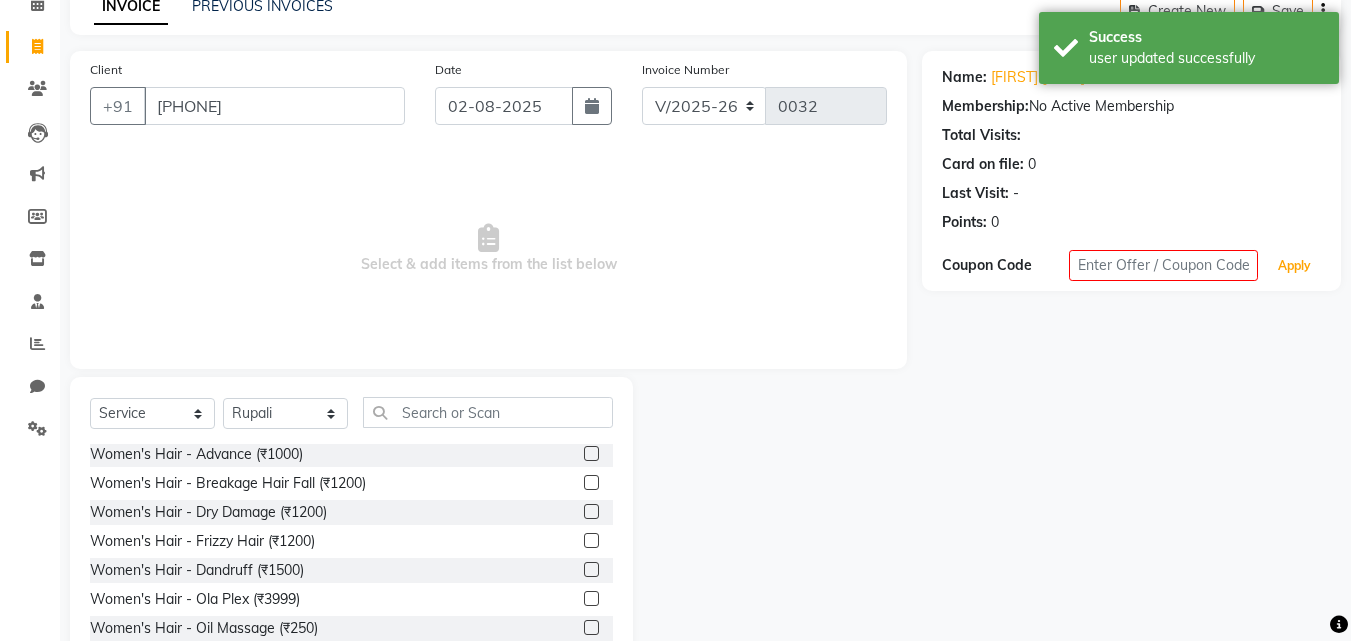 scroll, scrollTop: 160, scrollLeft: 0, axis: vertical 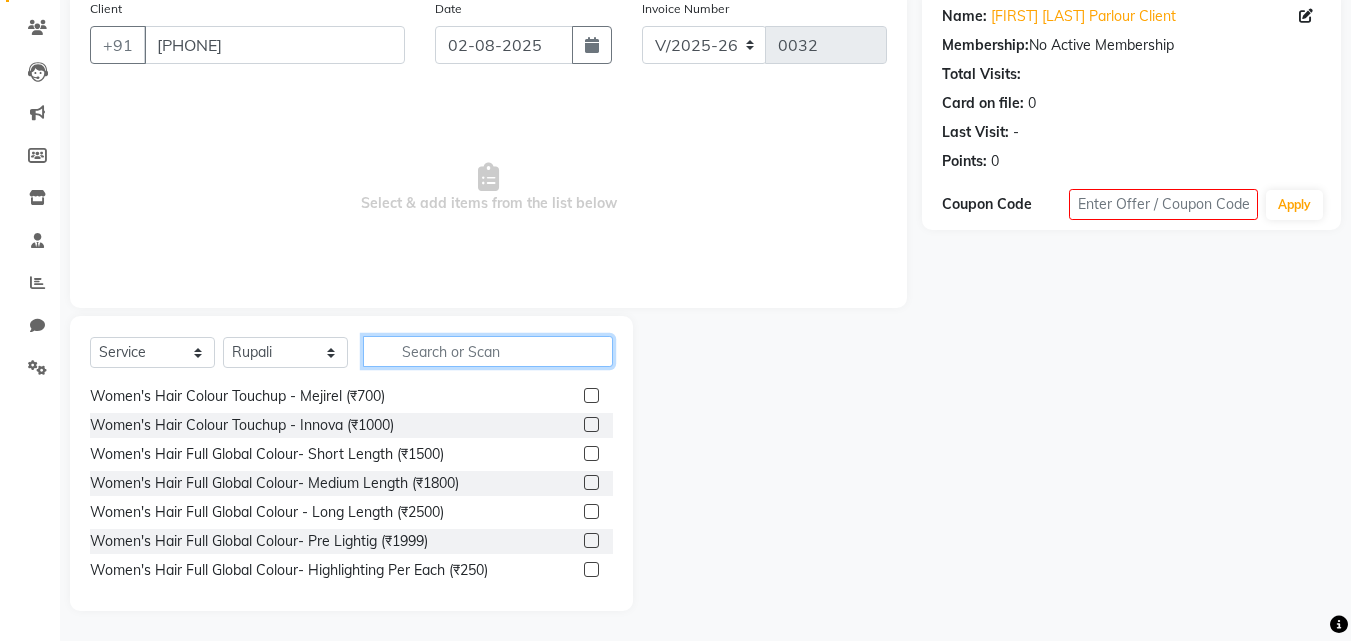 click 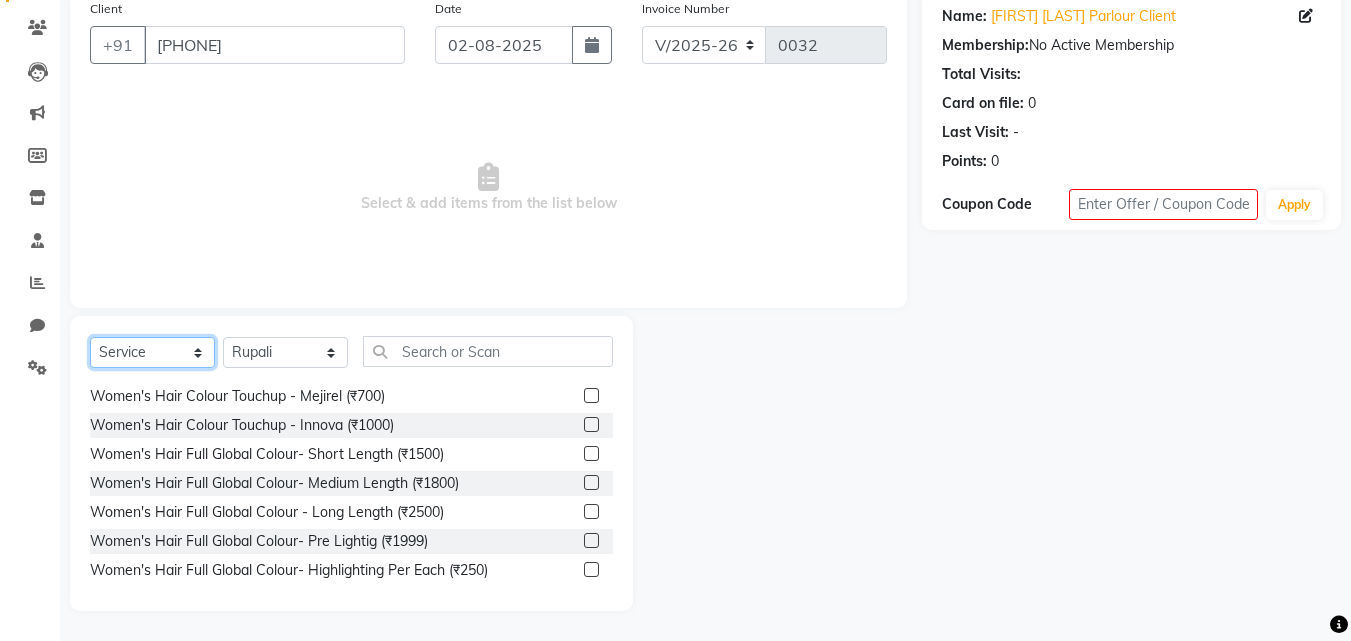 click on "Select  Service  Product  Membership  Package Voucher Prepaid Gift Card" 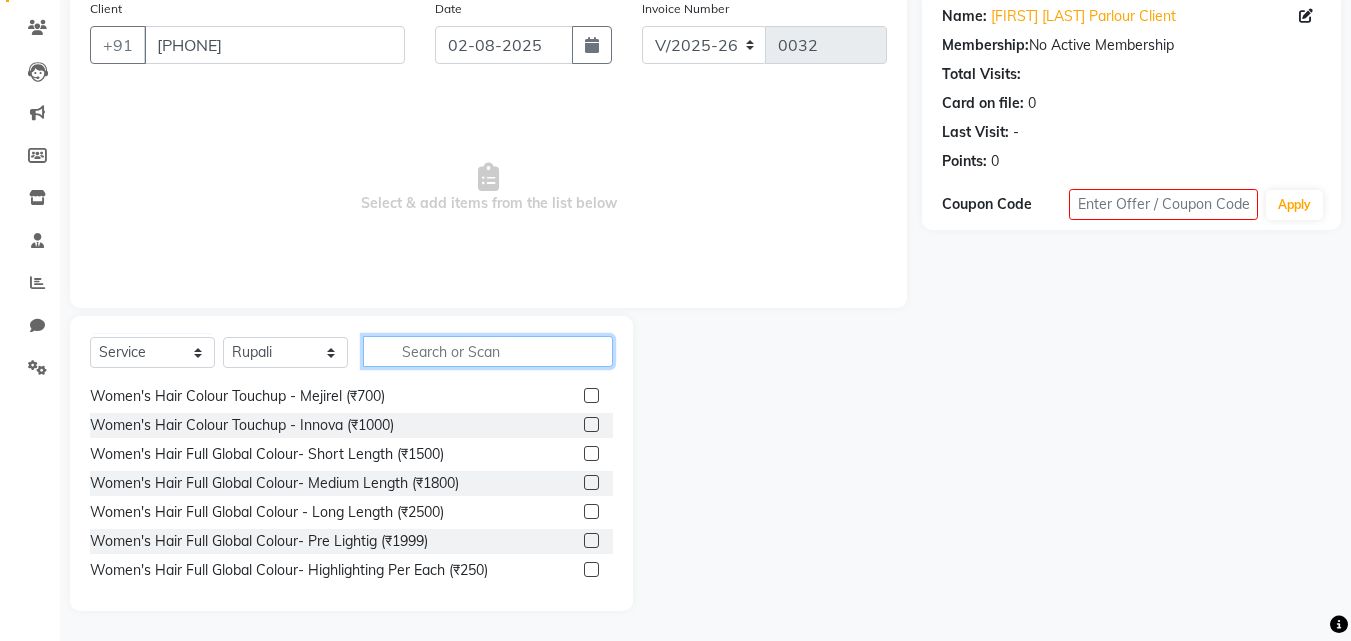 click 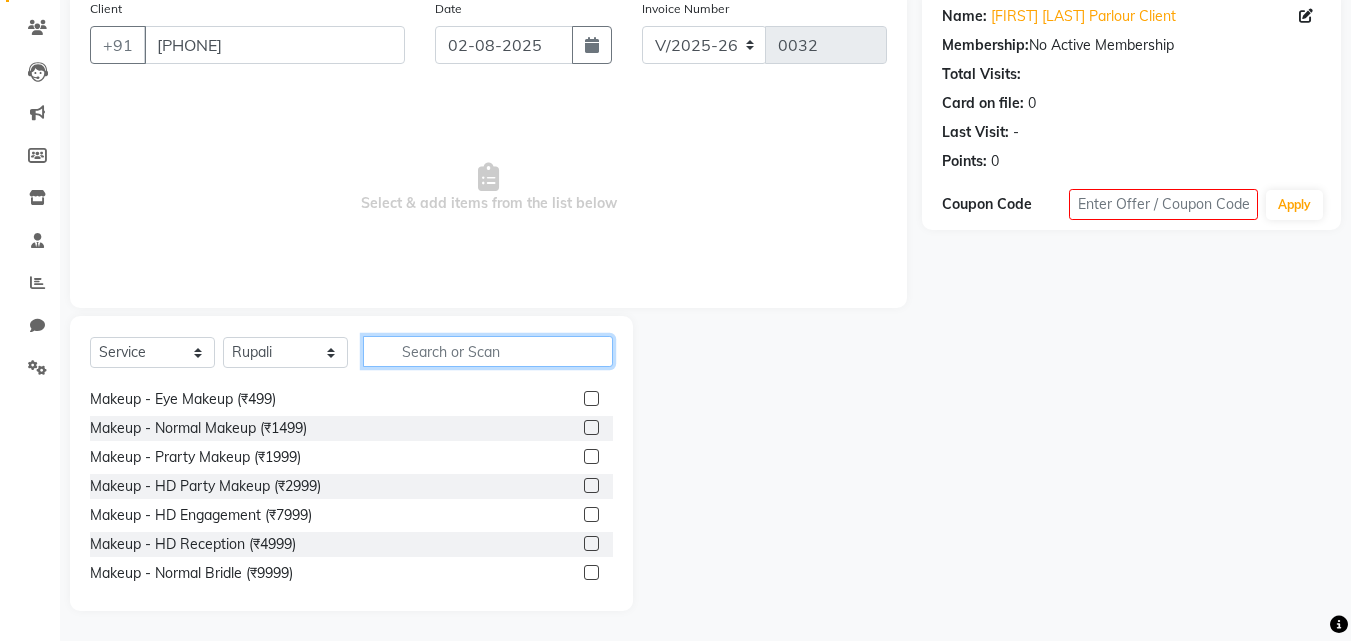 scroll, scrollTop: 1250, scrollLeft: 0, axis: vertical 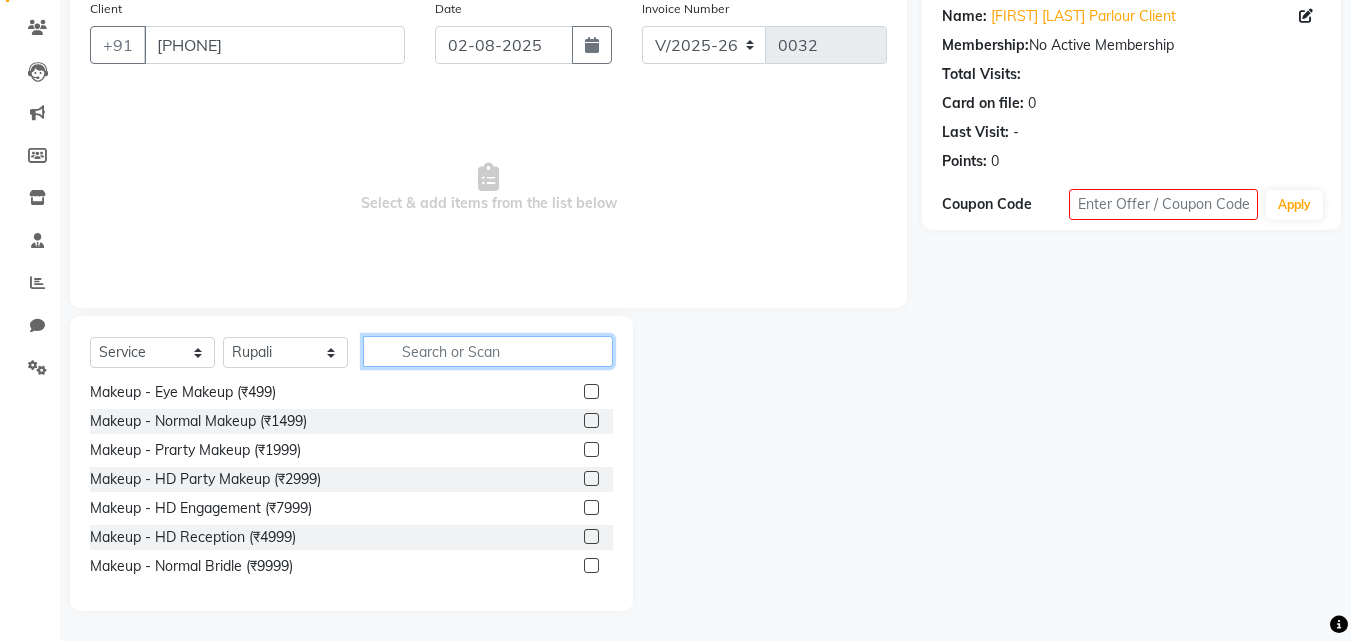 click 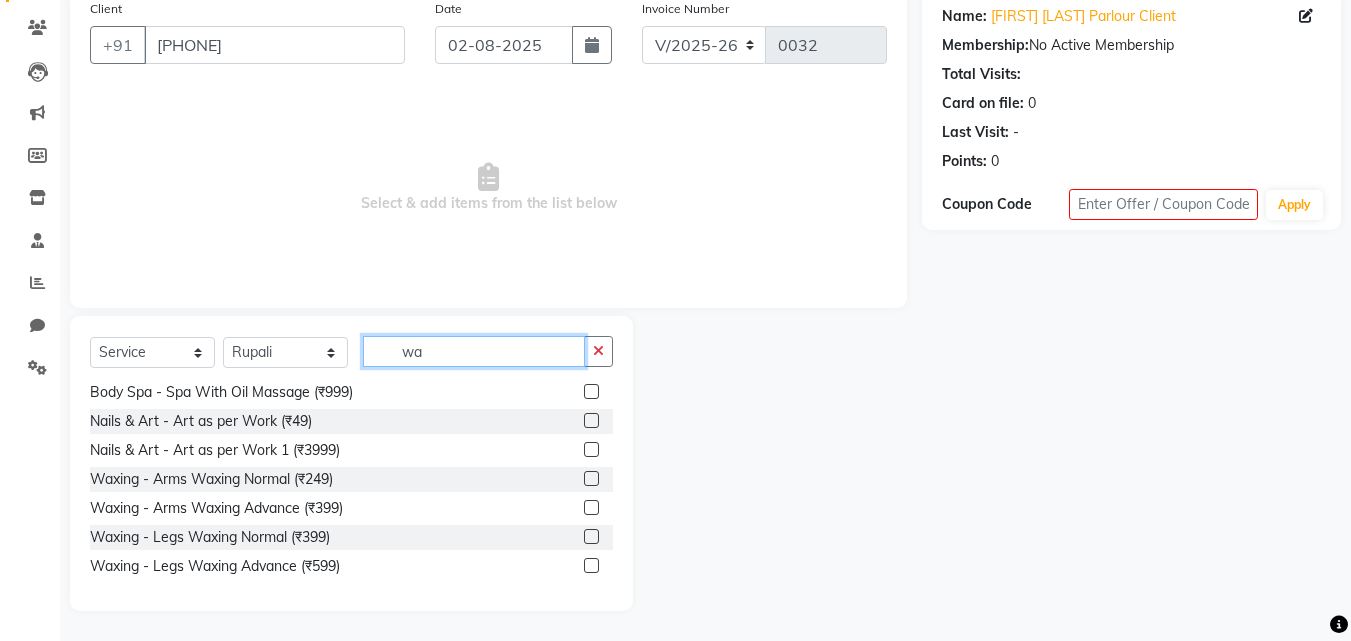 scroll, scrollTop: 0, scrollLeft: 0, axis: both 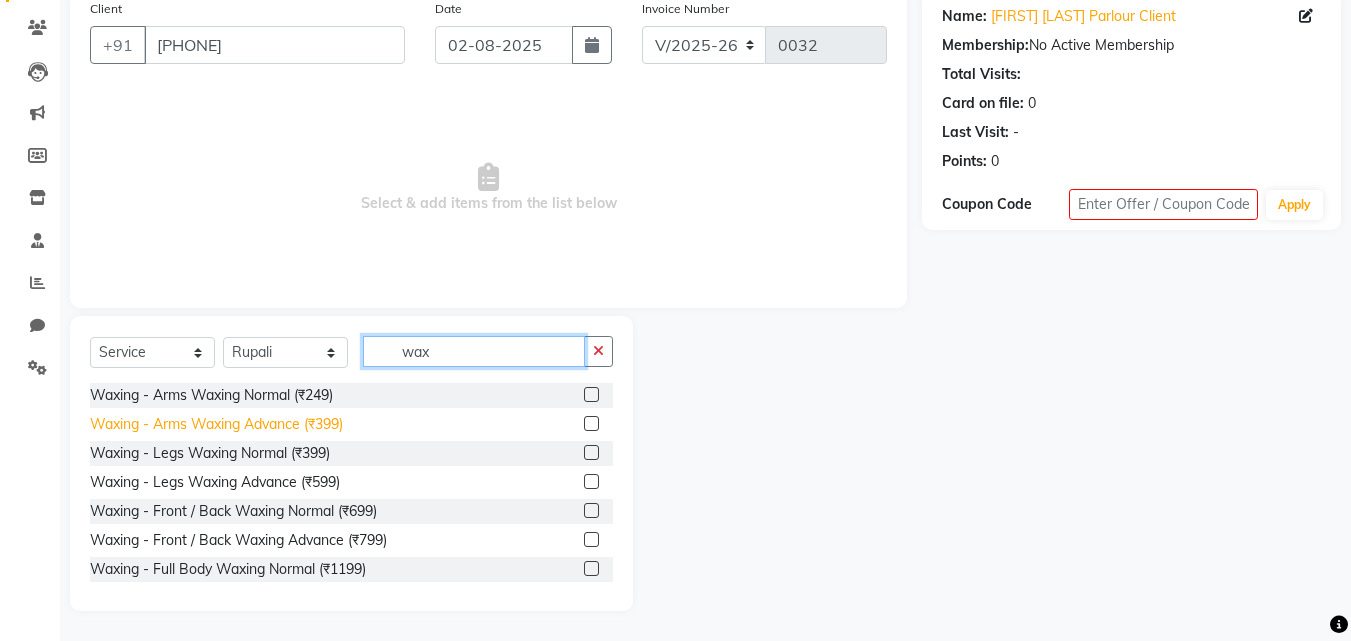 type on "wax" 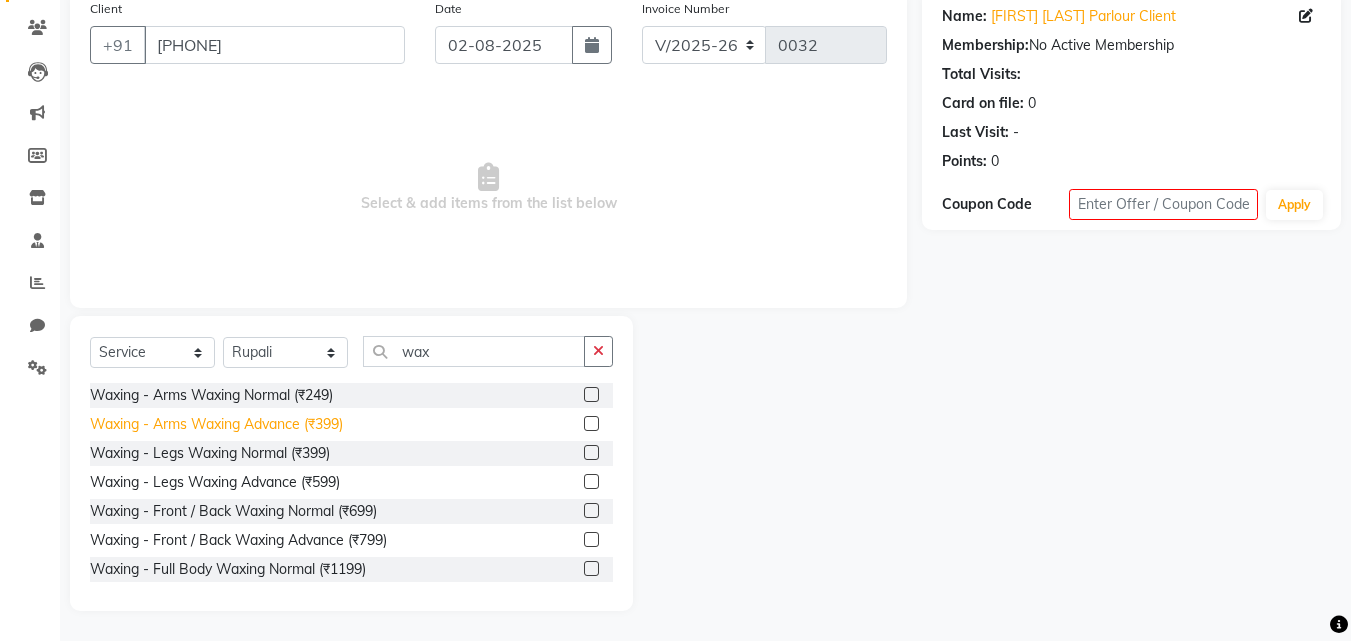click on "Waxing - Arms Waxing Advance (₹399)" 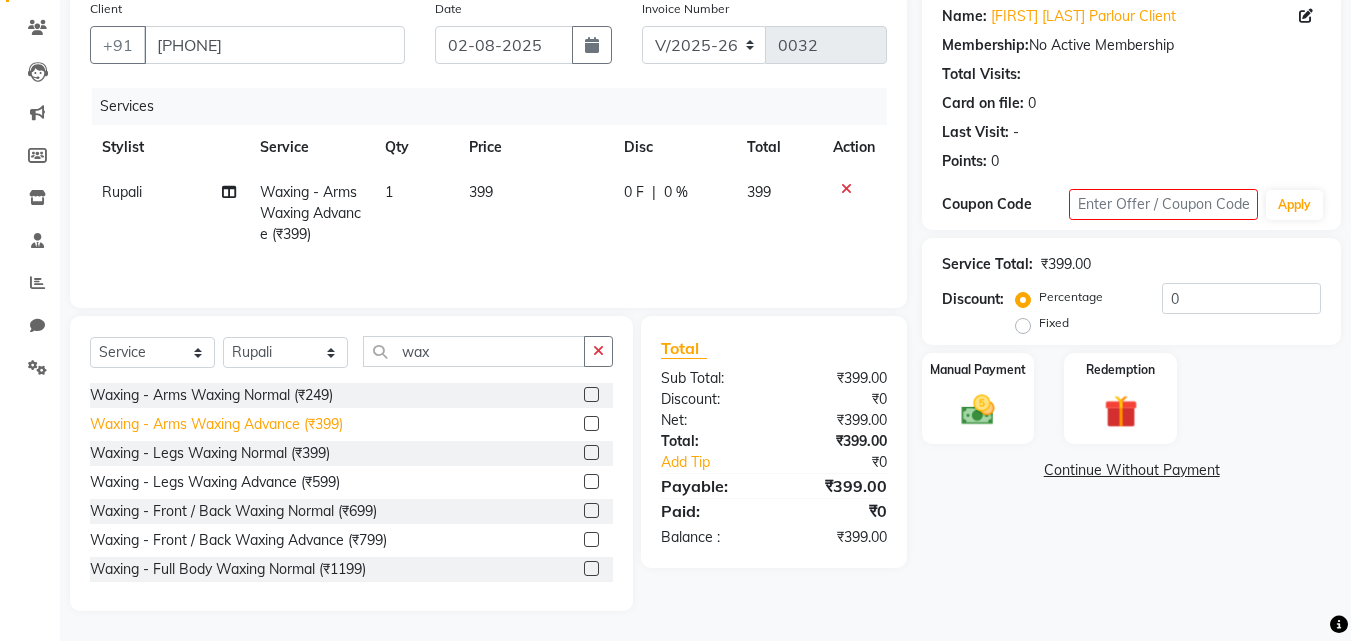 click on "Waxing - Arms Waxing Advance (₹399)" 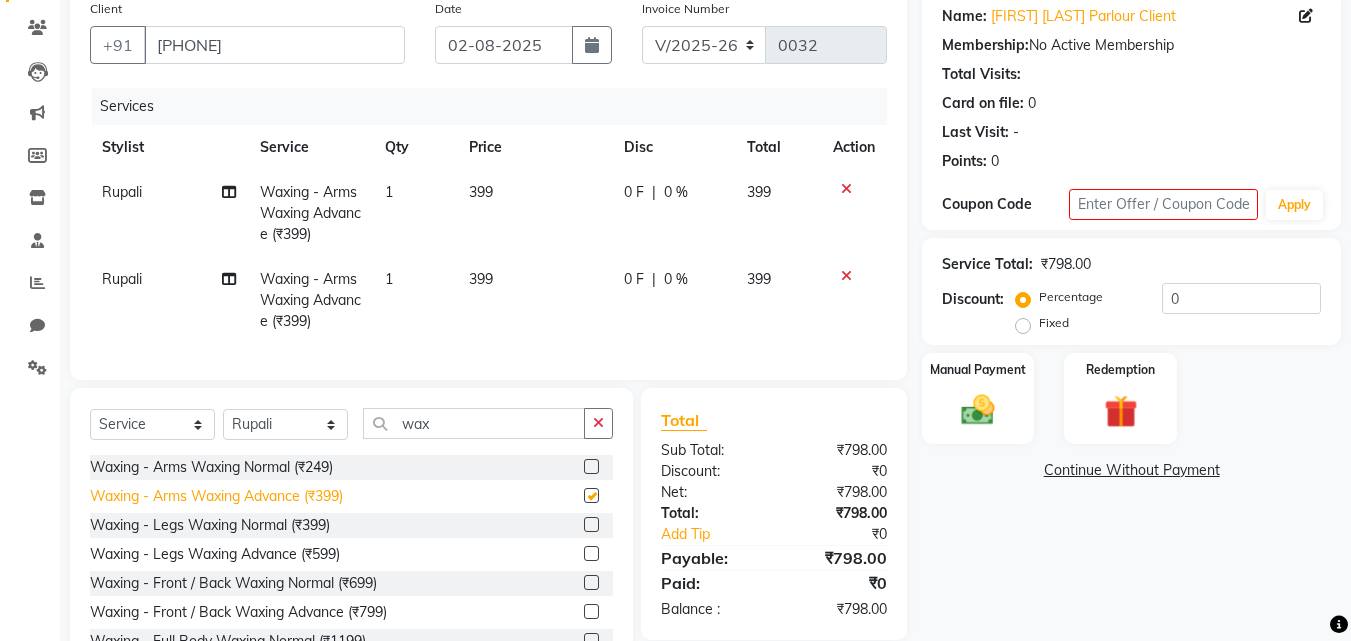 checkbox on "false" 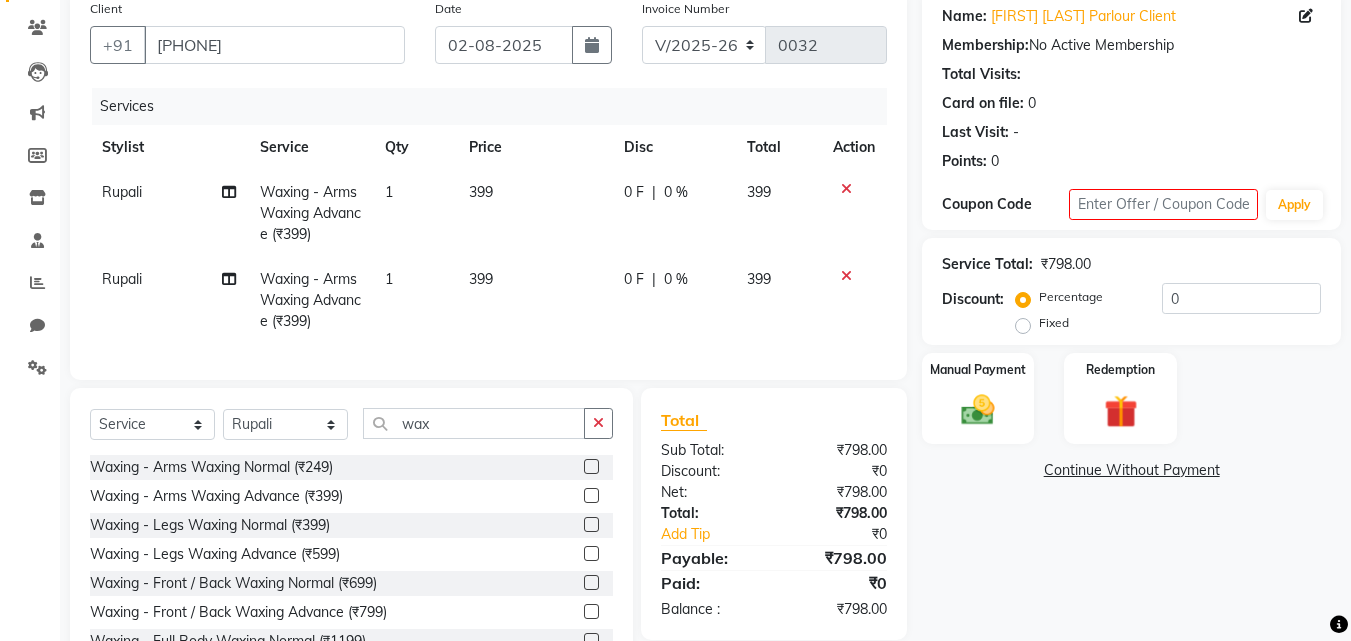 click 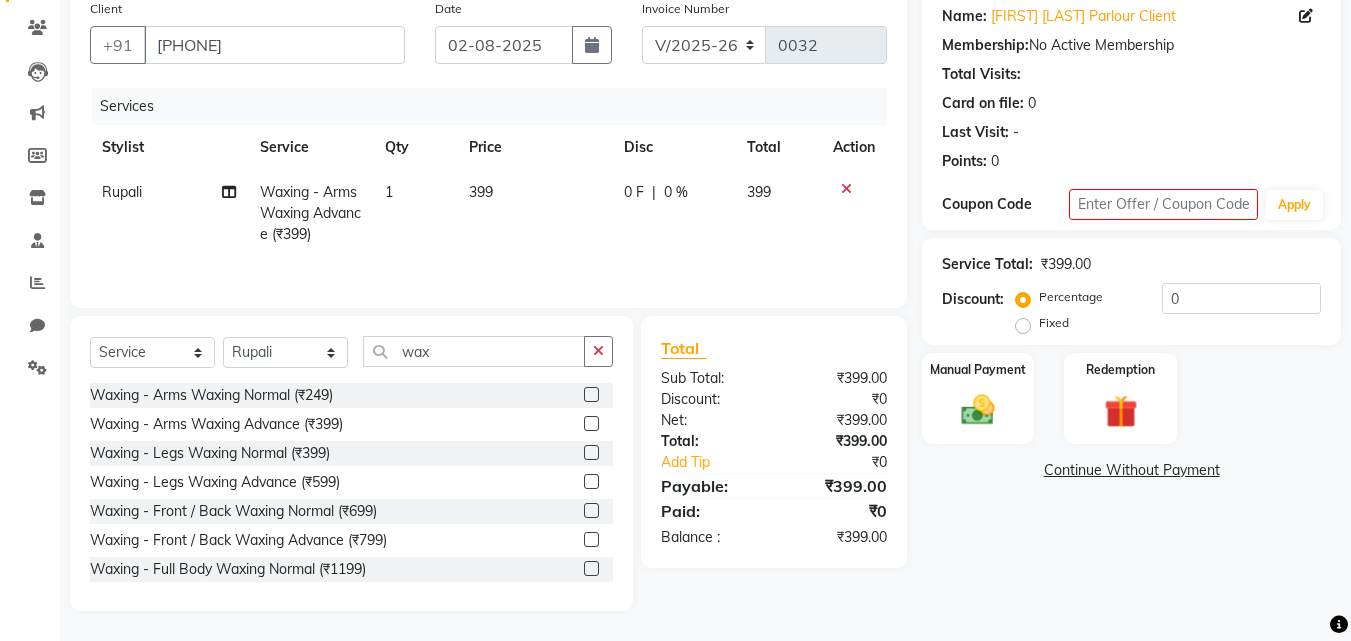 click on "399" 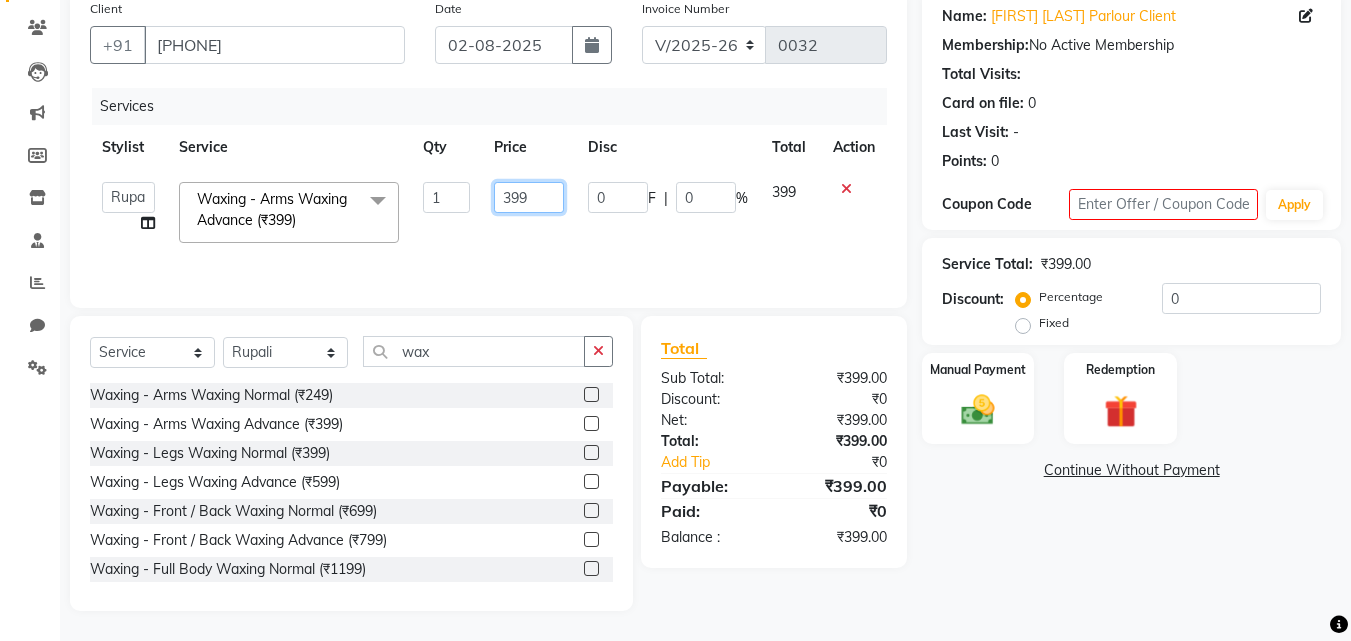 click on "399" 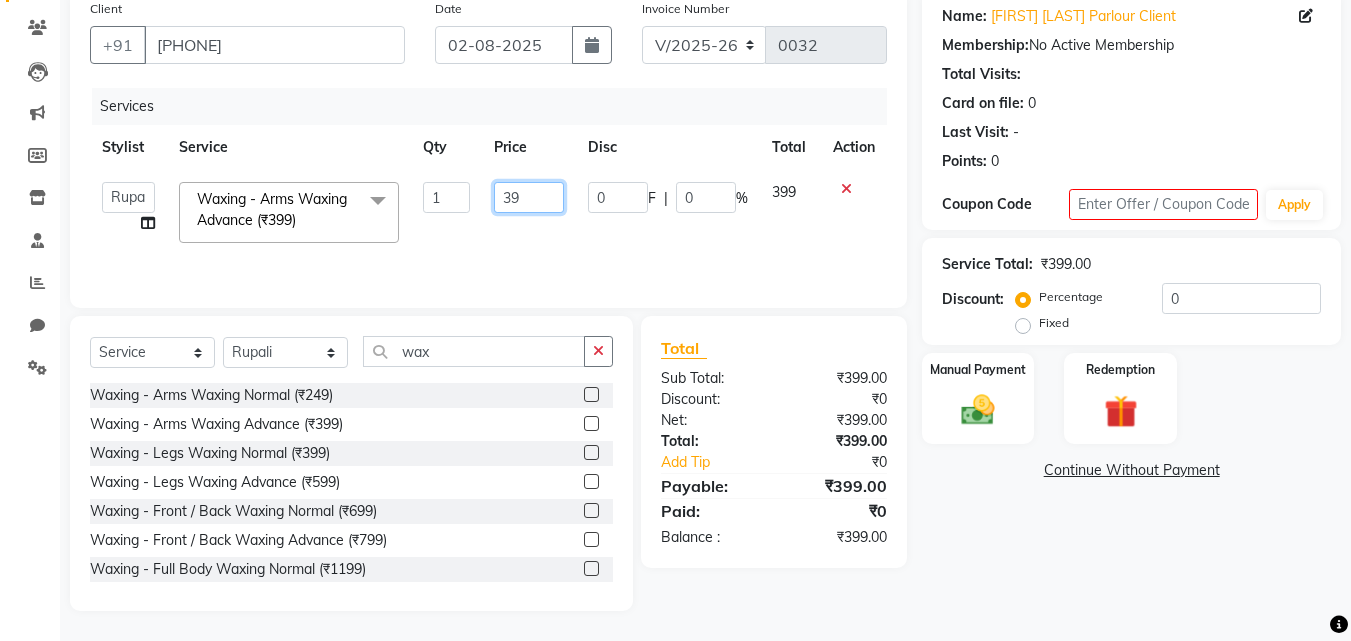 type on "3" 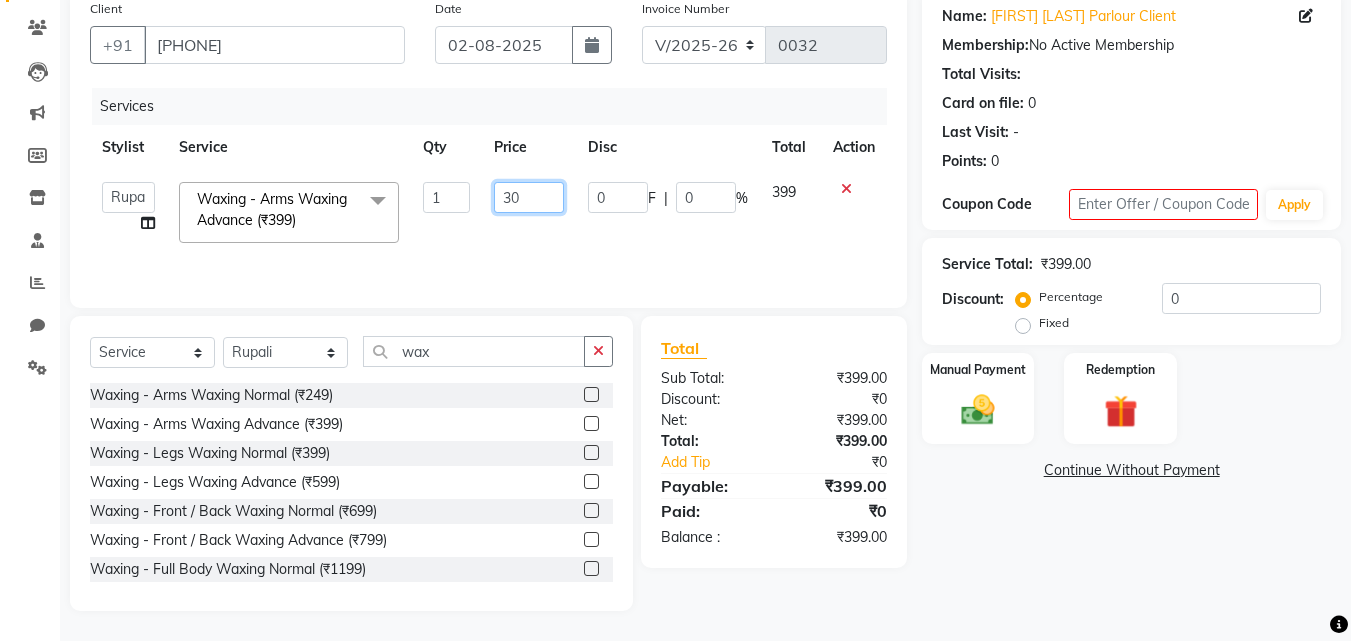 type on "300" 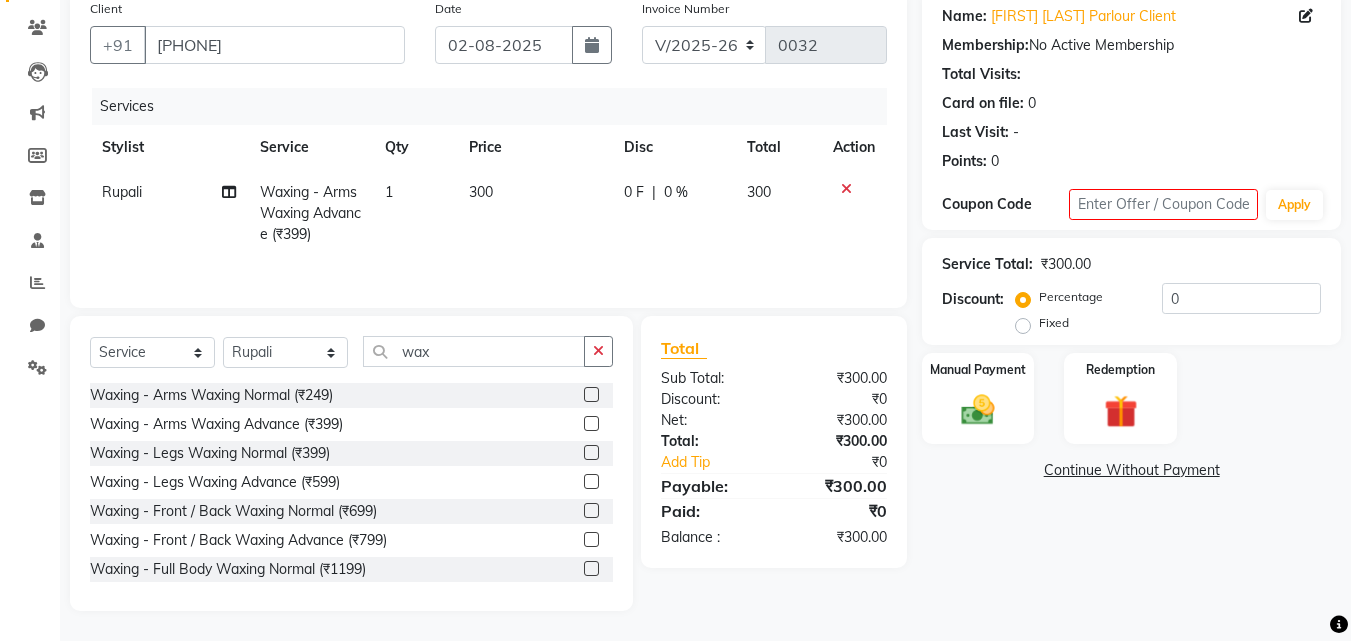 click on "Fixed" 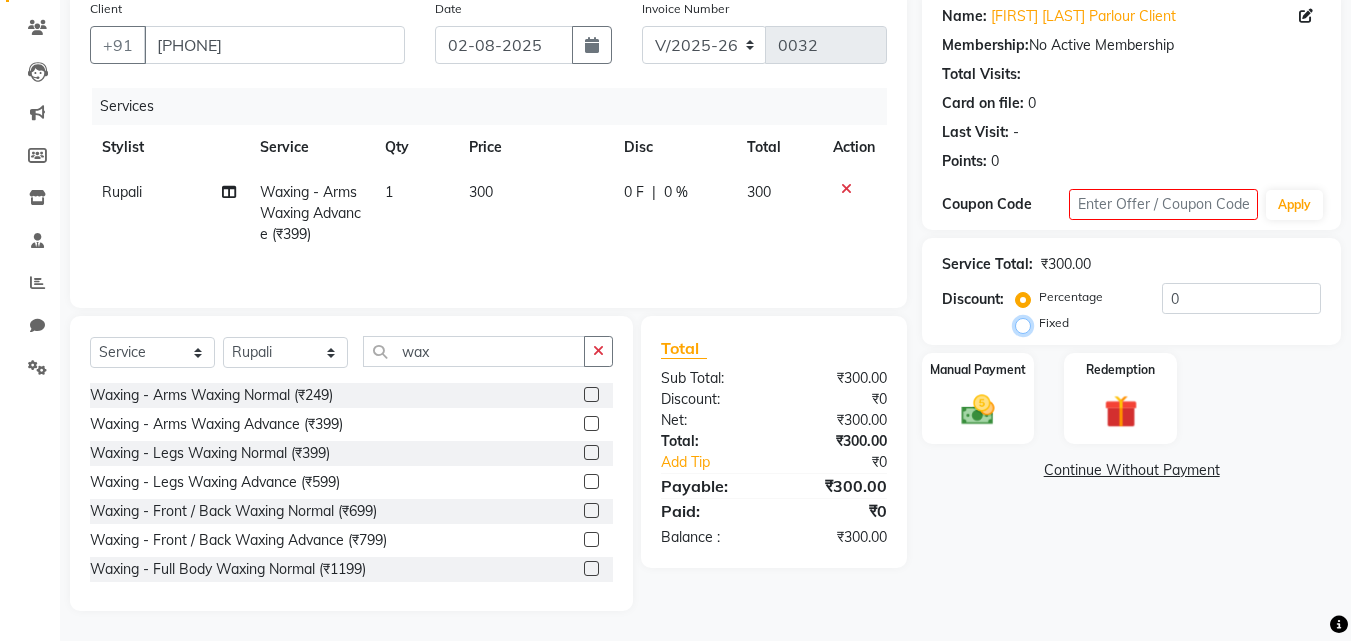 click on "Fixed" at bounding box center [1027, 323] 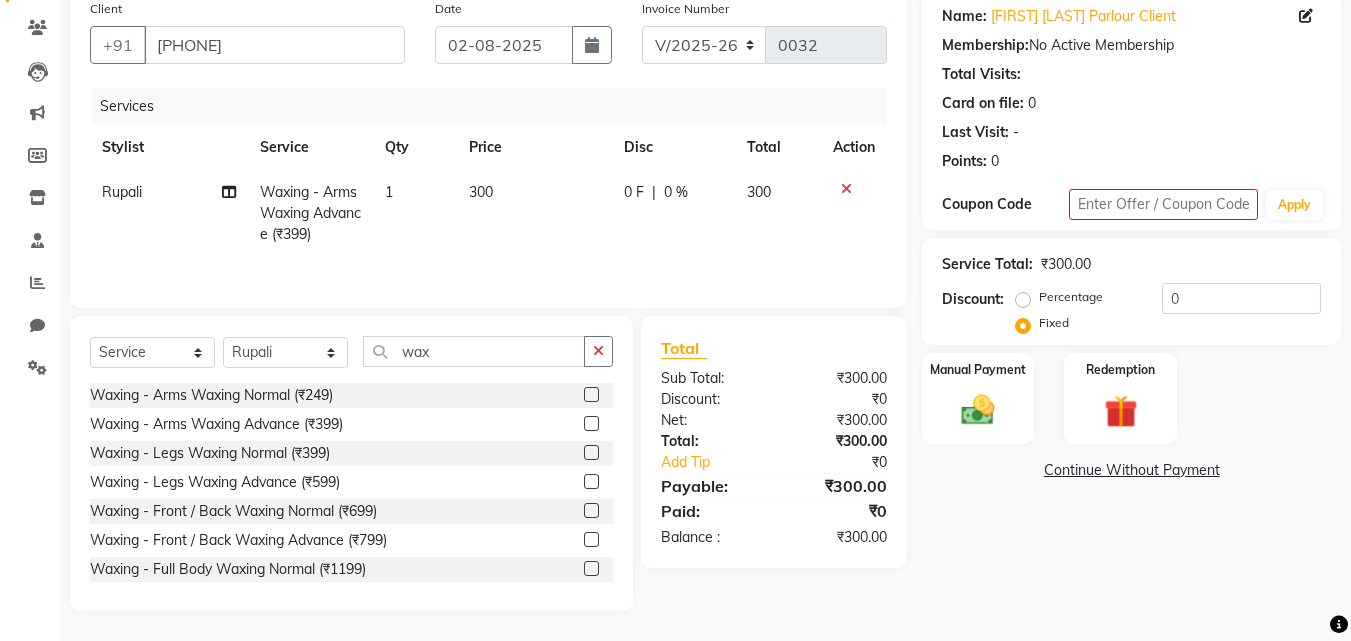 click on "300" 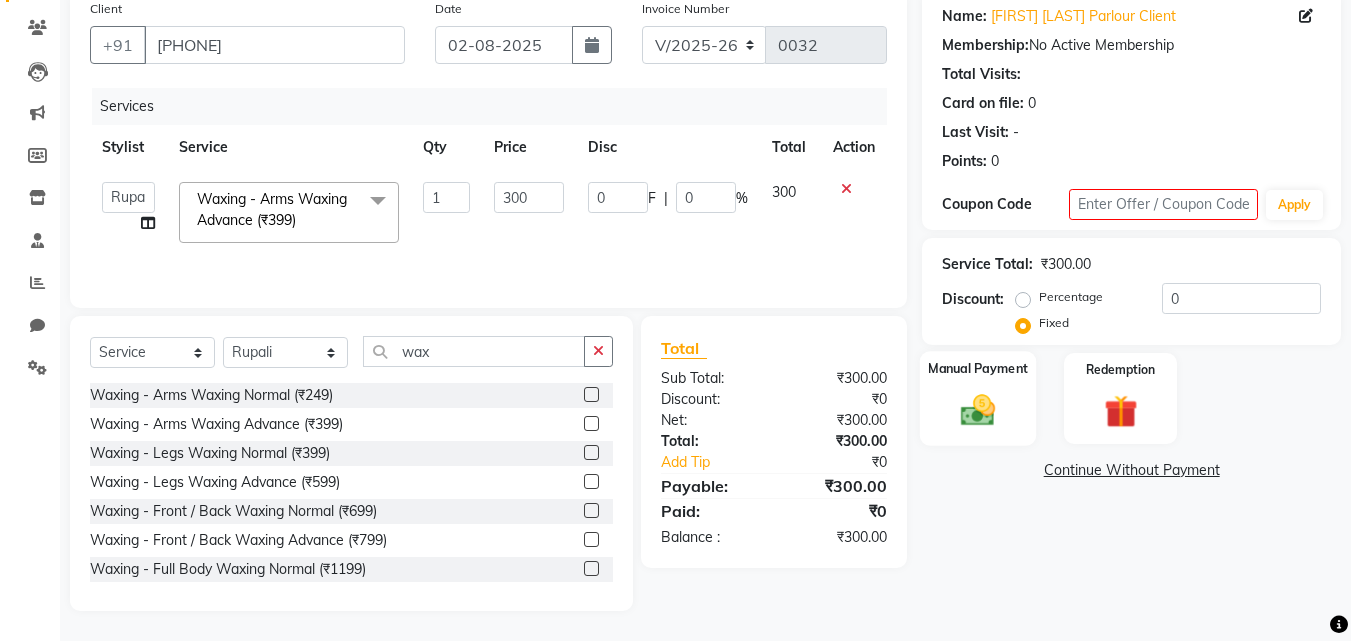click 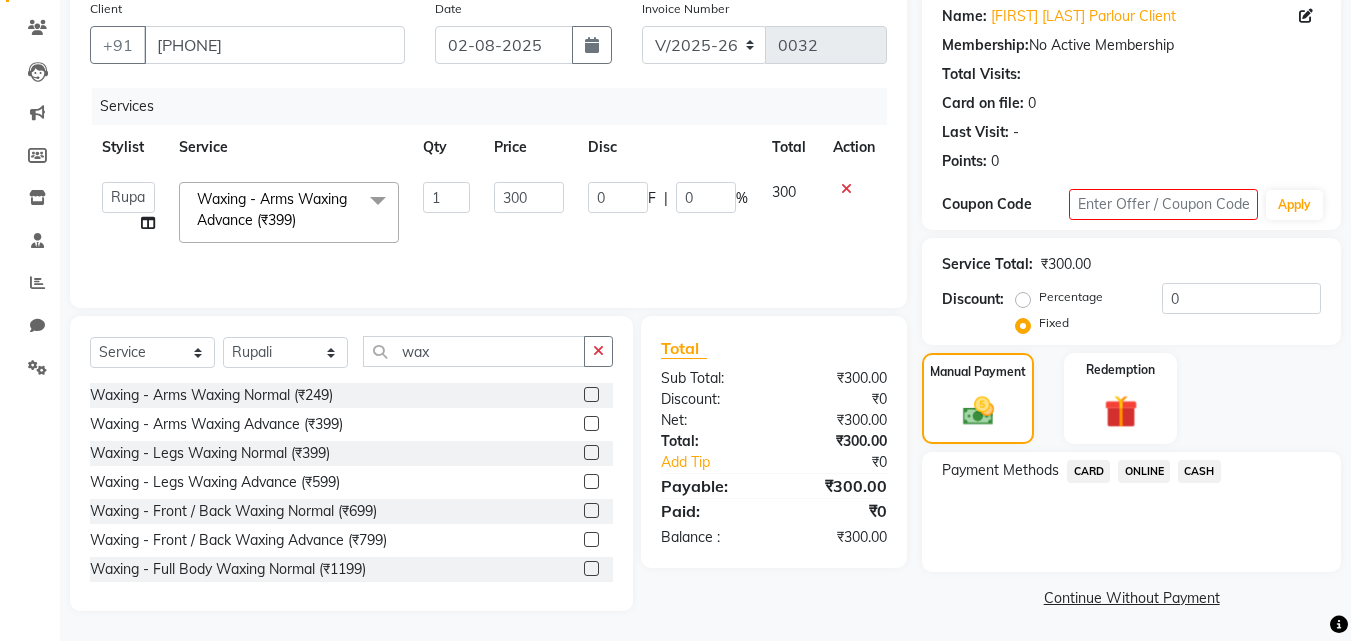 click on "ONLINE" 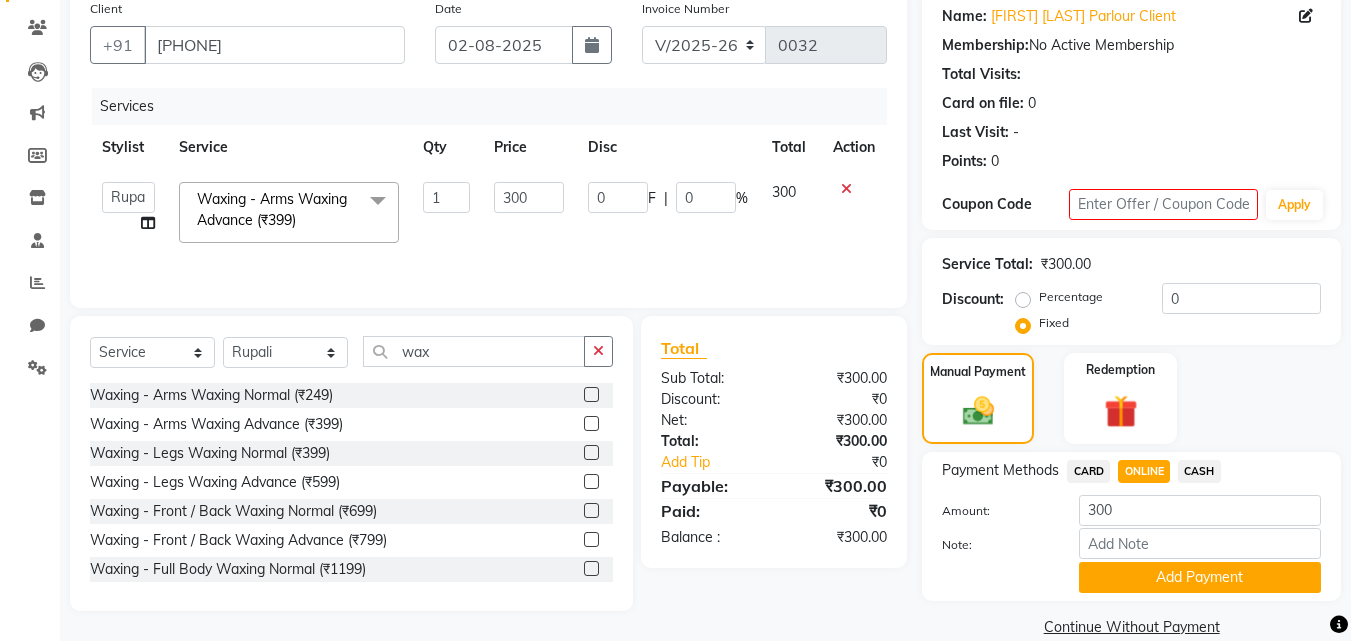 scroll, scrollTop: 191, scrollLeft: 0, axis: vertical 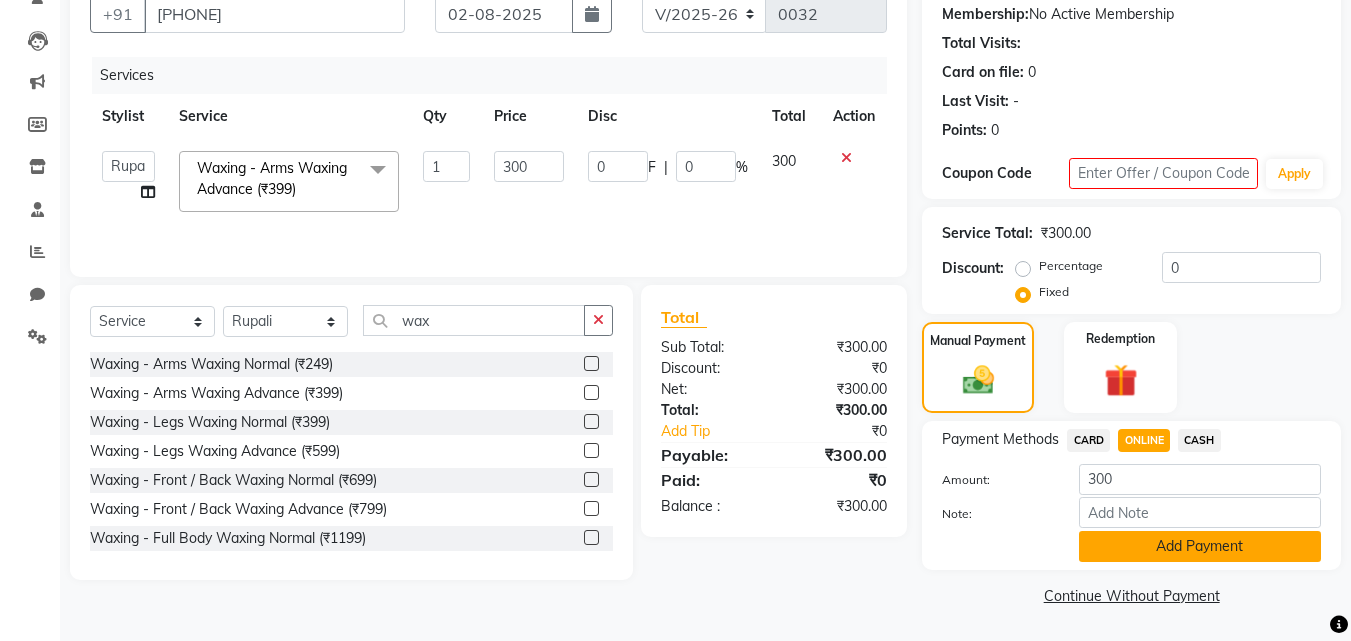click on "Add Payment" 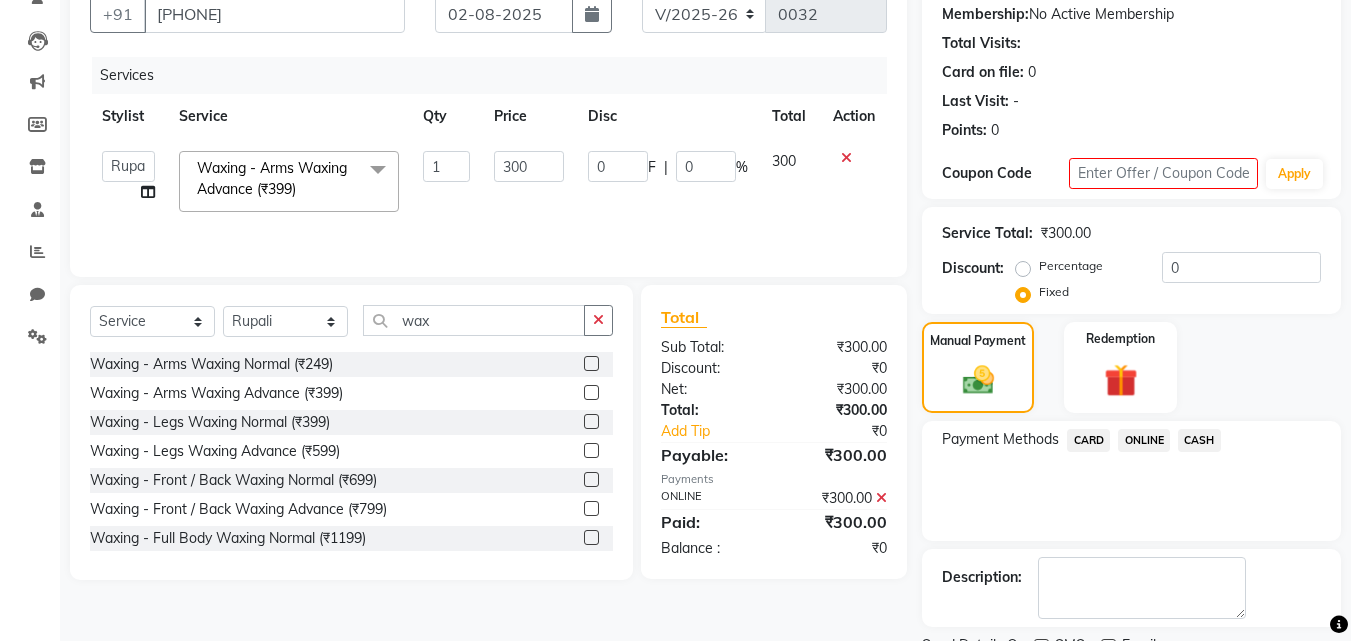 scroll, scrollTop: 275, scrollLeft: 0, axis: vertical 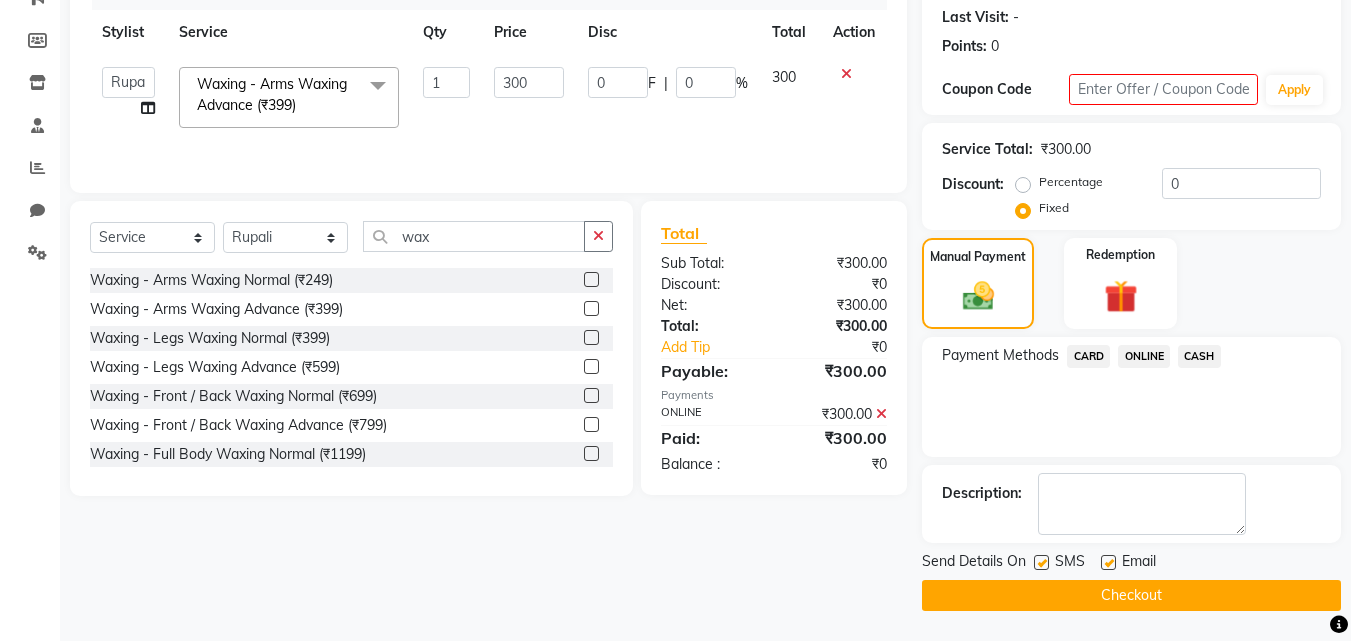 click on "Checkout" 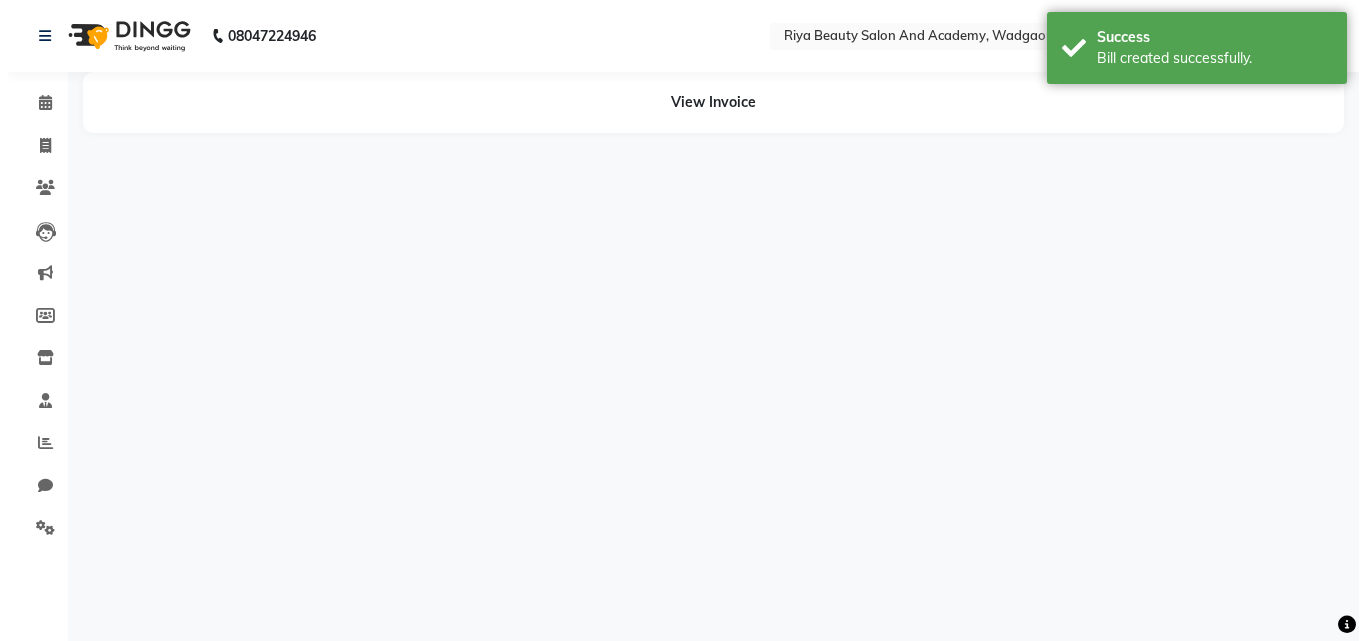 scroll, scrollTop: 0, scrollLeft: 0, axis: both 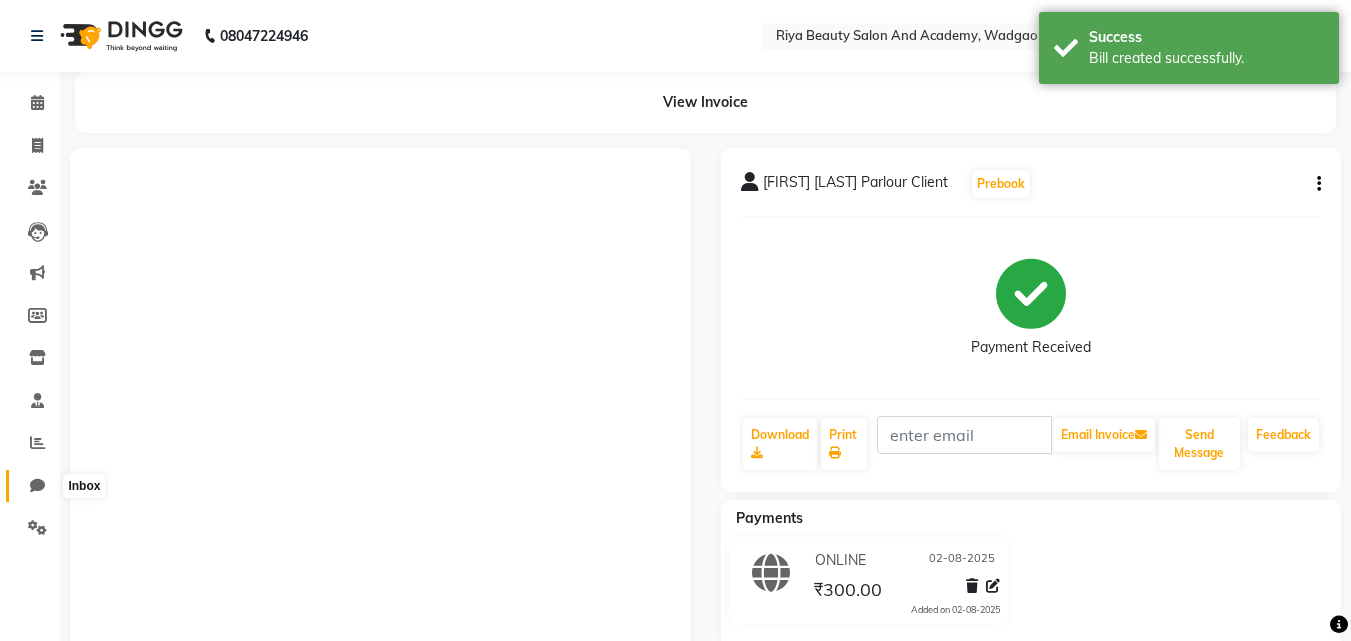 click 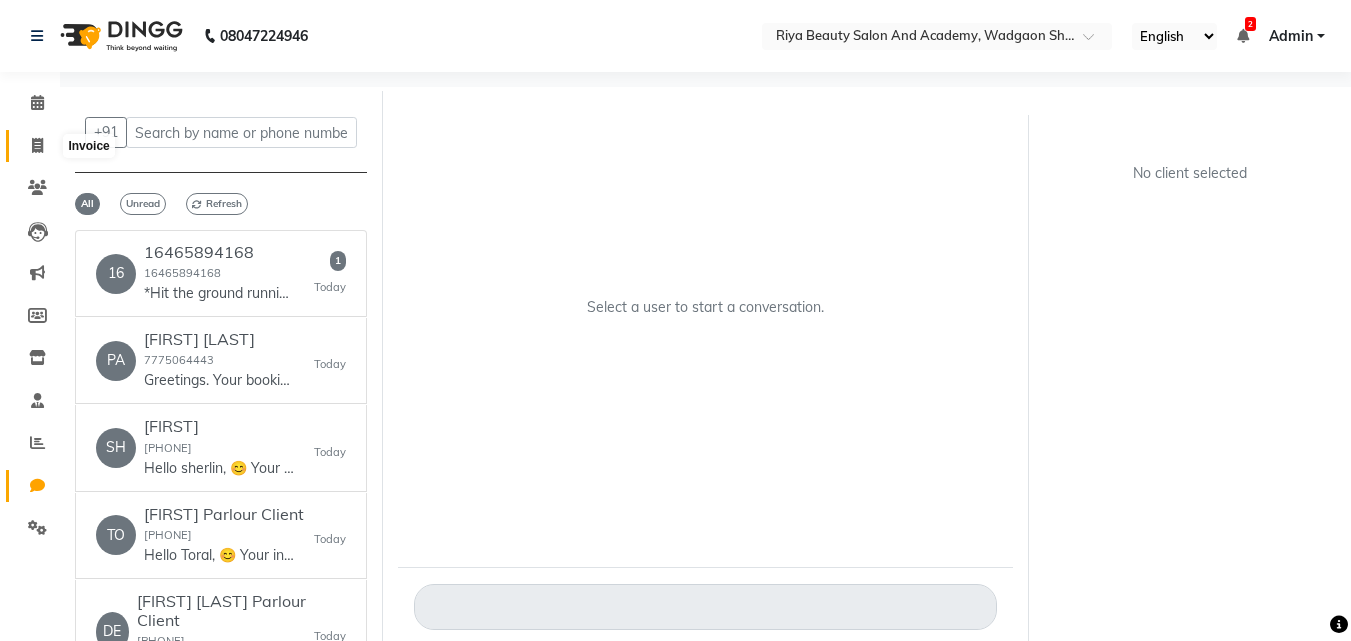 click 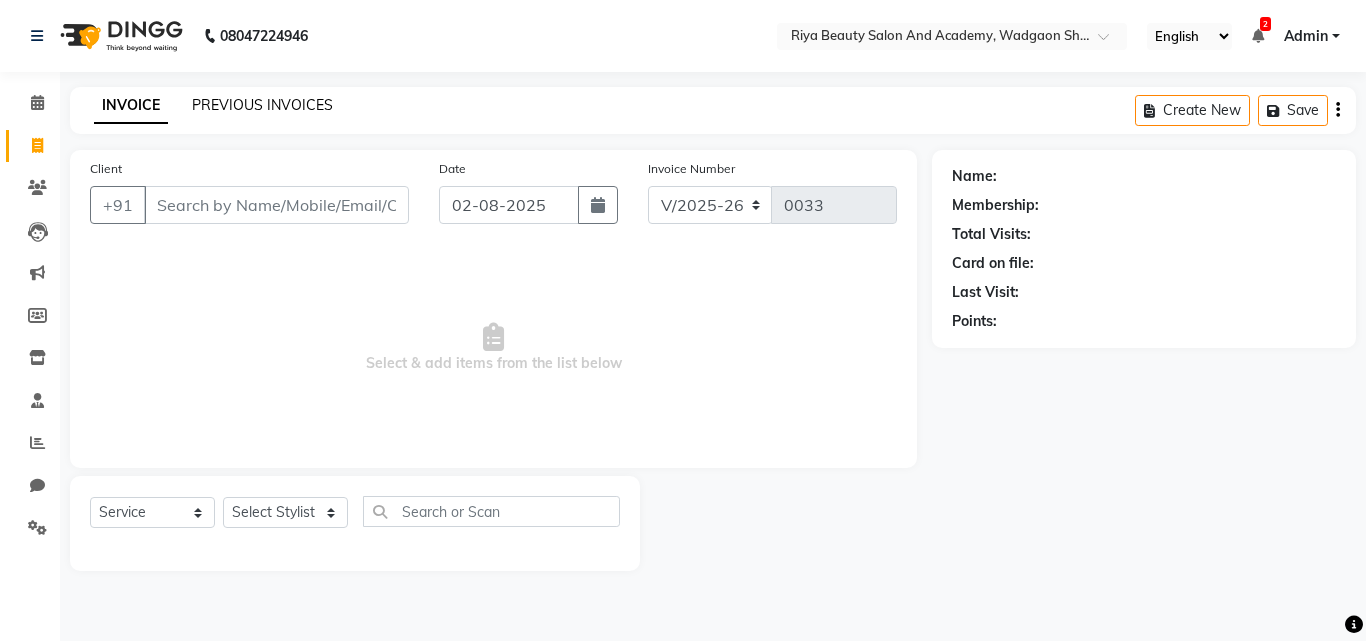 click on "PREVIOUS INVOICES" 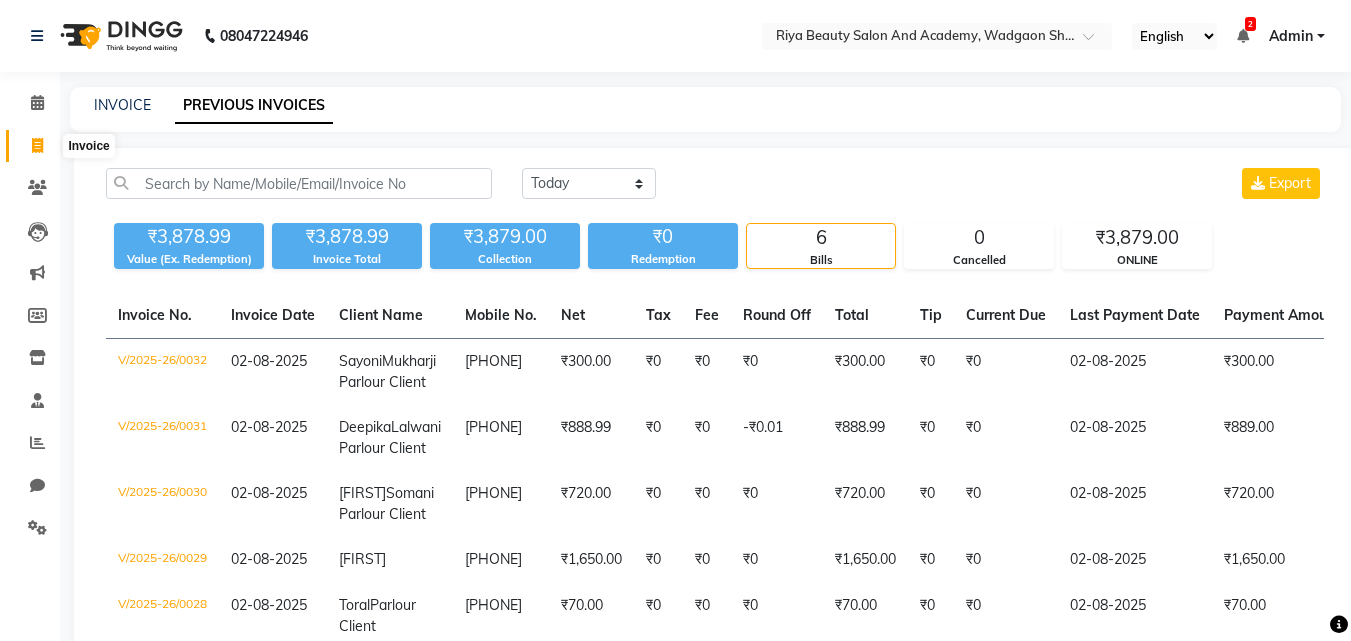click 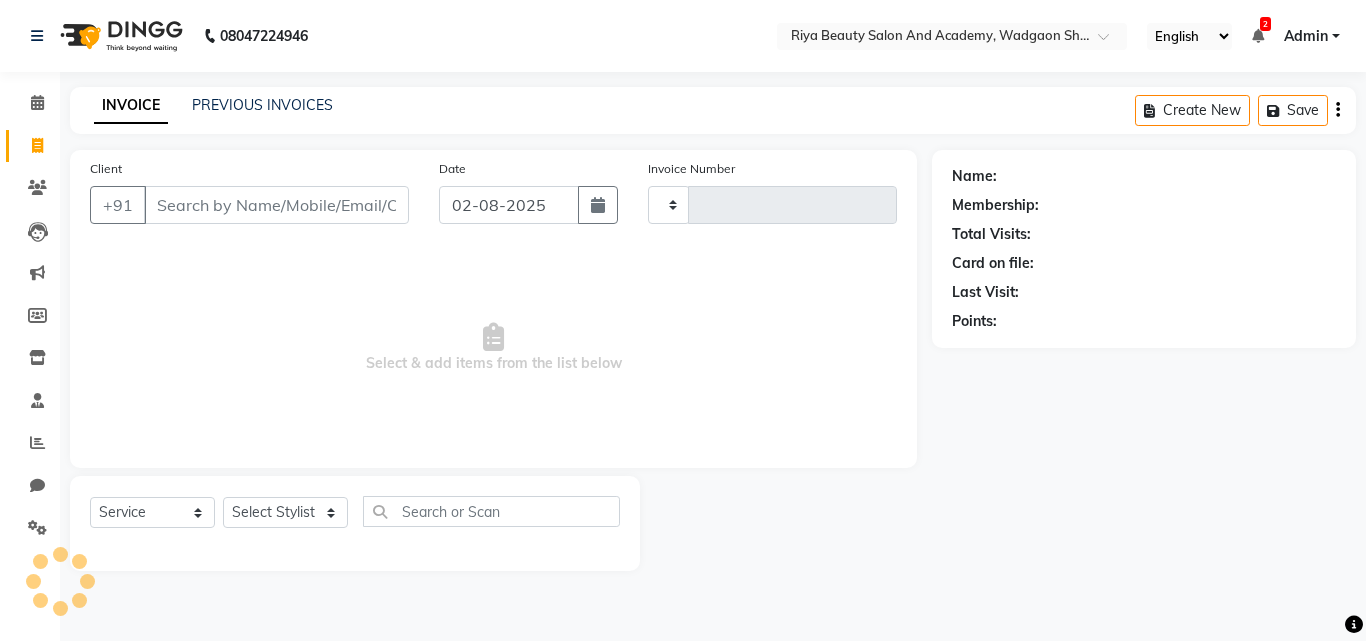 type on "0033" 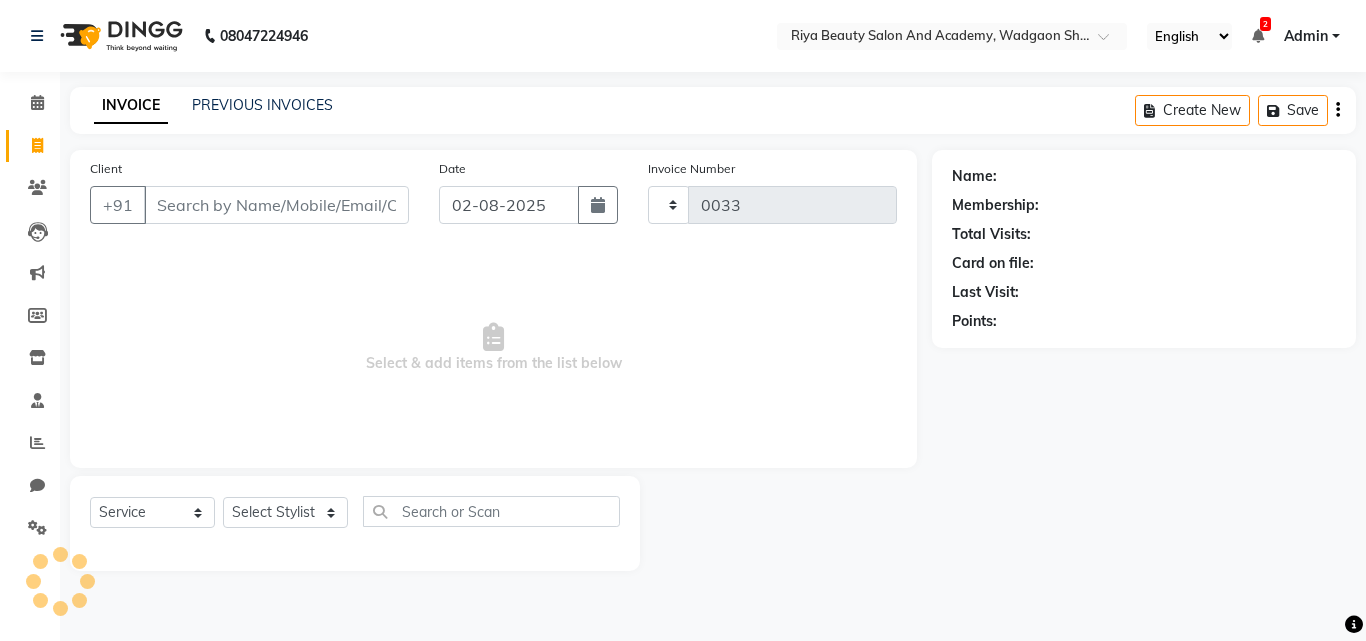 select on "8620" 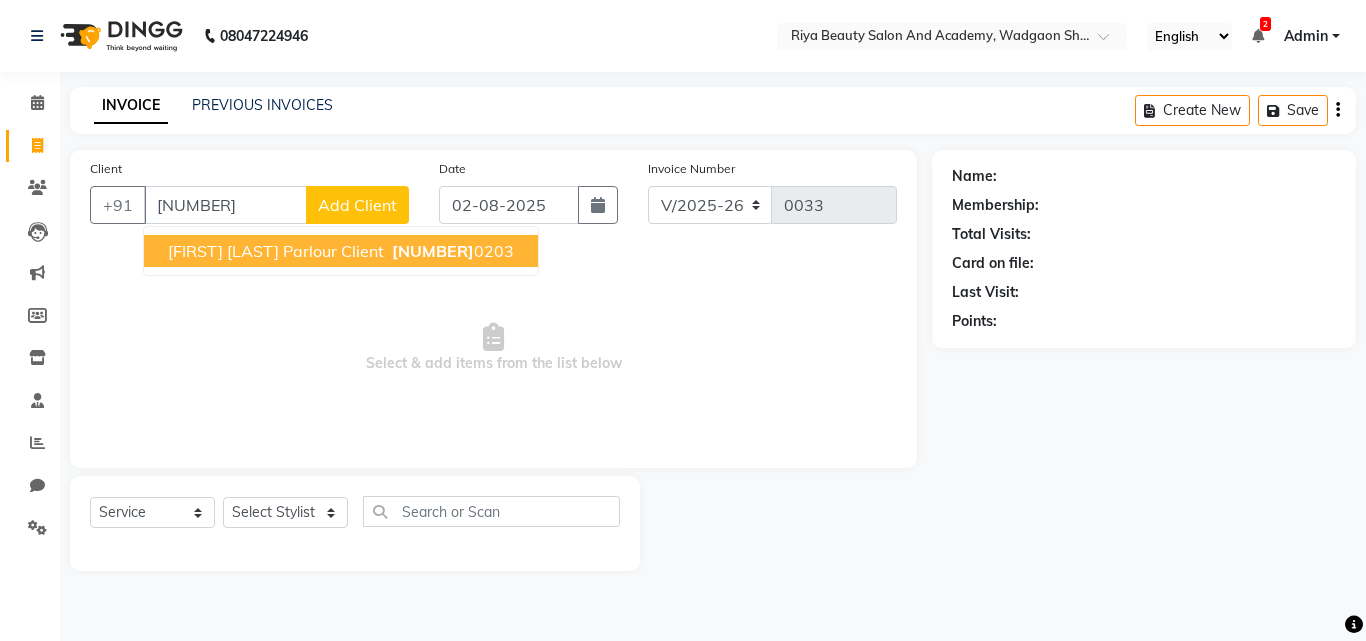 click on "Puja Bagul Parlour Client" at bounding box center [276, 251] 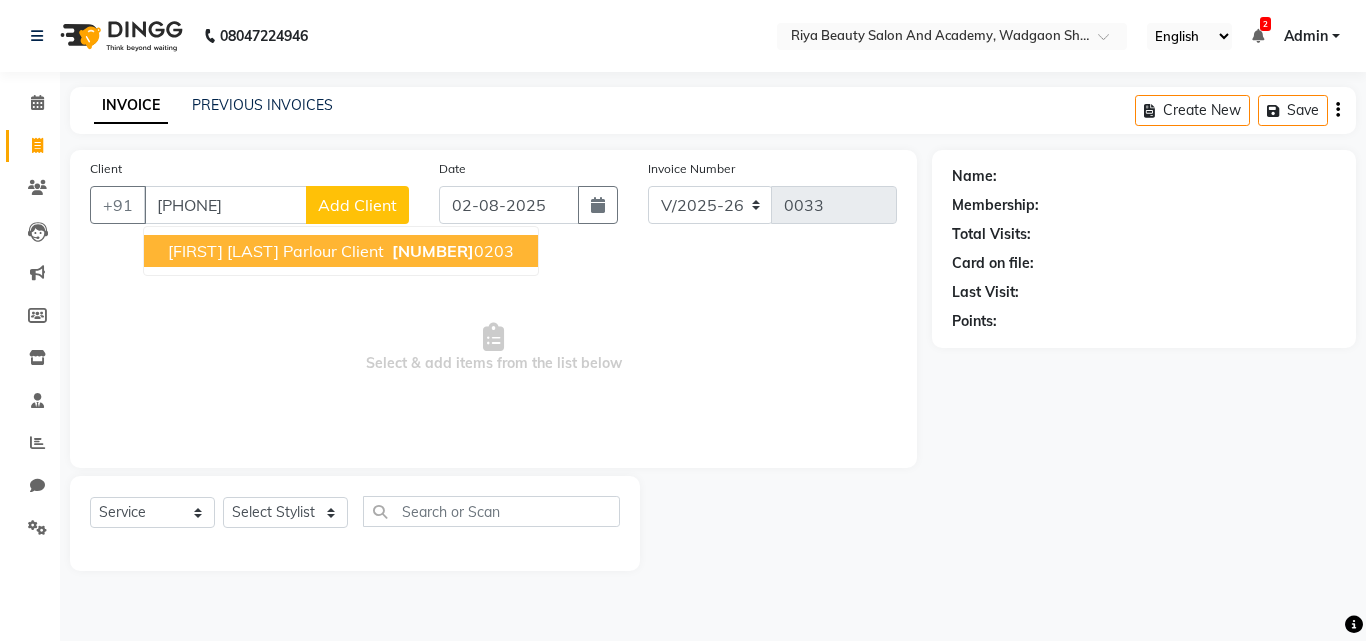 type on "[PHONE]" 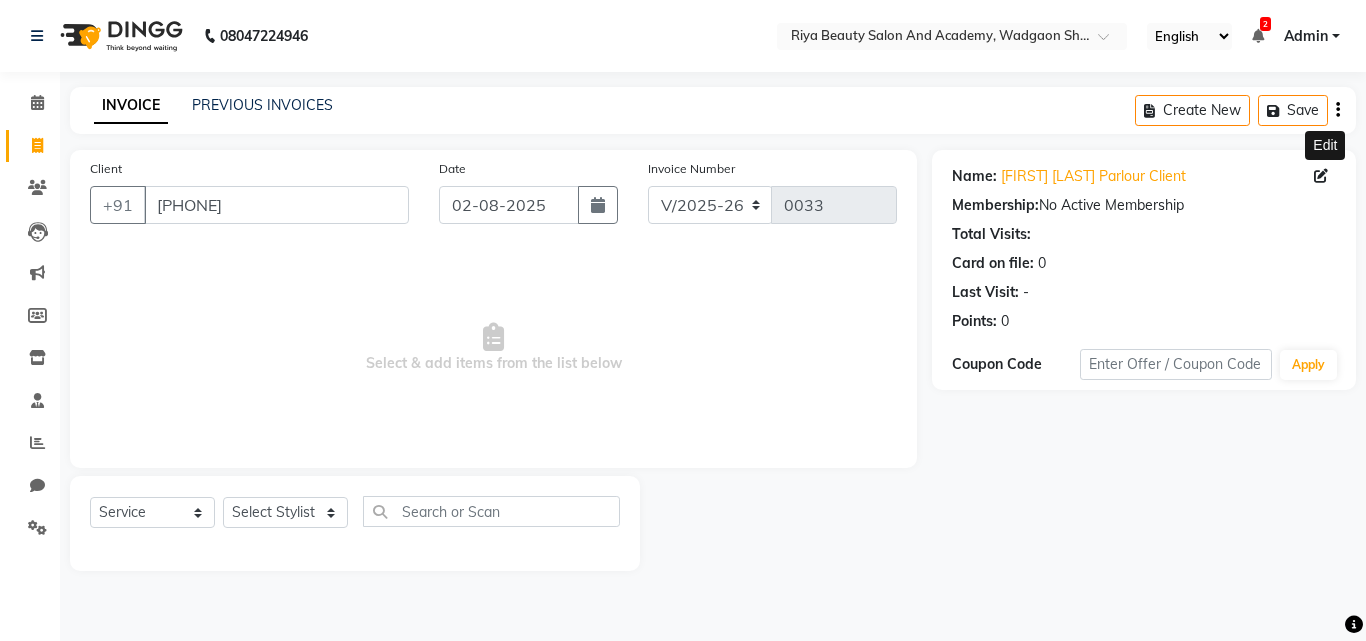 click 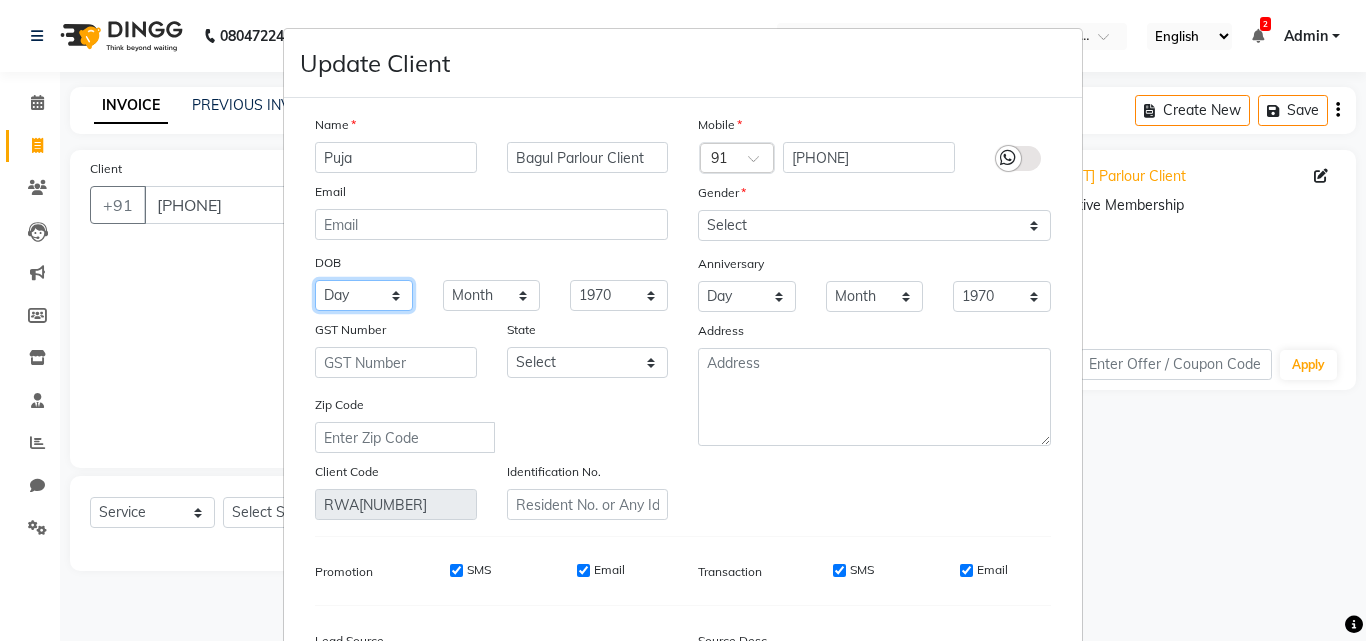 click on "Day 01 02 03 04 05 06 07 08 09 10 11 12 13 14 15 16 17 18 19 20 21 22 23 24 25 26 27 28 29 30 31" at bounding box center (364, 295) 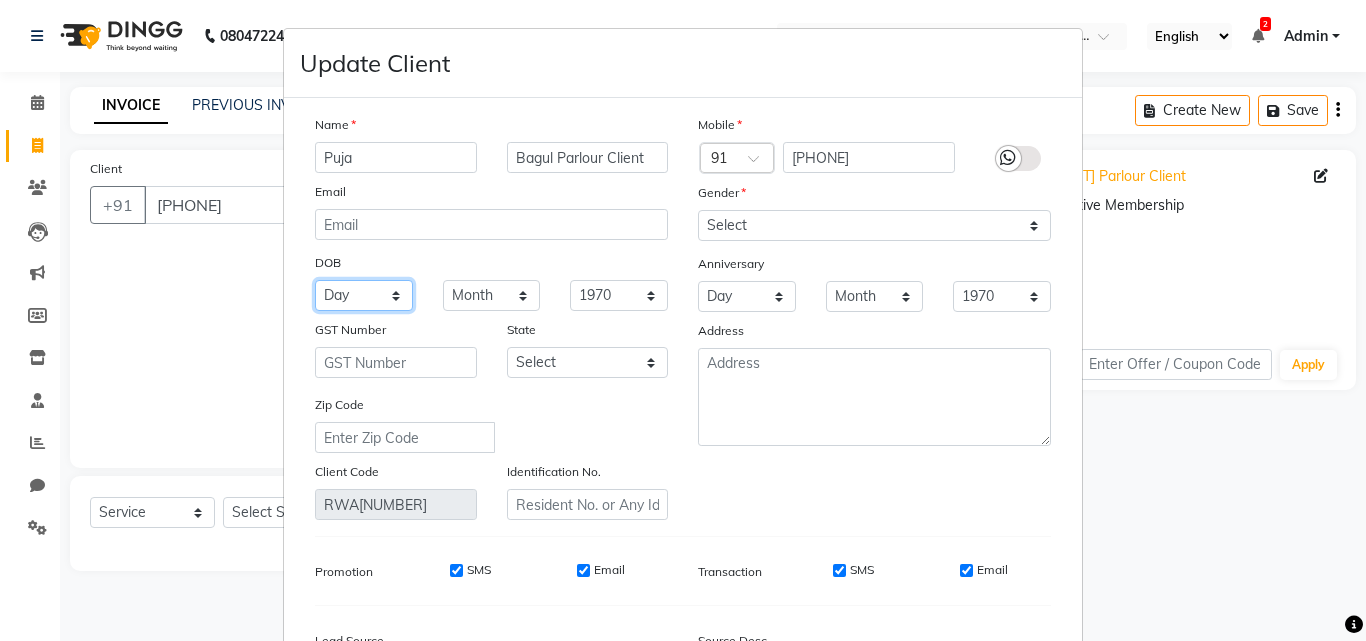 select on "16" 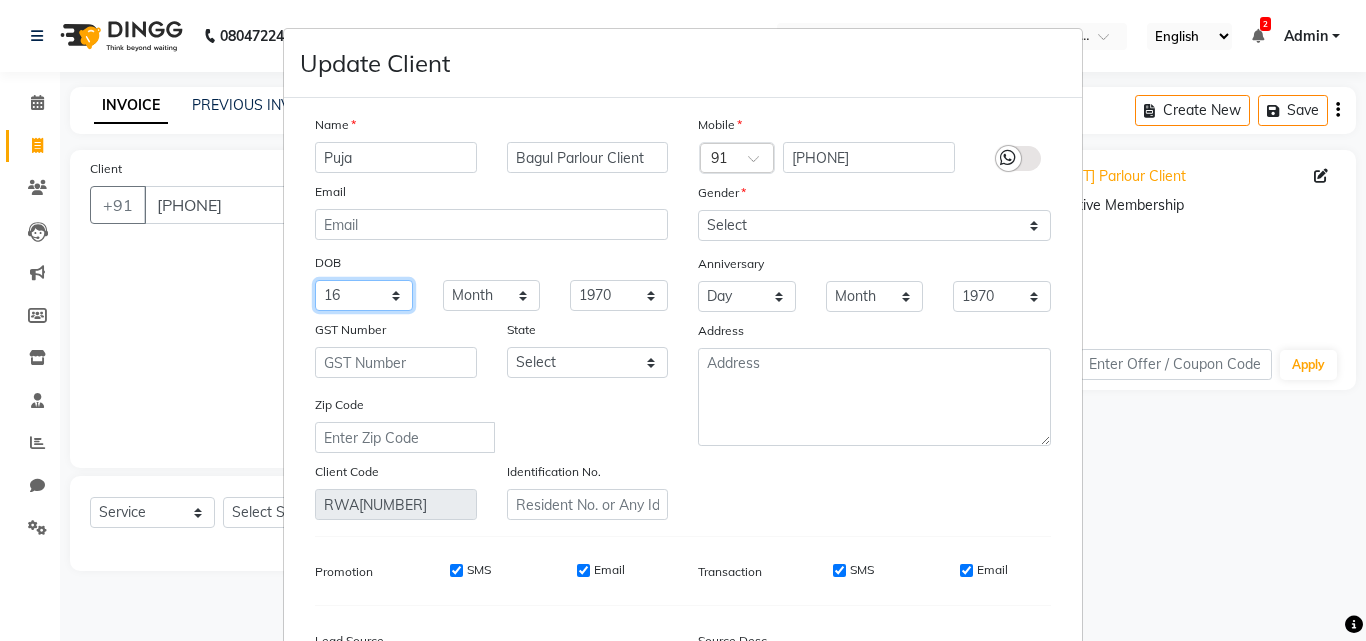 click on "Day 01 02 03 04 05 06 07 08 09 10 11 12 13 14 15 16 17 18 19 20 21 22 23 24 25 26 27 28 29 30 31" at bounding box center (364, 295) 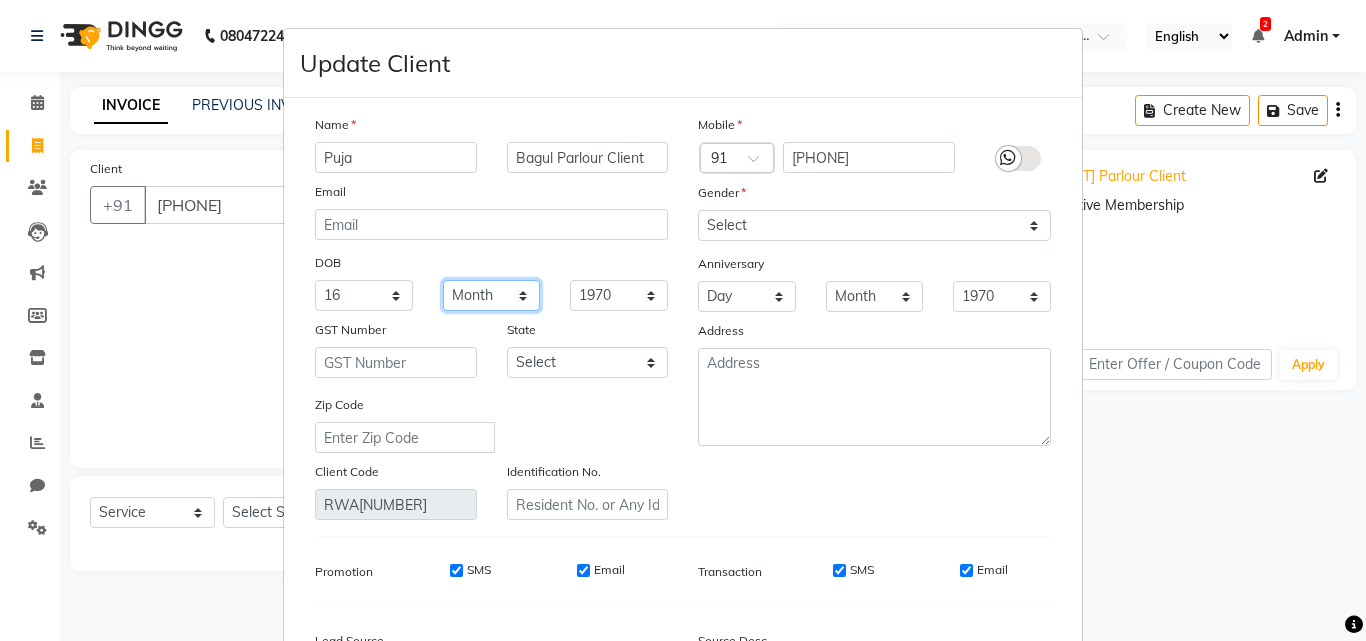 click on "Month January February March April May June July August September October November December" at bounding box center [492, 295] 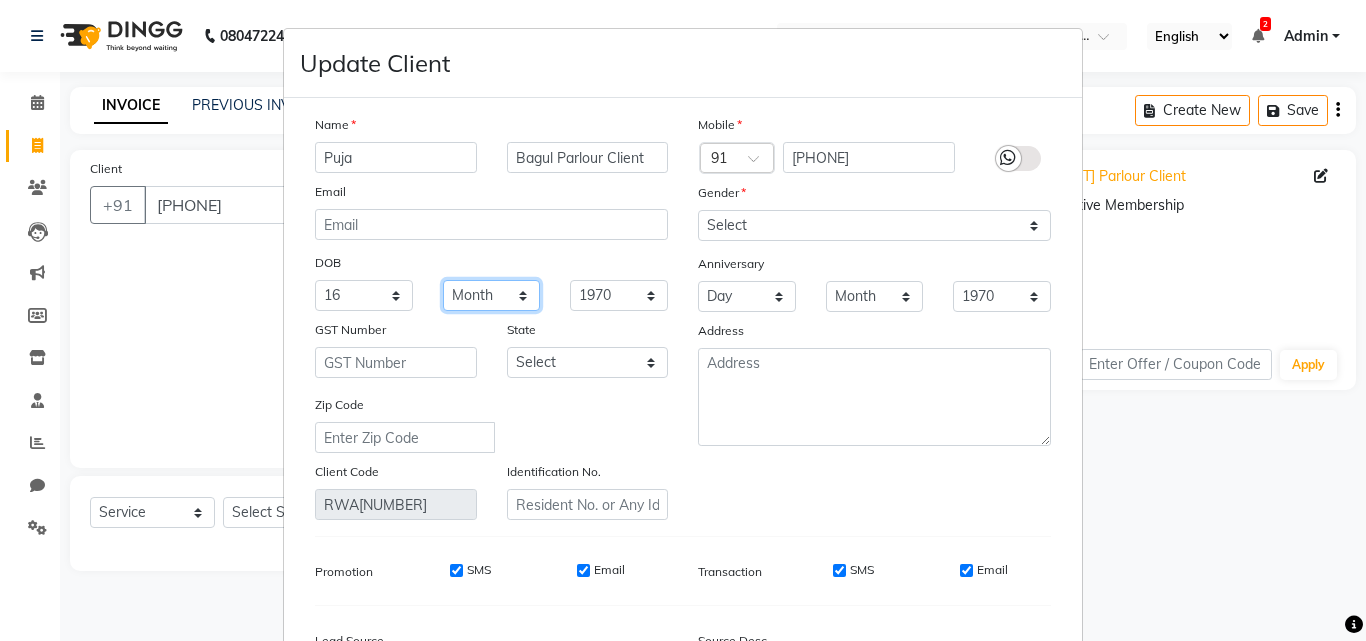 select on "11" 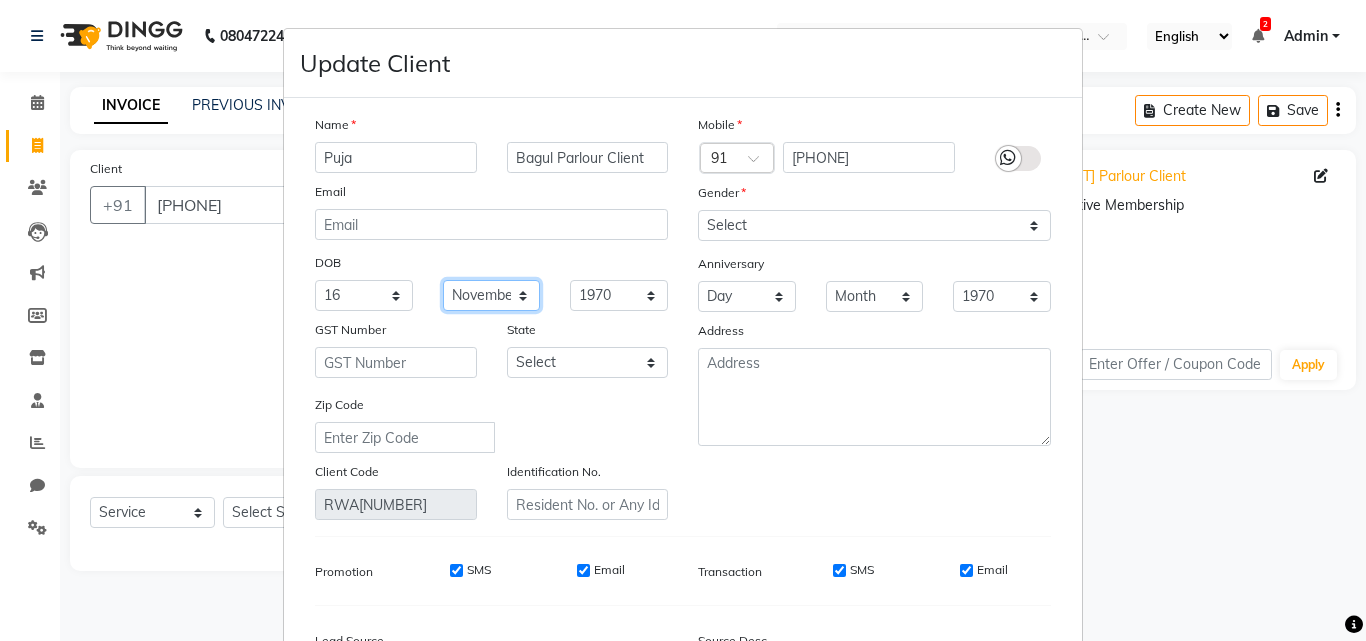 click on "Month January February March April May June July August September October November December" at bounding box center (492, 295) 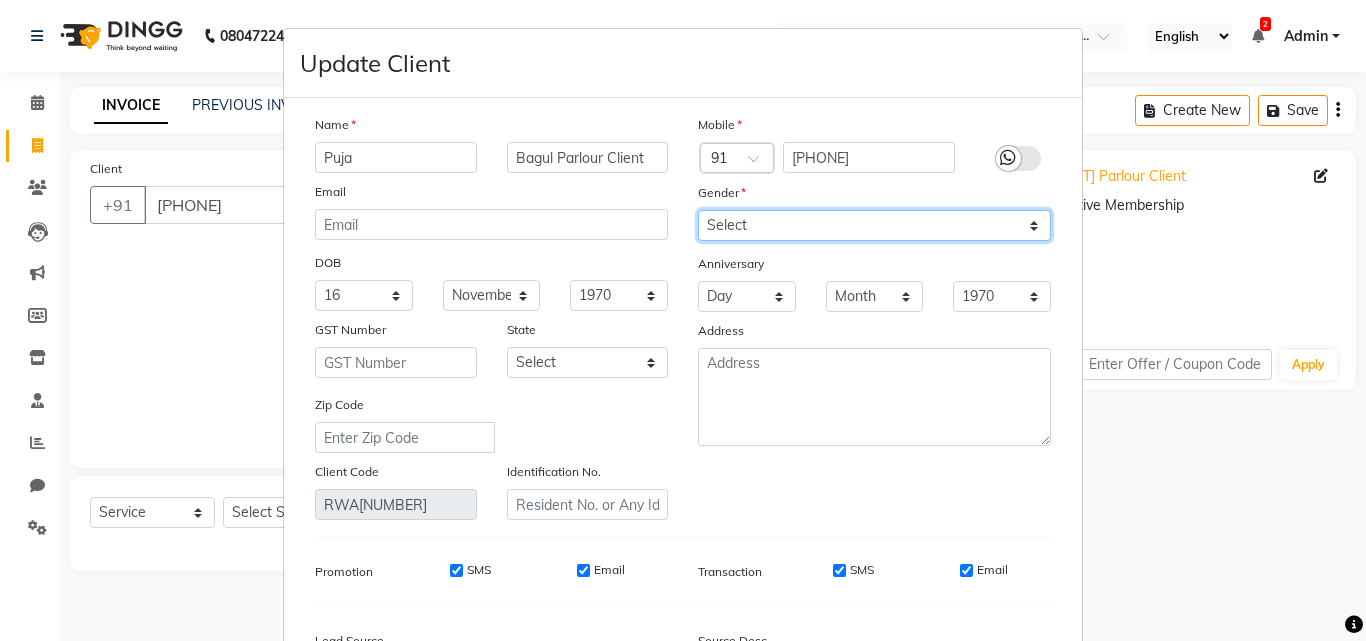 click on "Select Male Female Other Prefer Not To Say" at bounding box center [874, 225] 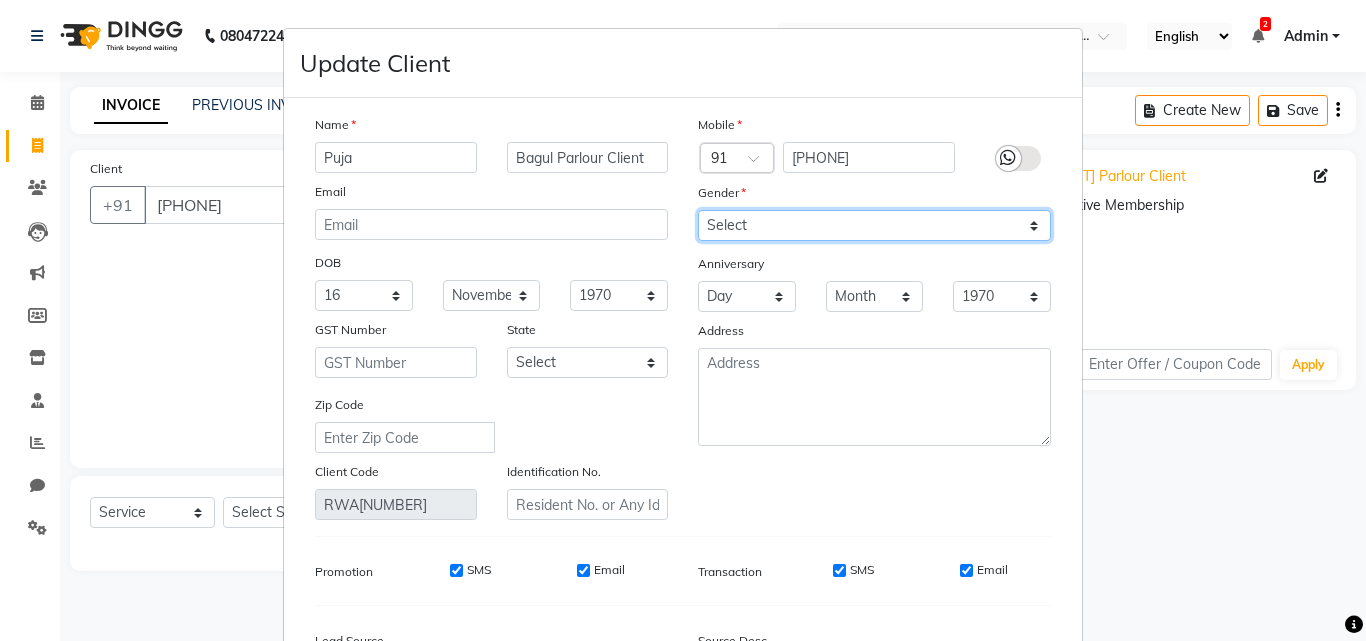 select on "female" 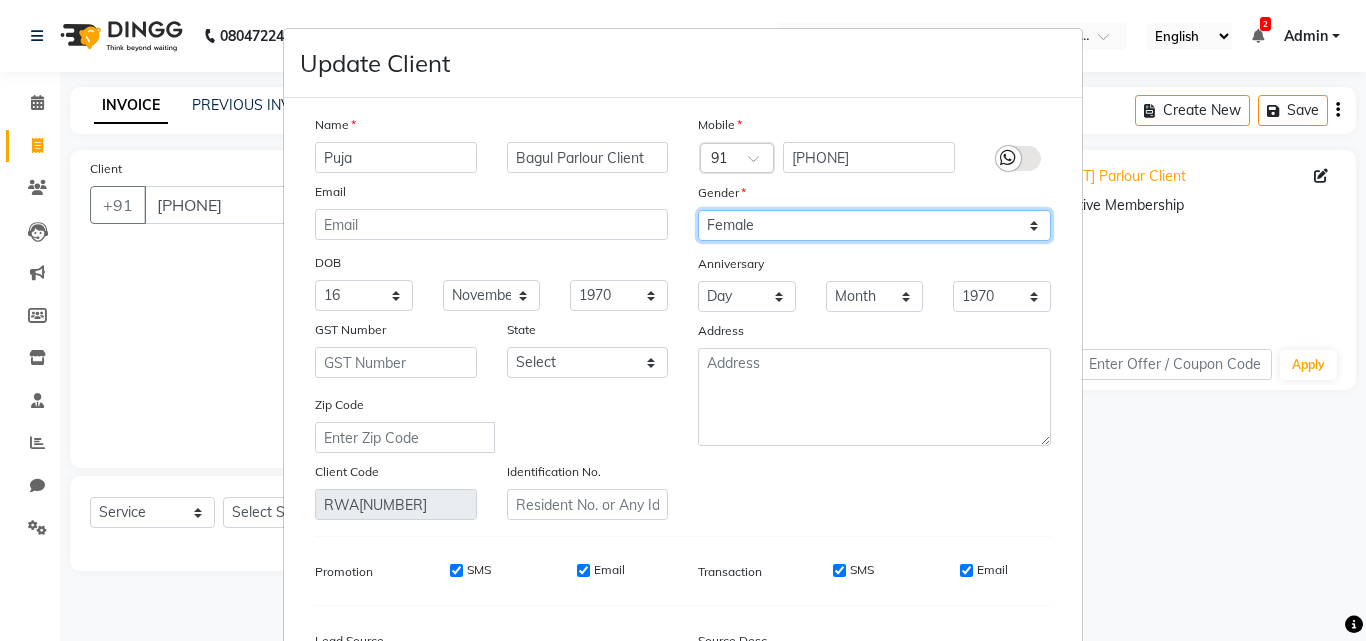 click on "Select Male Female Other Prefer Not To Say" at bounding box center (874, 225) 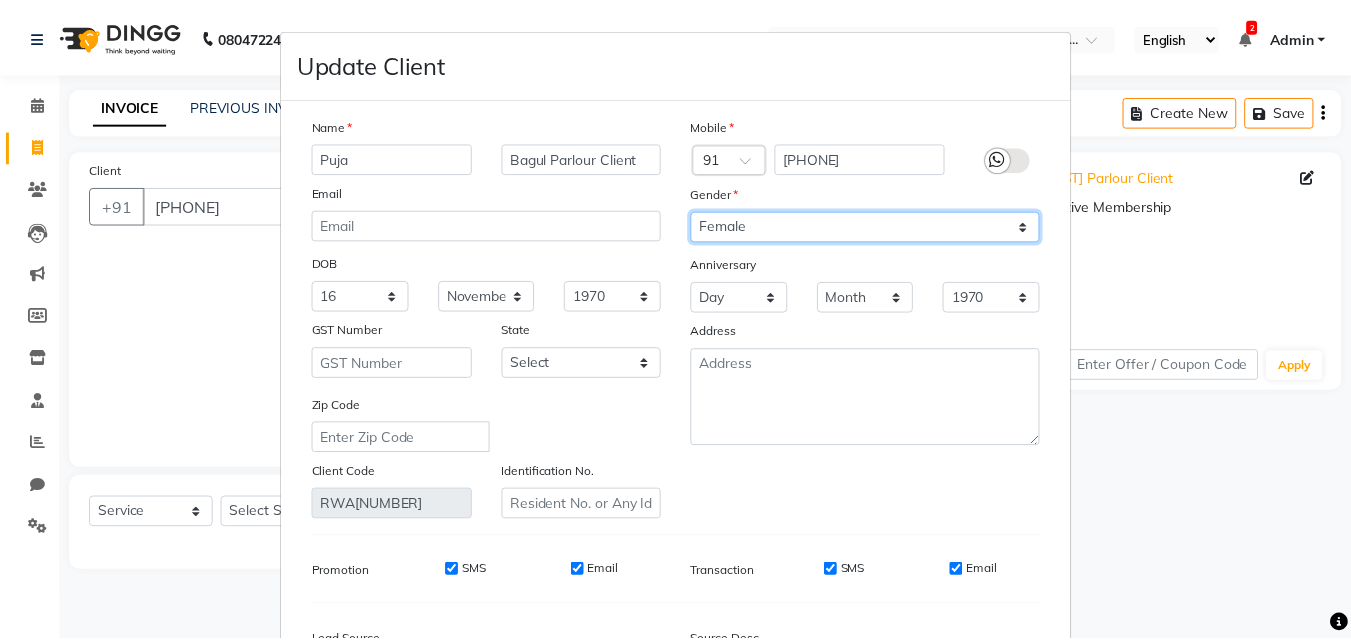 scroll, scrollTop: 246, scrollLeft: 0, axis: vertical 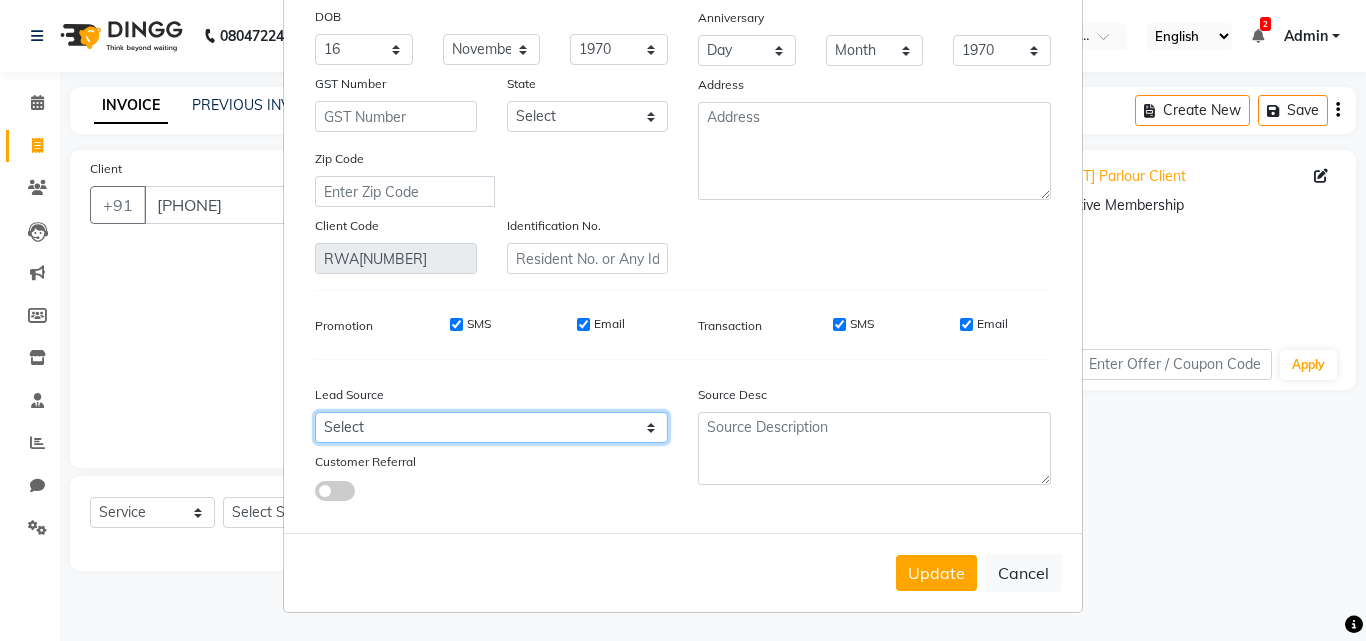 click on "Select Walk-in Referral Internet Friend Word of Mouth Advertisement Facebook JustDial Google Other" at bounding box center (491, 427) 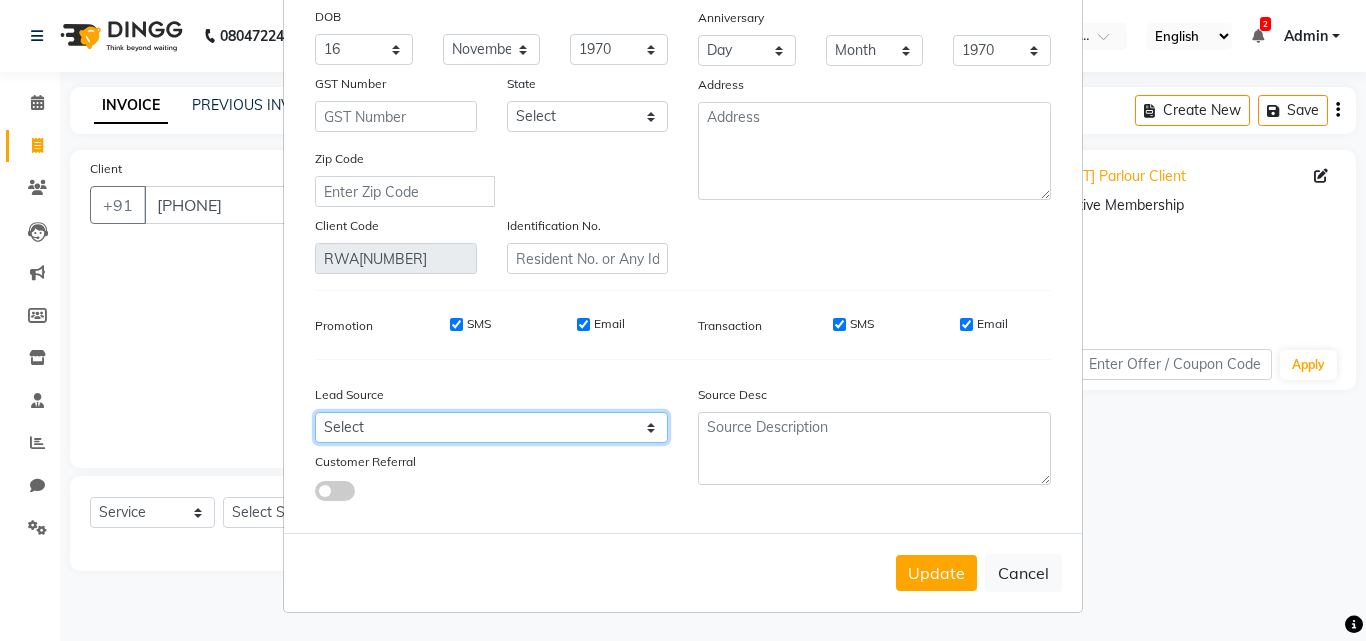 select on "56128" 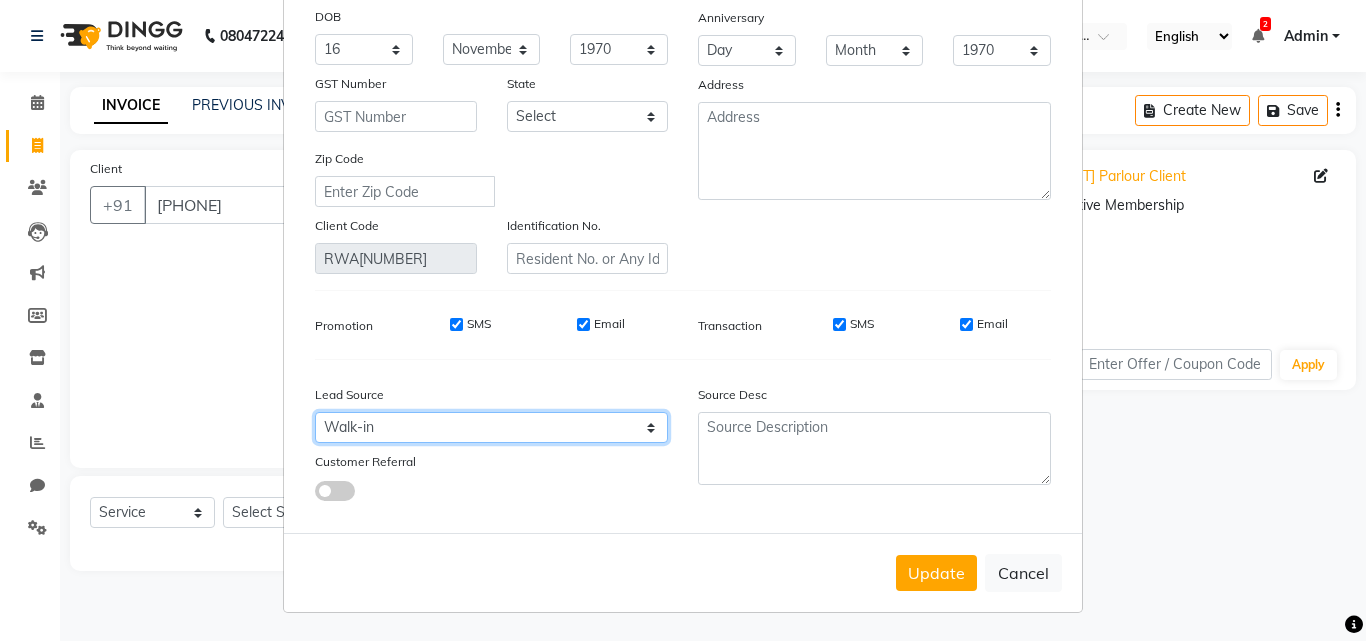 click on "Select Walk-in Referral Internet Friend Word of Mouth Advertisement Facebook JustDial Google Other" at bounding box center [491, 427] 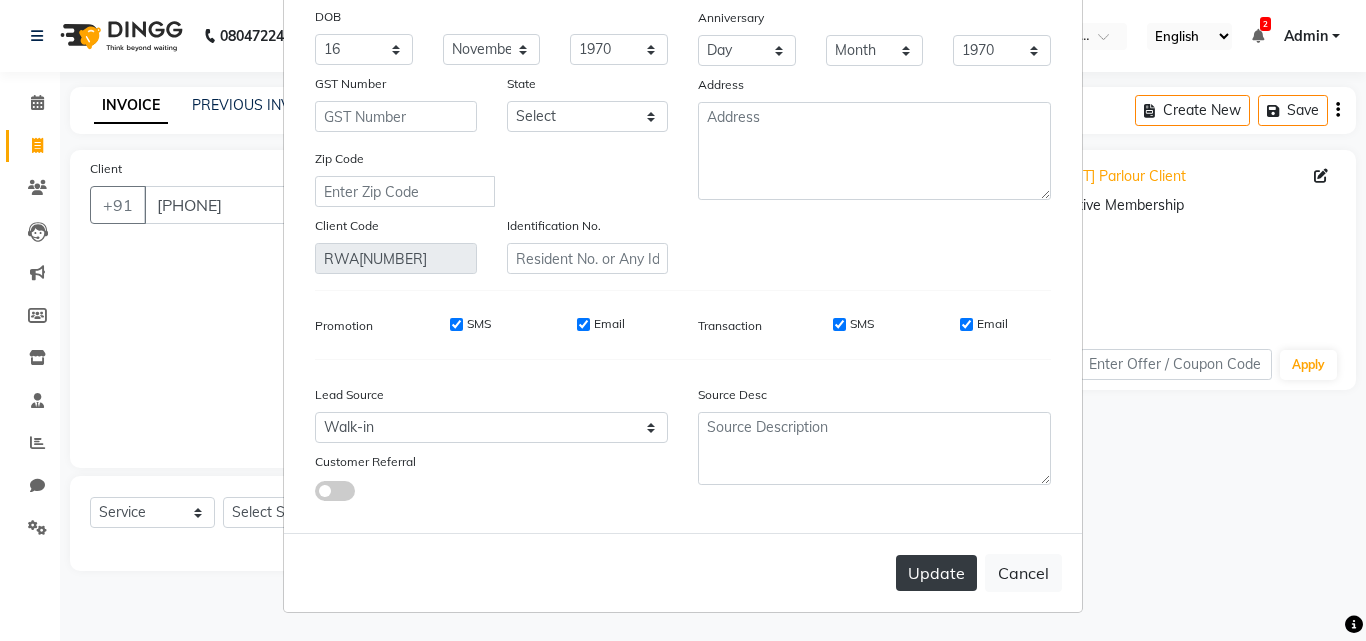 click on "Update" at bounding box center (936, 573) 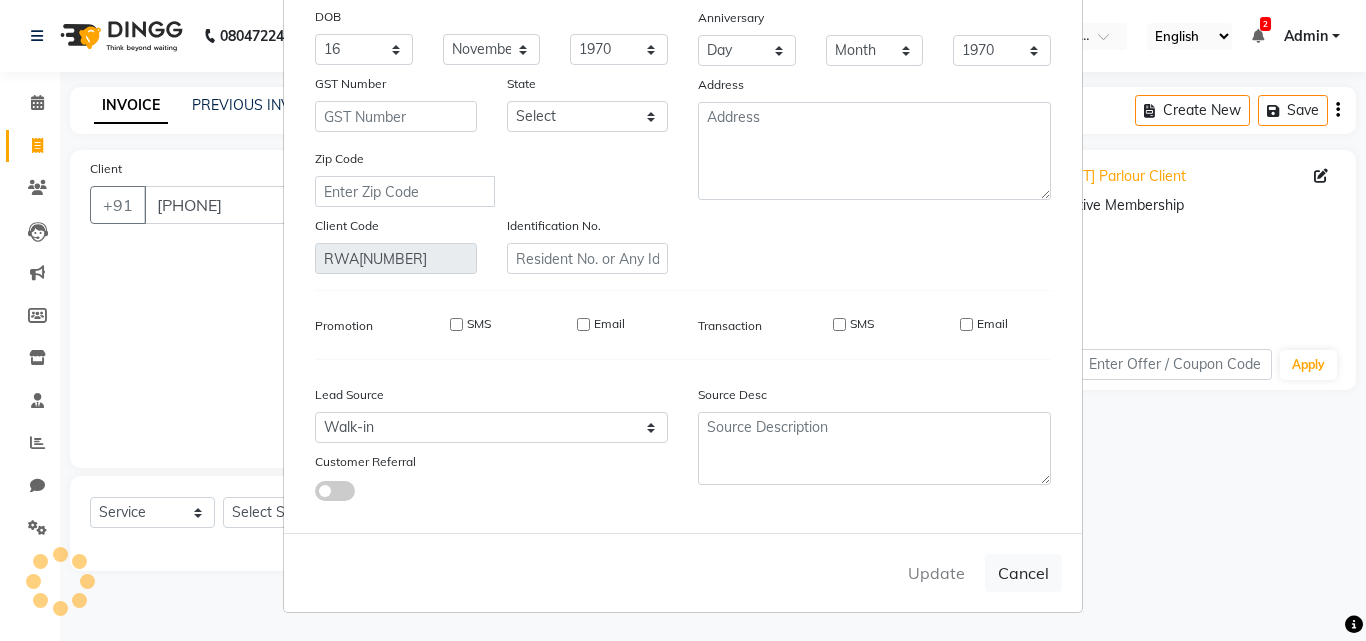 type 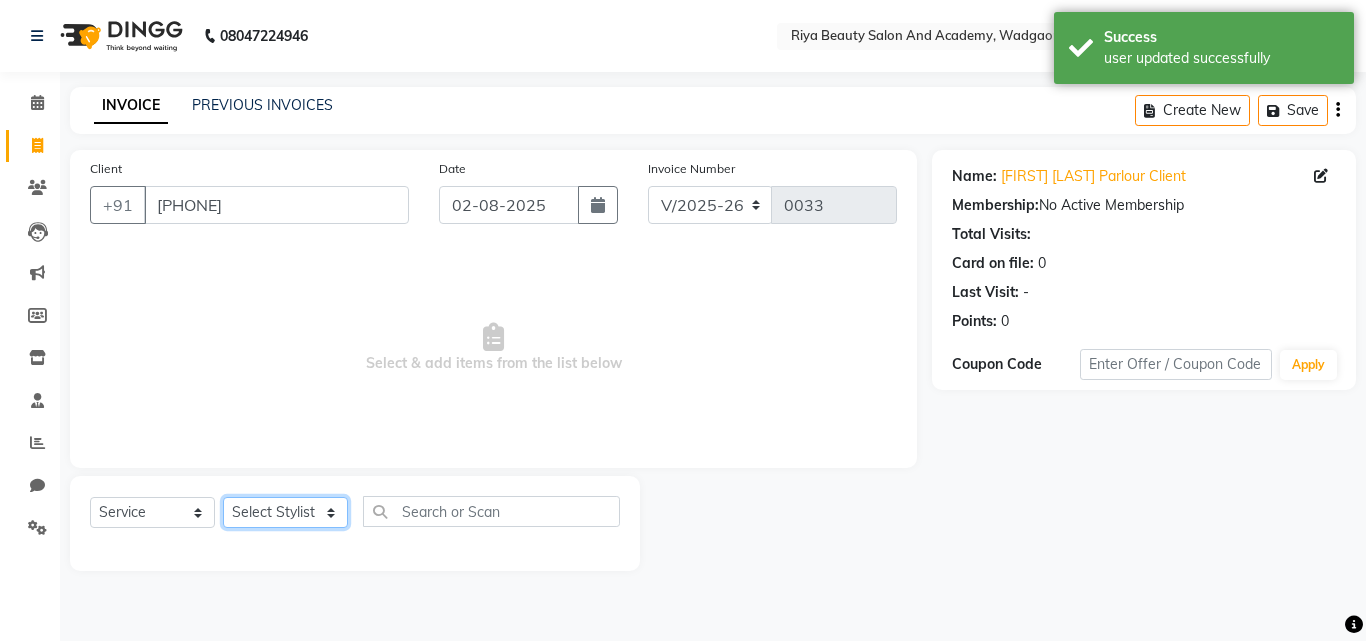click on "Select Stylist Bhavana Riya Rupali Supriya" 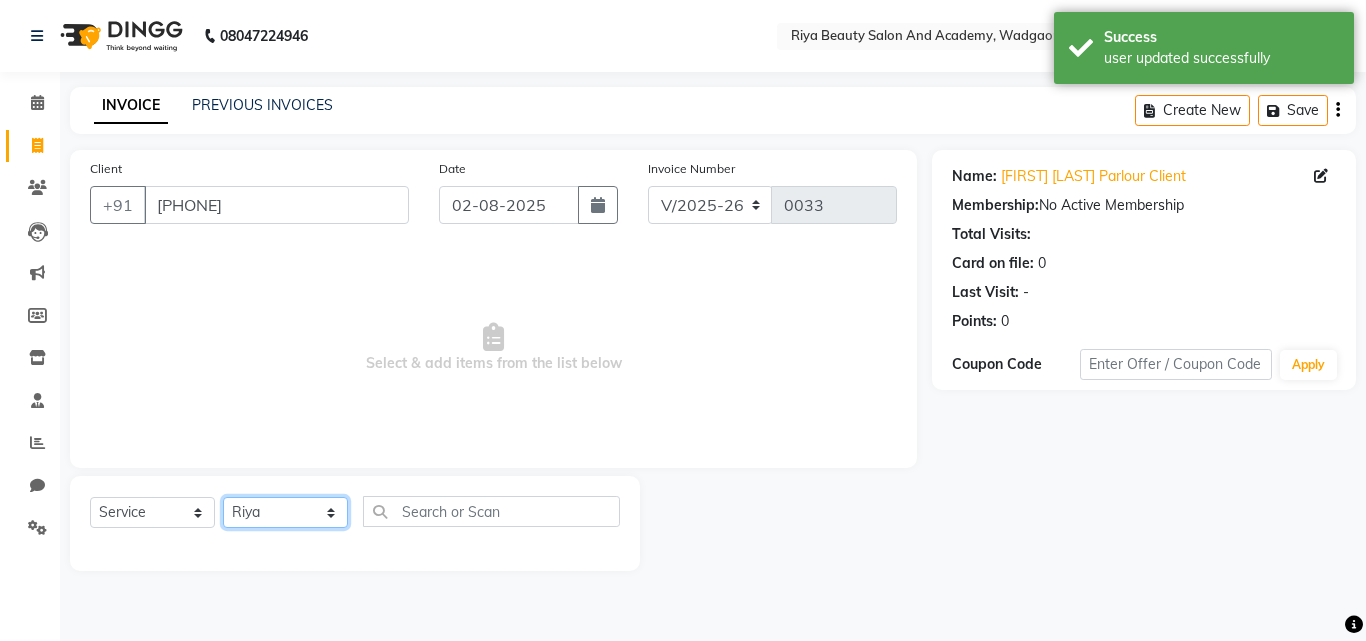 click on "Select Stylist Bhavana Riya Rupali Supriya" 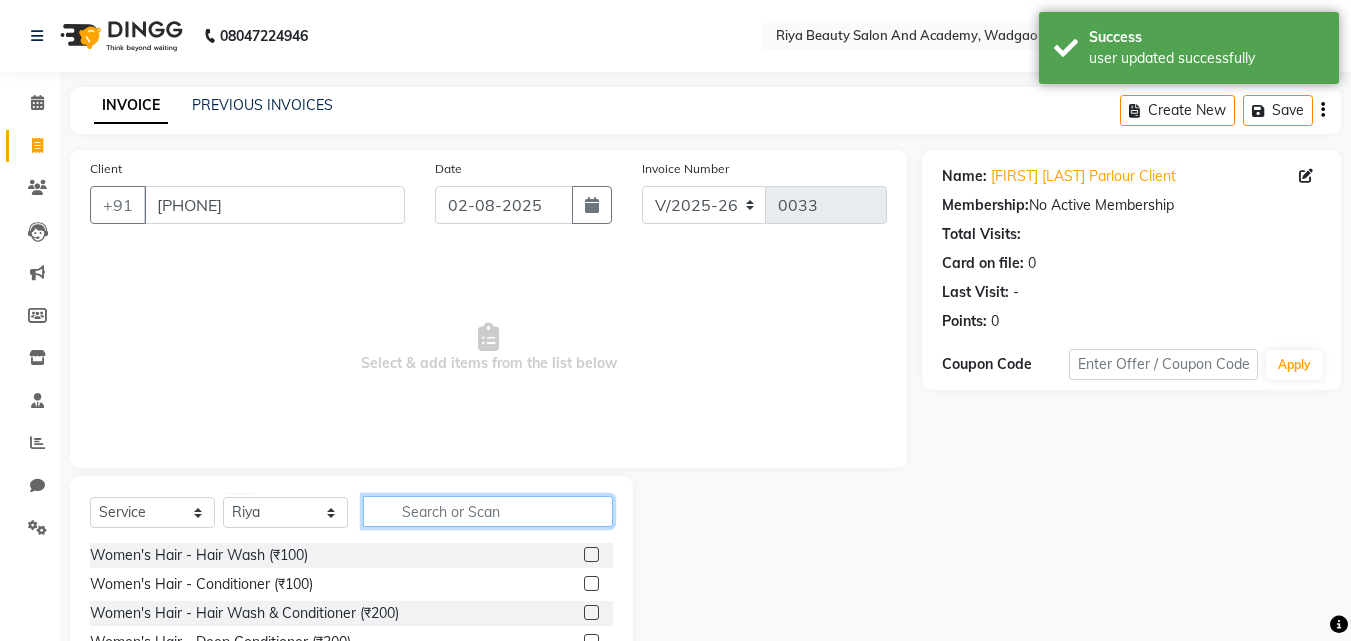 click 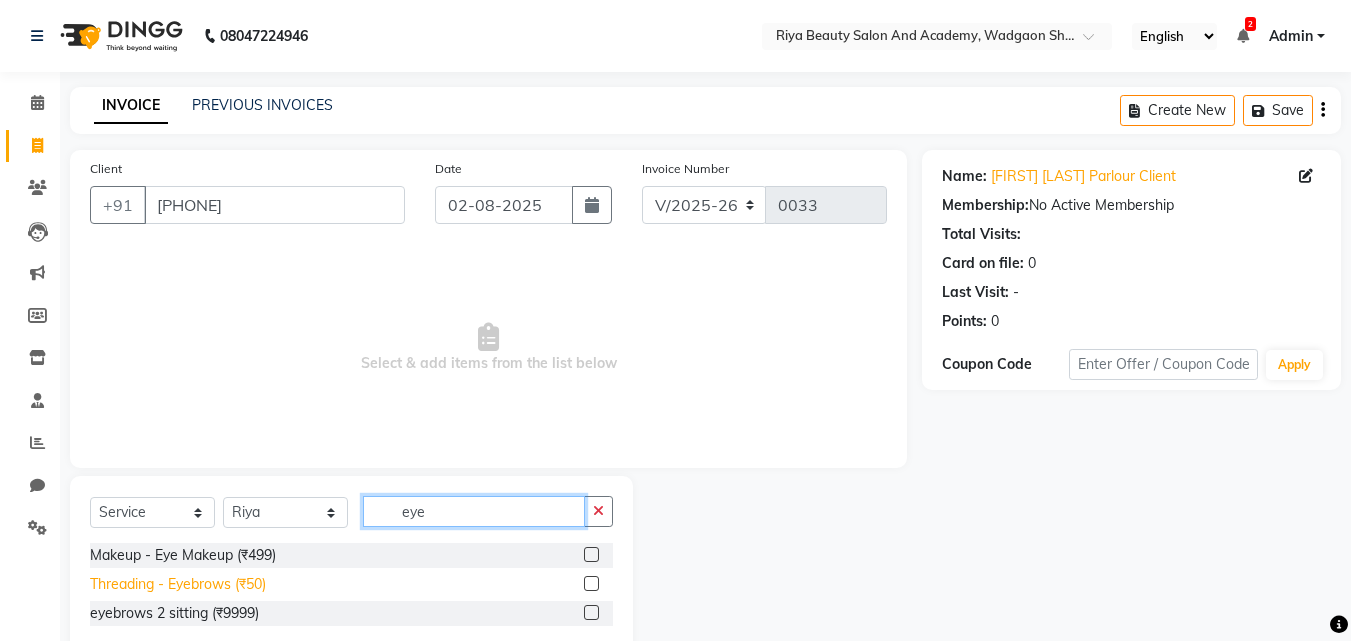 type on "eye" 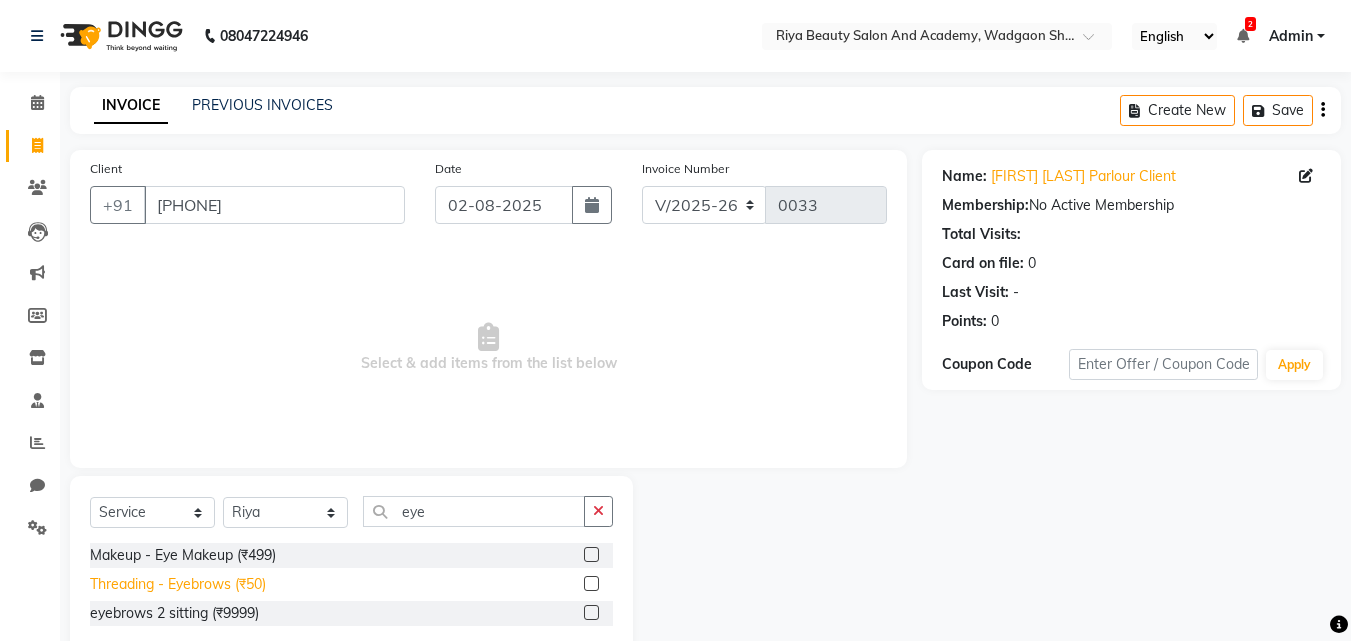 click on "Threading - Eyebrows (₹50)" 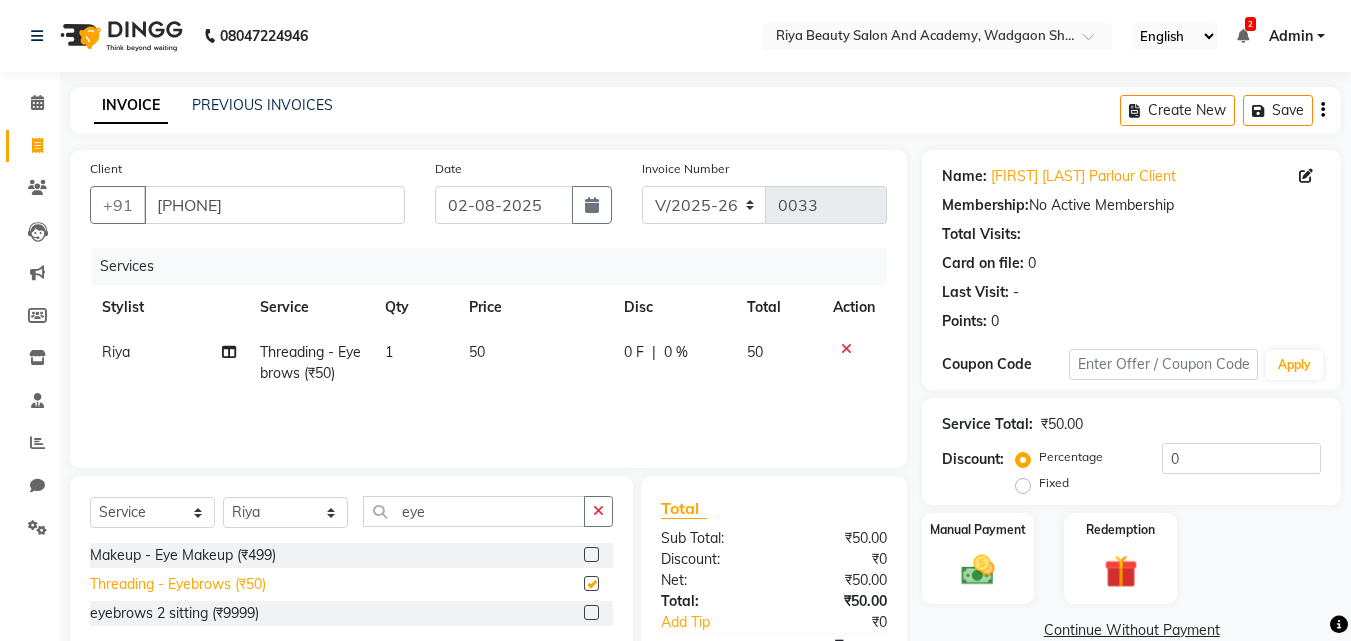 checkbox on "false" 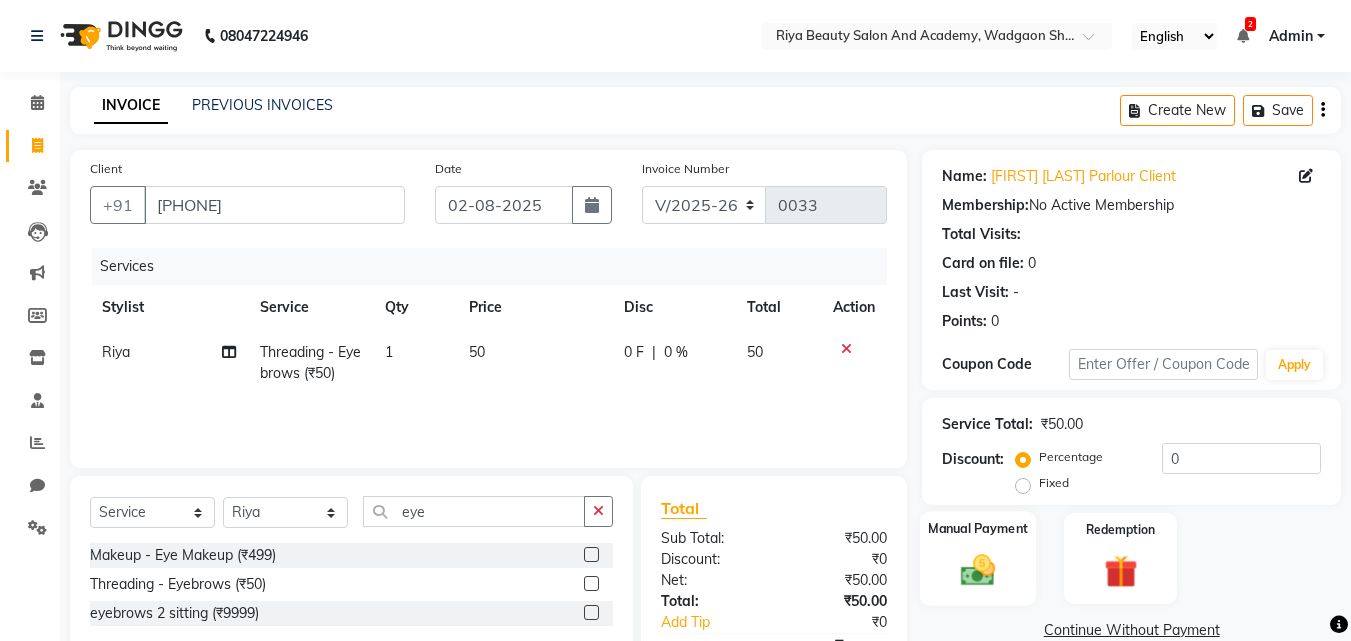 click 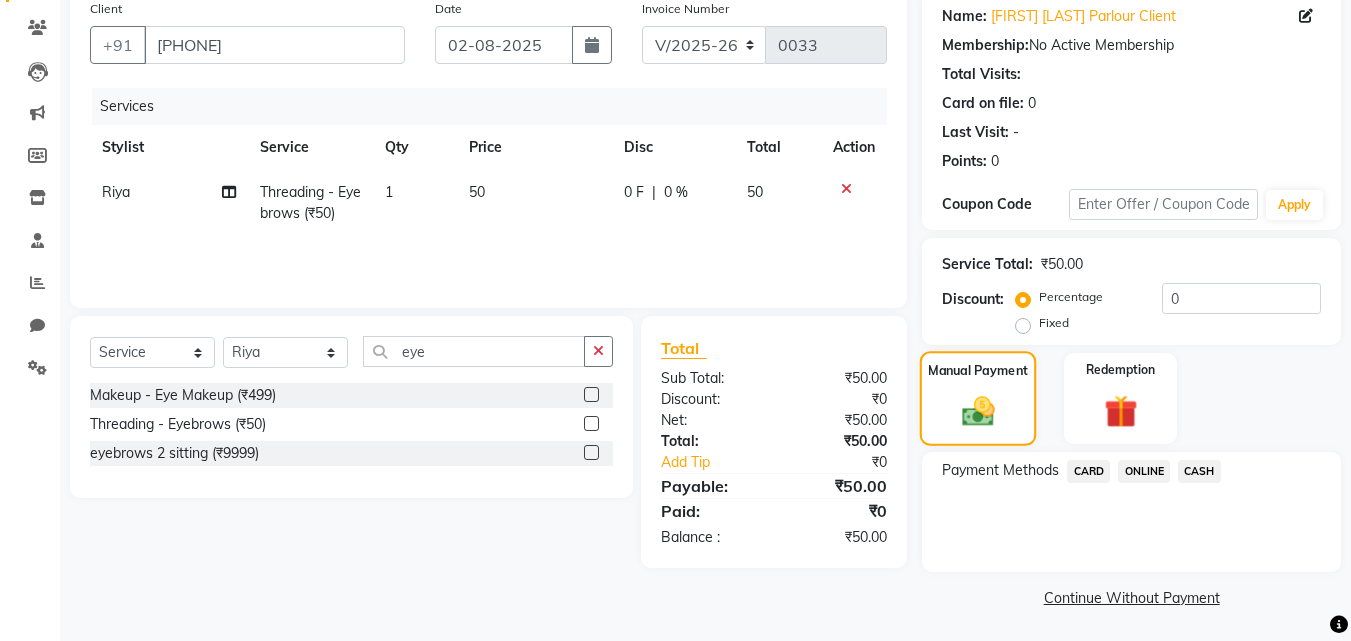 scroll, scrollTop: 162, scrollLeft: 0, axis: vertical 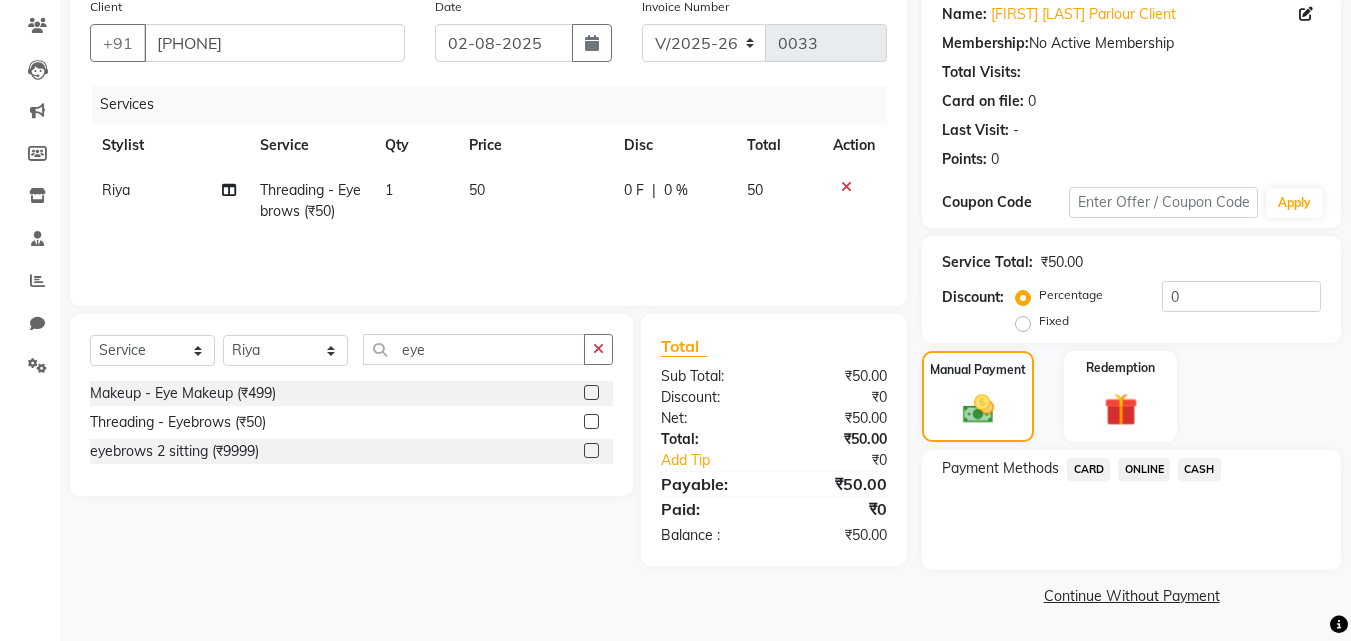 click on "ONLINE" 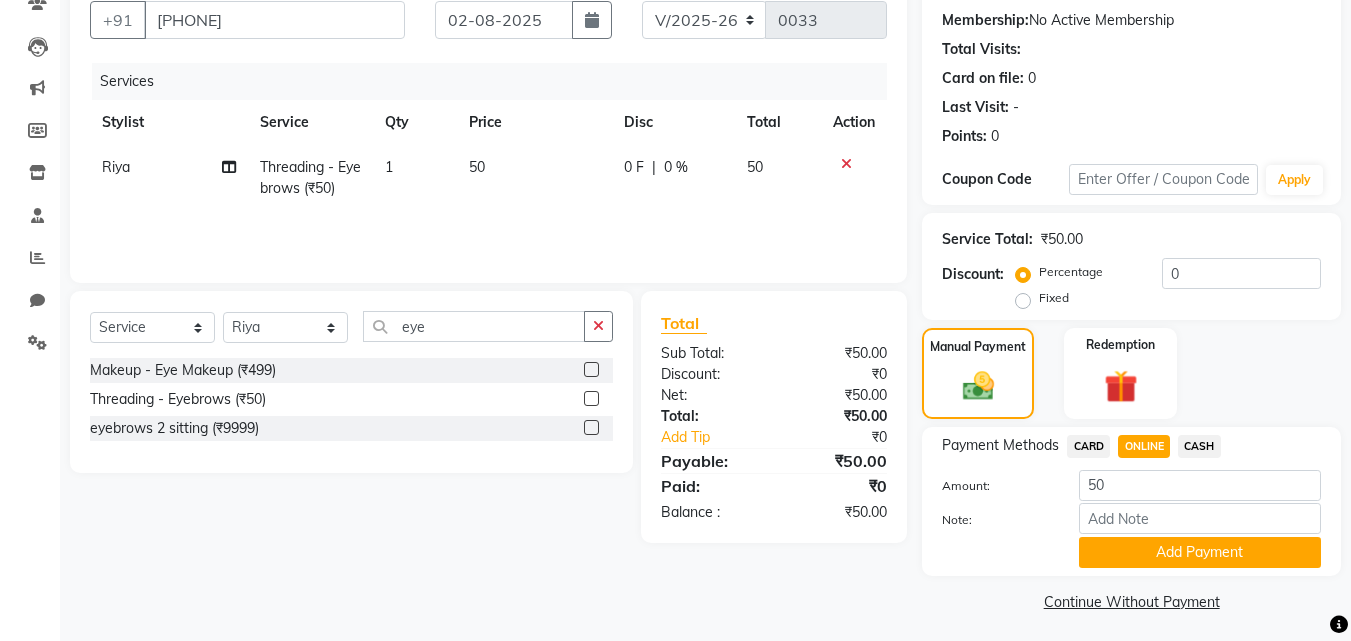 scroll, scrollTop: 191, scrollLeft: 0, axis: vertical 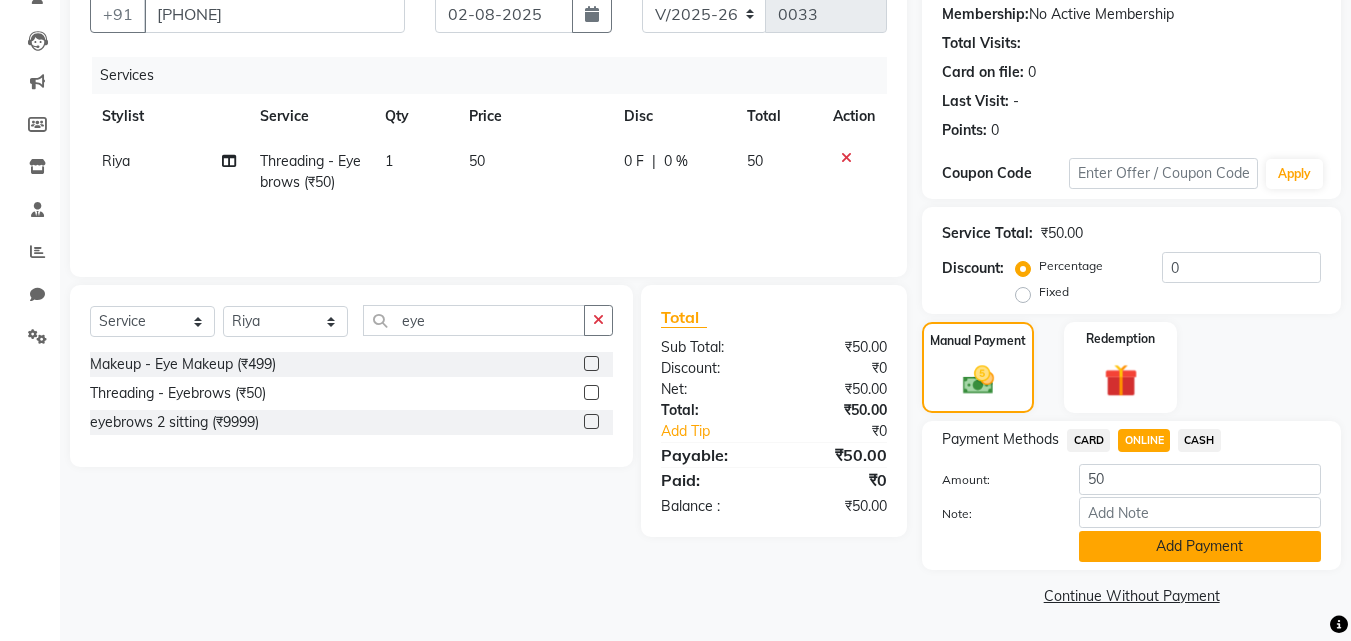 click on "Add Payment" 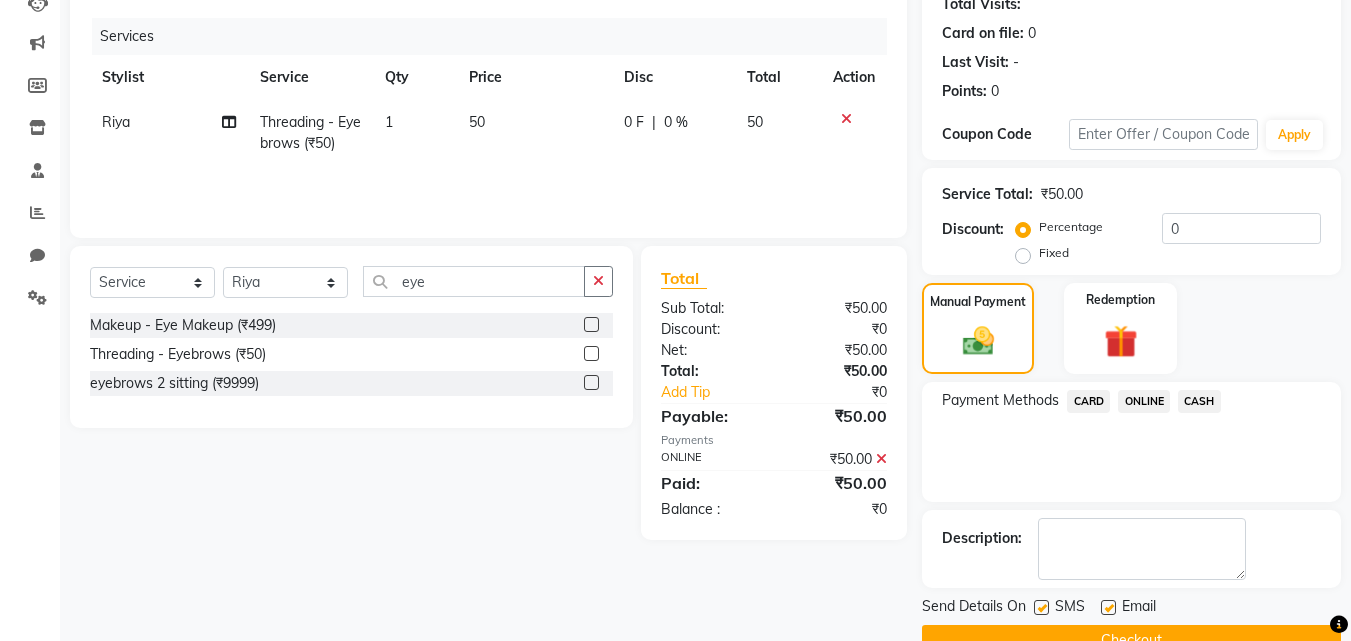 scroll, scrollTop: 275, scrollLeft: 0, axis: vertical 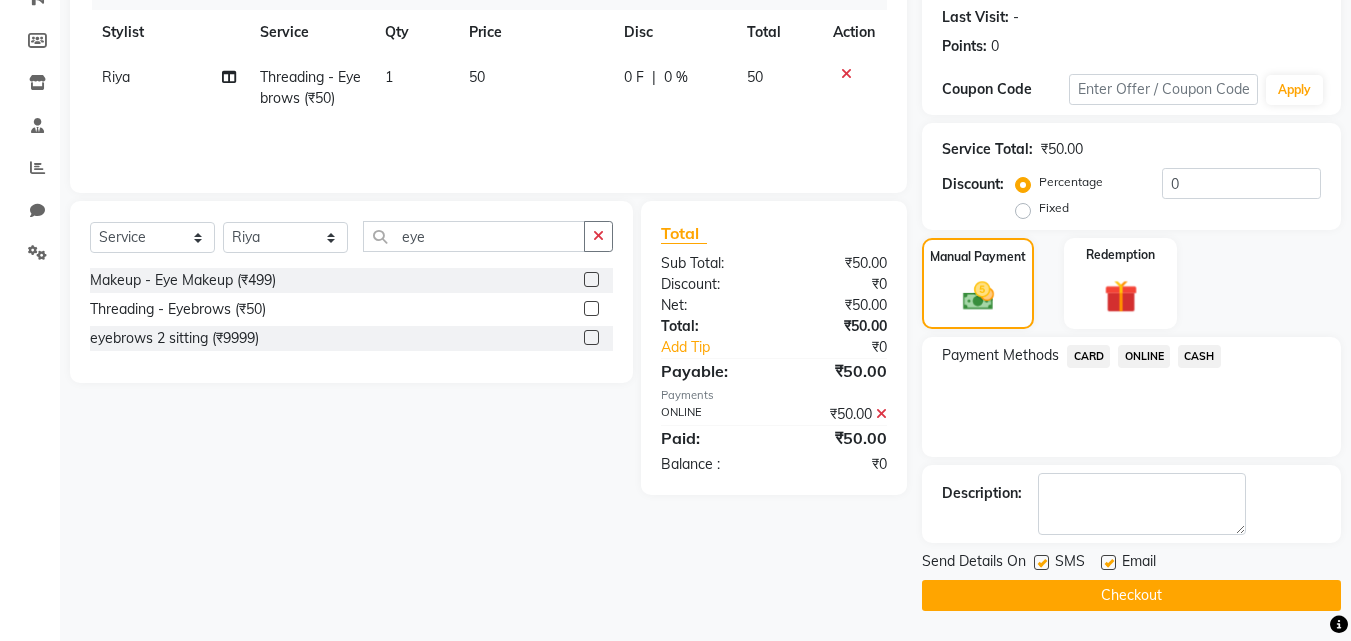 click on "Checkout" 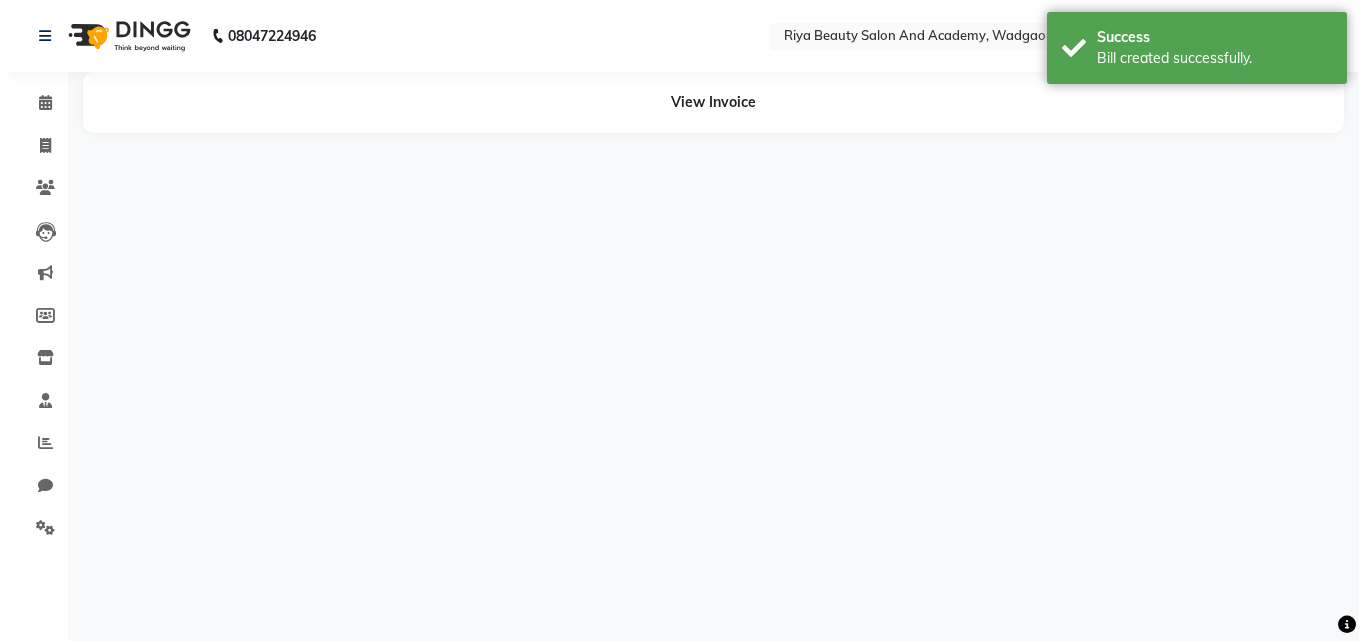 scroll, scrollTop: 0, scrollLeft: 0, axis: both 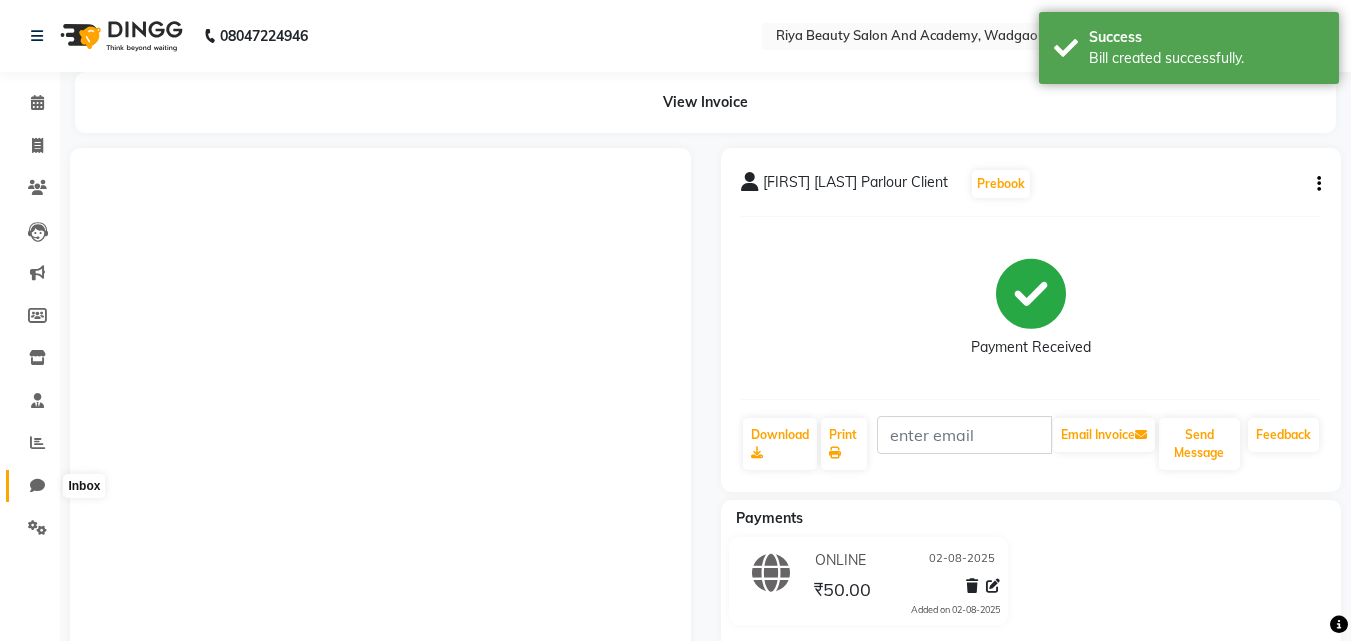 click 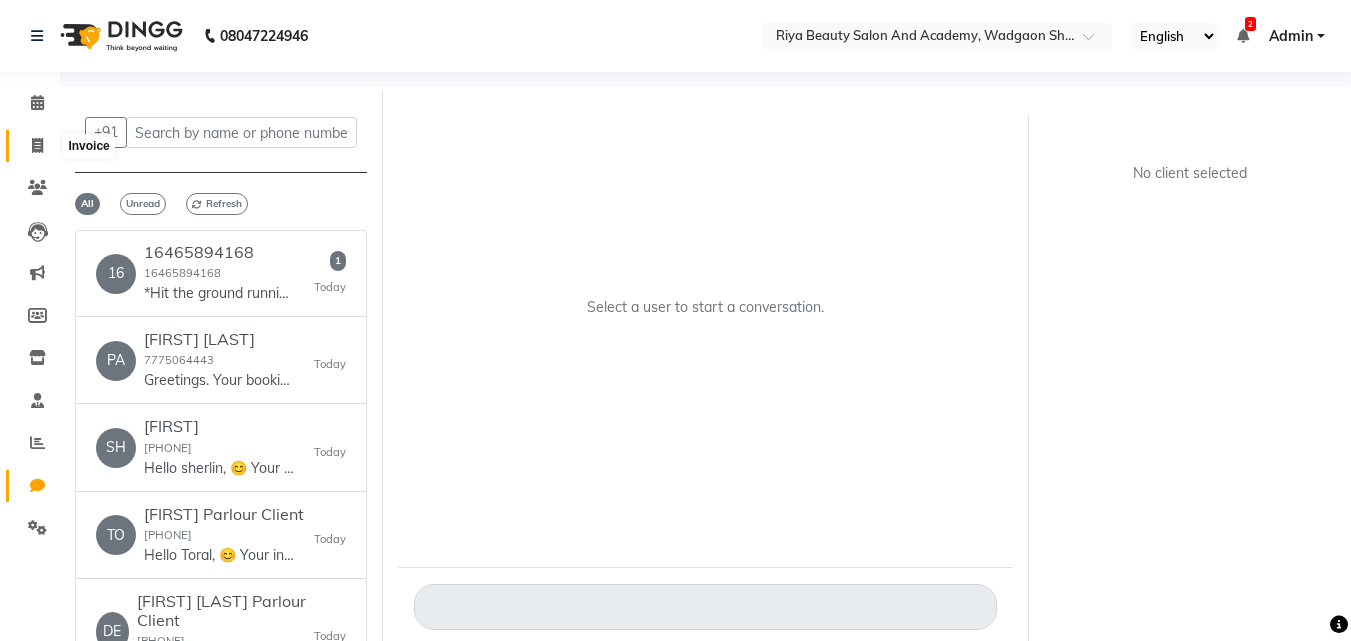 click 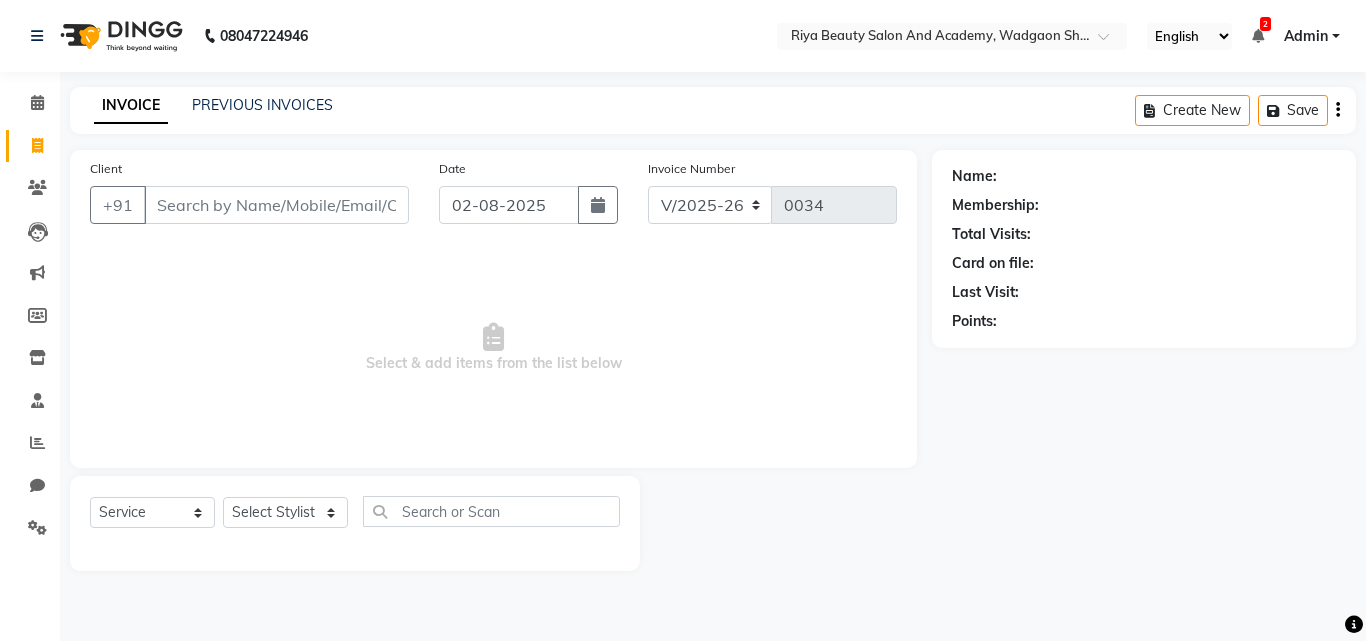 click on "Inventory" 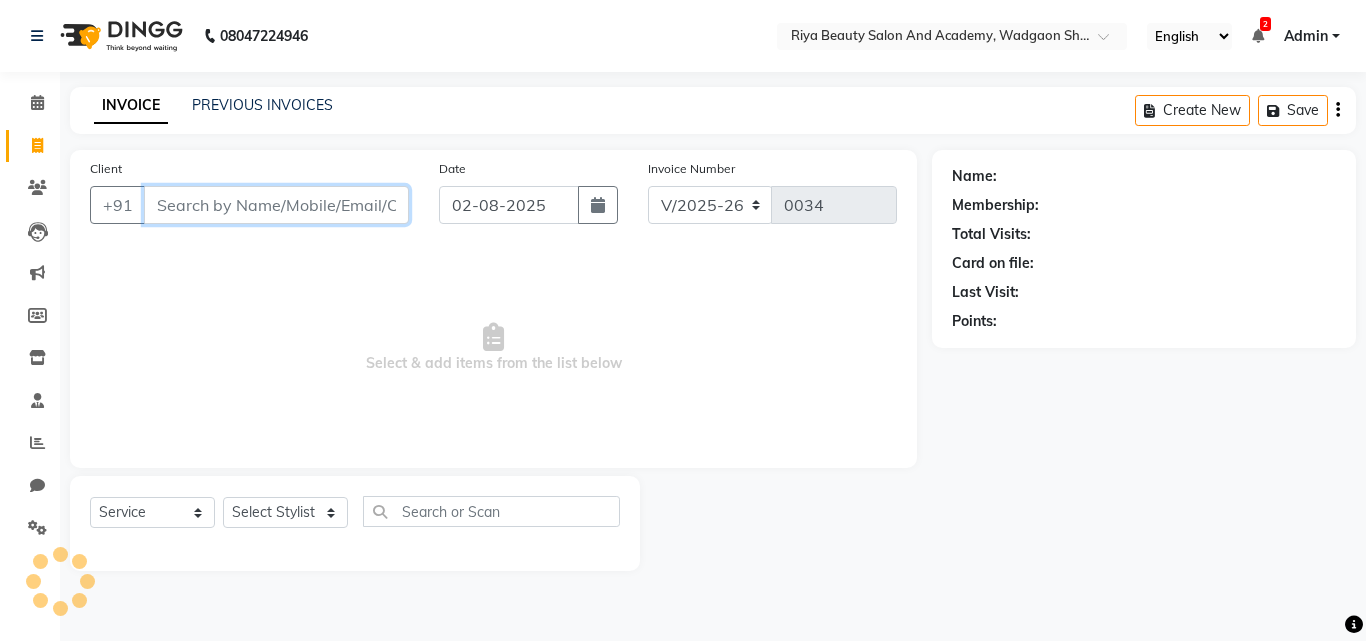 click on "Client" at bounding box center (276, 205) 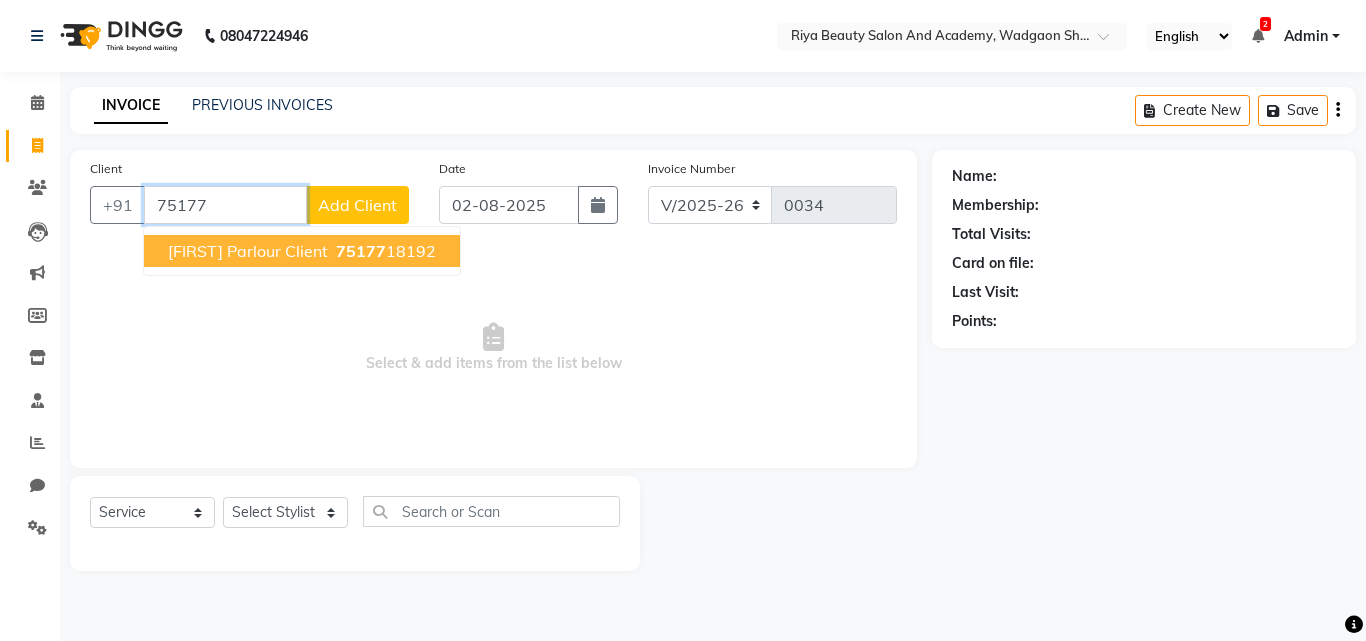 click on "Swinal Parlour Client" at bounding box center [248, 251] 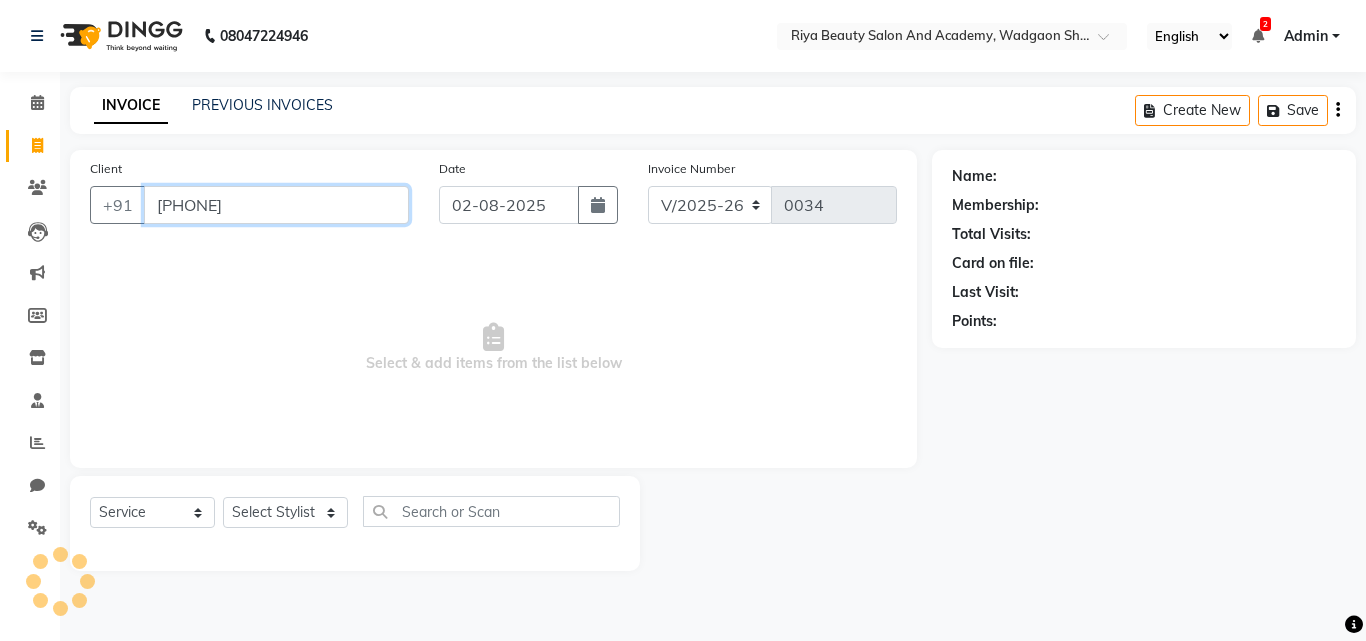 type on "[PHONE]" 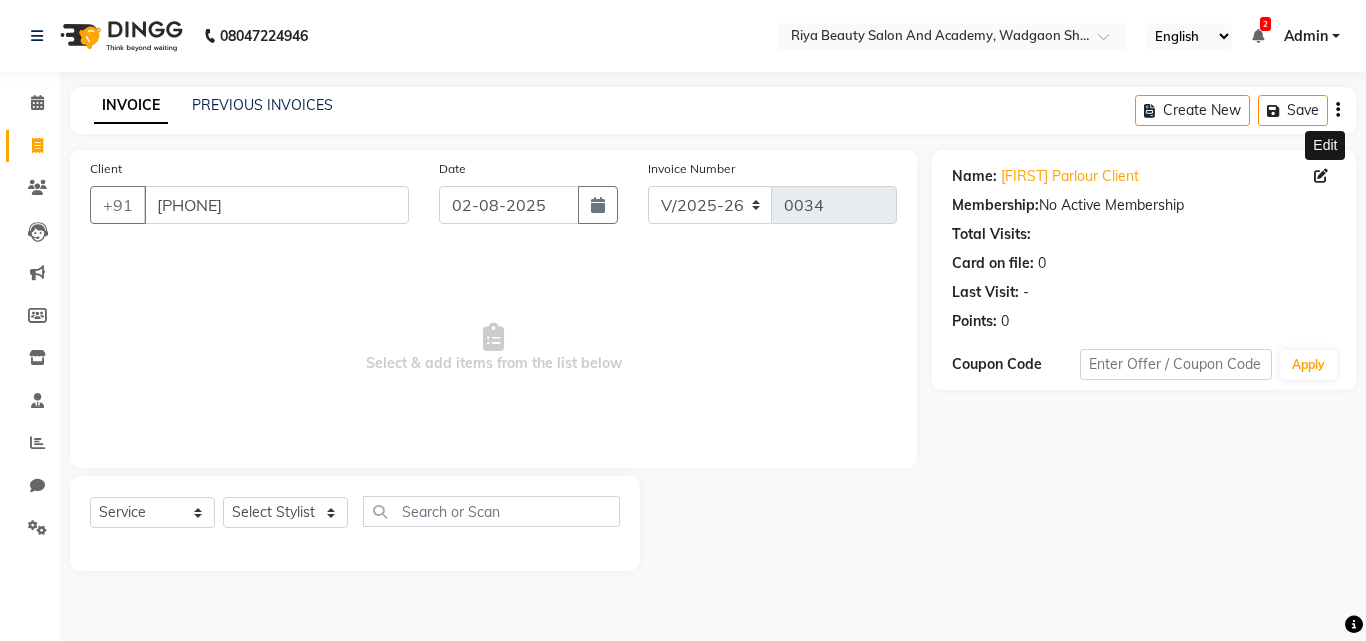 click 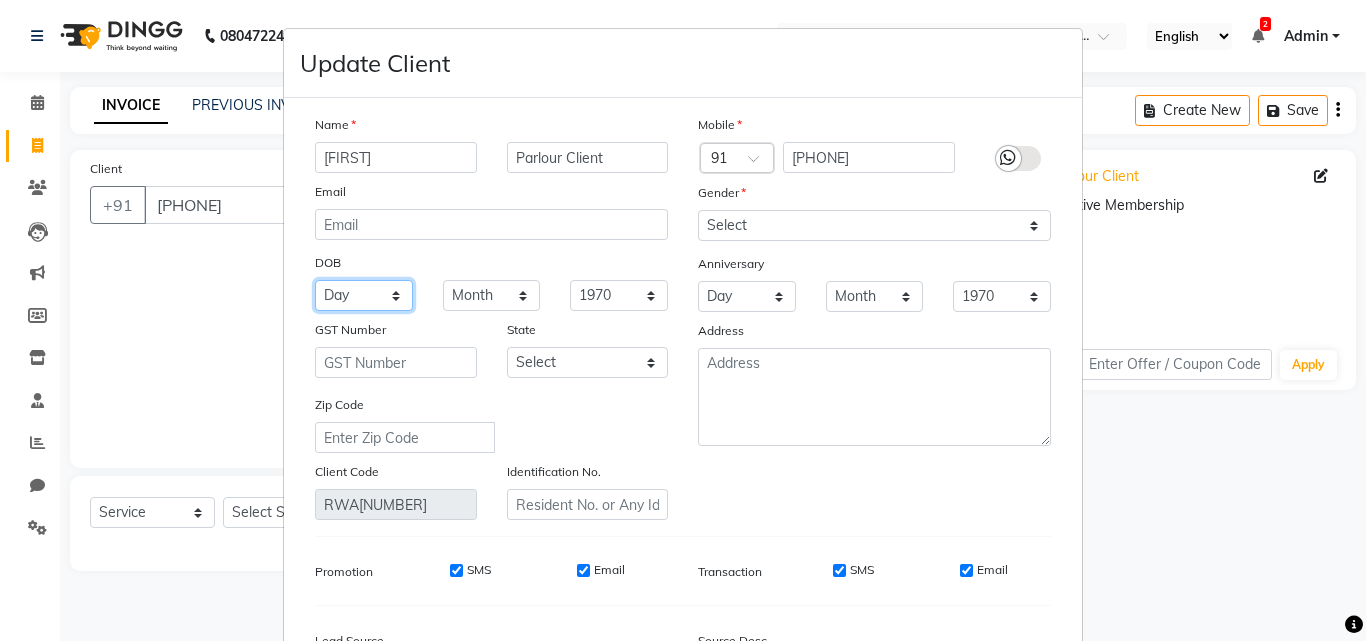 click on "Day 01 02 03 04 05 06 07 08 09 10 11 12 13 14 15 16 17 18 19 20 21 22 23 24 25 26 27 28 29 30 31" at bounding box center (364, 295) 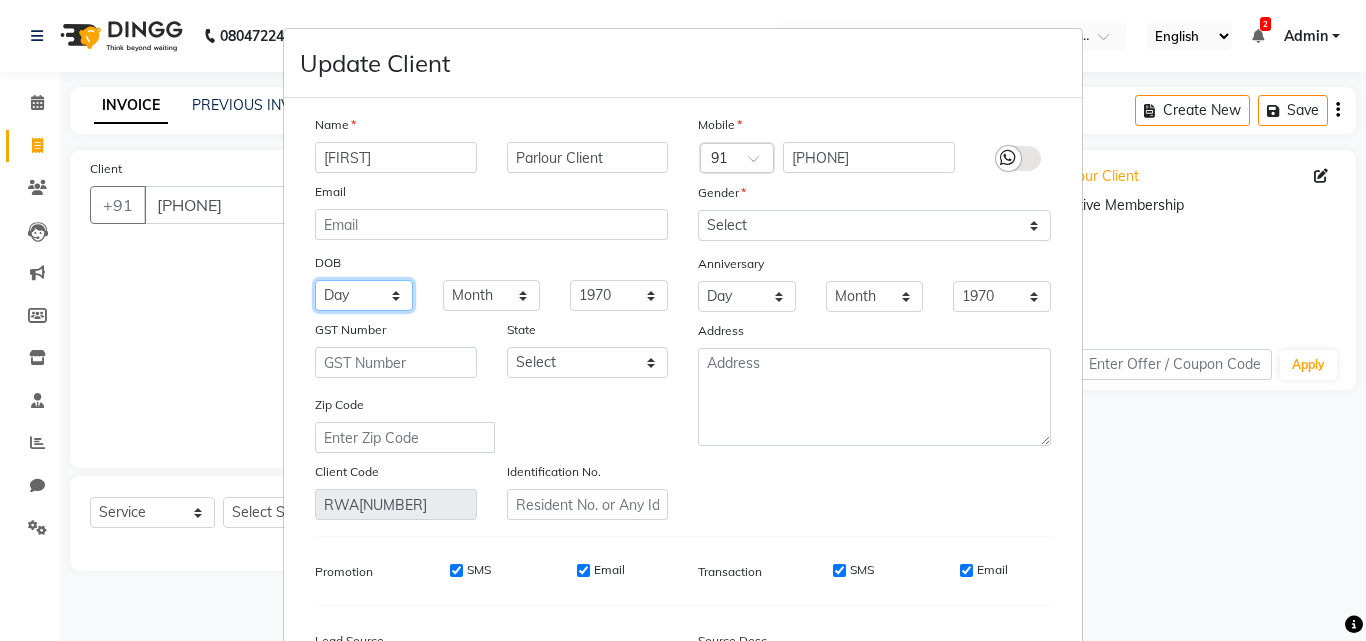 select on "07" 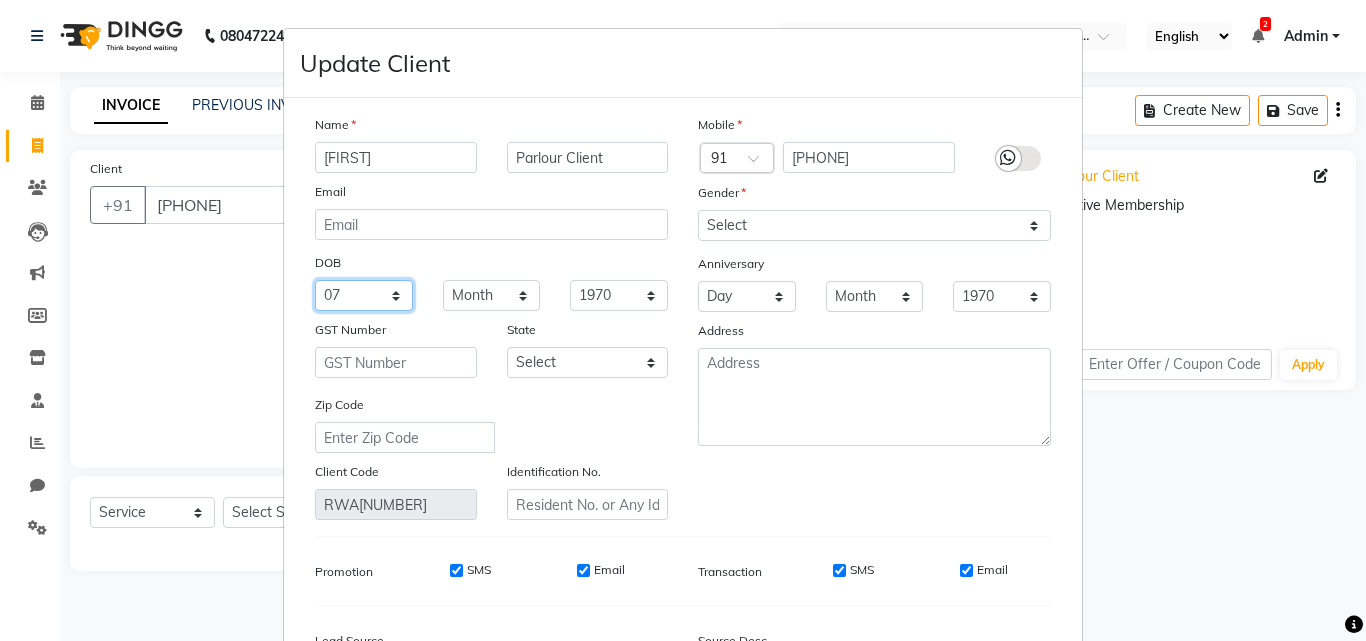 click on "Day 01 02 03 04 05 06 07 08 09 10 11 12 13 14 15 16 17 18 19 20 21 22 23 24 25 26 27 28 29 30 31" at bounding box center [364, 295] 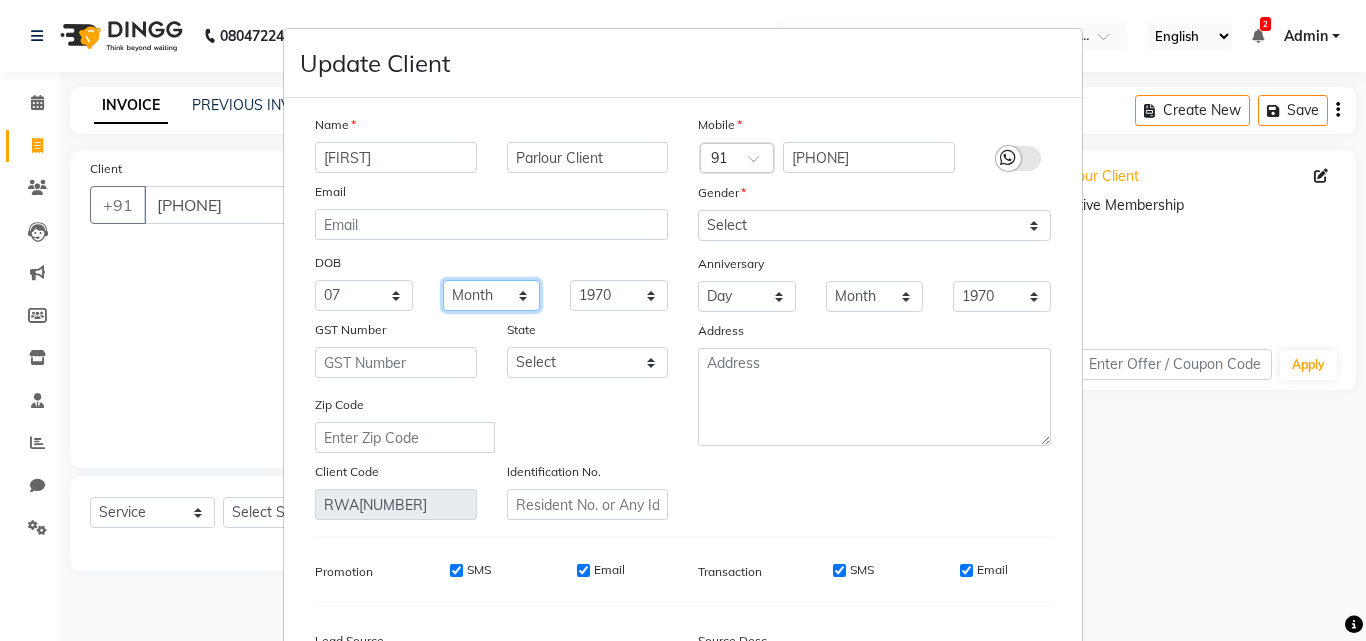click on "Month January February March April May June July August September October November December" at bounding box center (492, 295) 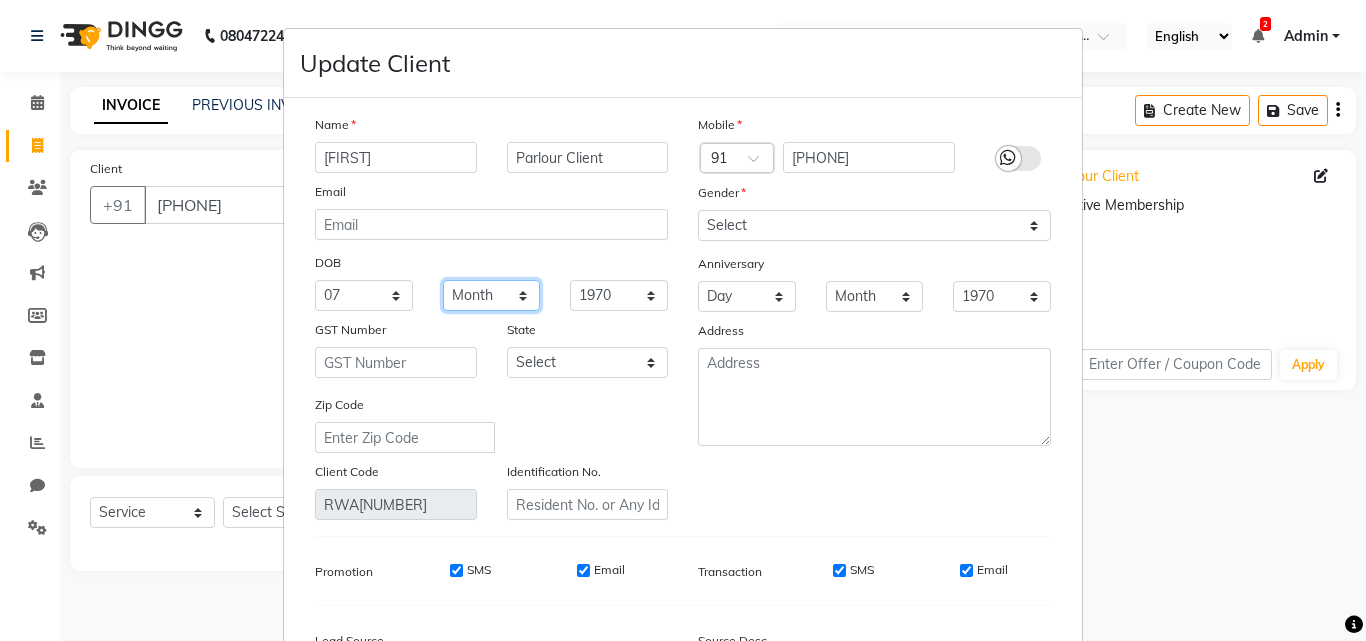 select on "01" 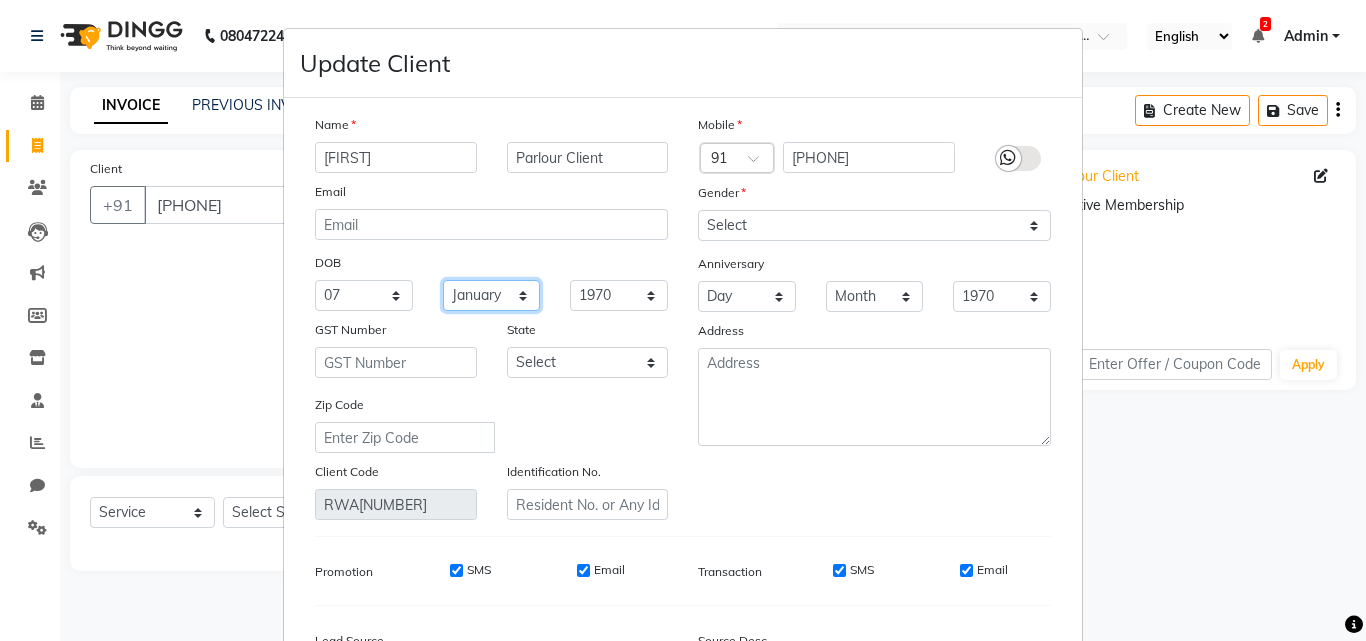click on "Month January February March April May June July August September October November December" at bounding box center (492, 295) 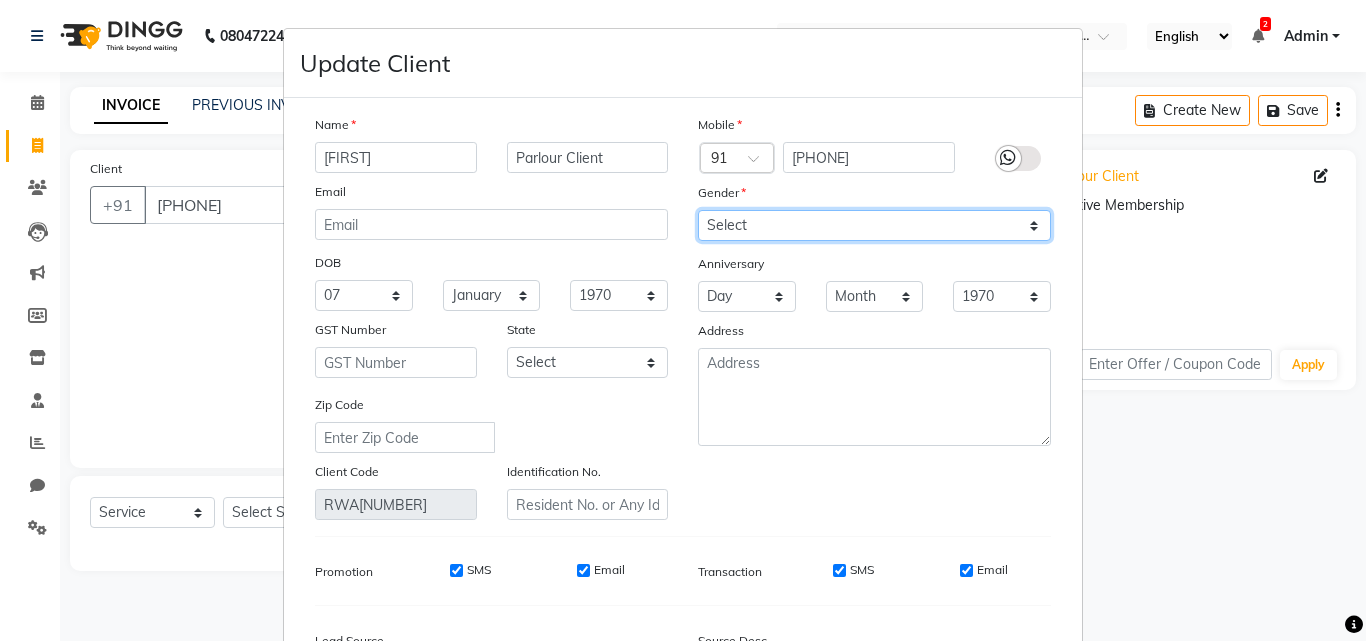 click on "Select Male Female Other Prefer Not To Say" at bounding box center [874, 225] 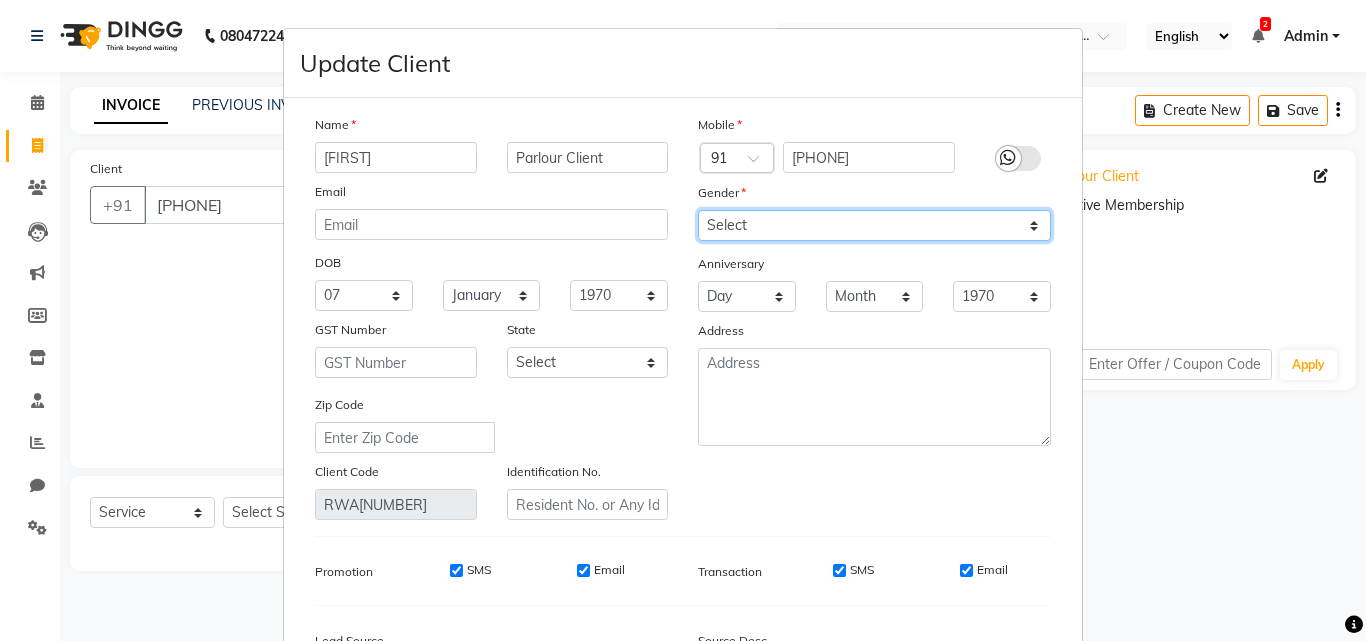 select on "female" 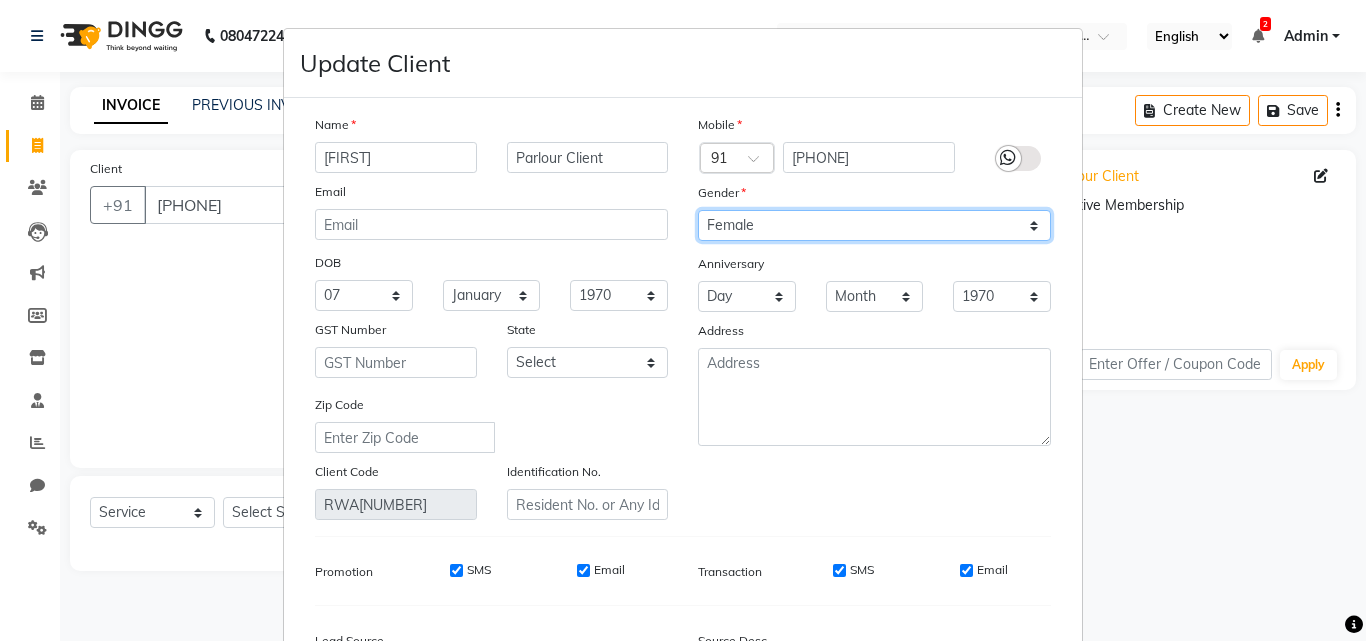 click on "Select Male Female Other Prefer Not To Say" at bounding box center (874, 225) 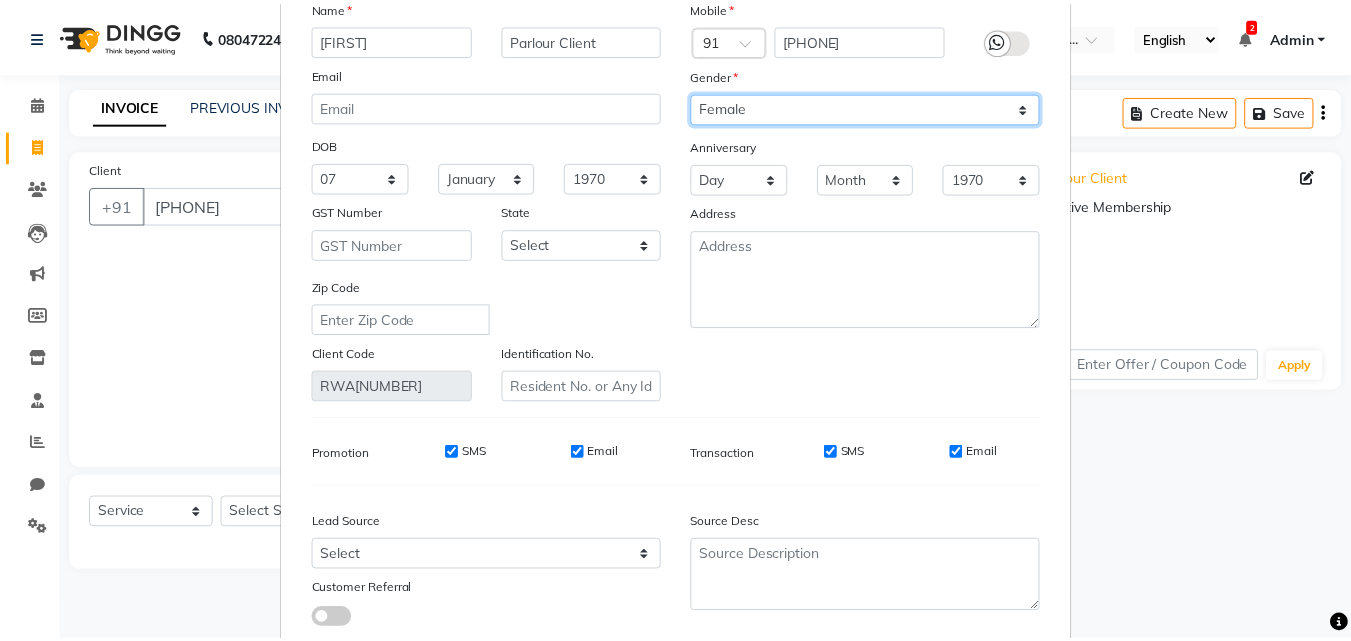 scroll, scrollTop: 246, scrollLeft: 0, axis: vertical 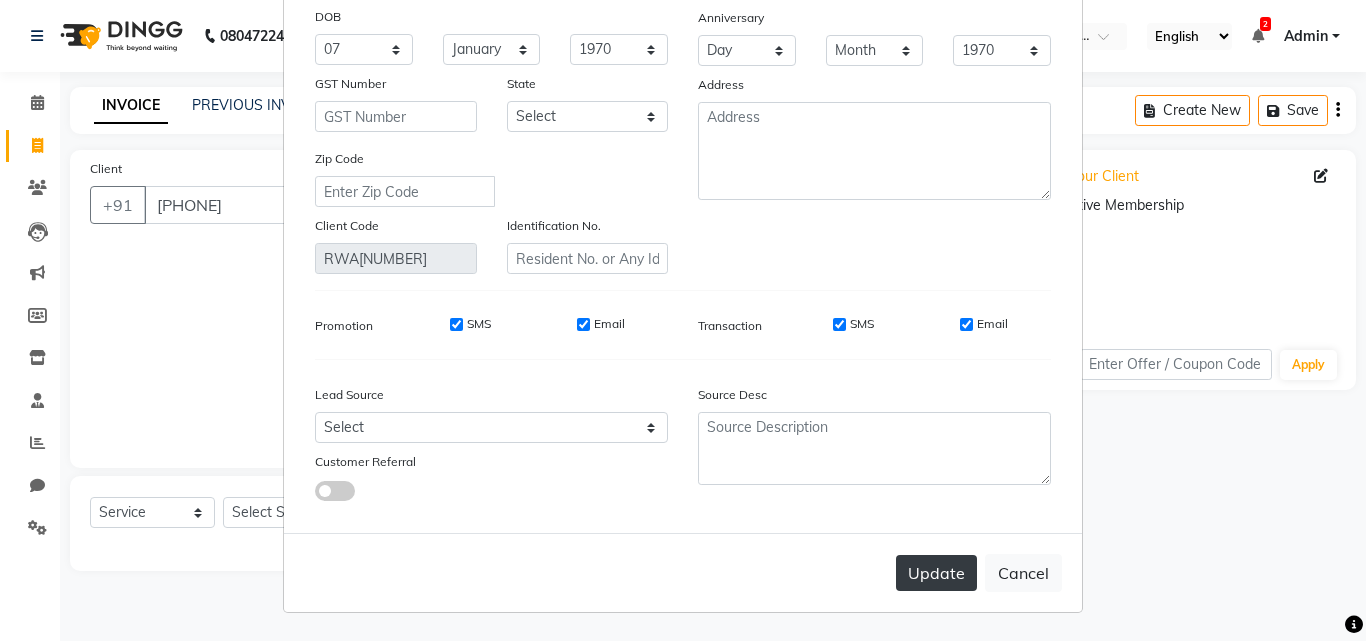 click on "Update" at bounding box center [936, 573] 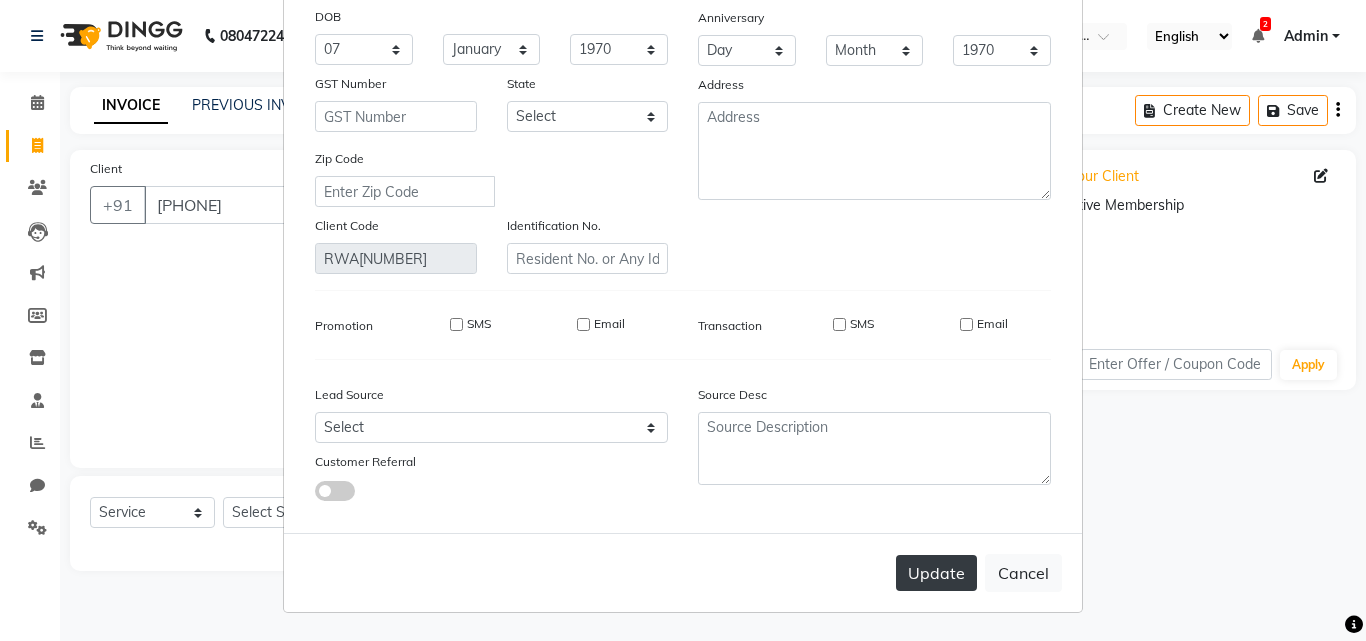 type 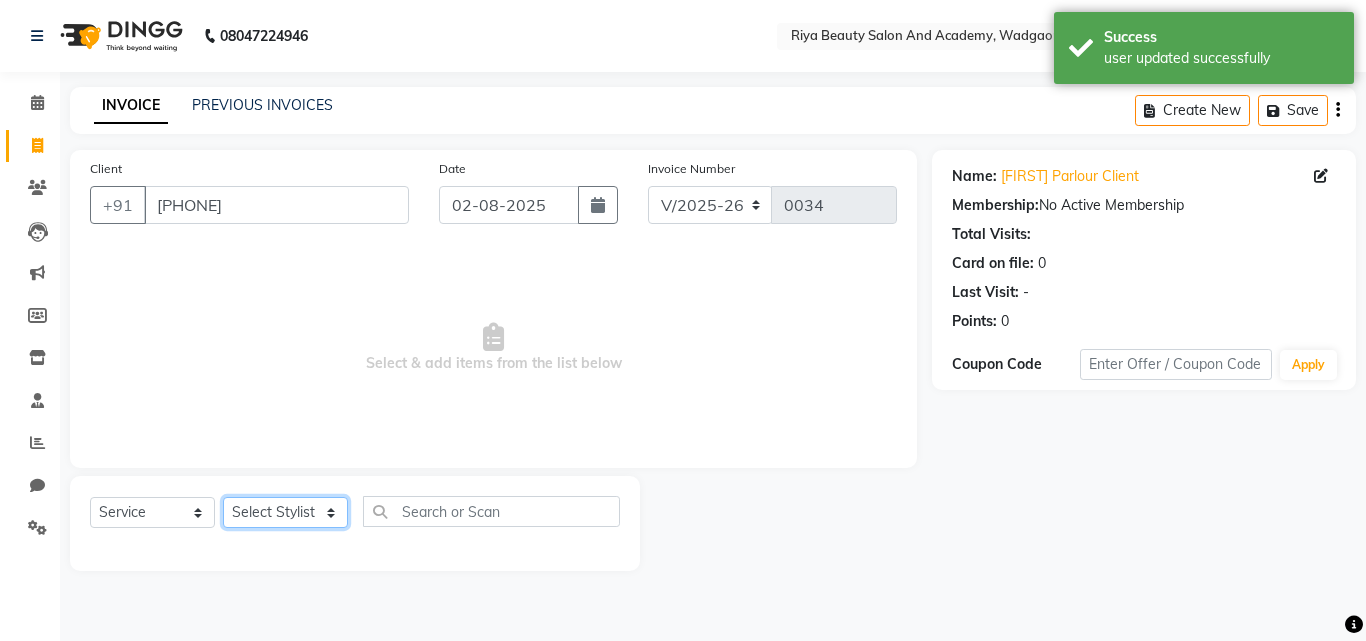 click on "Select Stylist Bhavana Riya Rupali Supriya" 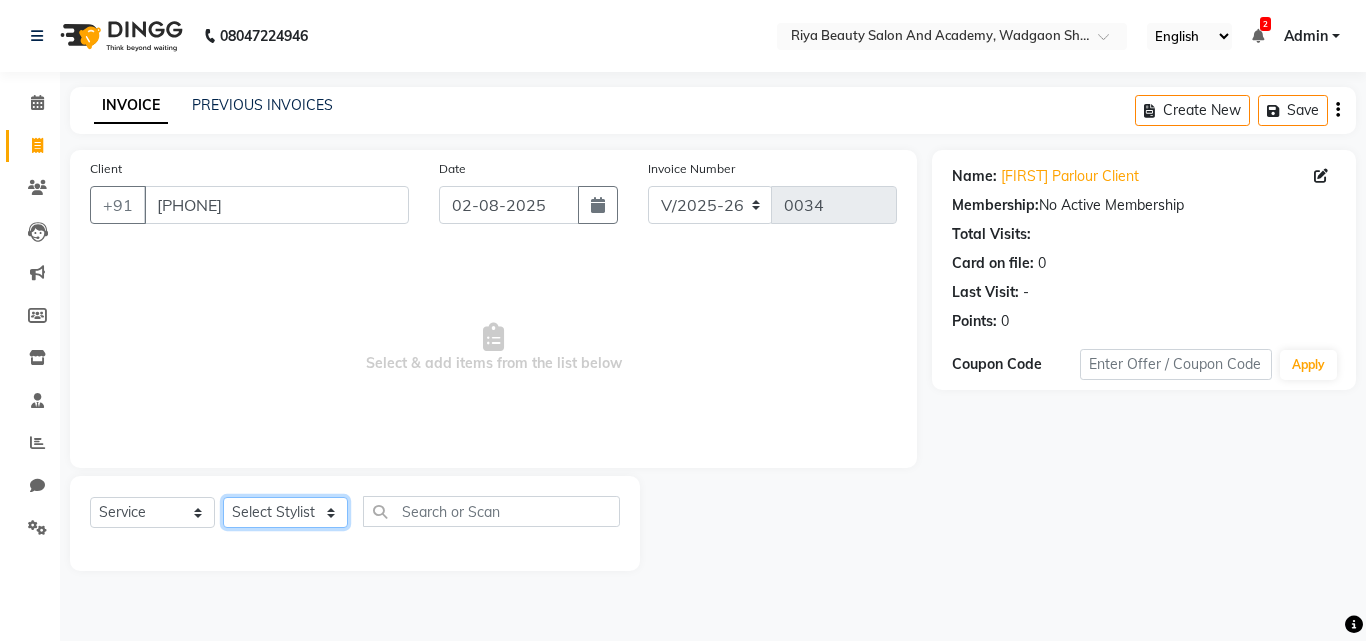 select on "87286" 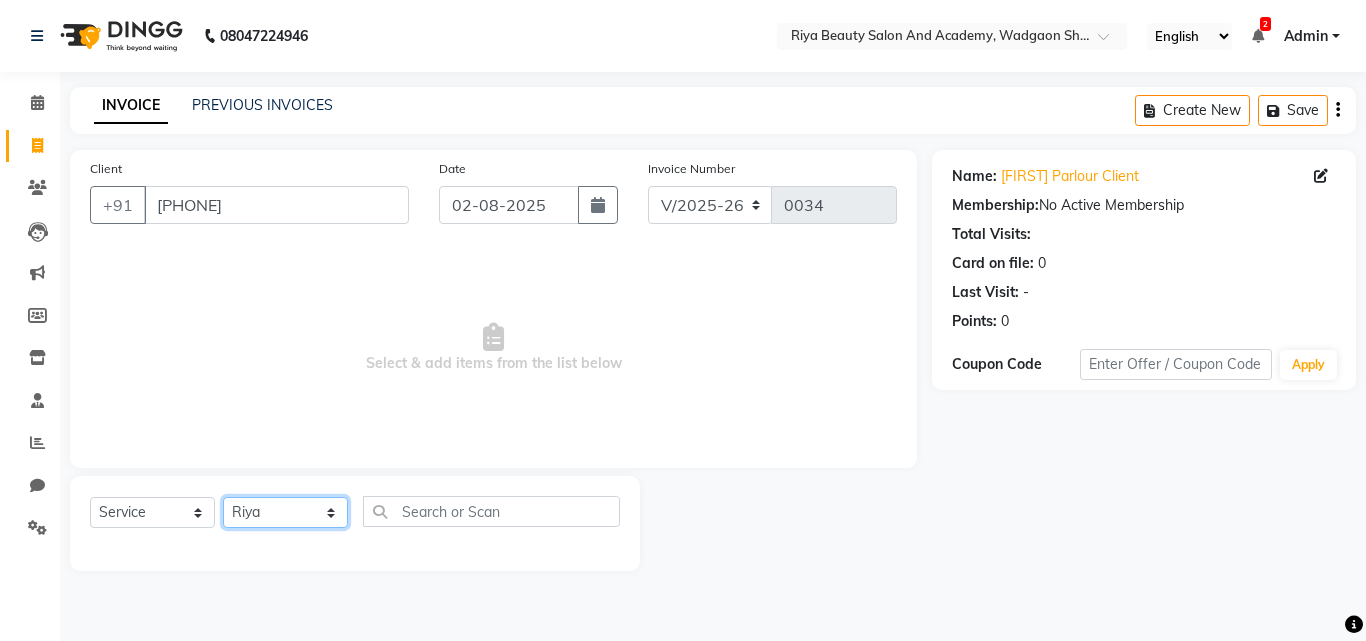 click on "Select Stylist Bhavana Riya Rupali Supriya" 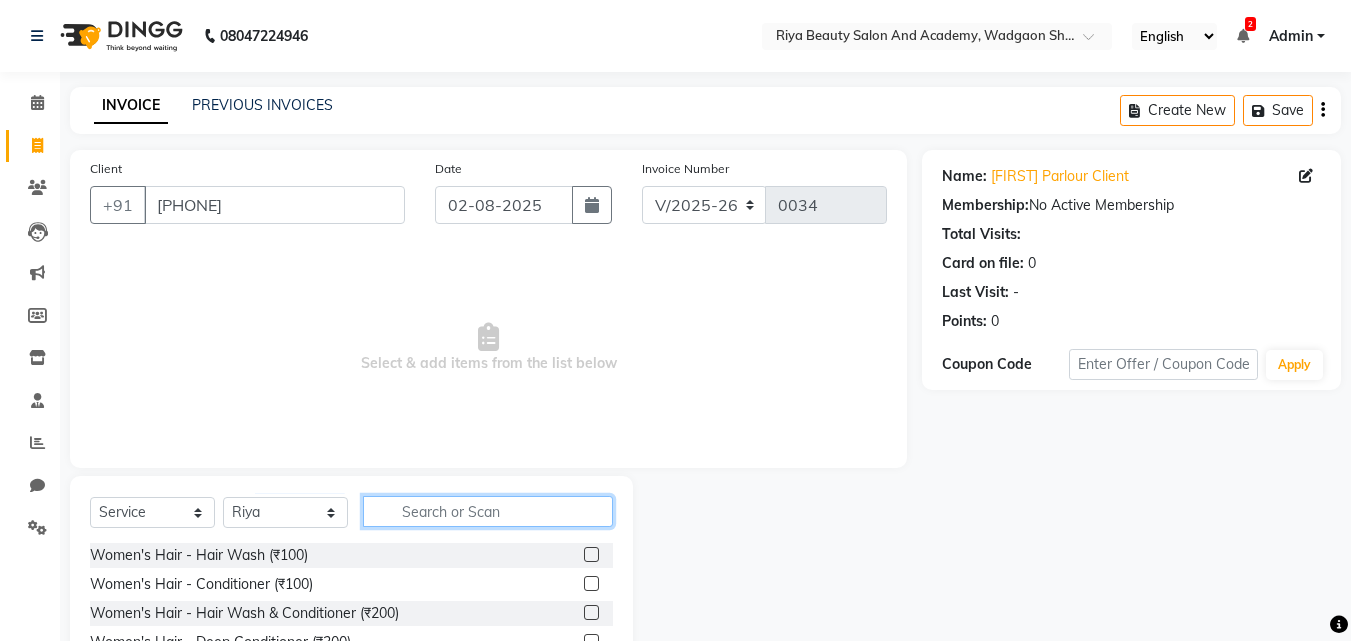 click 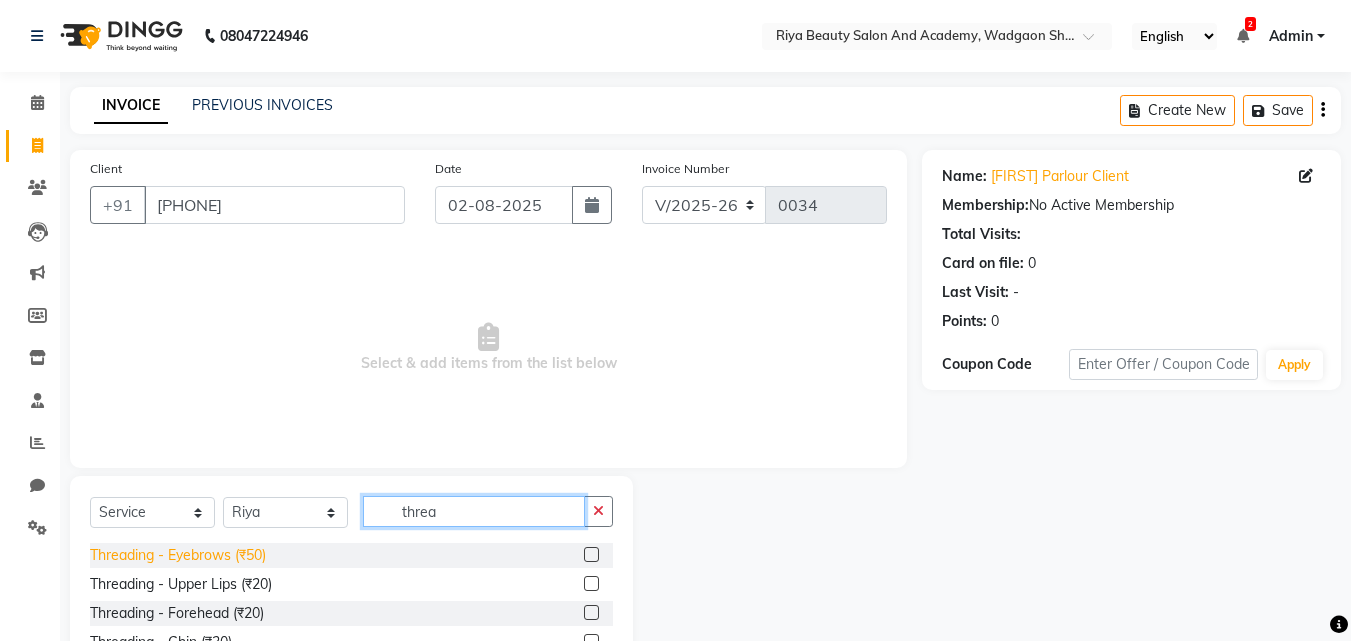 type on "threa" 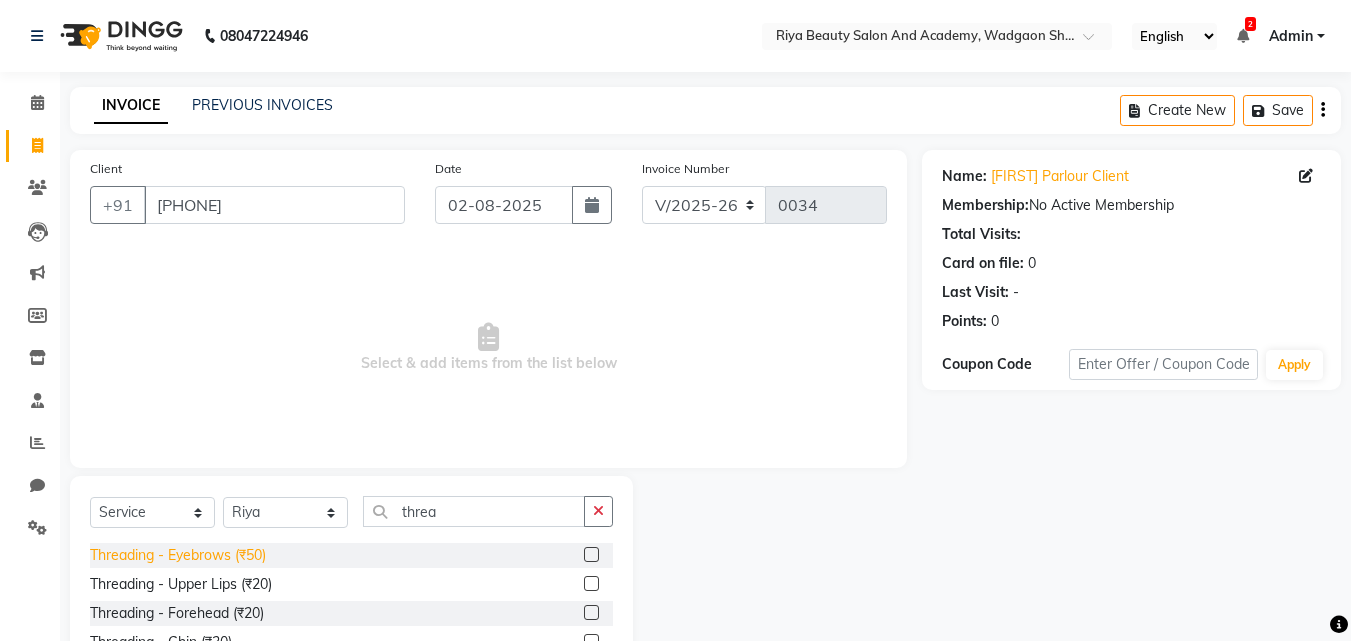 click on "Threading - Eyebrows (₹50)" 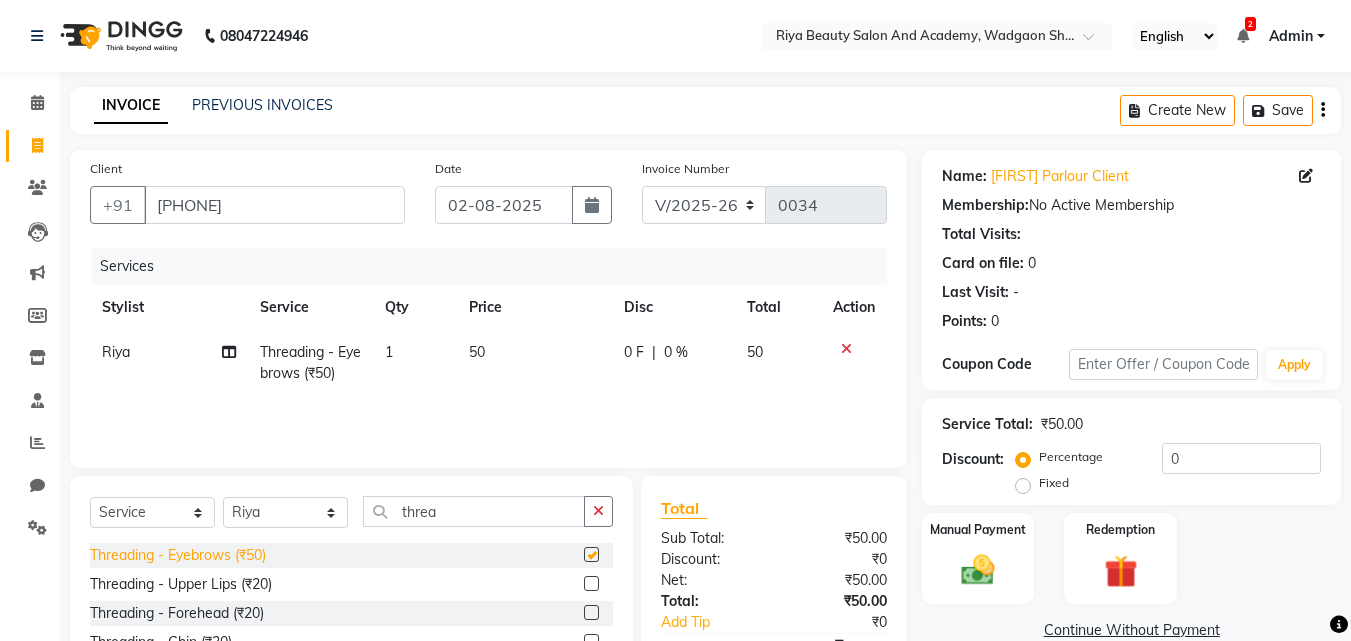 checkbox on "false" 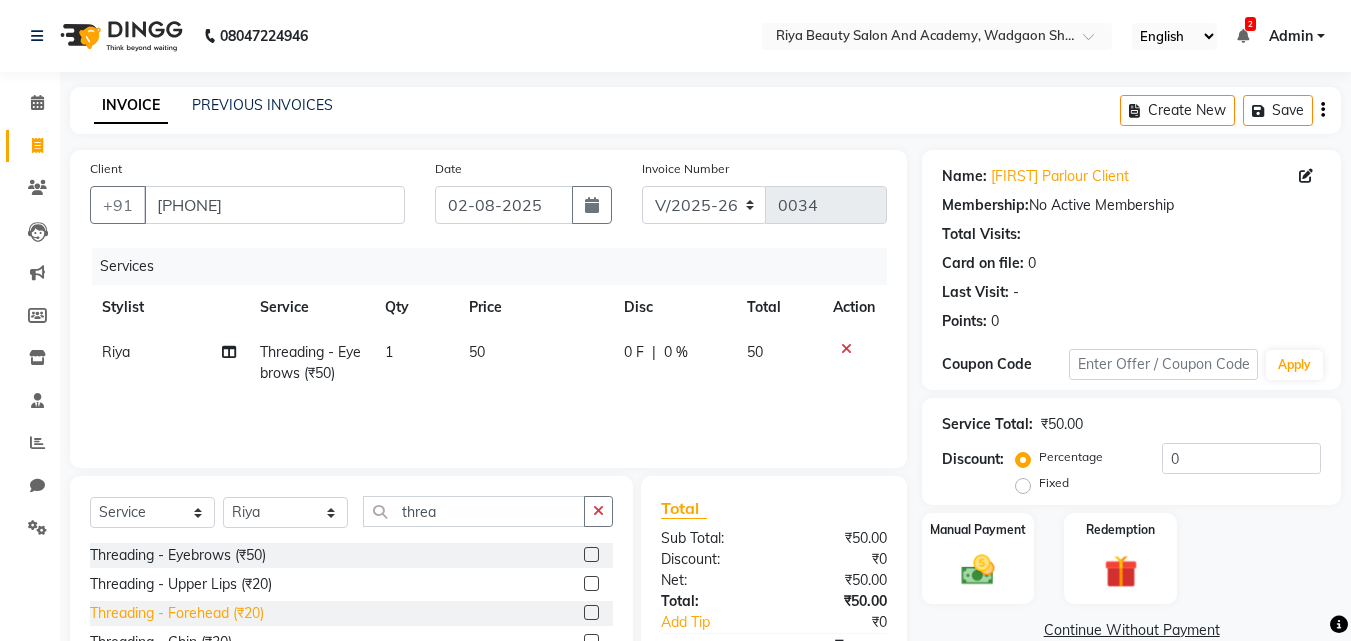 click on "Threading - Forehead (₹20)" 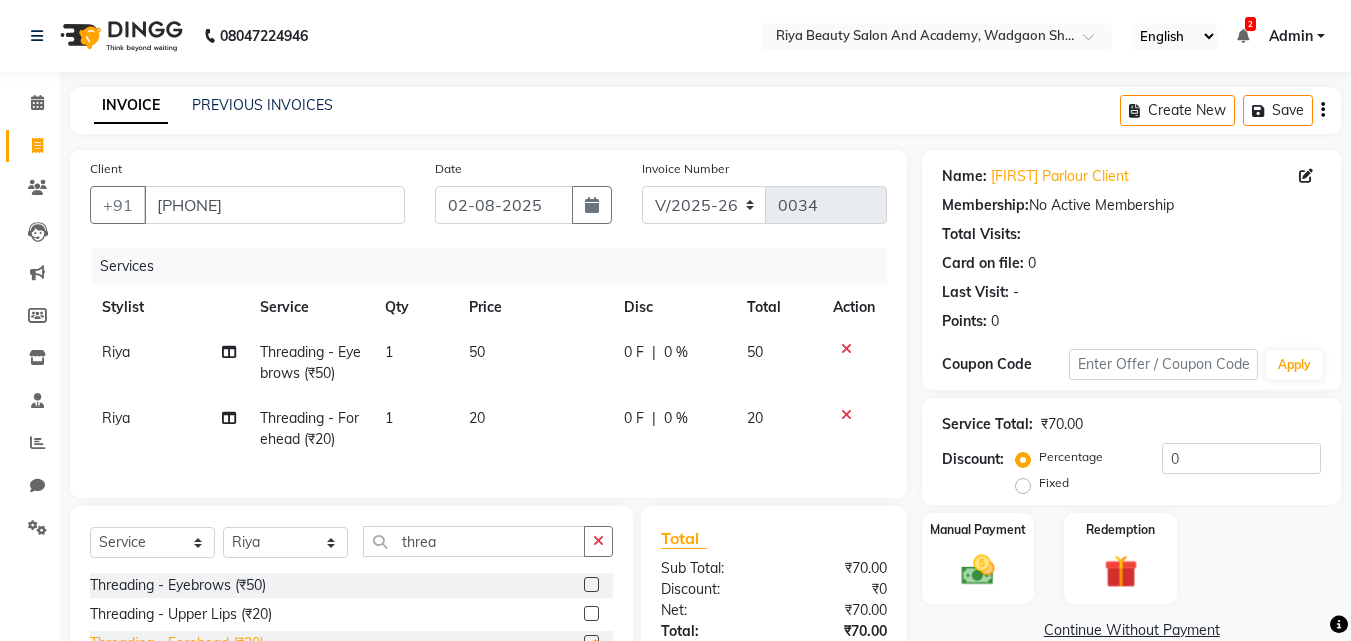 checkbox on "false" 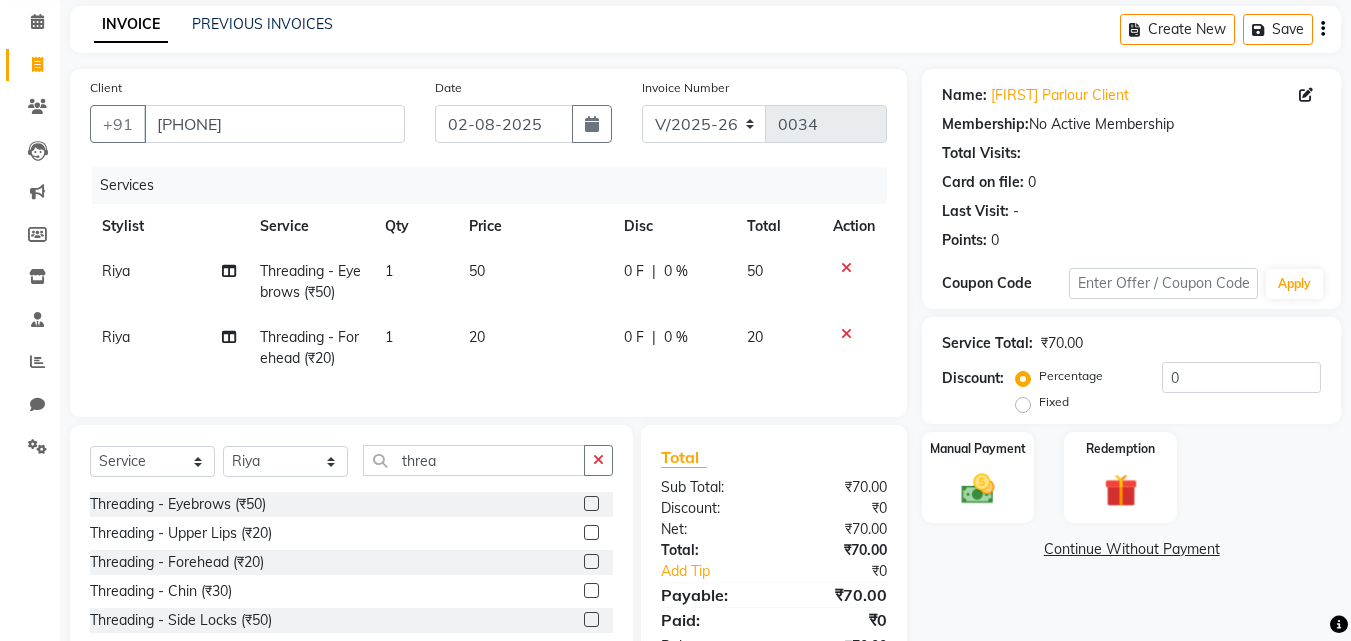 scroll, scrollTop: 179, scrollLeft: 0, axis: vertical 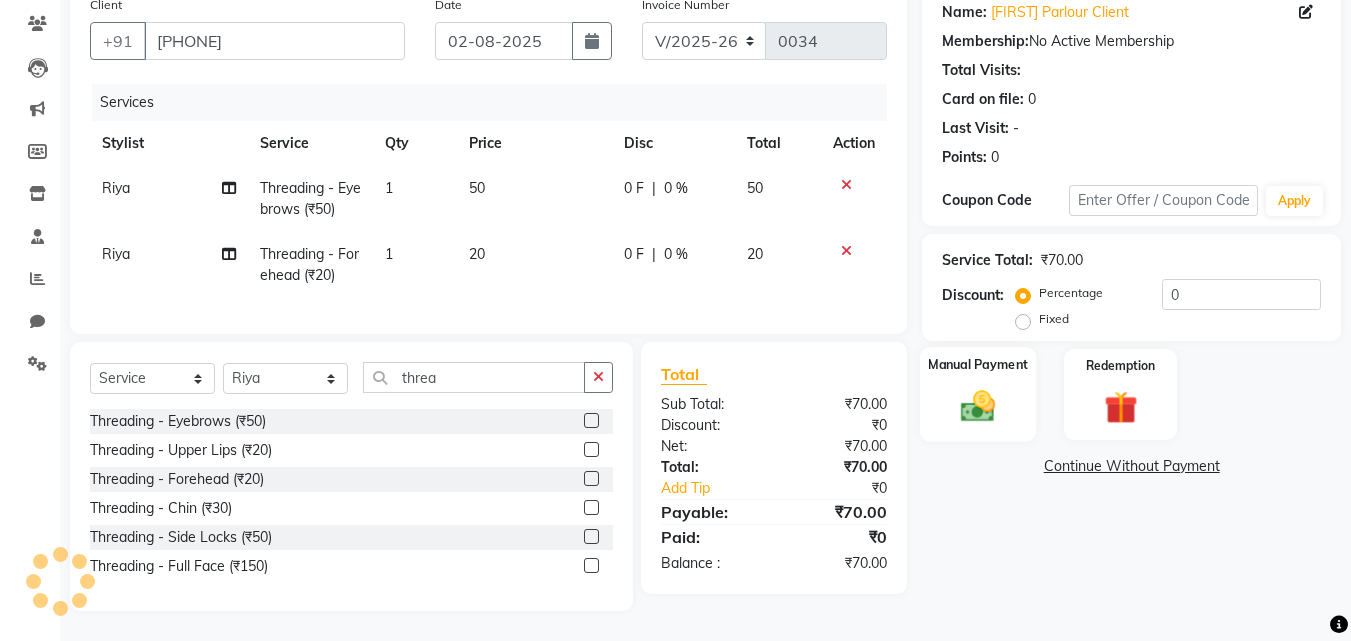 click 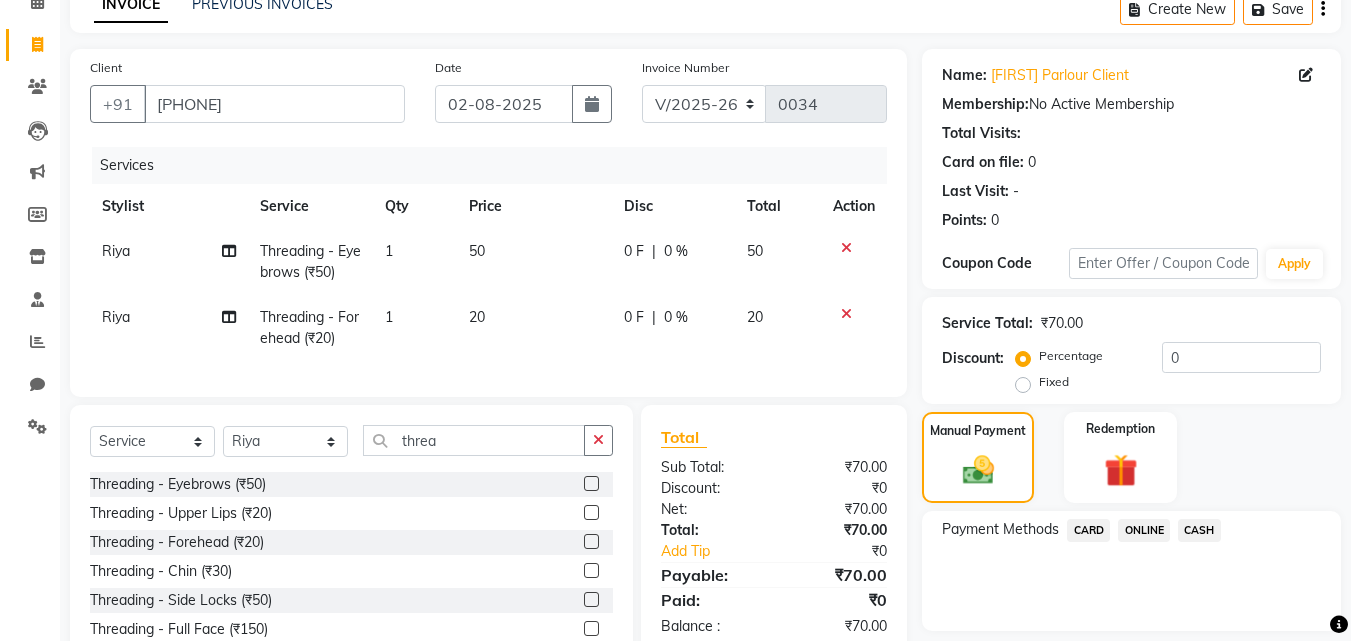 scroll, scrollTop: 179, scrollLeft: 0, axis: vertical 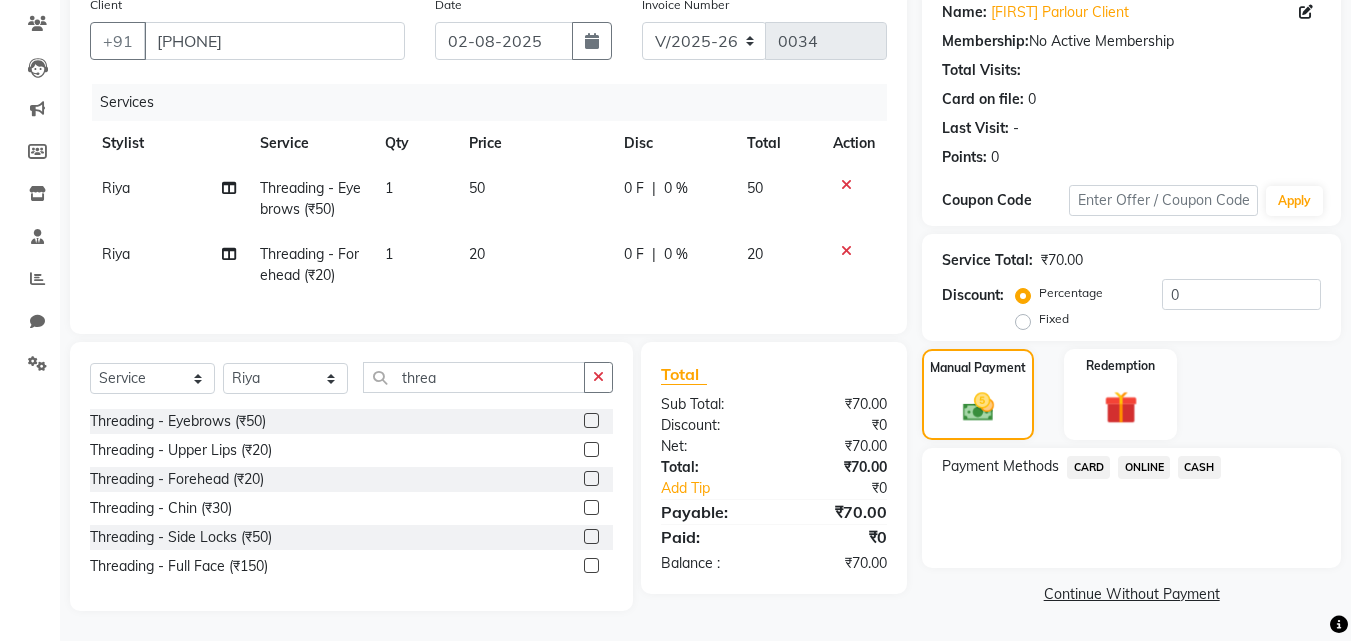 click on "ONLINE" 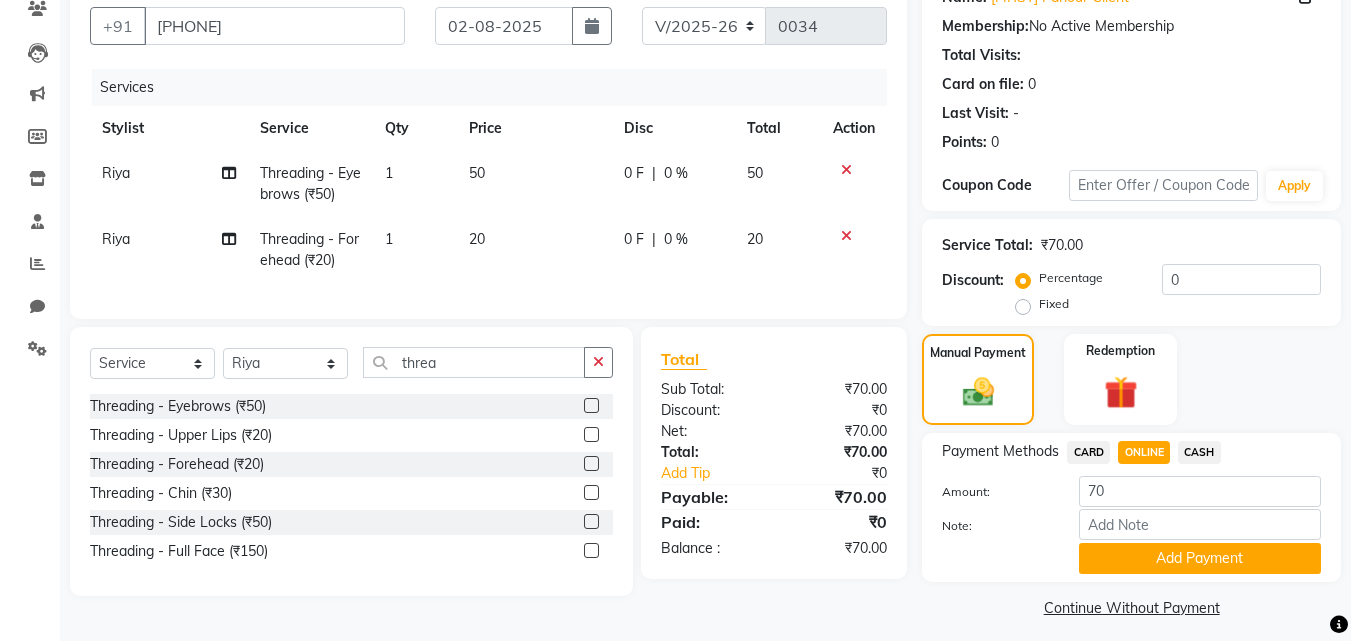 scroll, scrollTop: 191, scrollLeft: 0, axis: vertical 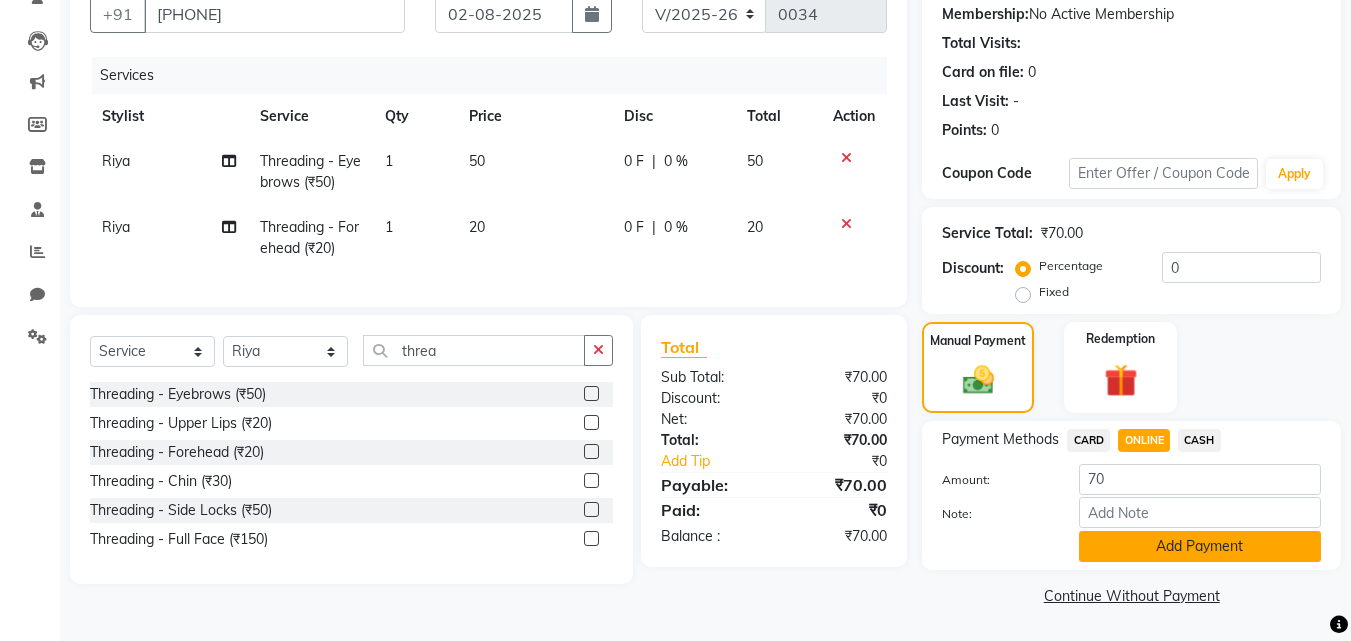 click on "Add Payment" 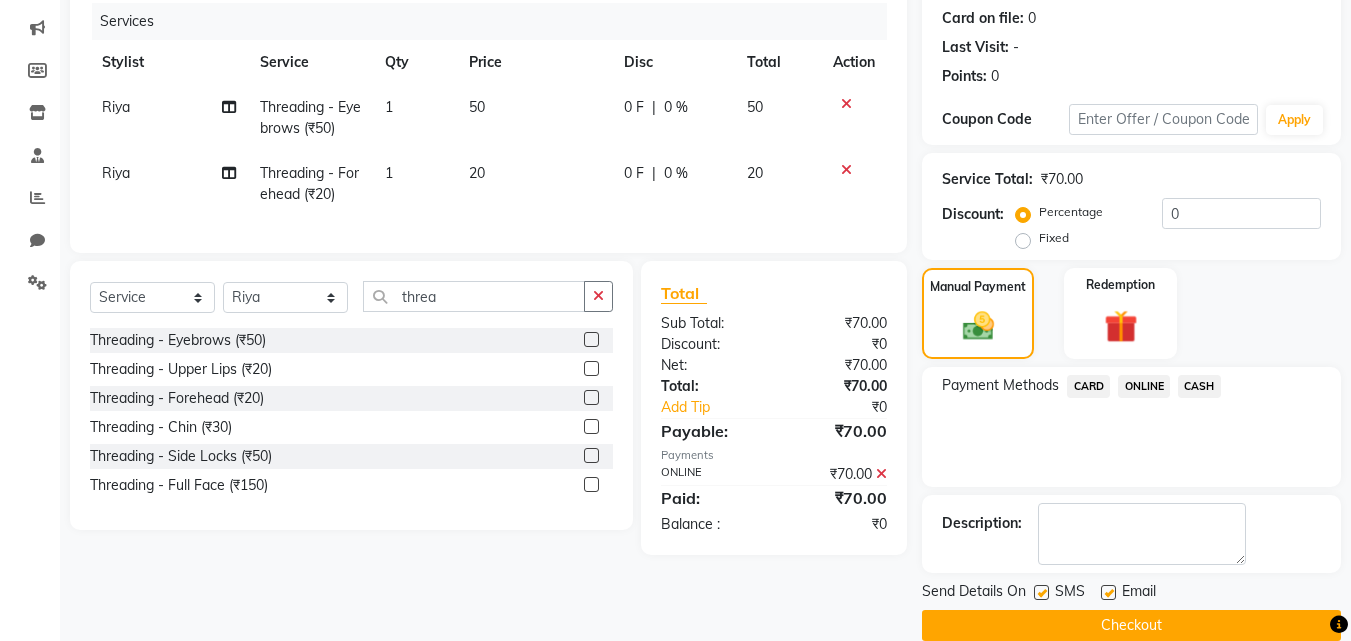 scroll, scrollTop: 275, scrollLeft: 0, axis: vertical 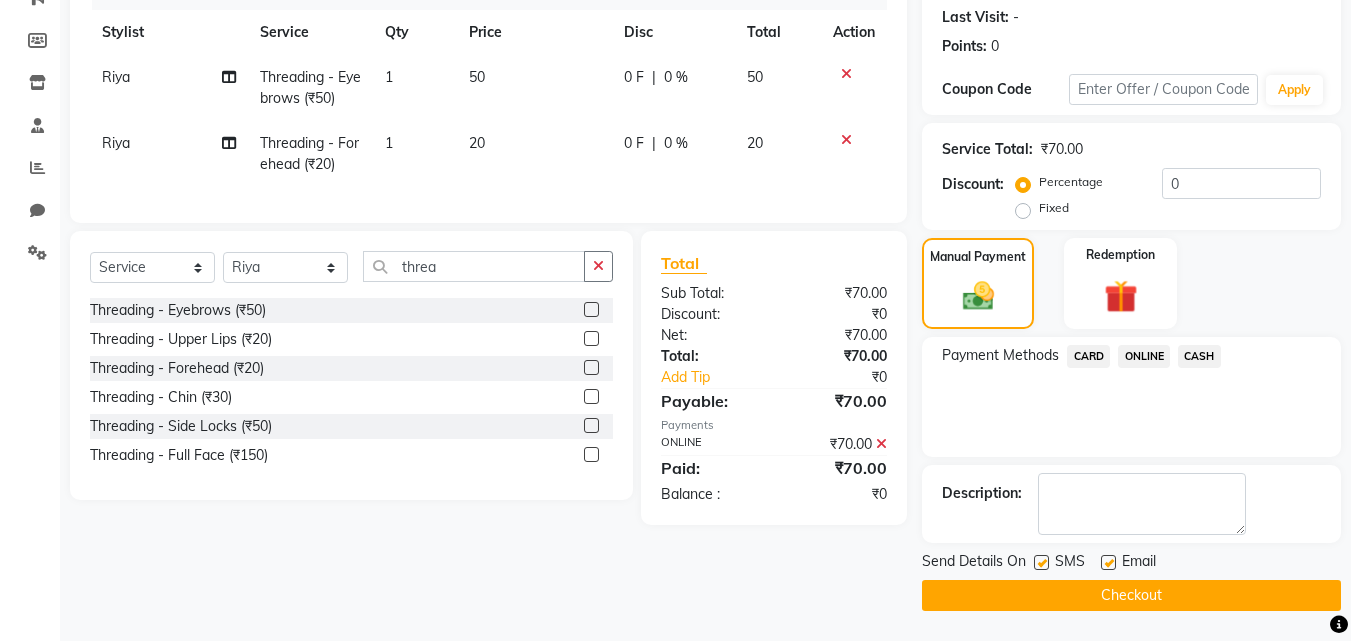 click on "Checkout" 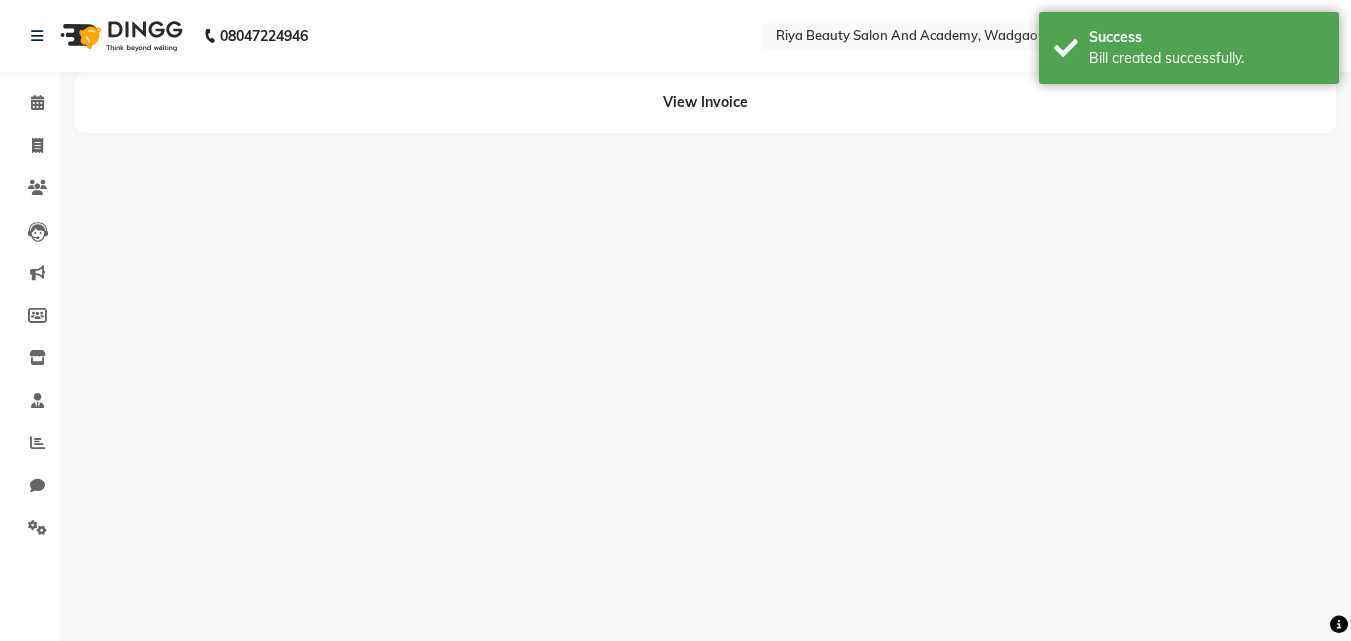 scroll, scrollTop: 0, scrollLeft: 0, axis: both 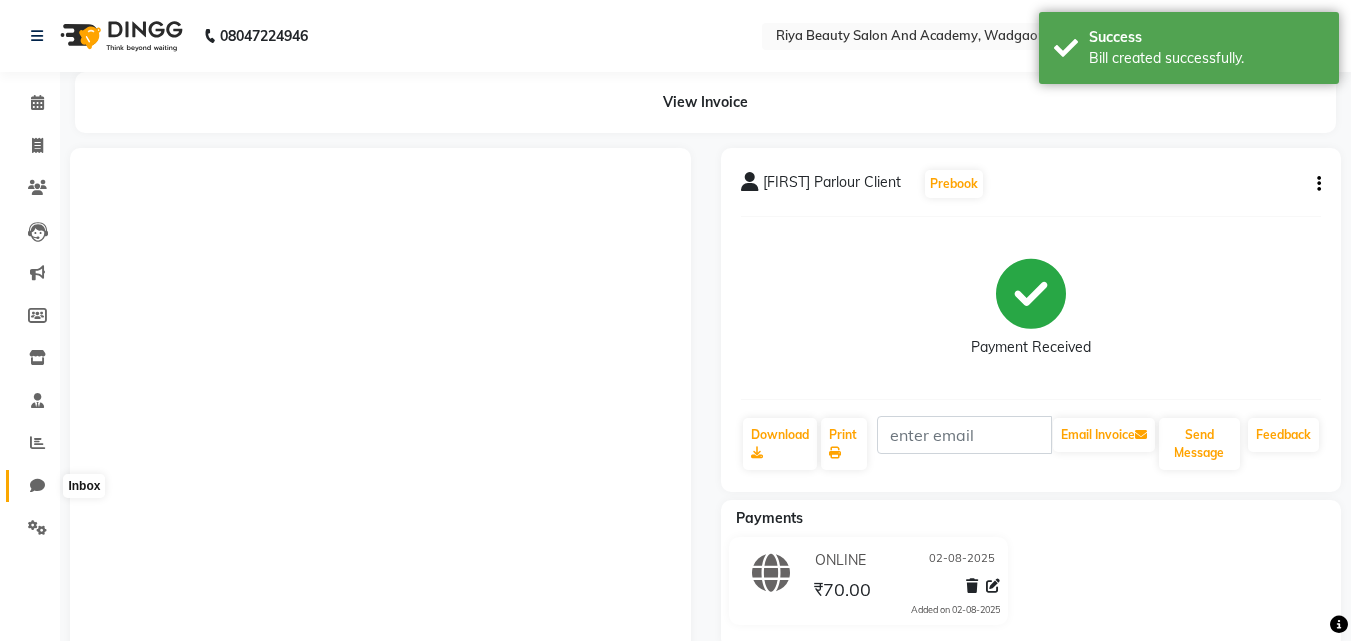 click 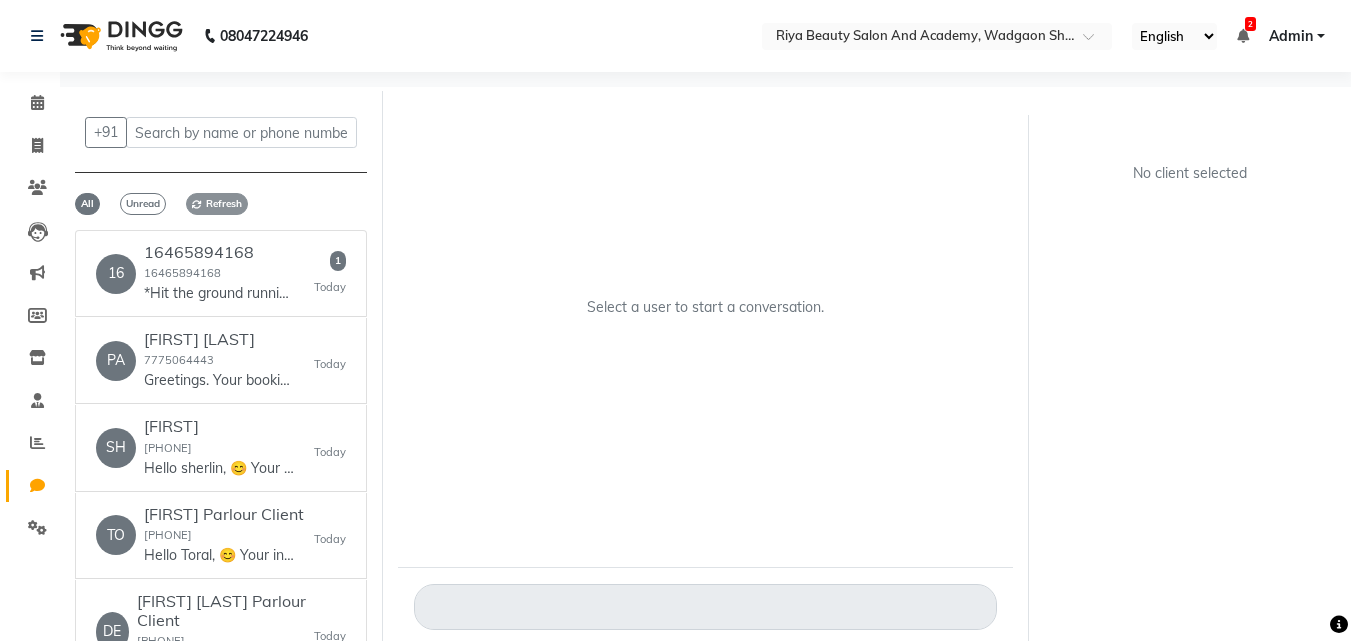 click on "Refresh" 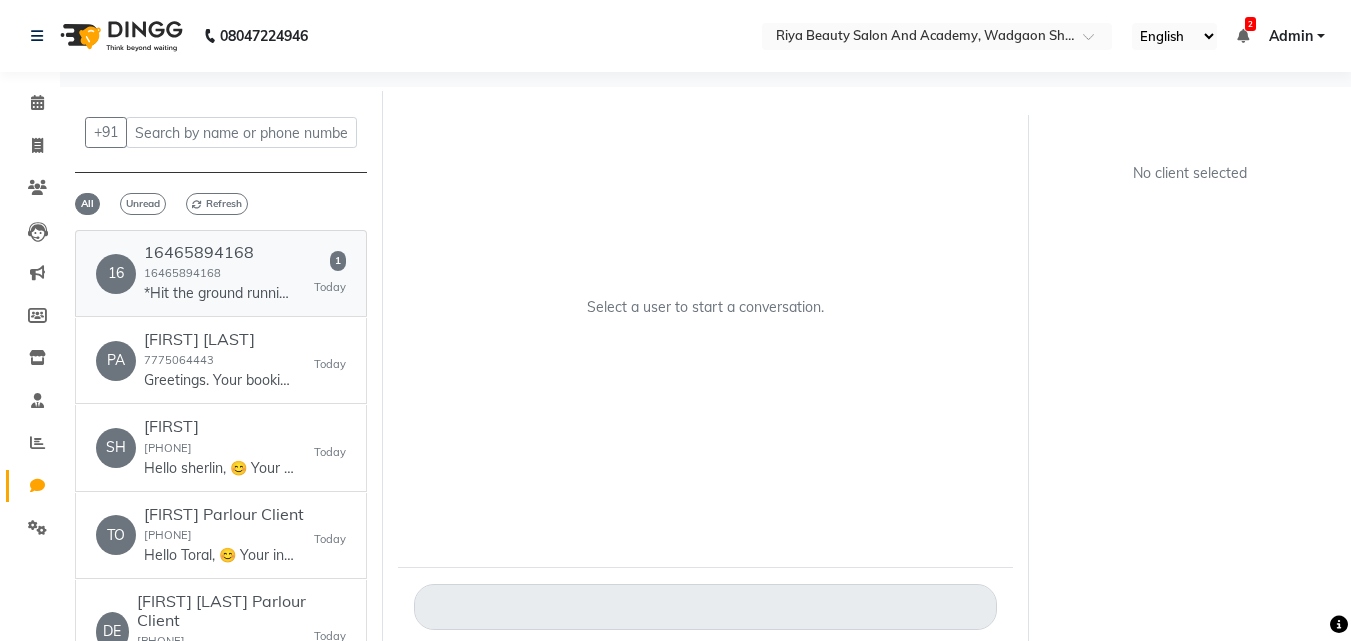click on "16465894168" 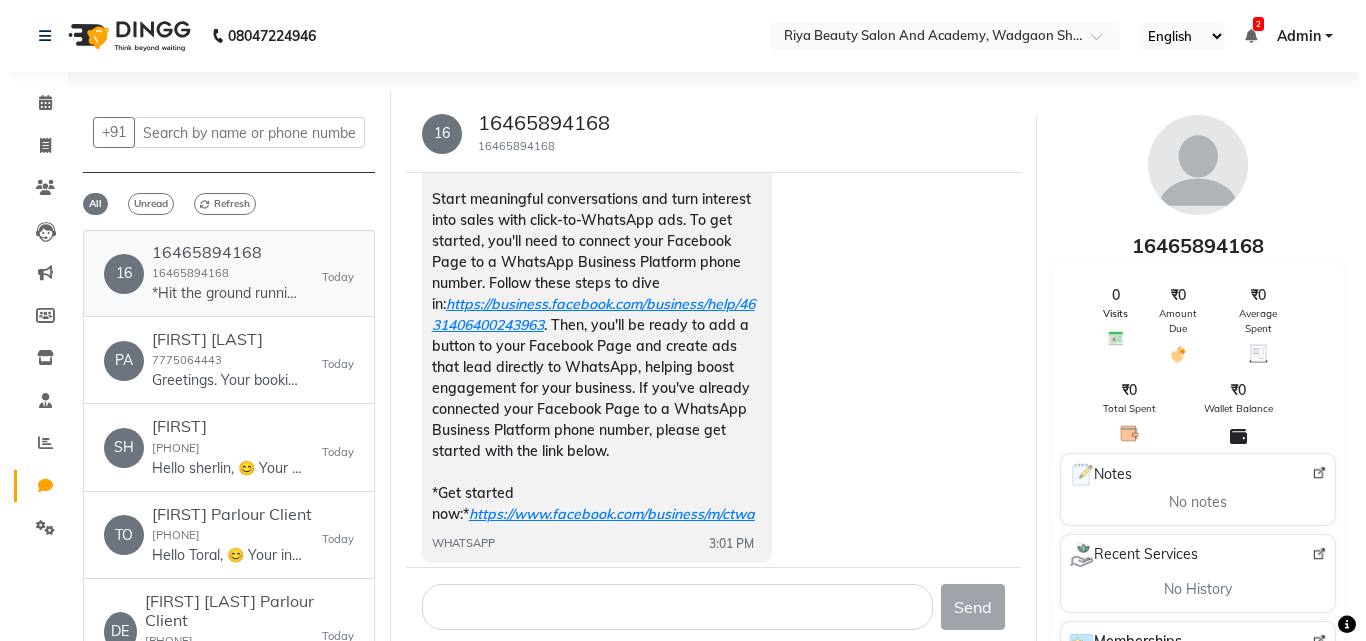 scroll, scrollTop: 143, scrollLeft: 0, axis: vertical 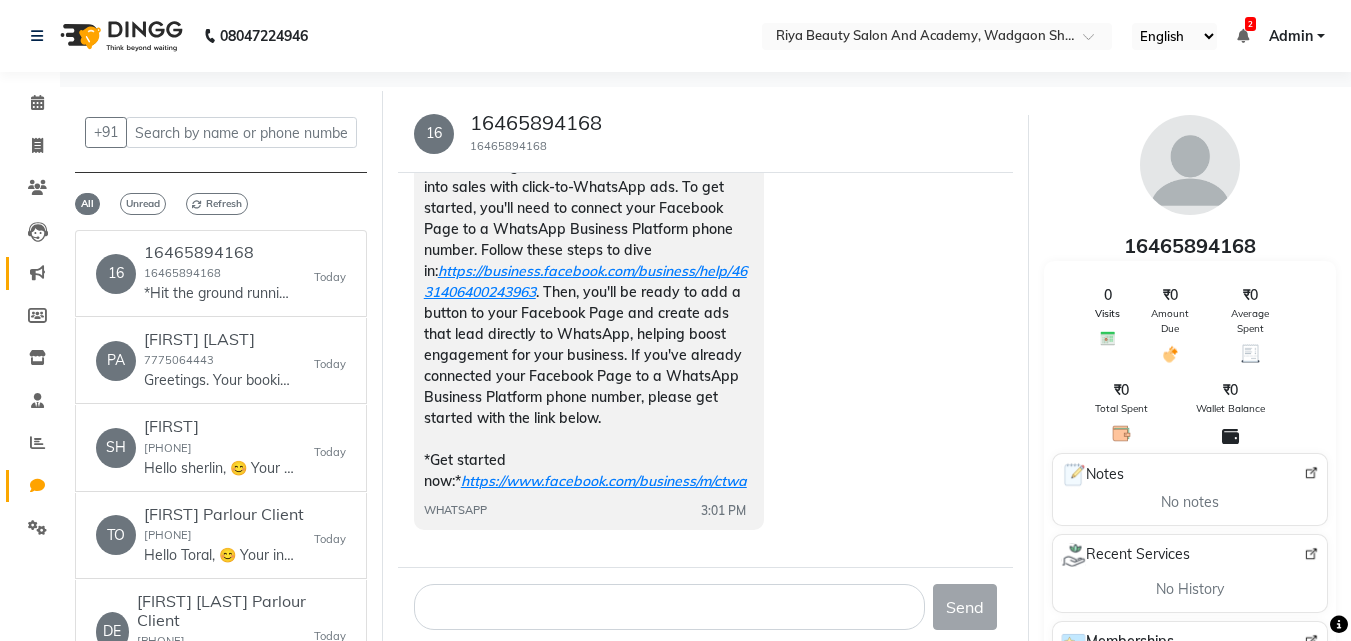 click on "Marketing" 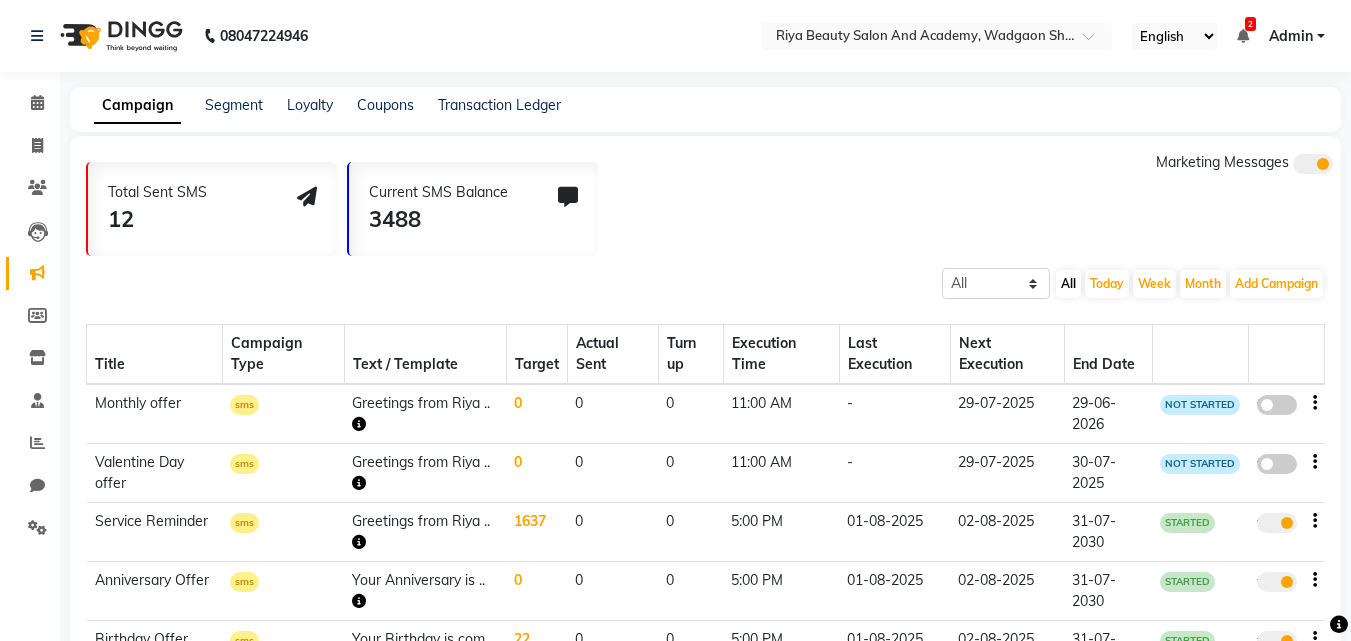 click on "Transaction Ledger" 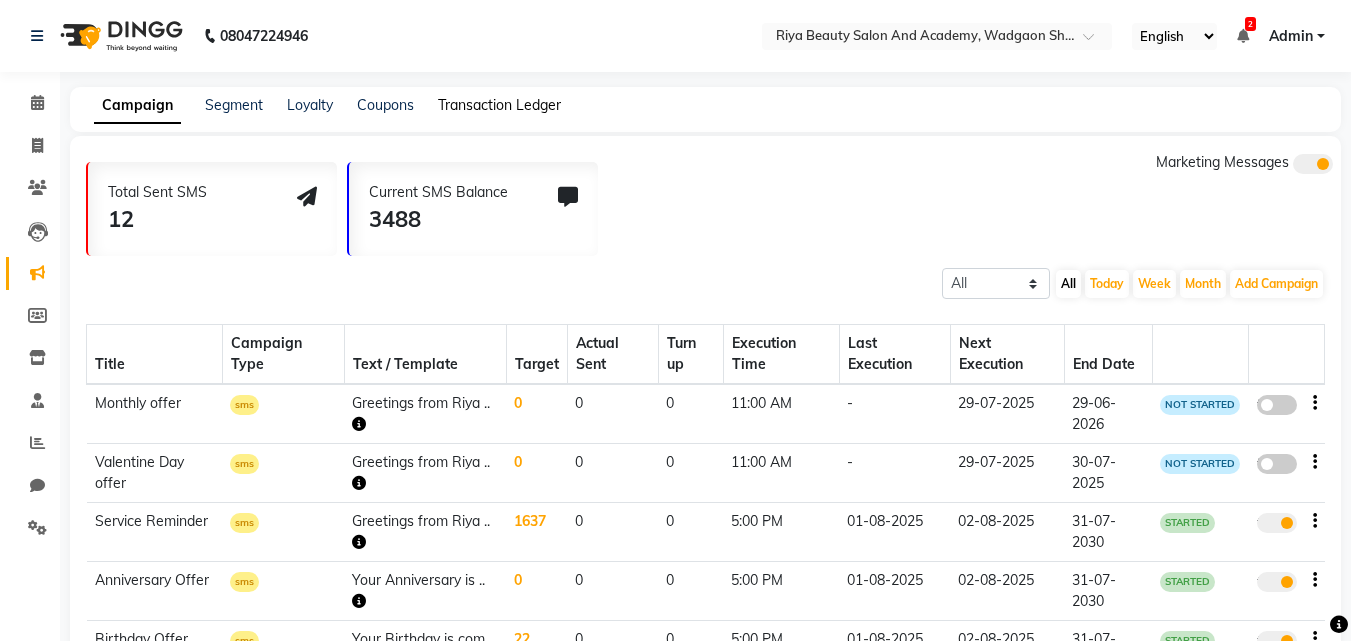 click on "Transaction Ledger" 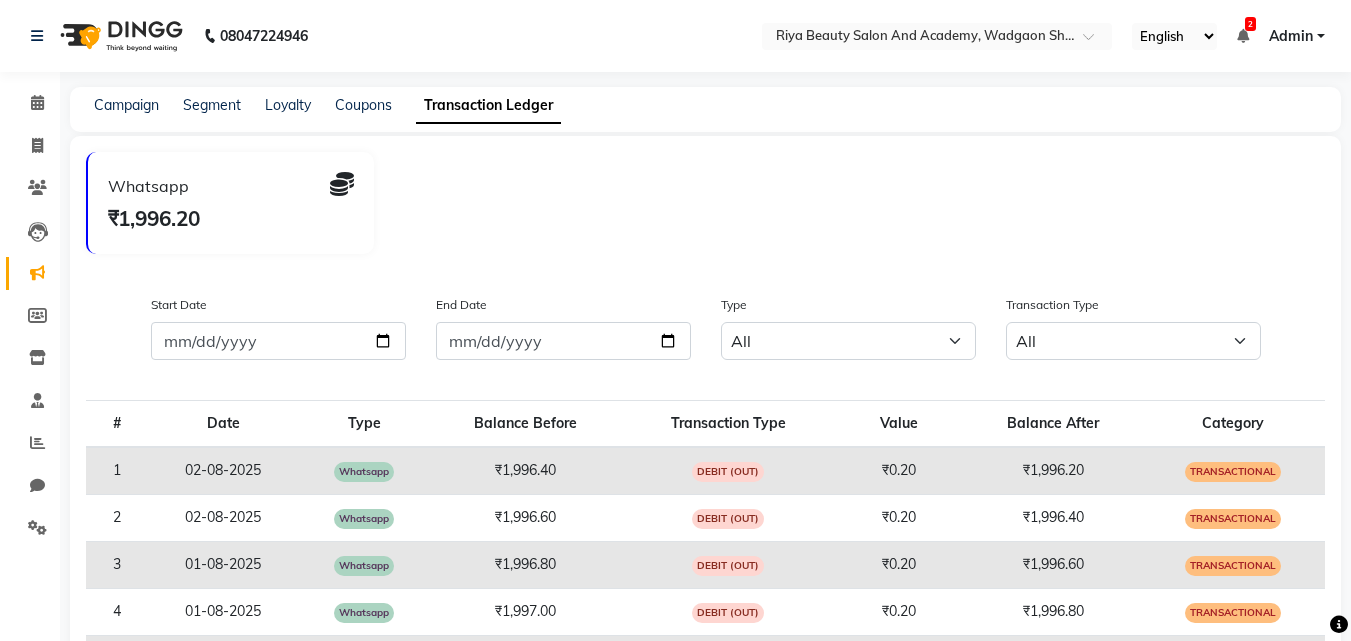 click on "DEBIT (OUT)" 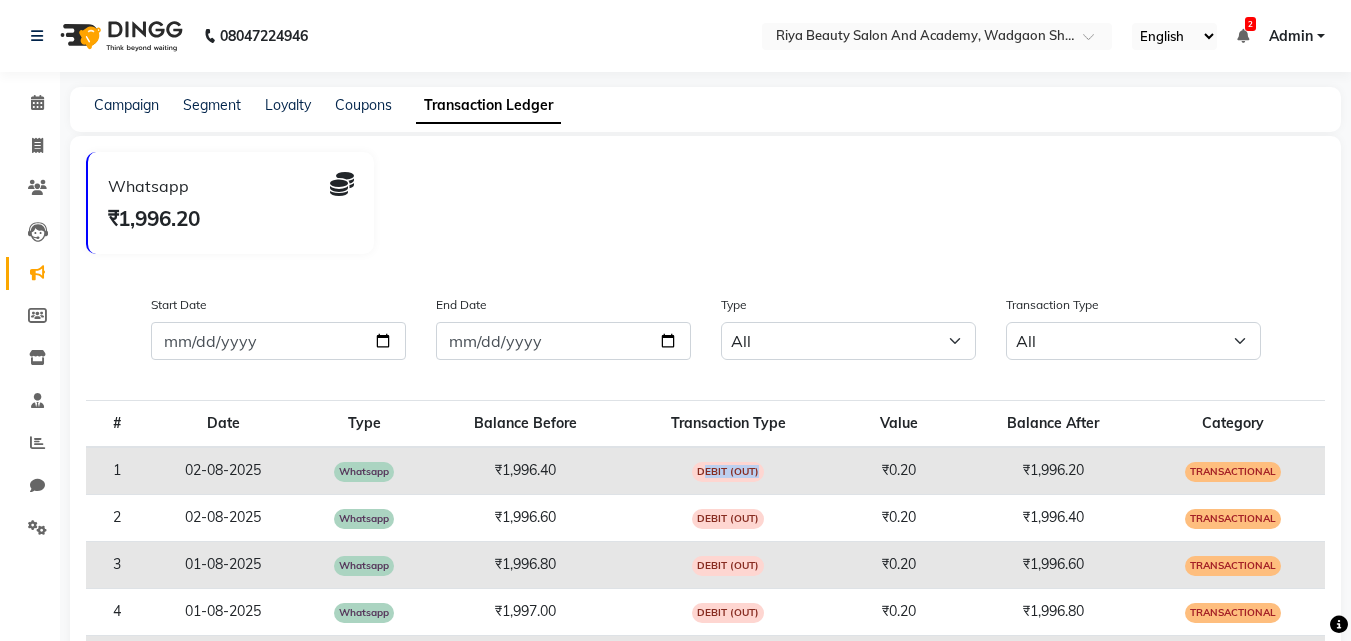 click on "DEBIT (OUT)" 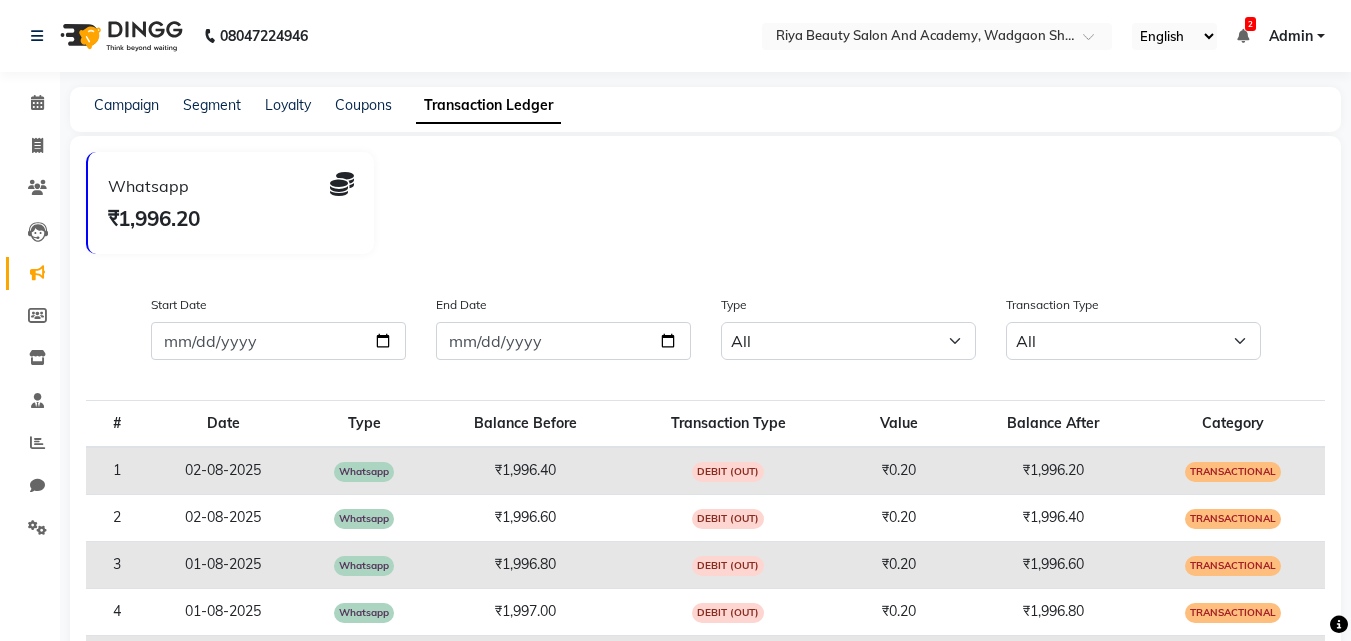 click on "02-08-2025" 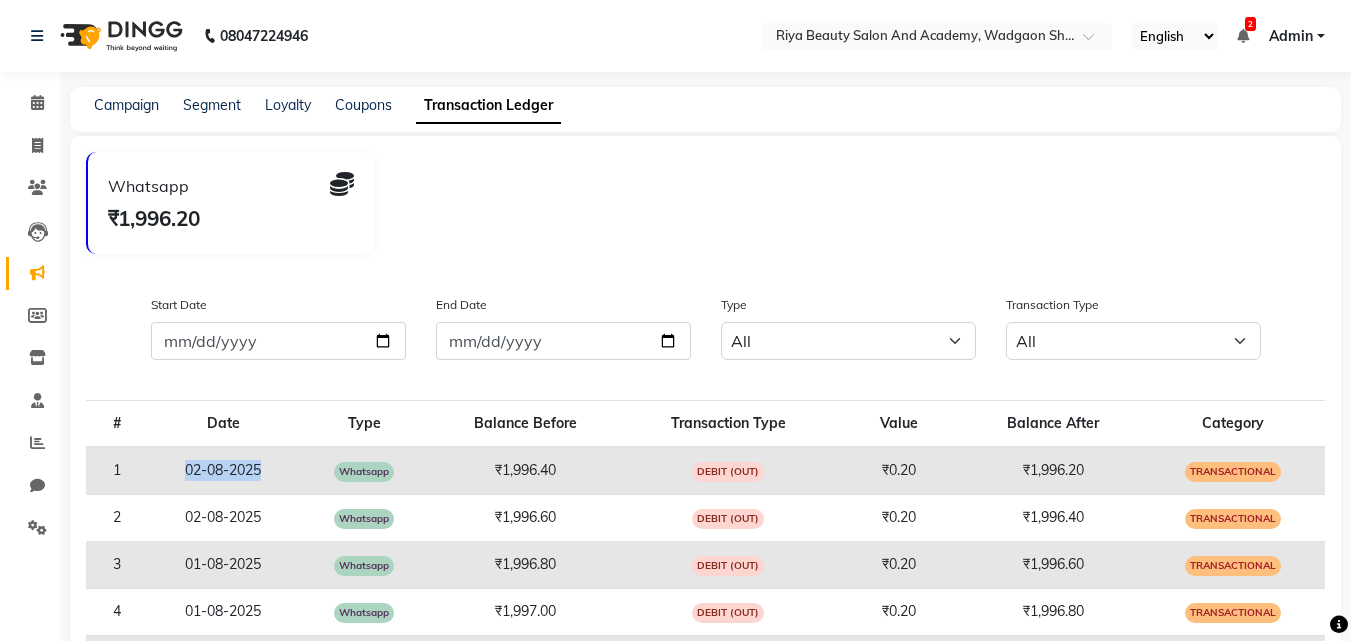 click on "02-08-2025" 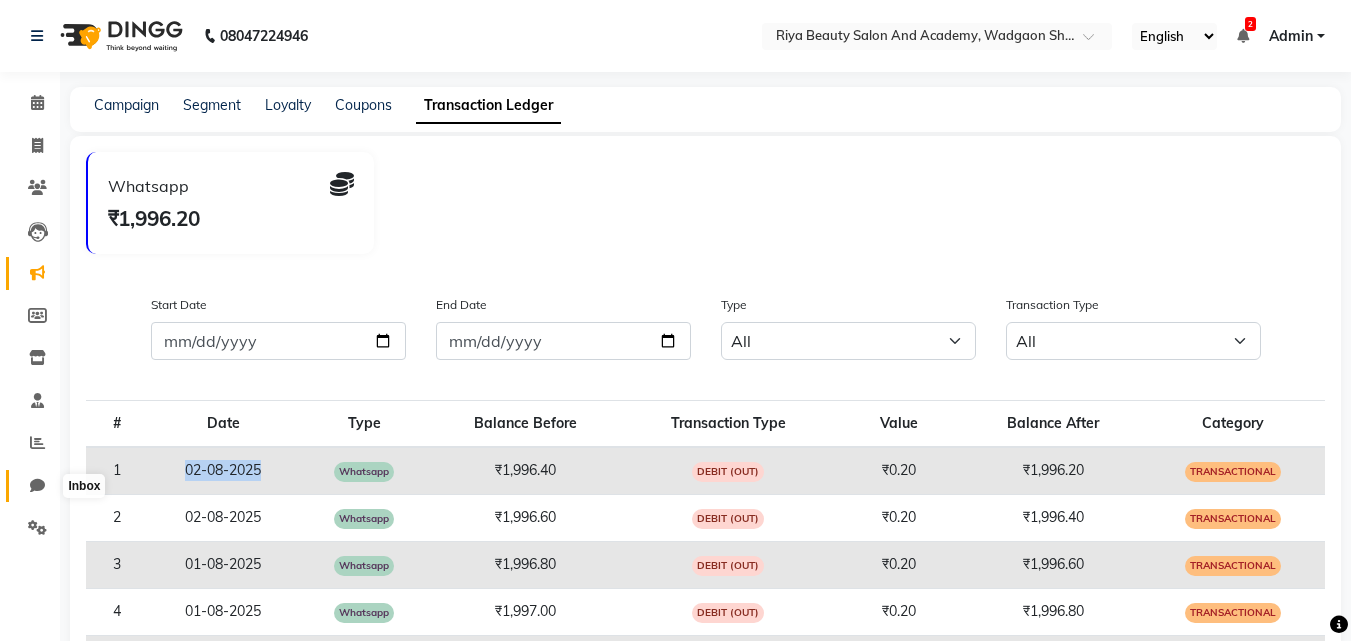 click 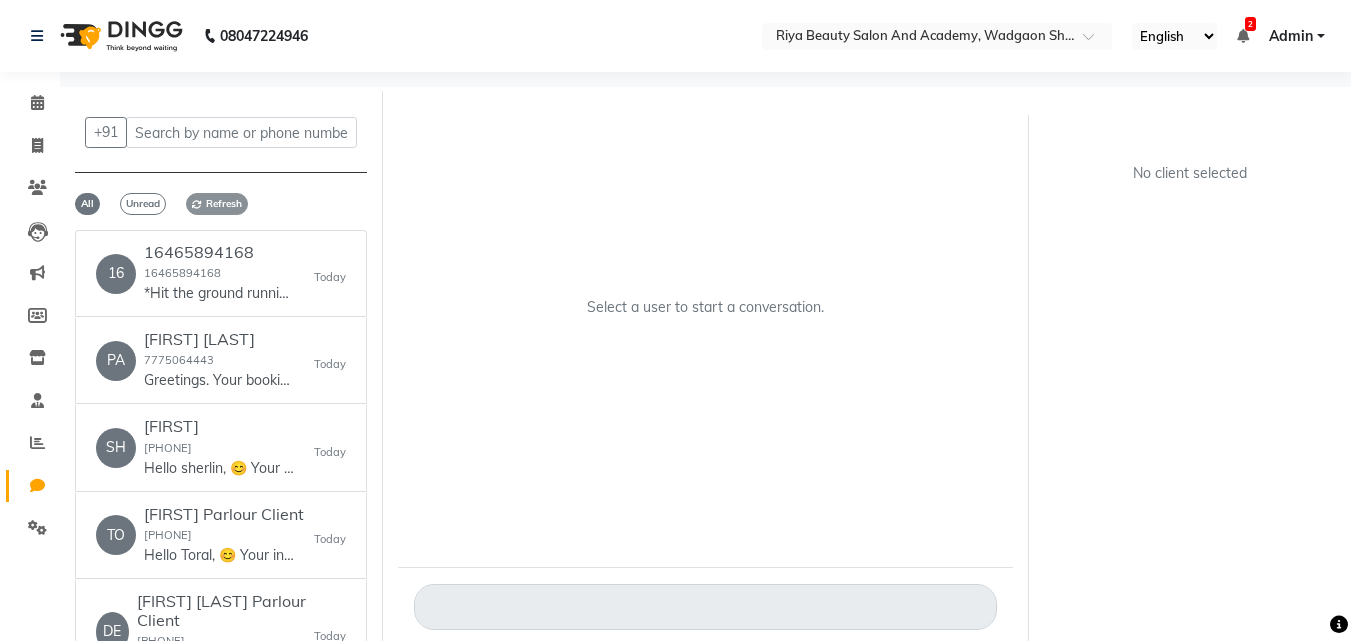 click on "Refresh" 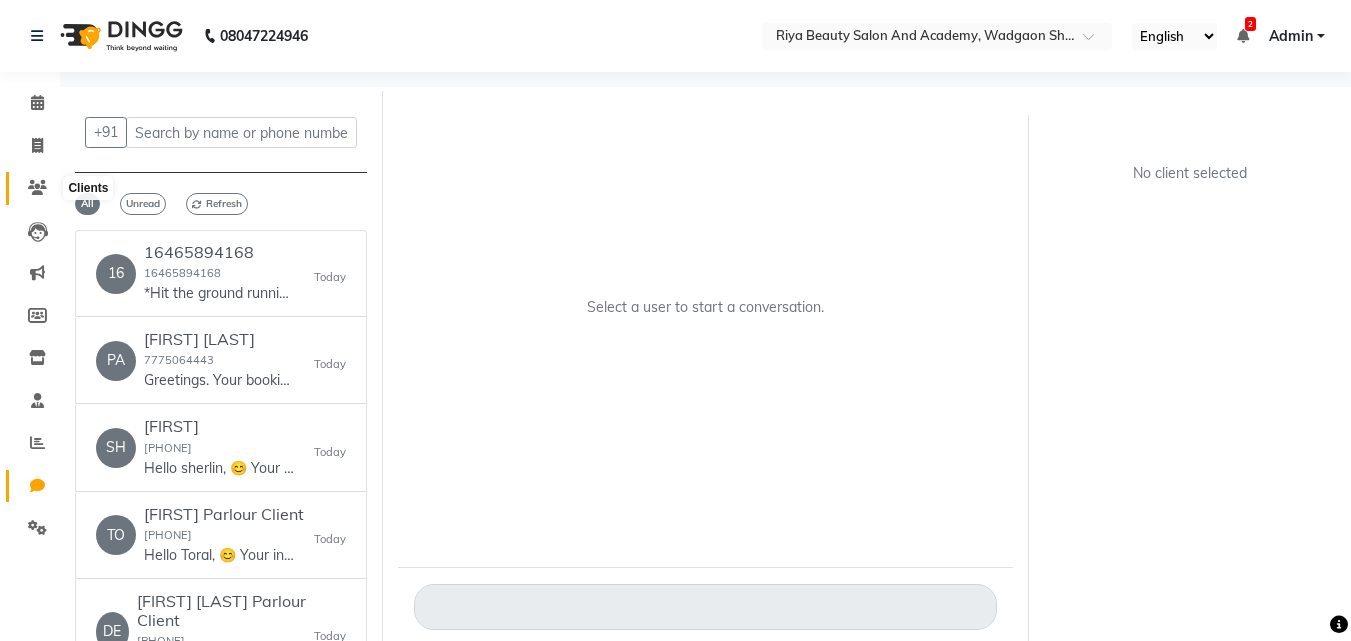 click 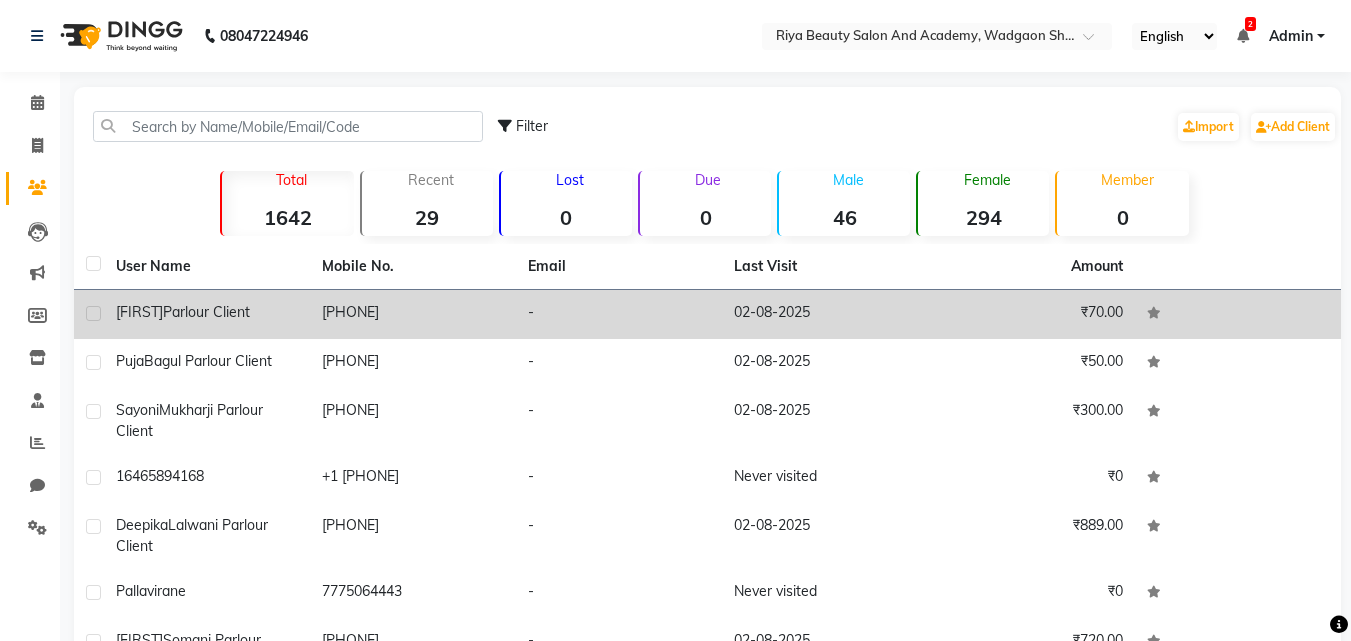 click on "7517718192" 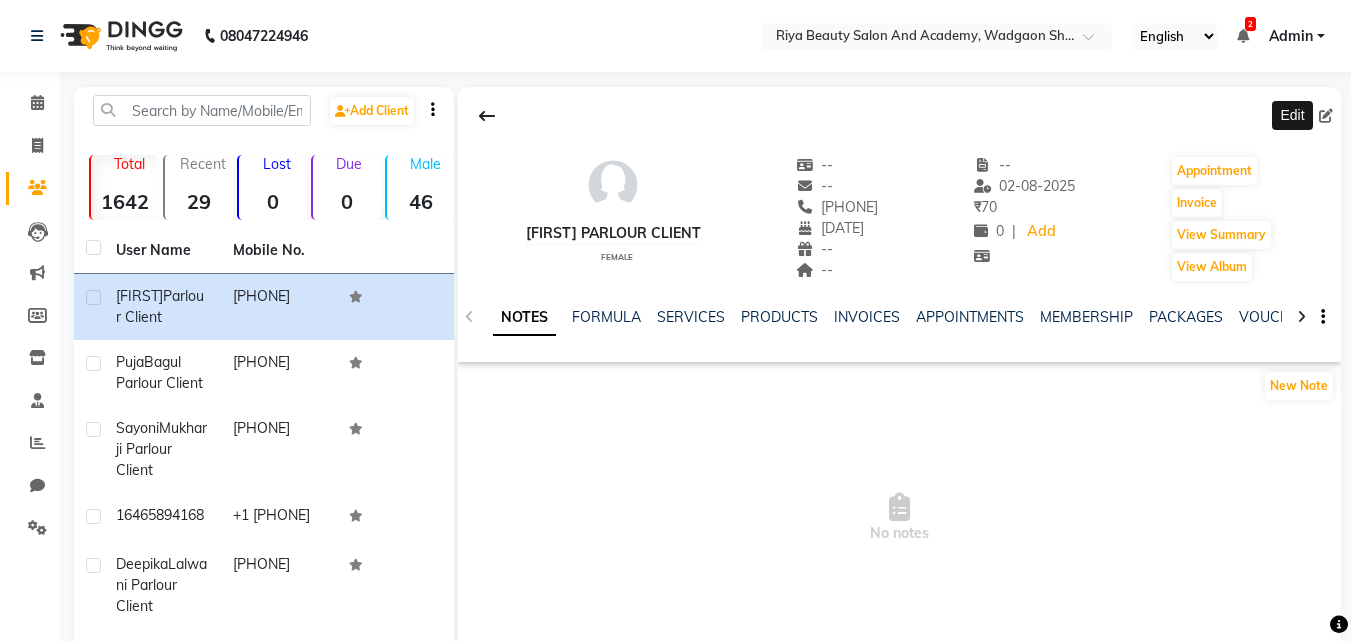 drag, startPoint x: 1330, startPoint y: 115, endPoint x: 1195, endPoint y: 146, distance: 138.51353 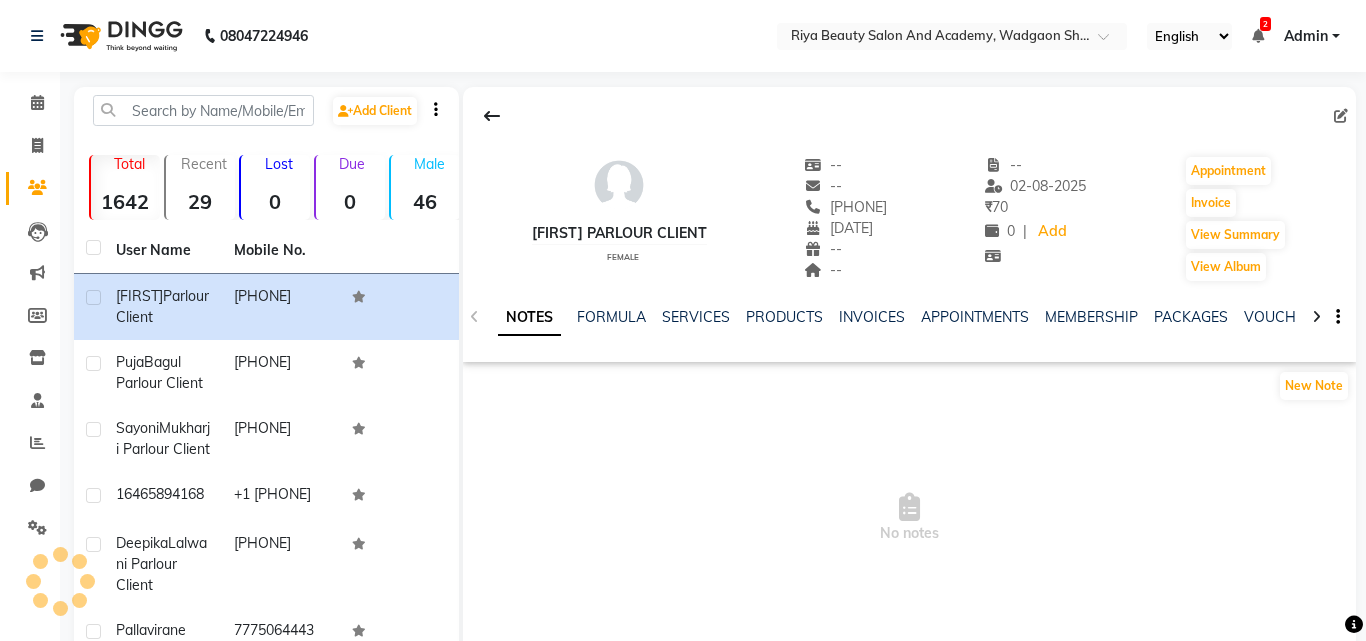 select on "07" 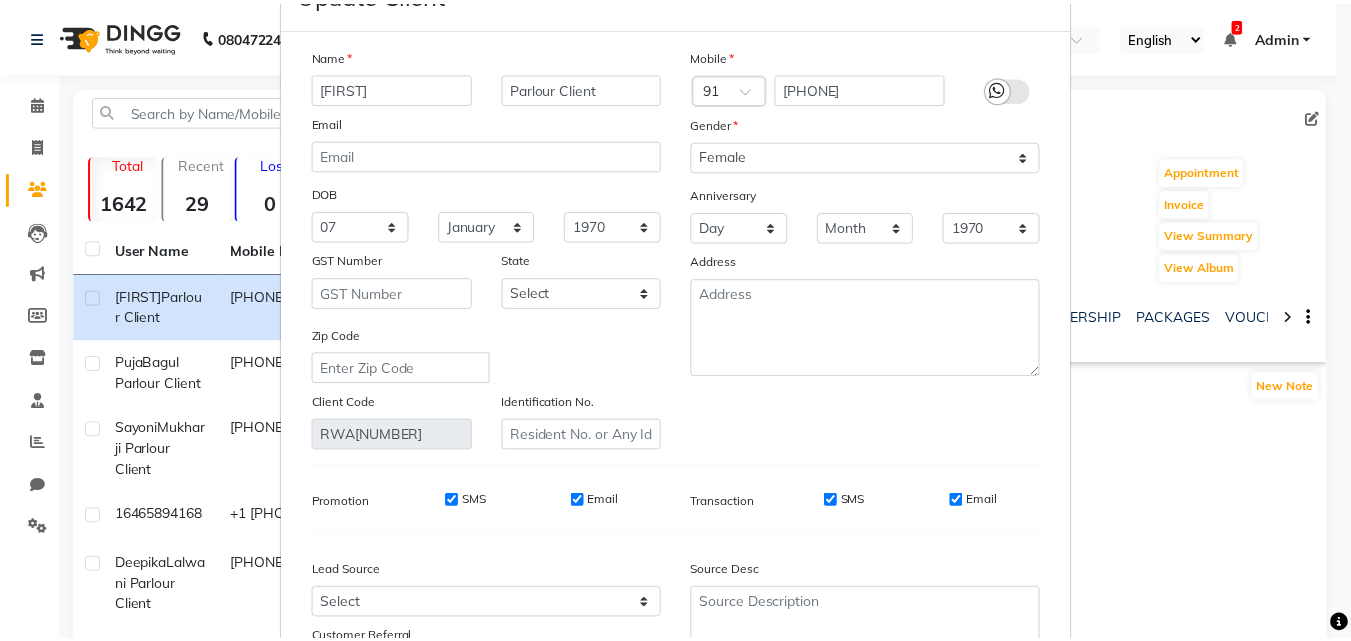 scroll, scrollTop: 246, scrollLeft: 0, axis: vertical 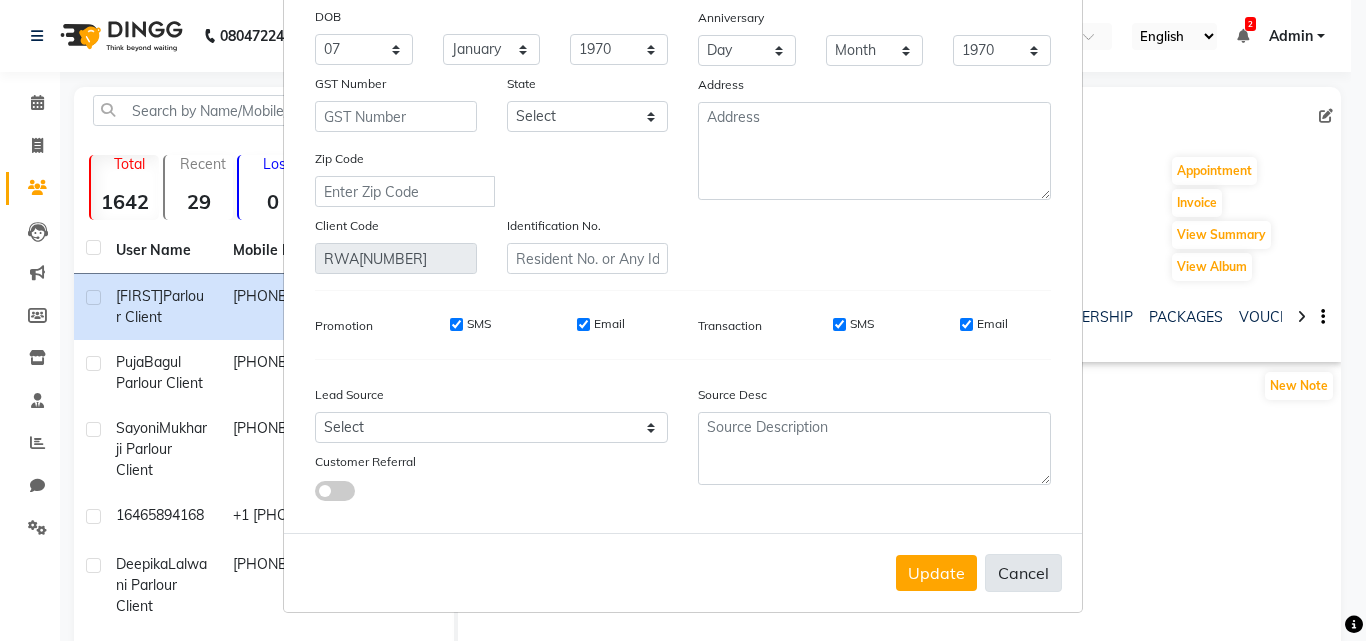 click on "Cancel" at bounding box center [1023, 573] 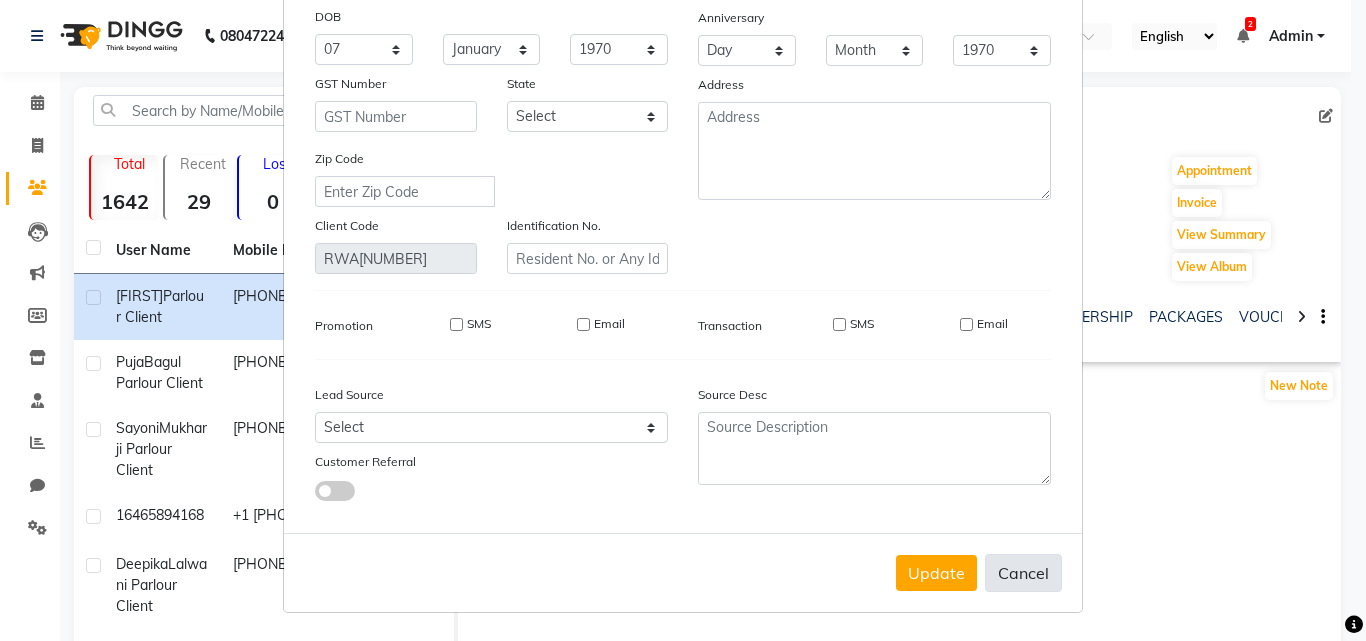 type 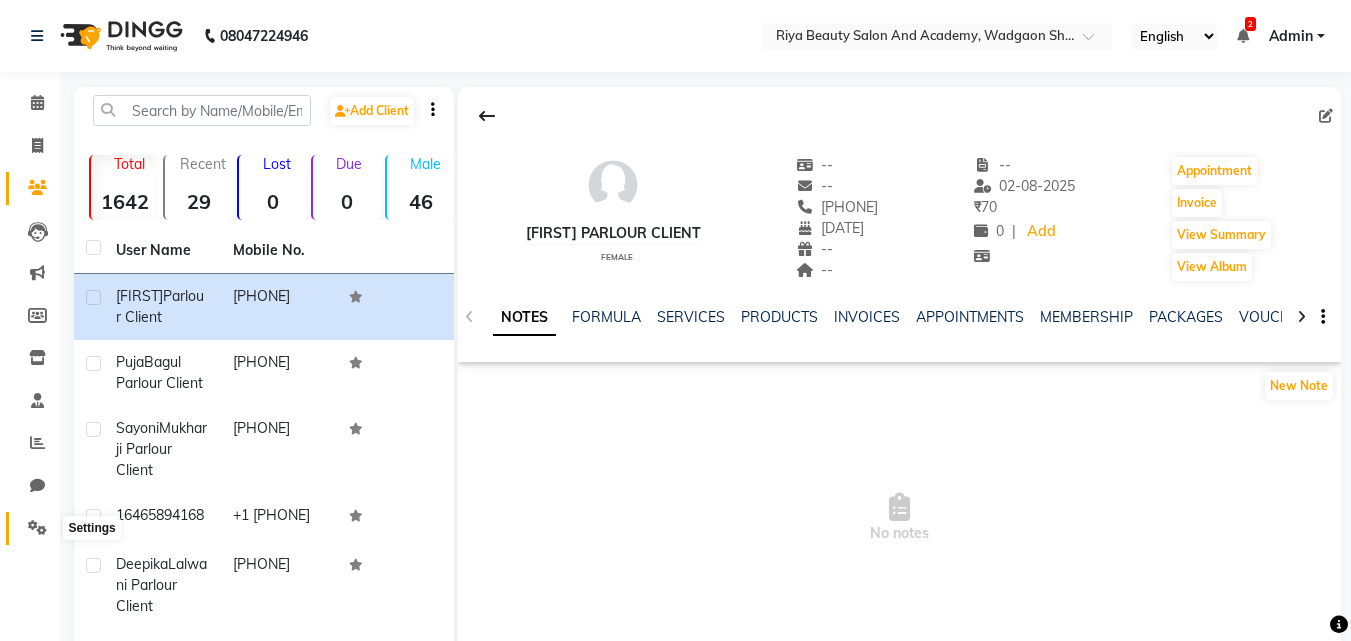 click 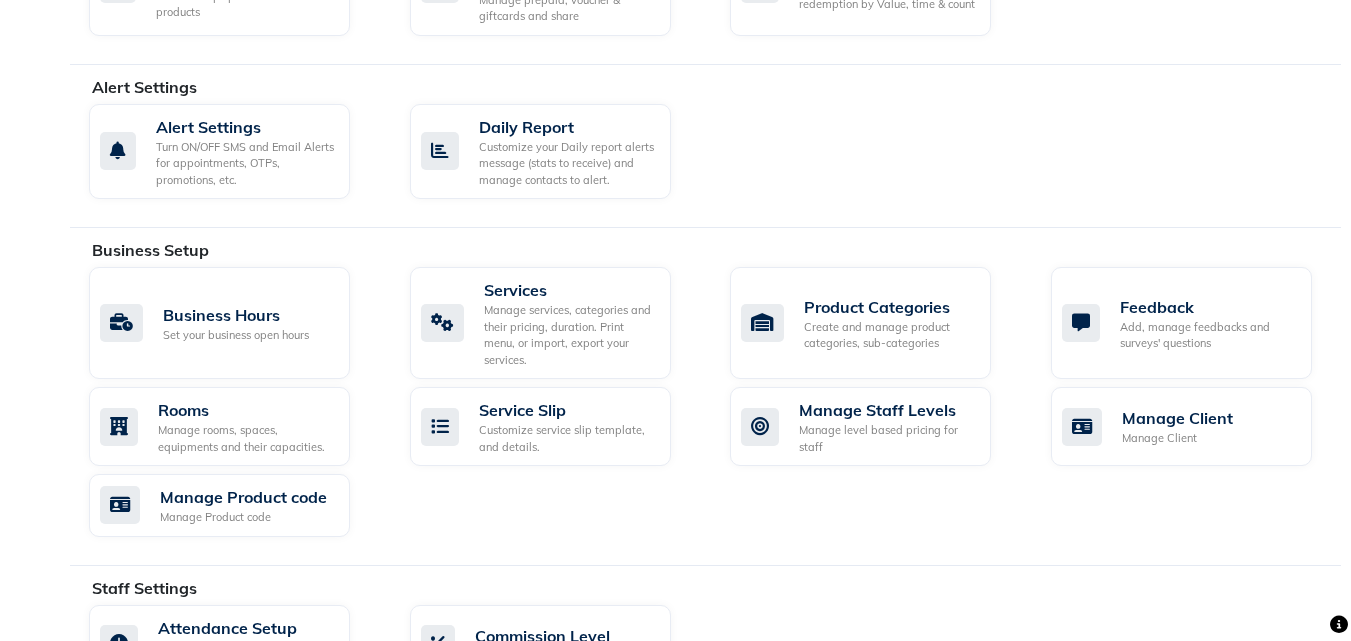 scroll, scrollTop: 553, scrollLeft: 0, axis: vertical 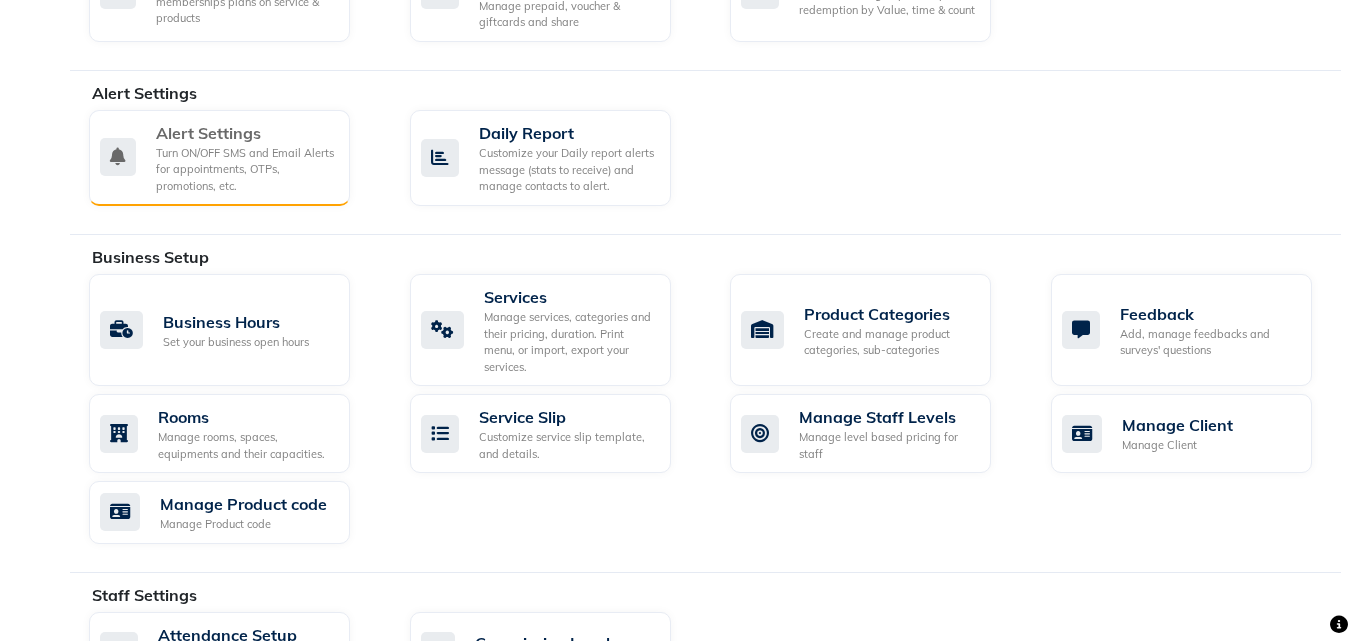 click on "Turn ON/OFF SMS and Email Alerts for appointments, OTPs, promotions, etc." 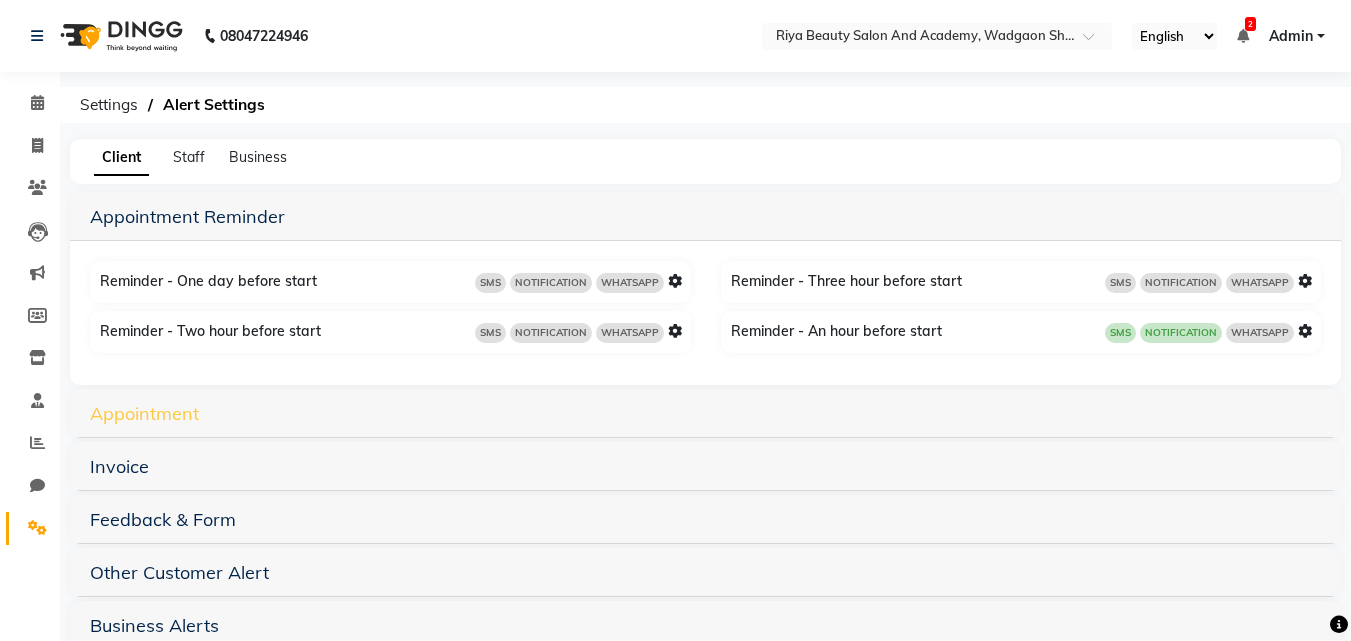 click on "Appointment" at bounding box center [144, 413] 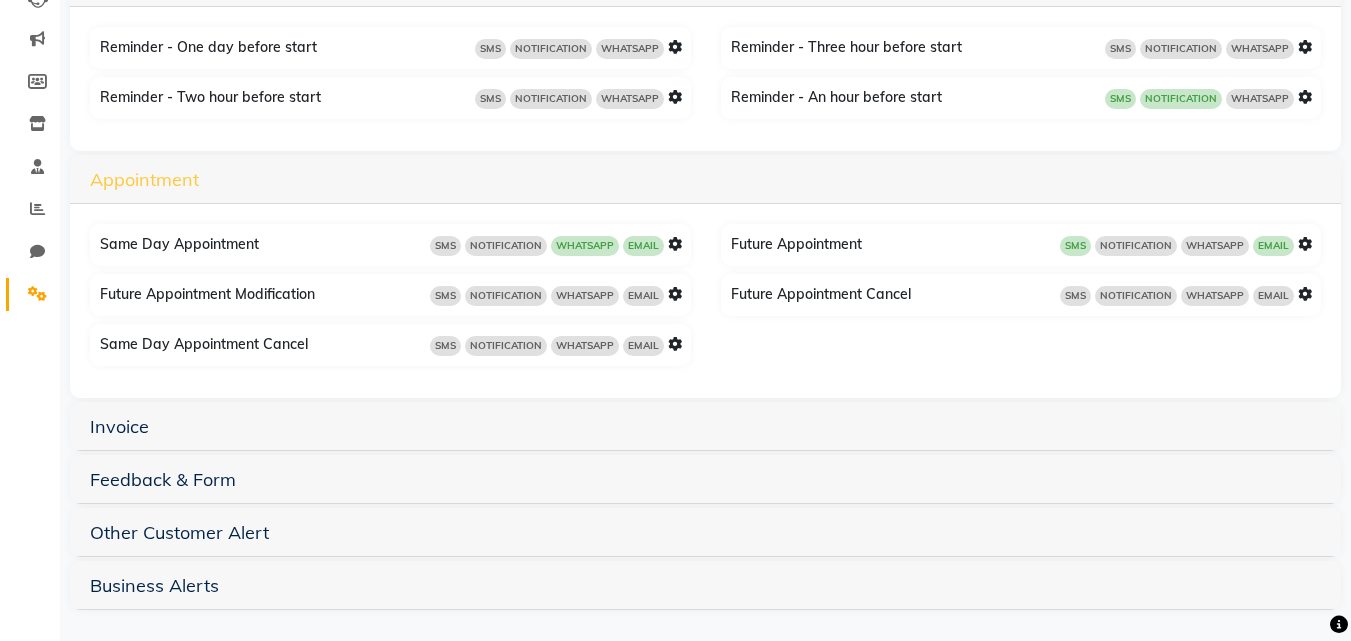 scroll, scrollTop: 237, scrollLeft: 0, axis: vertical 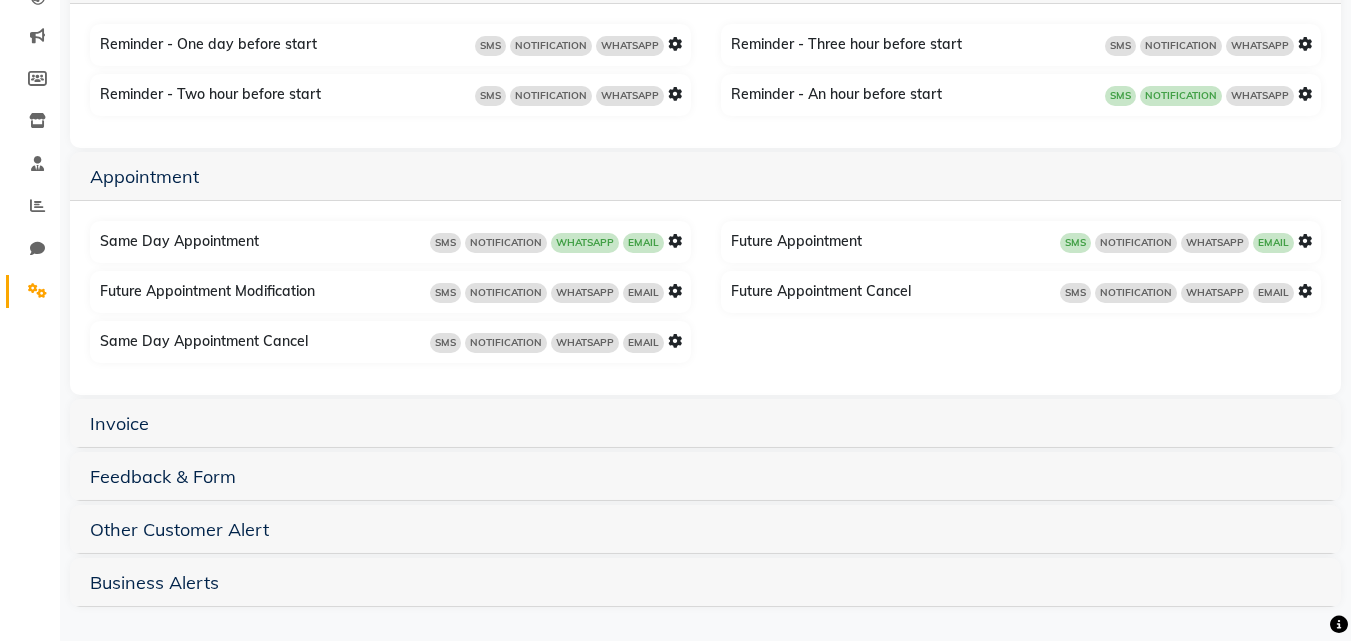 click on "Appointment" at bounding box center [705, 176] 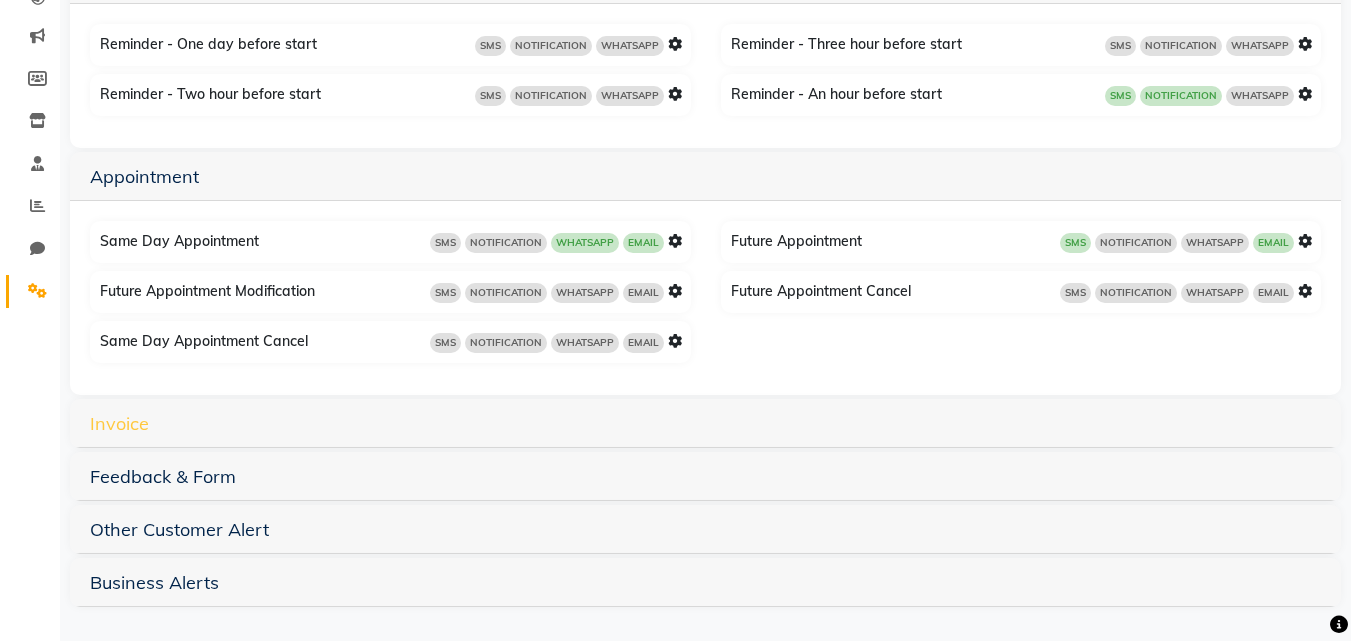click on "Invoice" at bounding box center [119, 423] 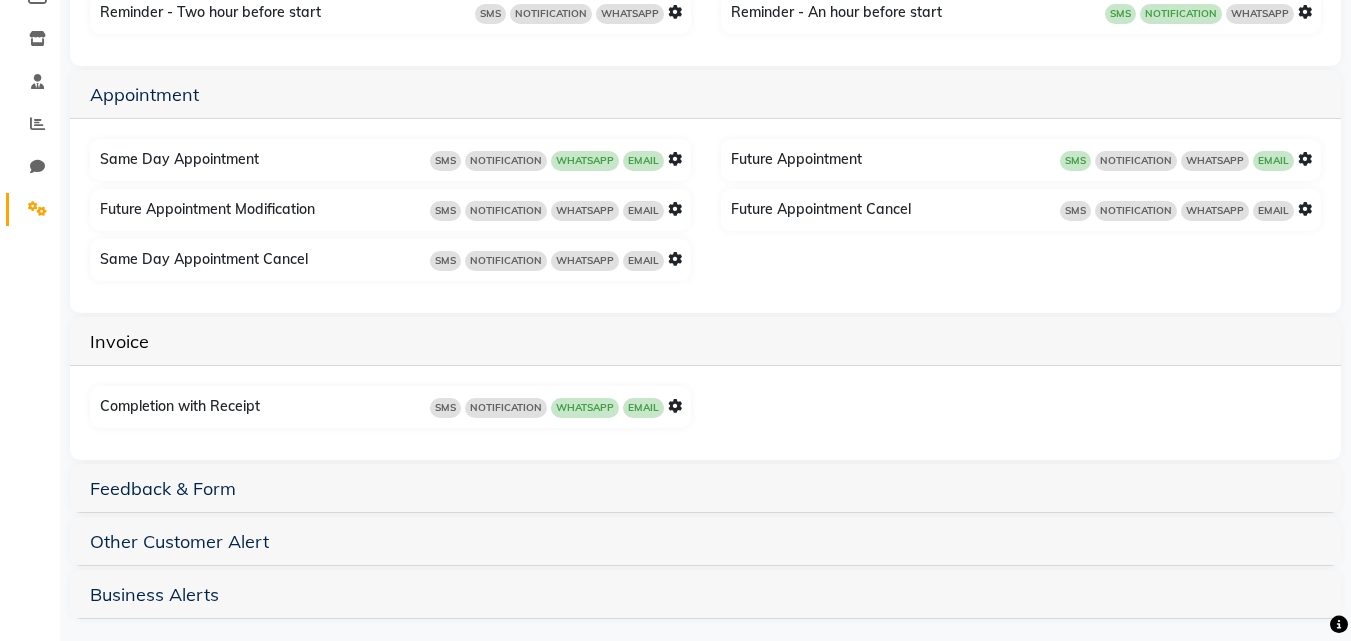 scroll, scrollTop: 331, scrollLeft: 0, axis: vertical 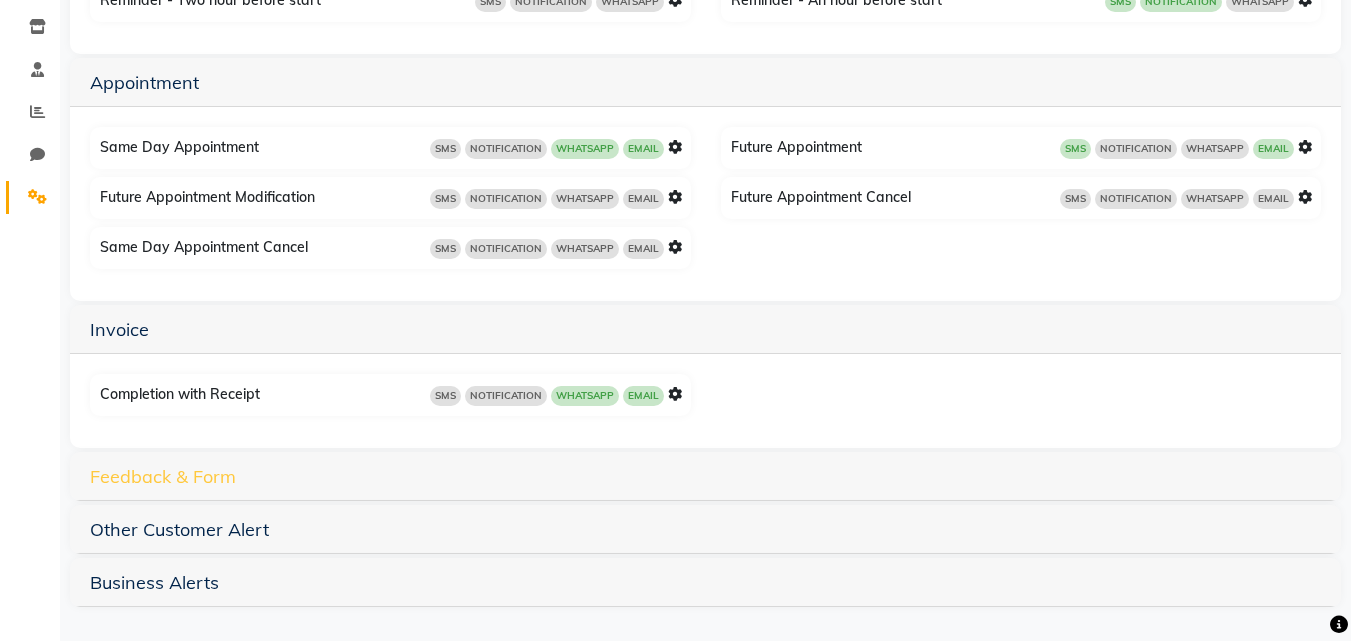 click on "Feedback & Form" at bounding box center (163, 476) 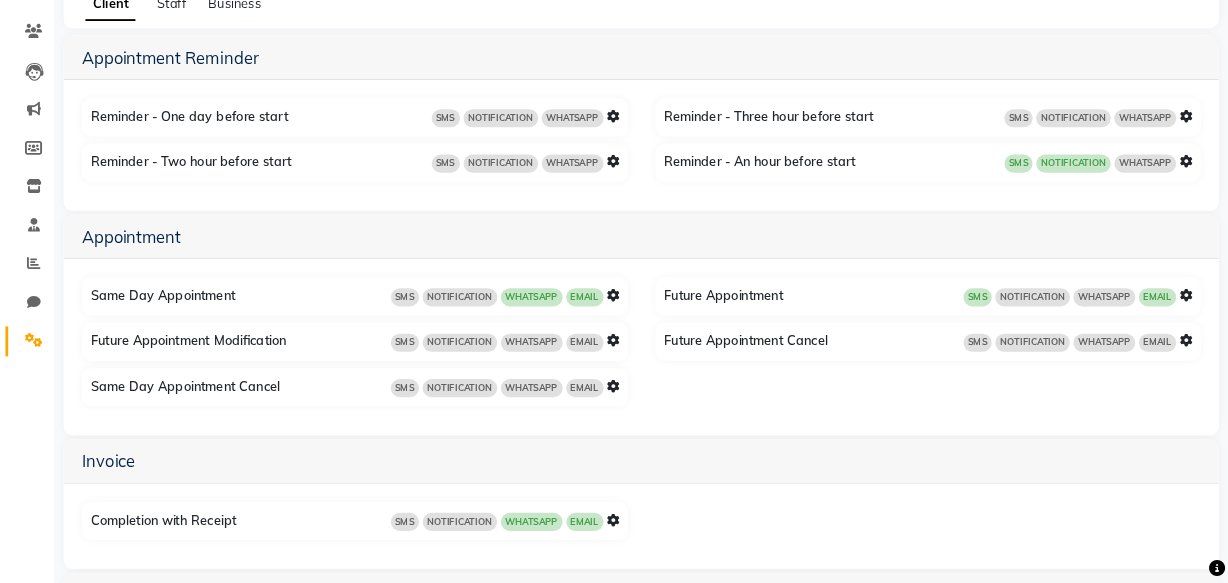 scroll, scrollTop: 0, scrollLeft: 0, axis: both 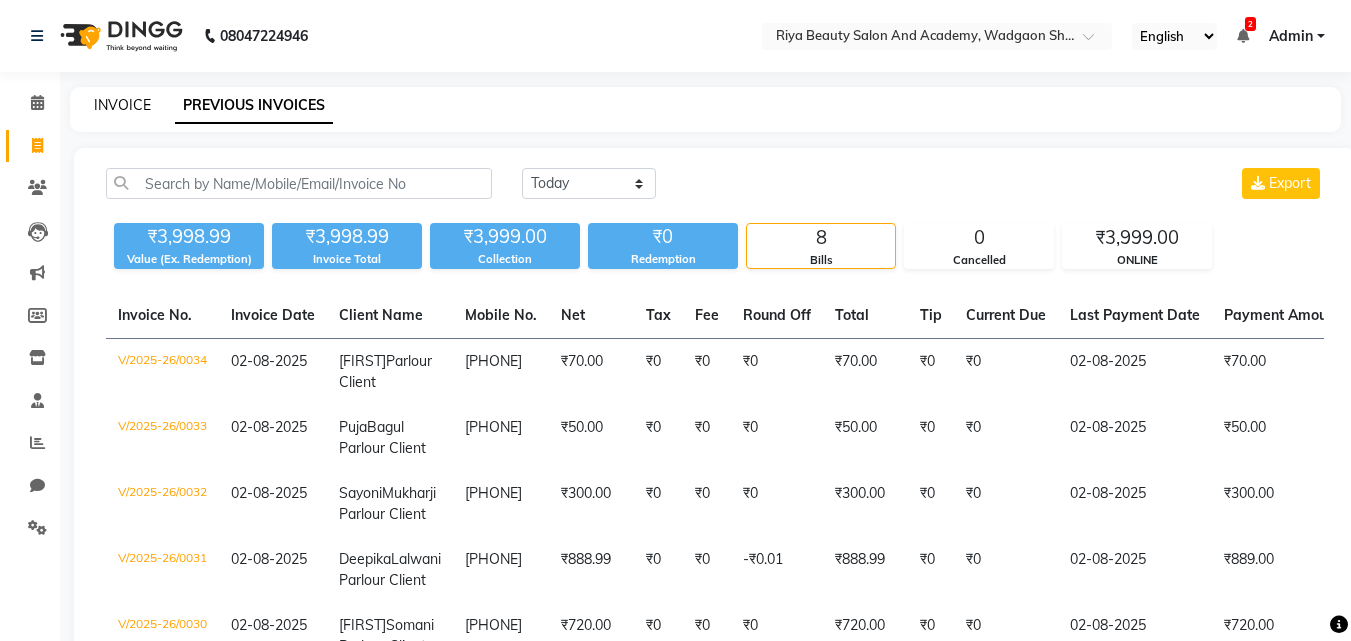 click on "INVOICE" 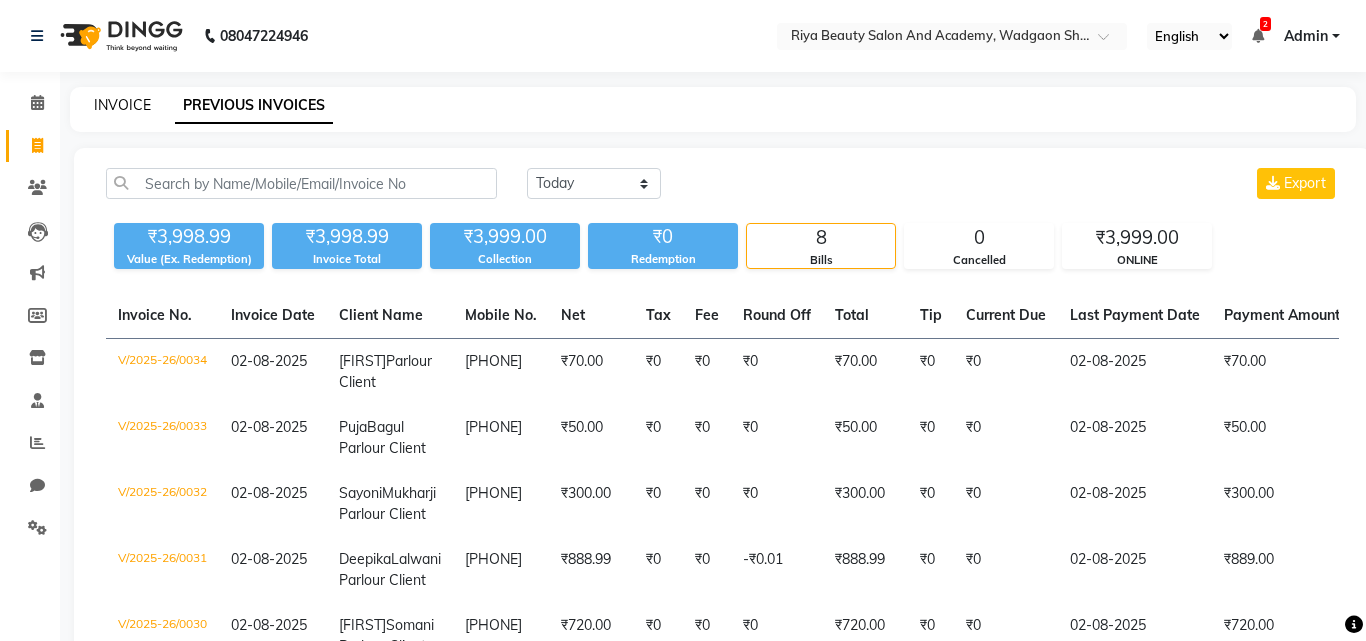 select on "8620" 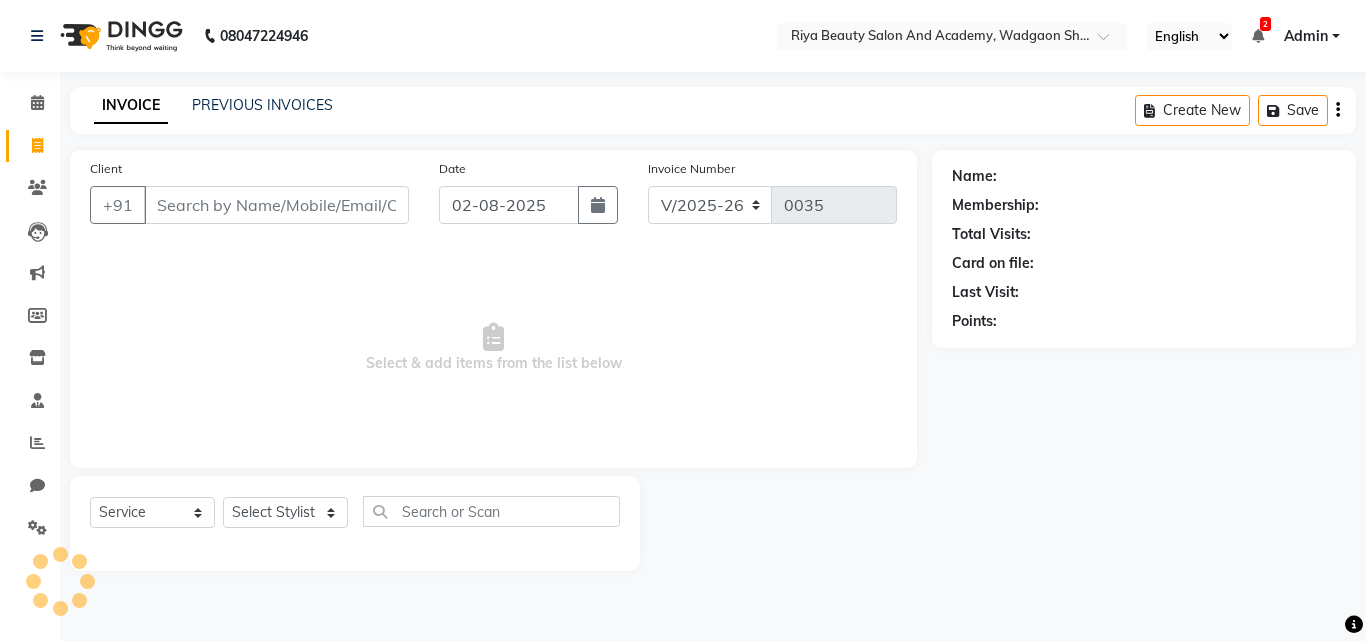 click on "Client" at bounding box center (276, 205) 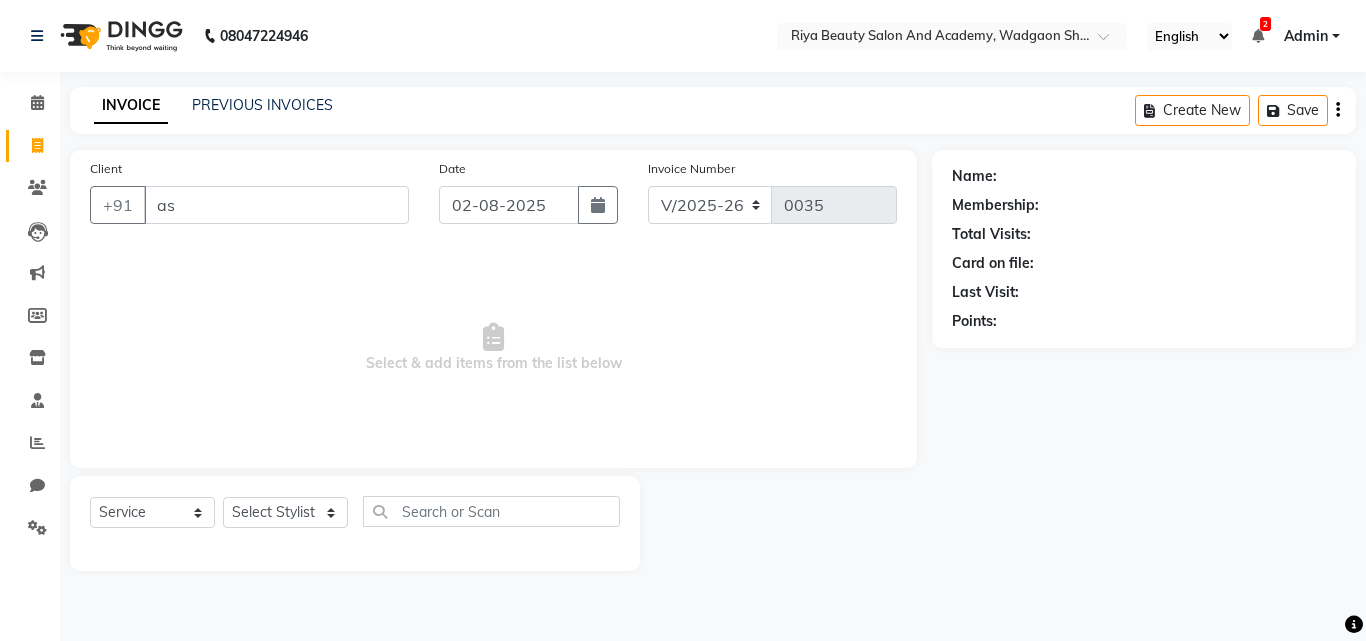 type on "a" 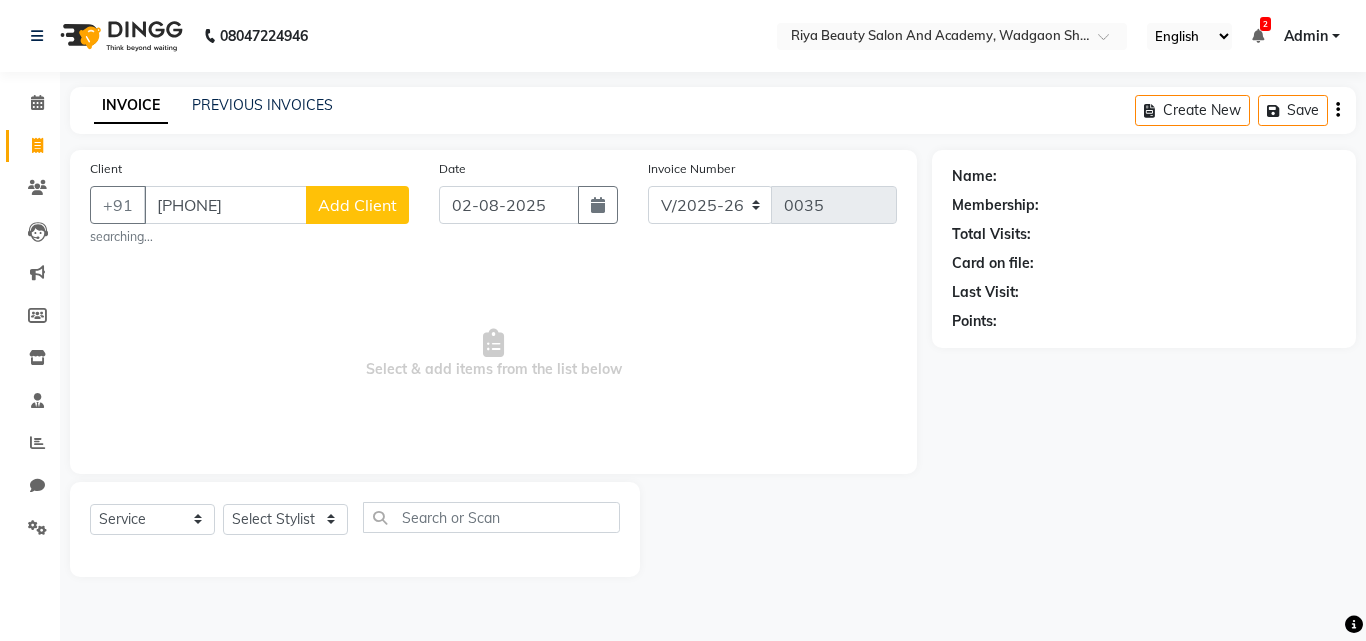 type on "[PHONE]" 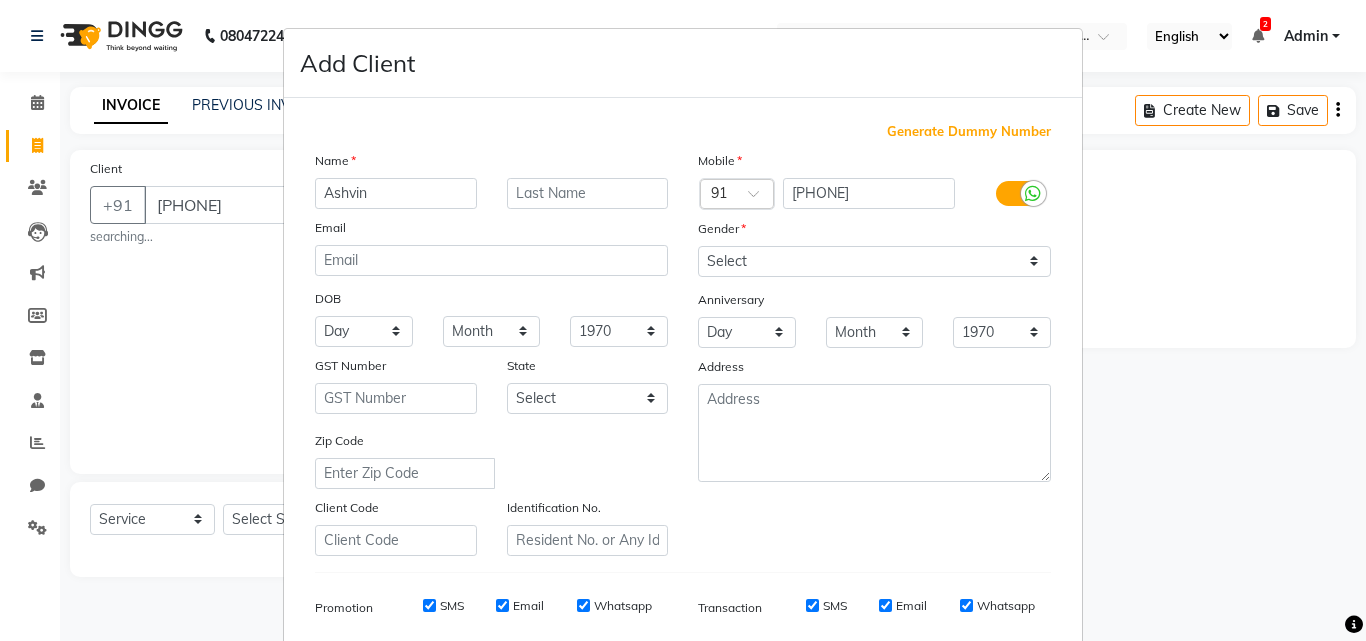 type on "Ashvin" 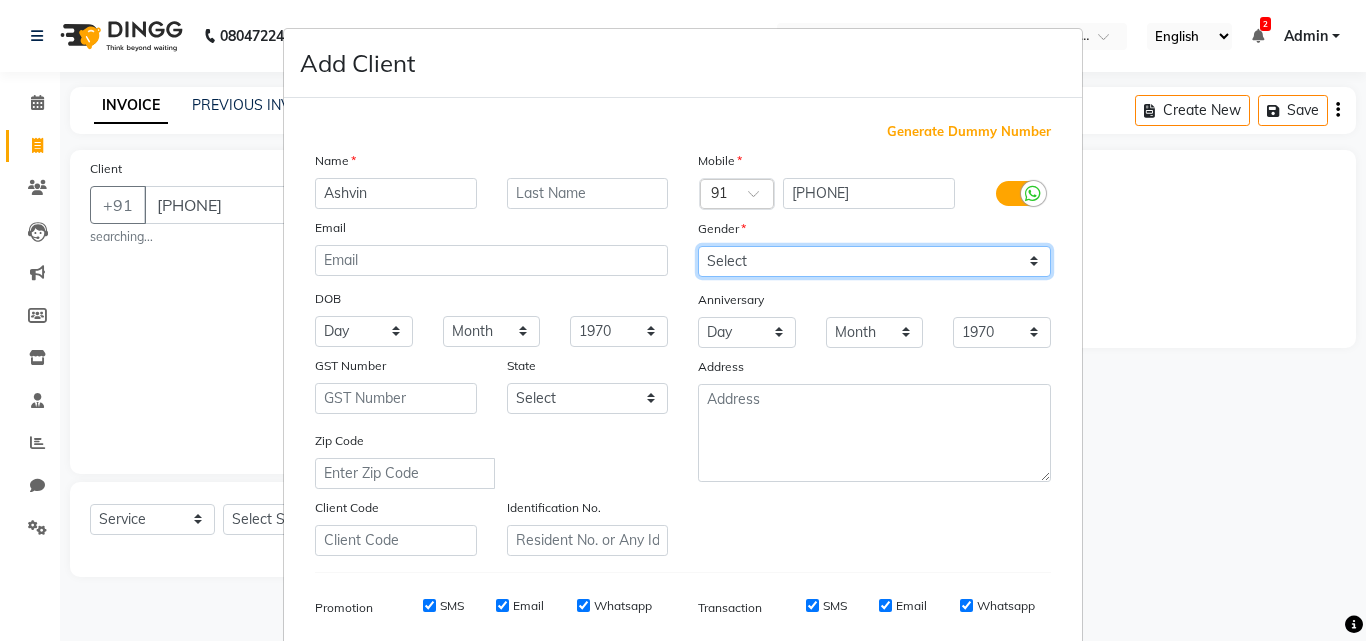 click on "Select Male Female Other Prefer Not To Say" at bounding box center [874, 261] 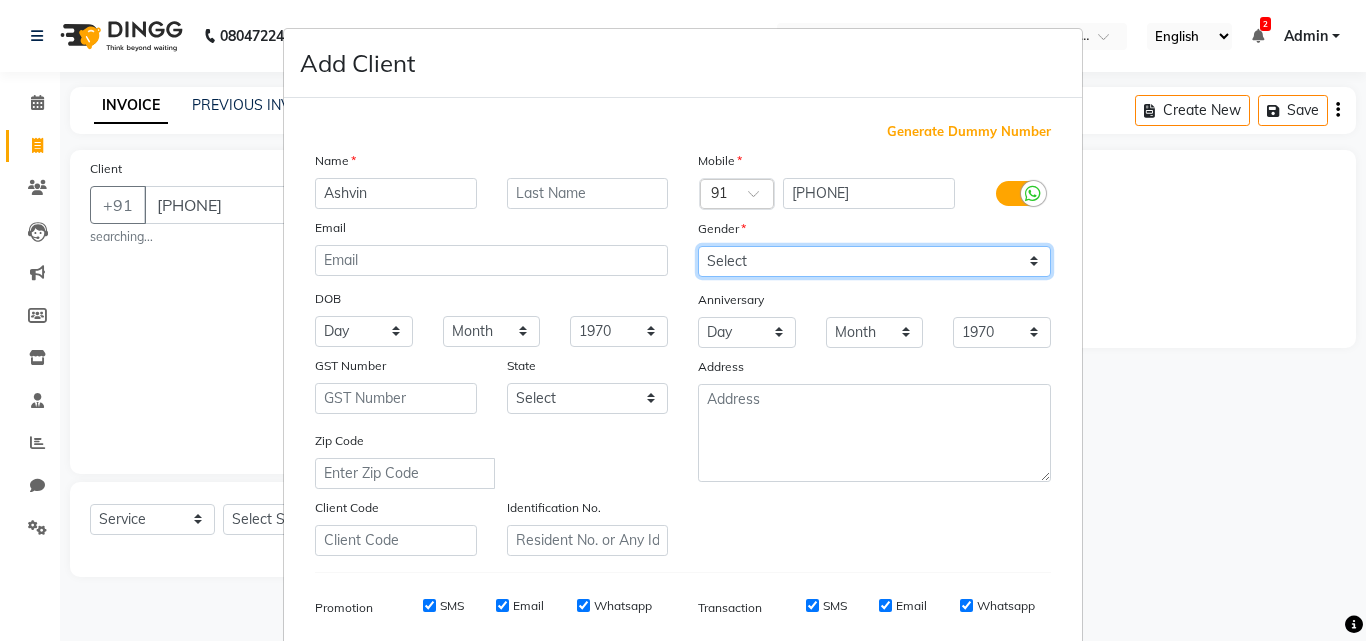select on "male" 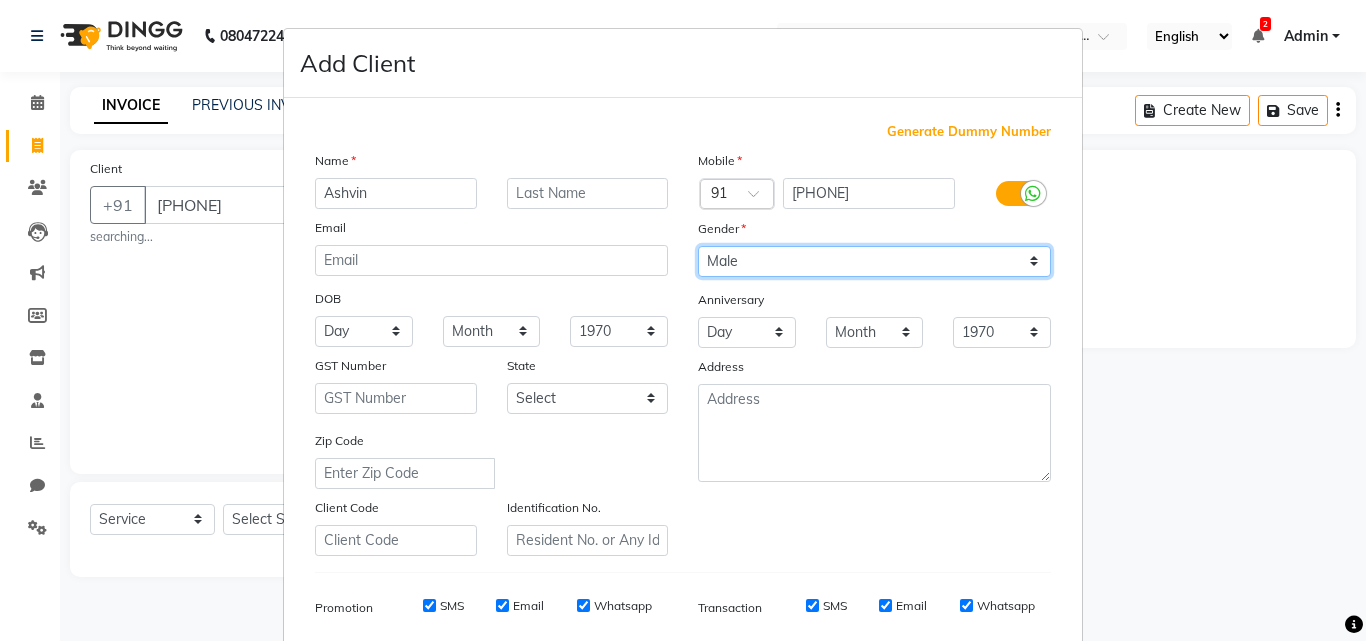 click on "Select Male Female Other Prefer Not To Say" at bounding box center [874, 261] 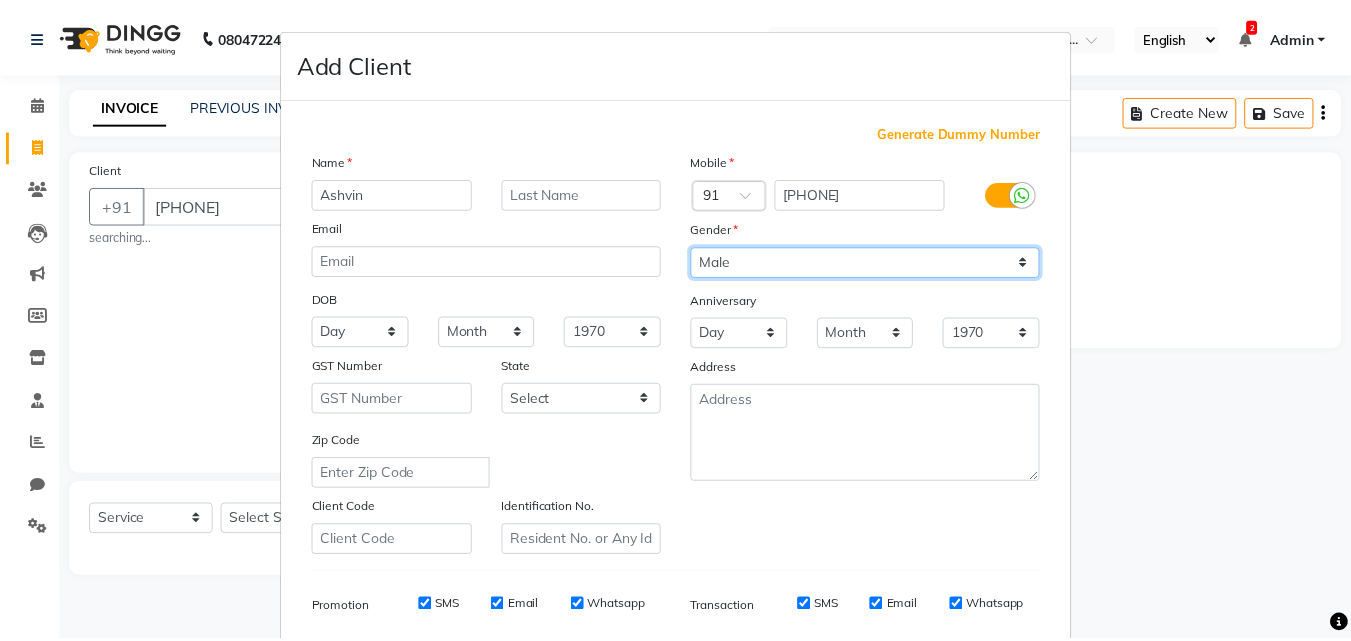 scroll, scrollTop: 282, scrollLeft: 0, axis: vertical 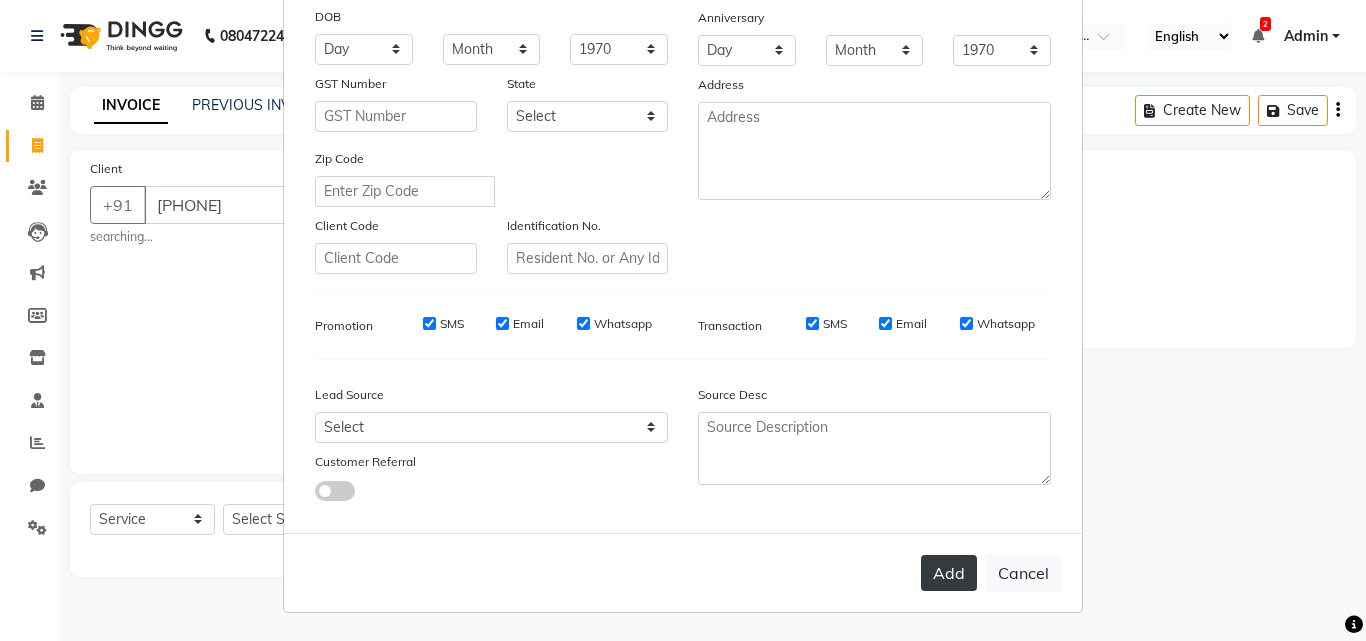 click on "Add" at bounding box center (949, 573) 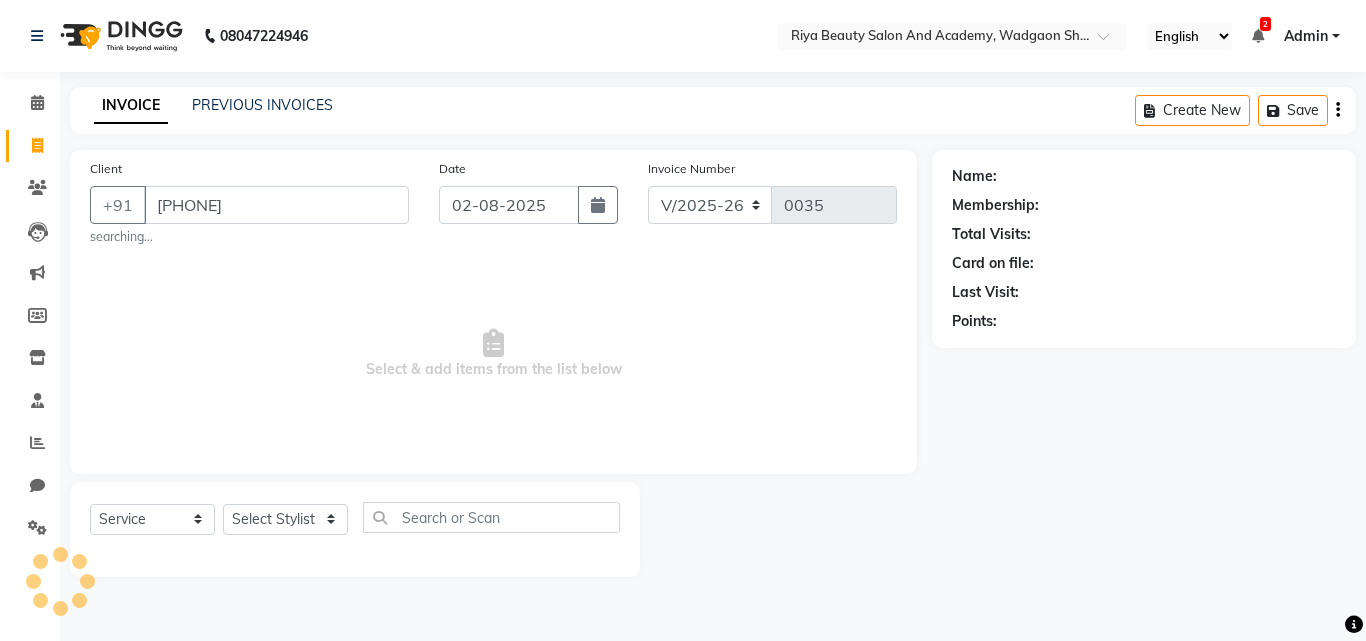 type 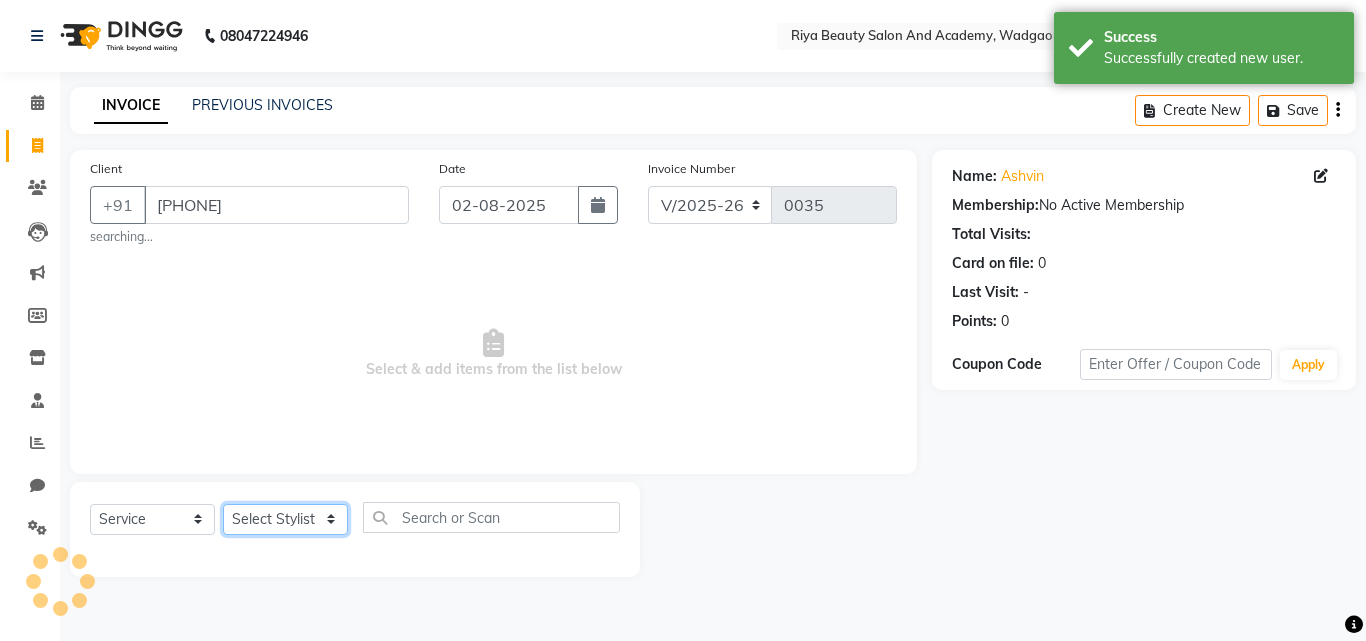 click on "Select Stylist Bhavana Riya Rupali Supriya" 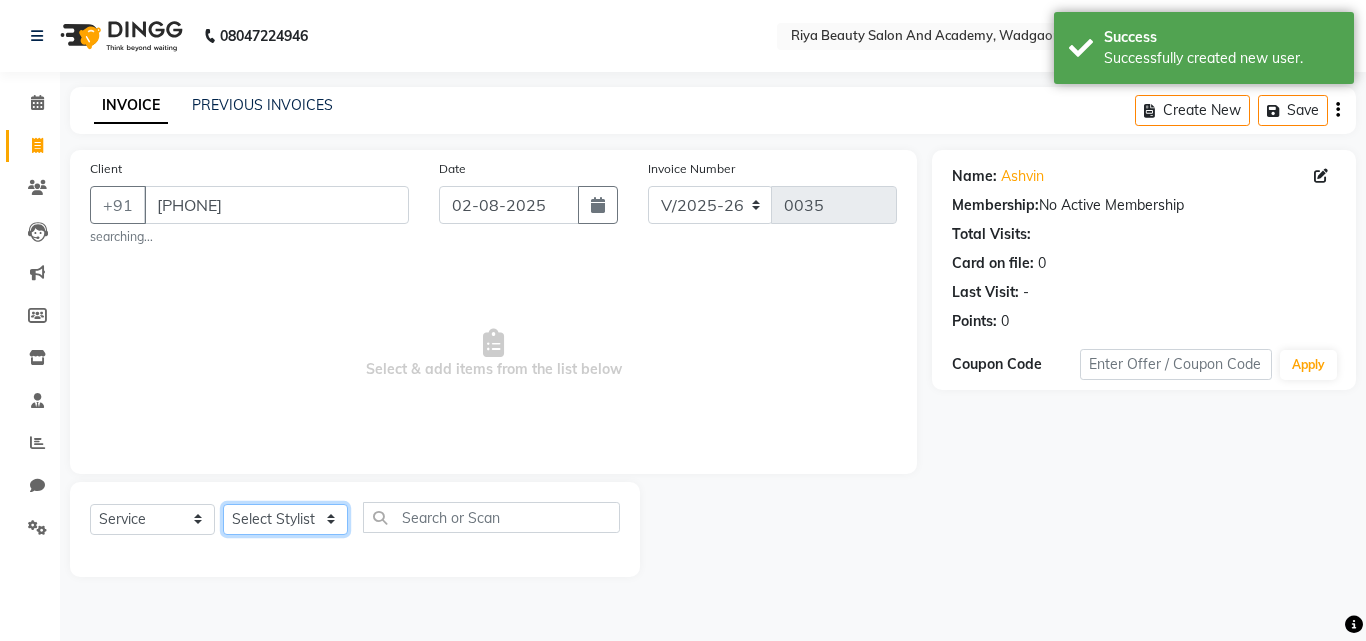 select on "87285" 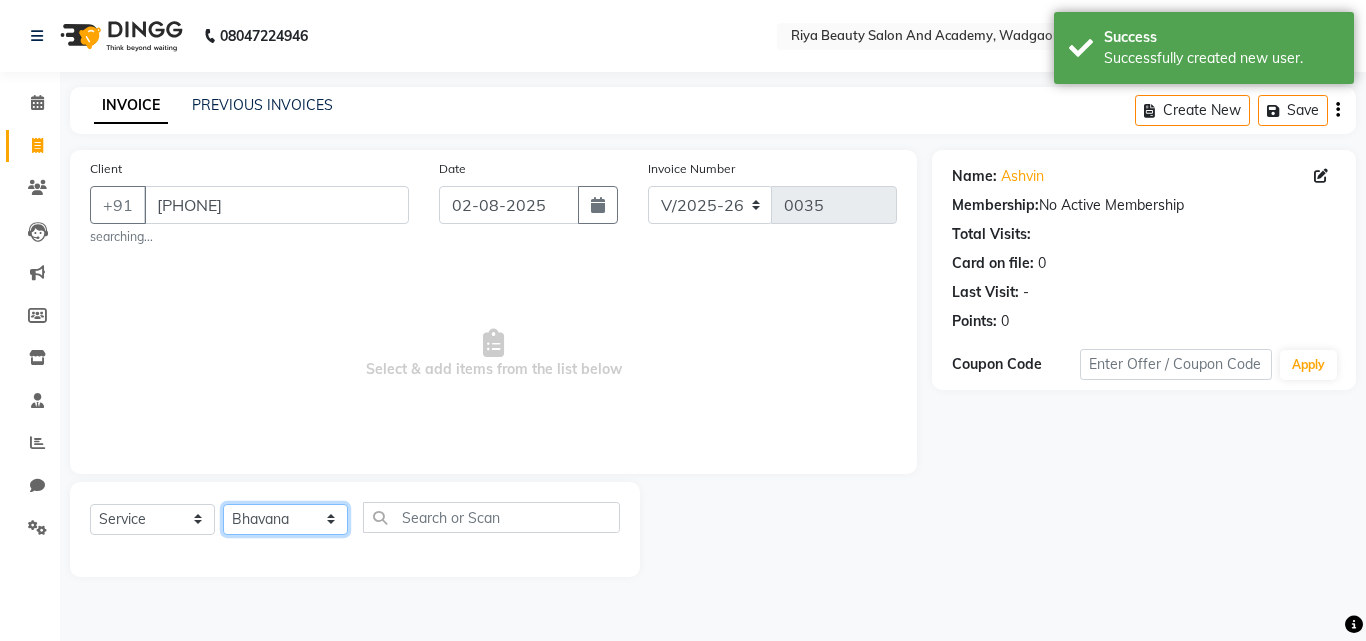 click on "Select Stylist Bhavana Riya Rupali Supriya" 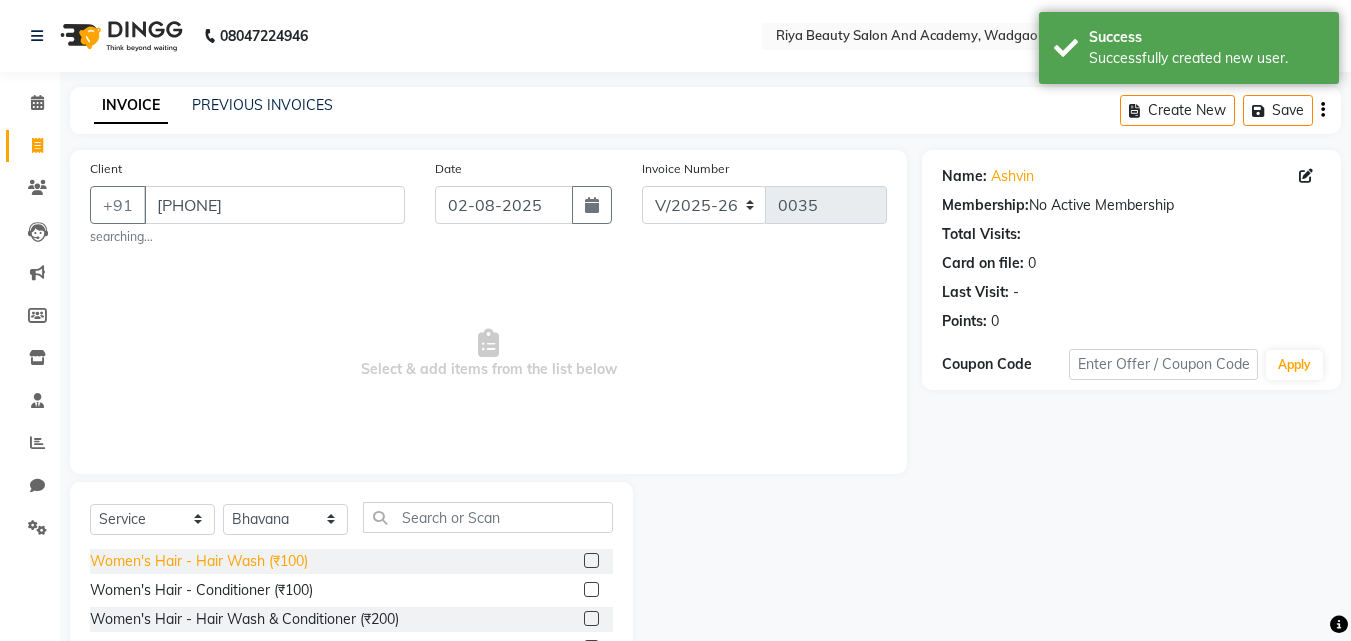click on "Women's Hair - Hair Wash (₹100)" 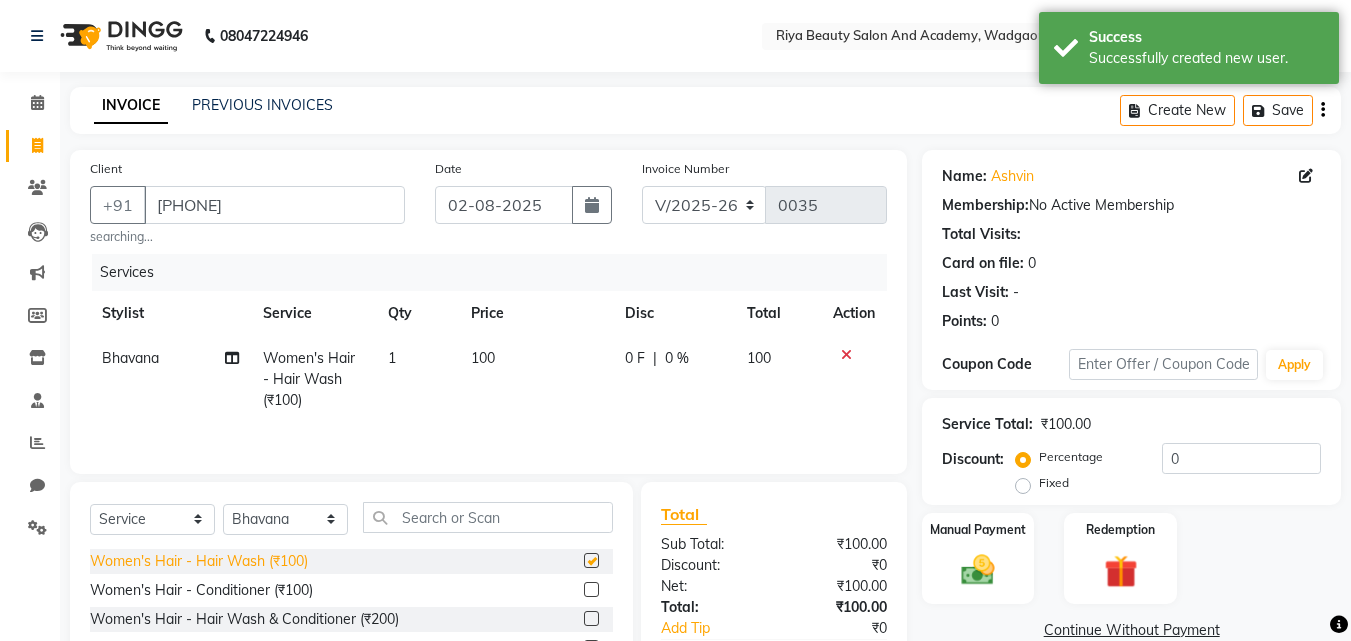 checkbox on "false" 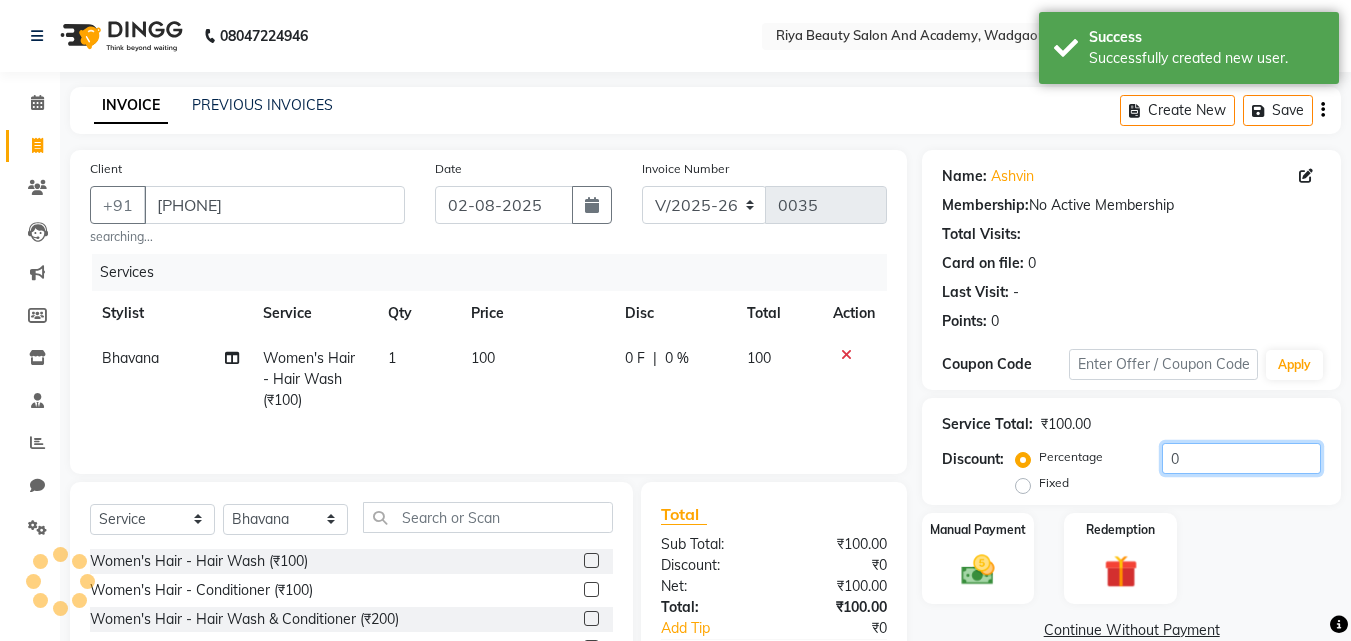 click on "0" 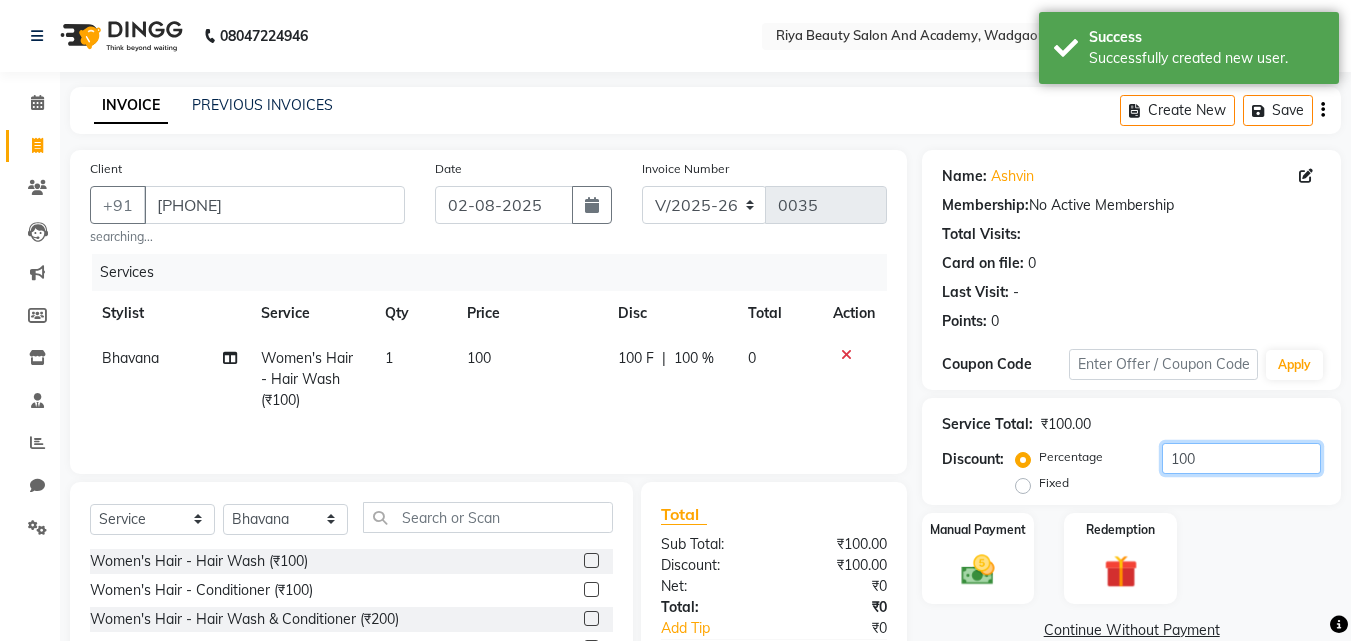 type on "100" 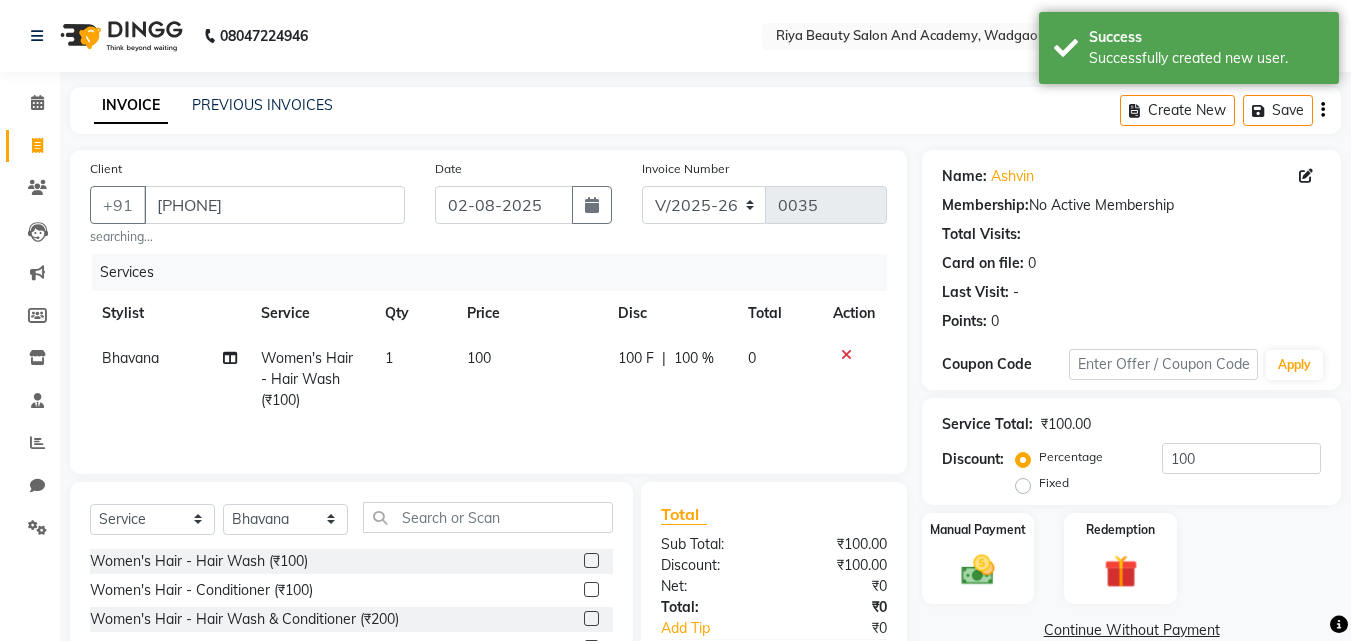 click on "Service Total:  ₹100.00  Discount:  Percentage   Fixed  100" 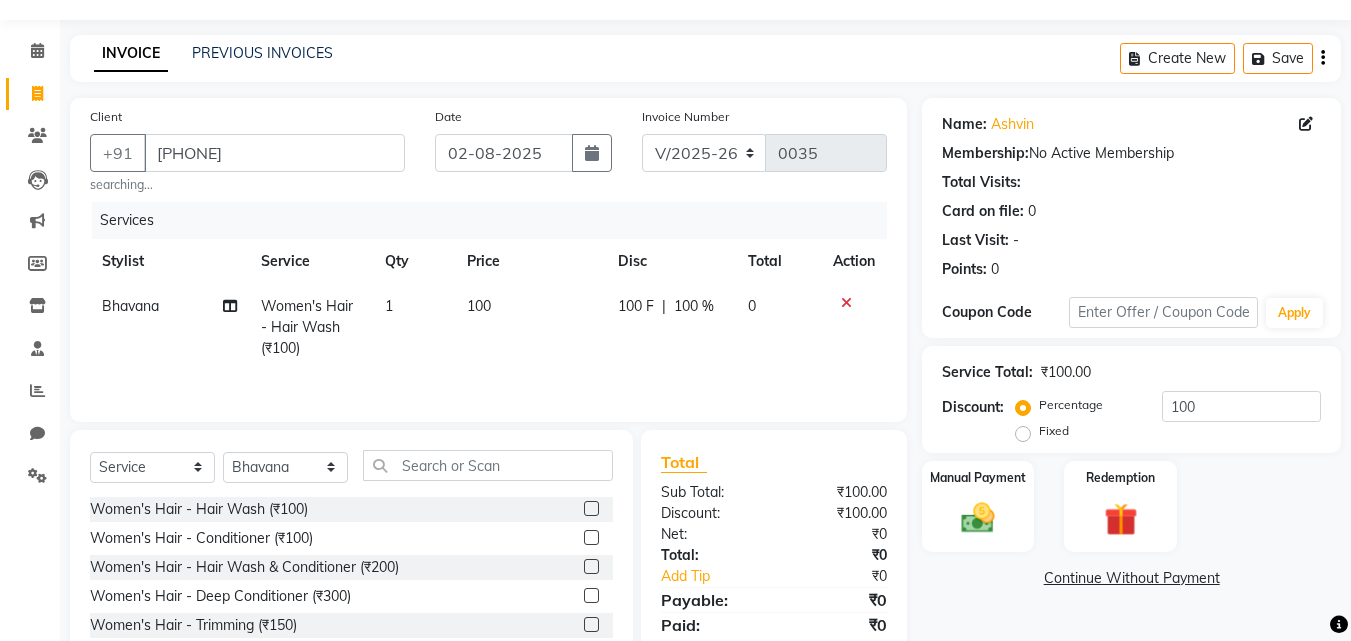 scroll, scrollTop: 166, scrollLeft: 0, axis: vertical 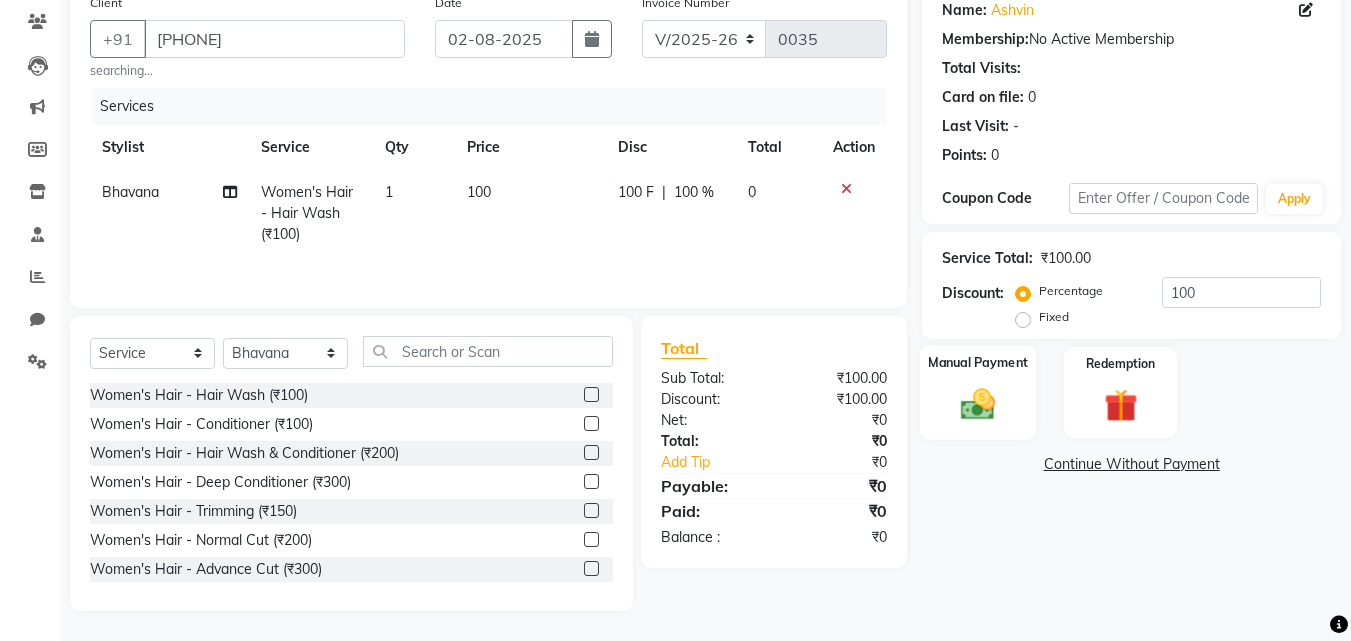 click on "Manual Payment" 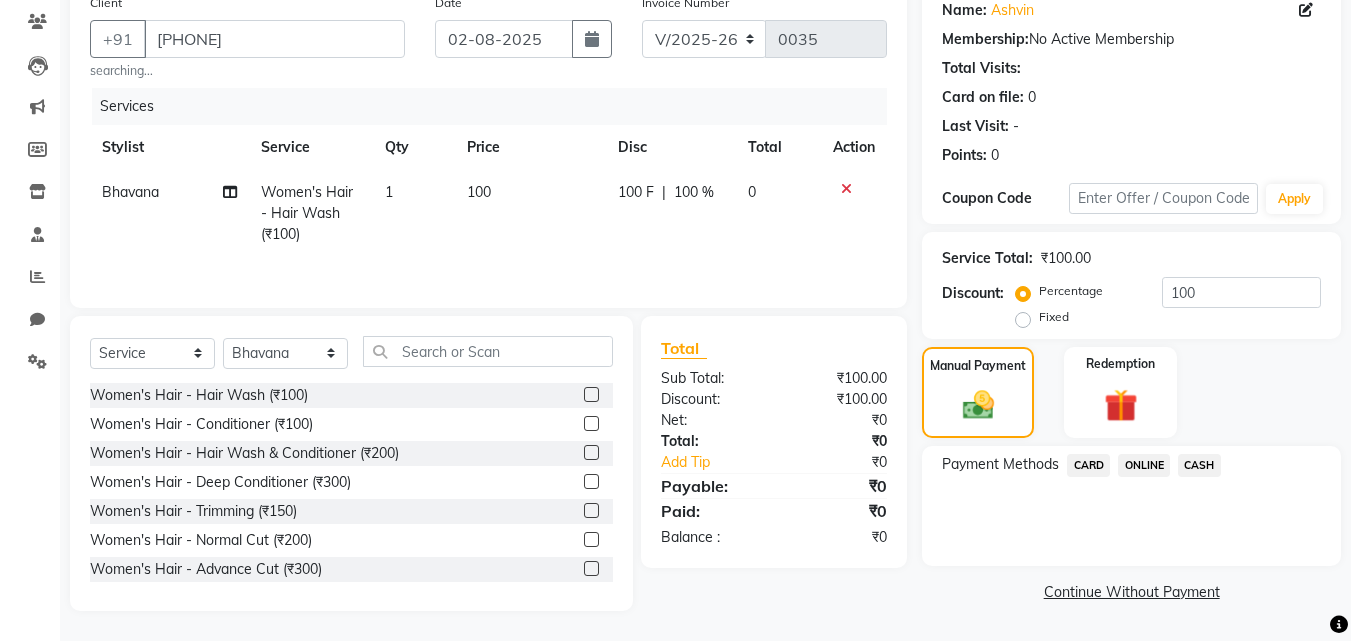 click on "CASH" 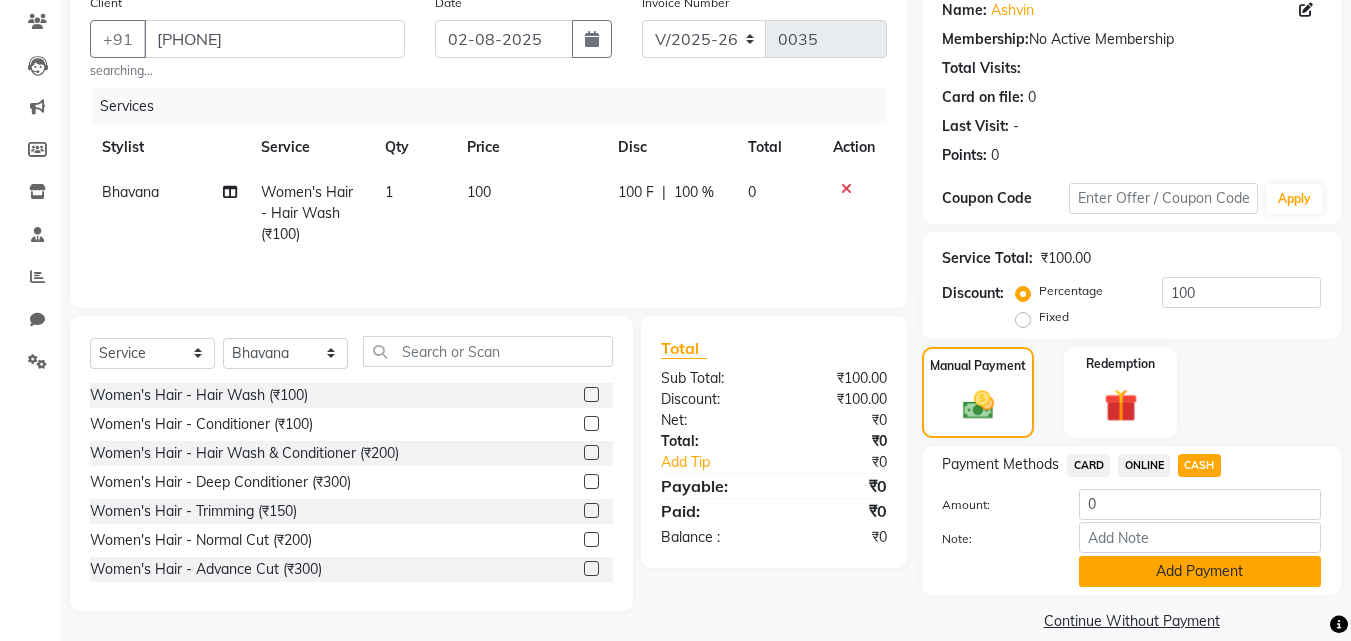 click on "Add Payment" 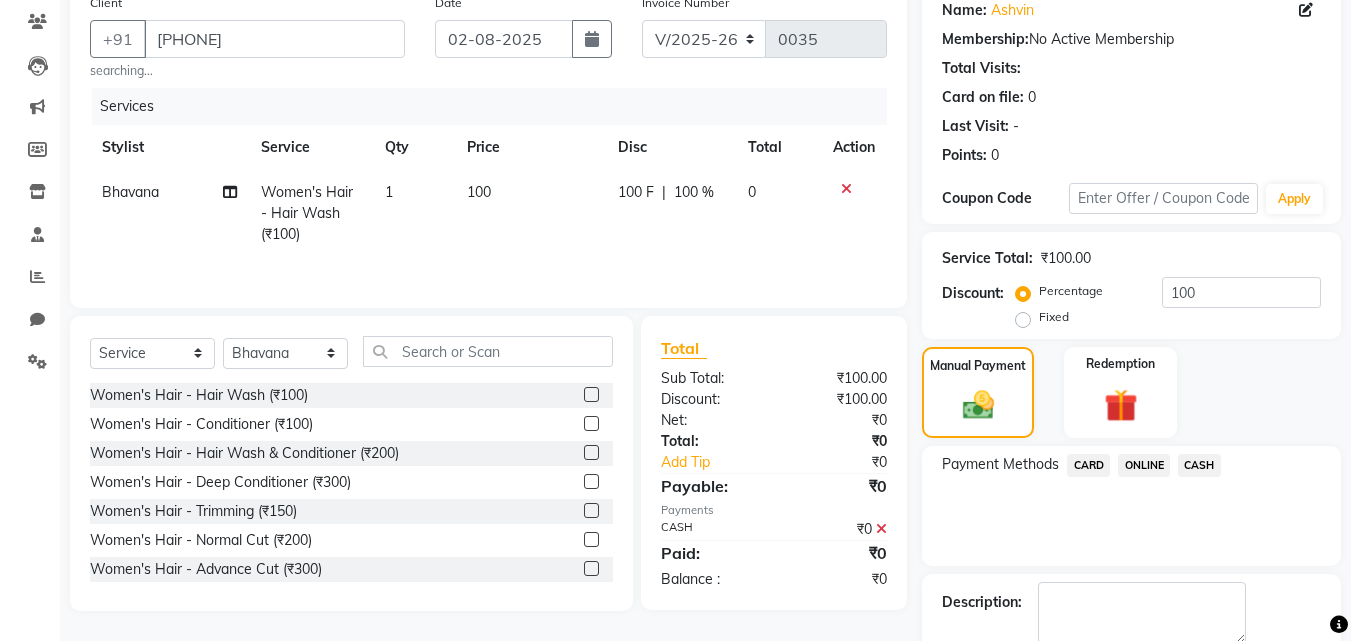 scroll, scrollTop: 275, scrollLeft: 0, axis: vertical 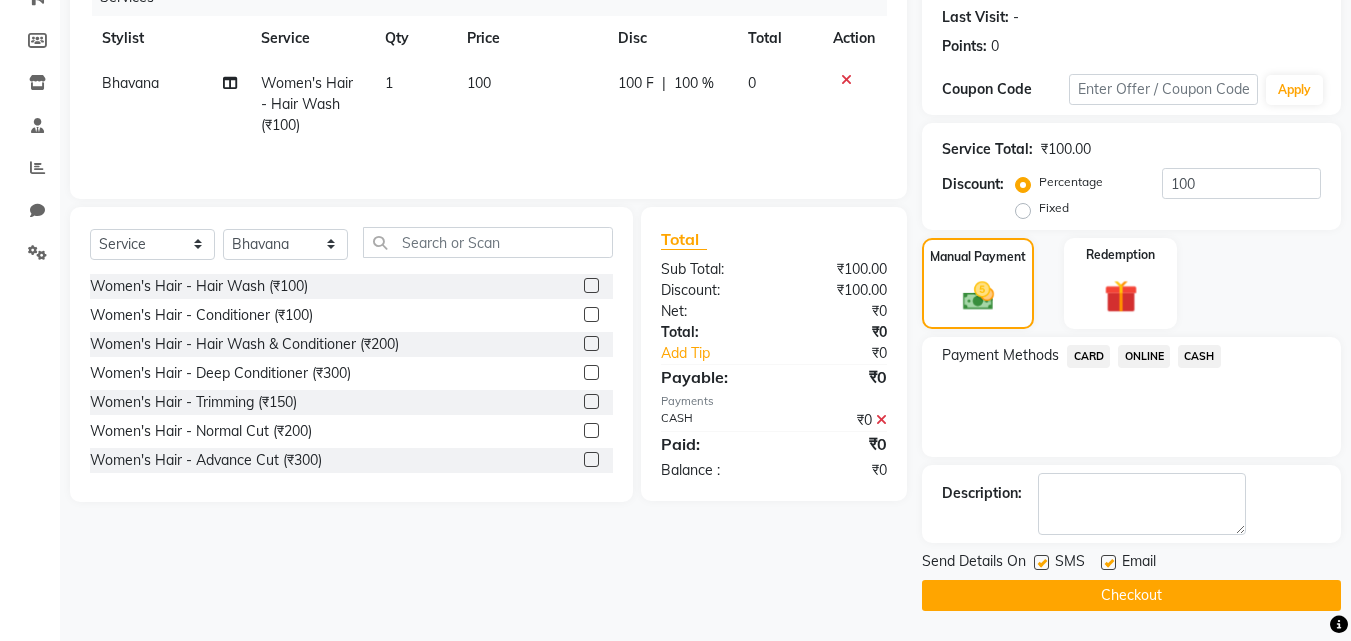 click on "Checkout" 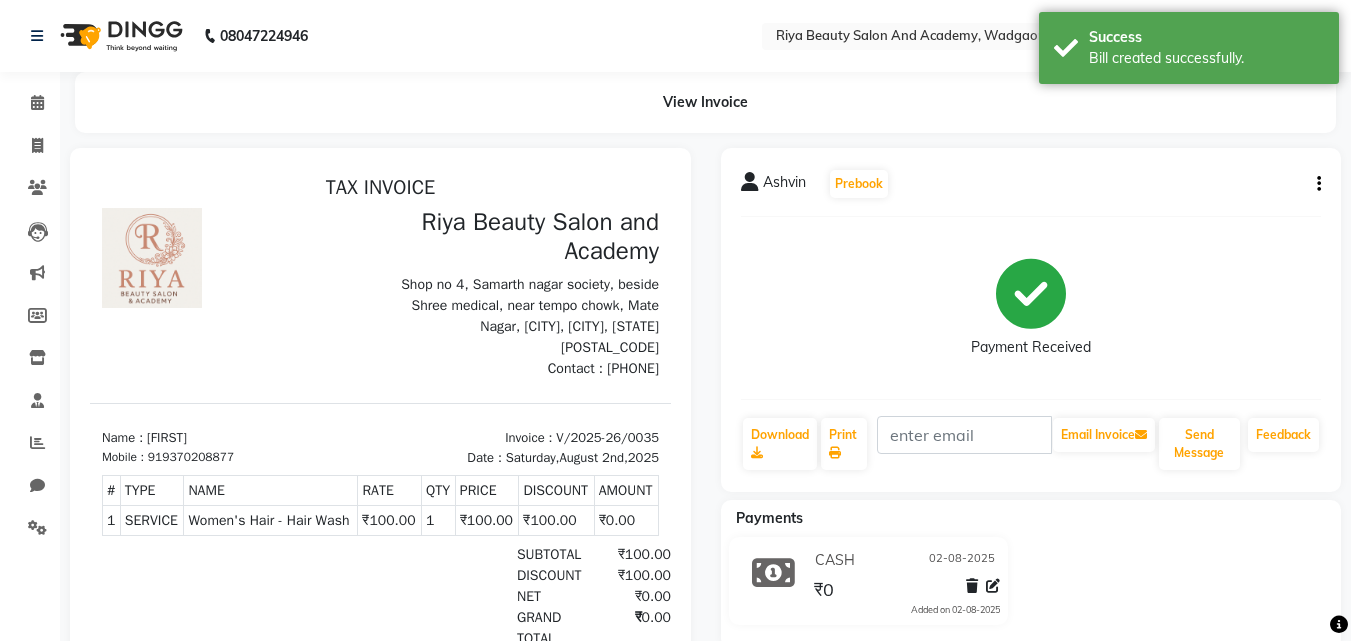 scroll, scrollTop: 0, scrollLeft: 0, axis: both 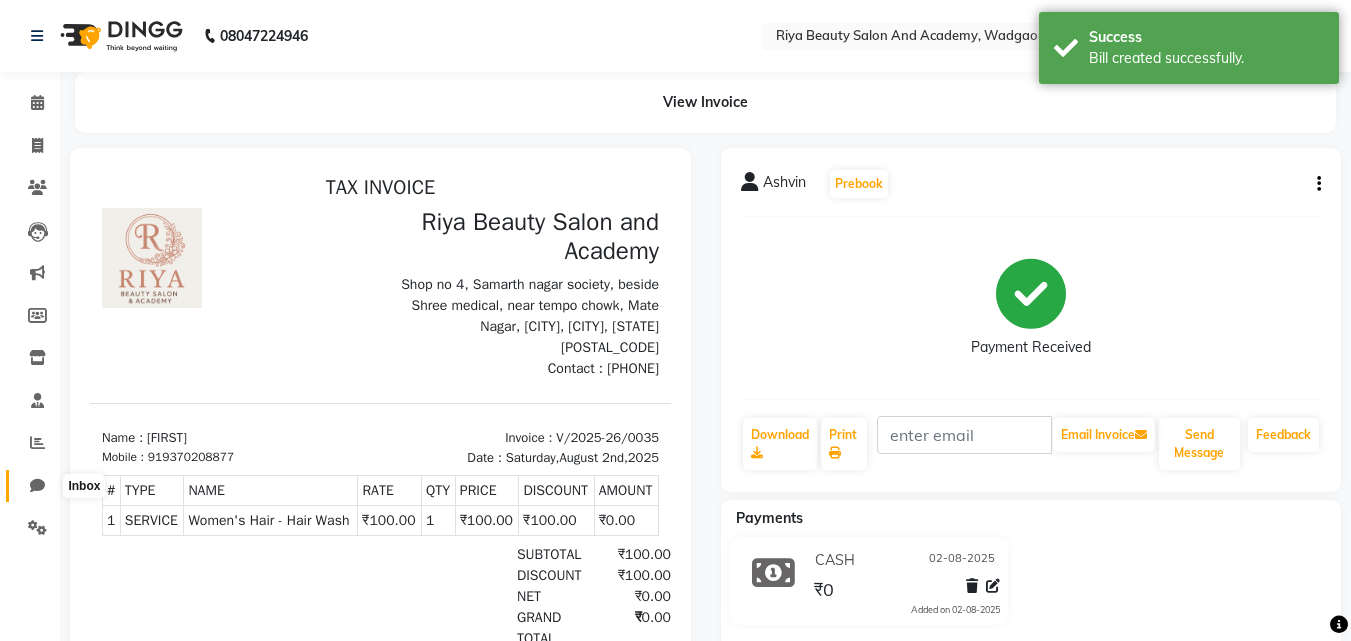 click 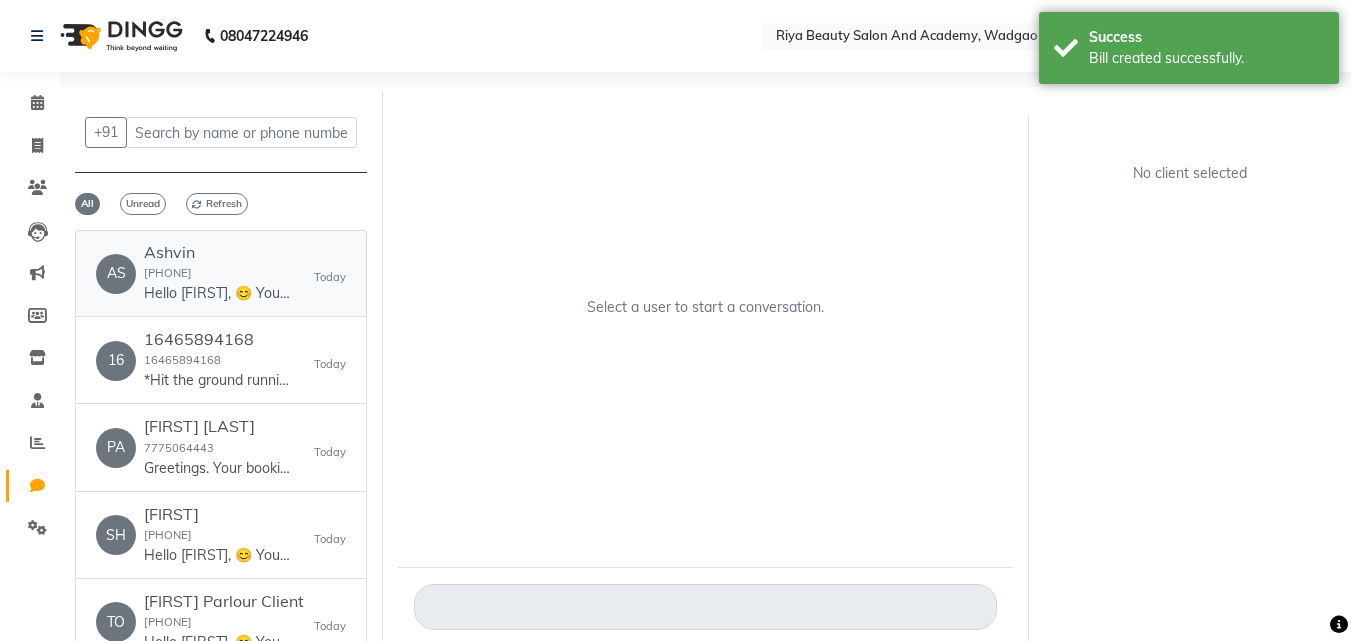 click on "Hello Ashvin, 😊
Your invoice from Riya Beauty Salon and Academy is ready!
💰 Total: 0
🧾 View Invoice: https://m.dingg.in/inv?id=5e3322c9-50f4-4145-84d1-23f6be6c9564&s=9ede652e-86fb-4b66-b61f-cb785193d7d8
We’d love to hear your feedback! Share your experience here: https://m.dingg.in/feedback?a=e73c03bf89c87f315db6a75da2c436505a998a16" 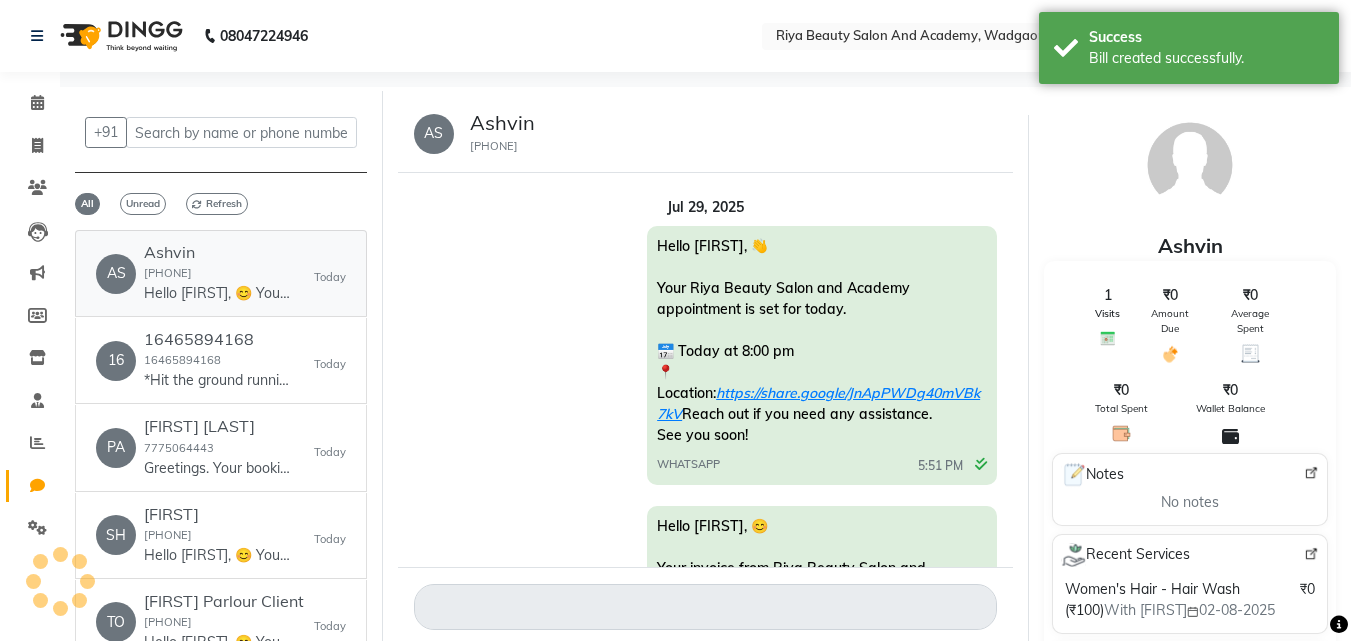 scroll, scrollTop: 1408, scrollLeft: 0, axis: vertical 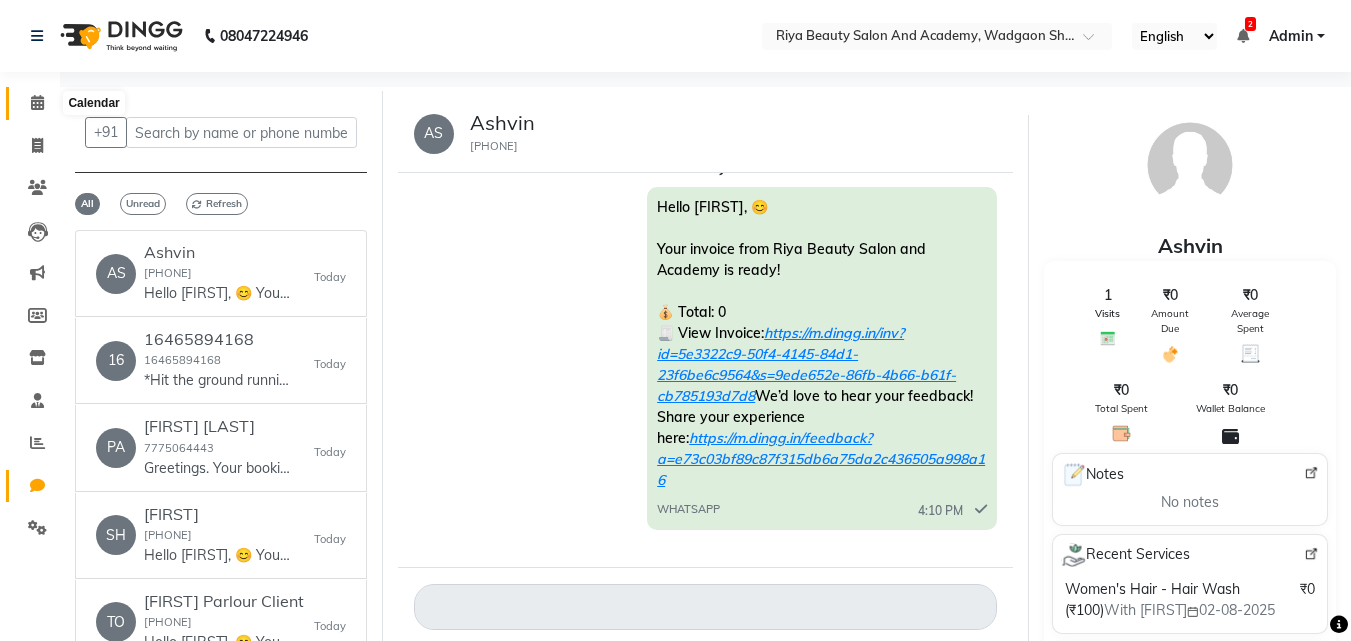 click 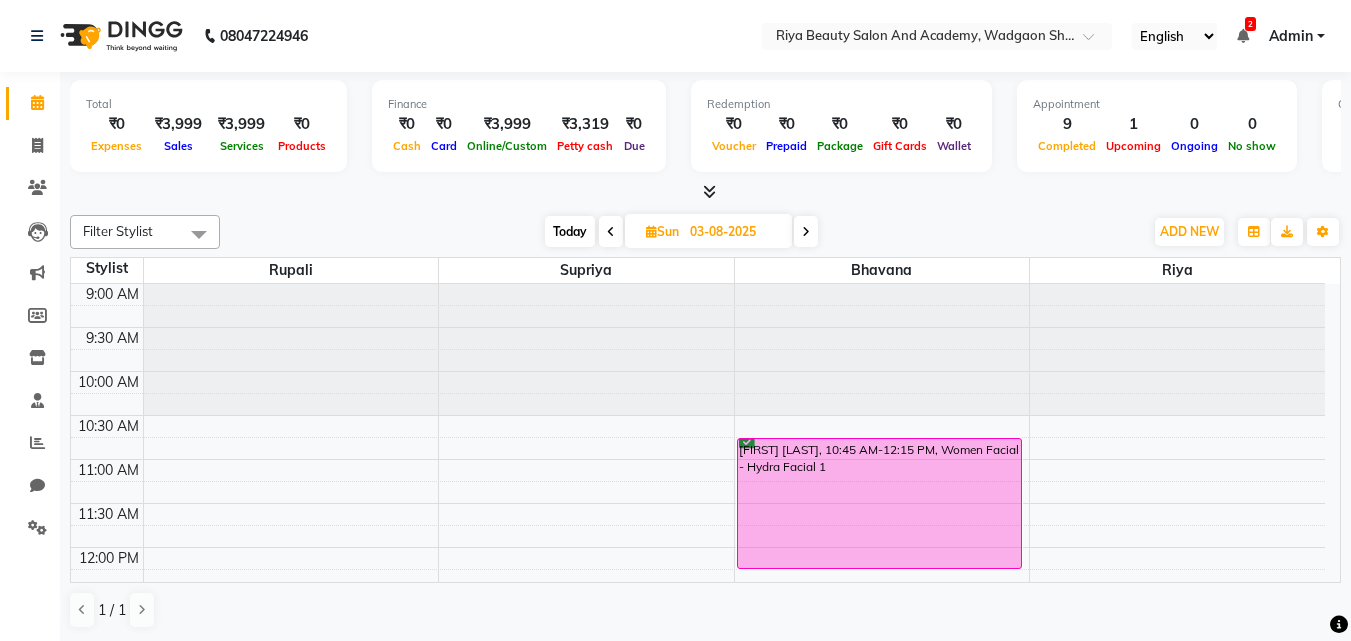 scroll, scrollTop: 0, scrollLeft: 0, axis: both 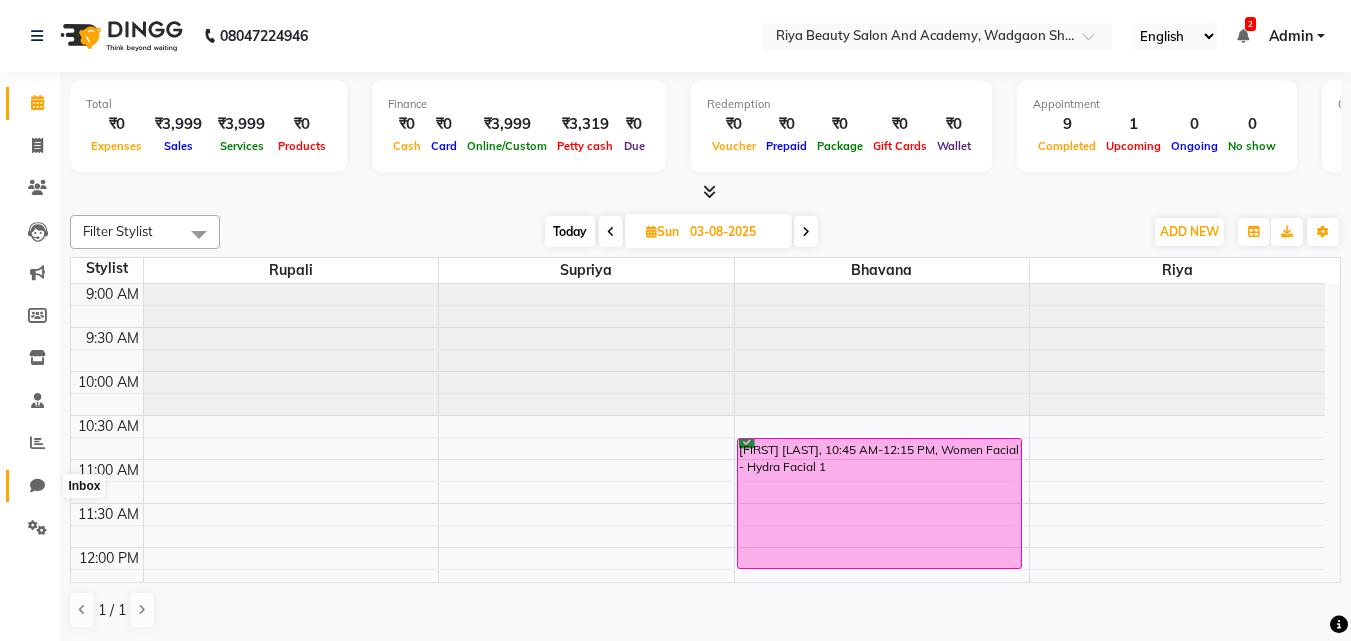 click 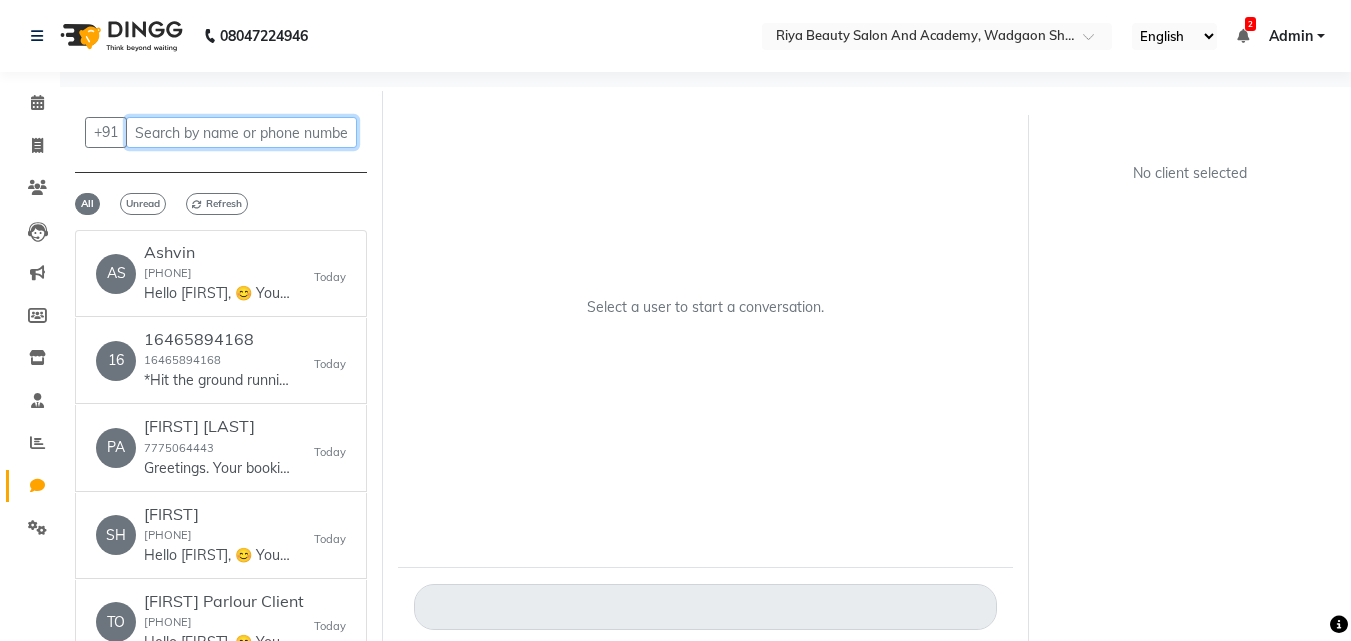 click 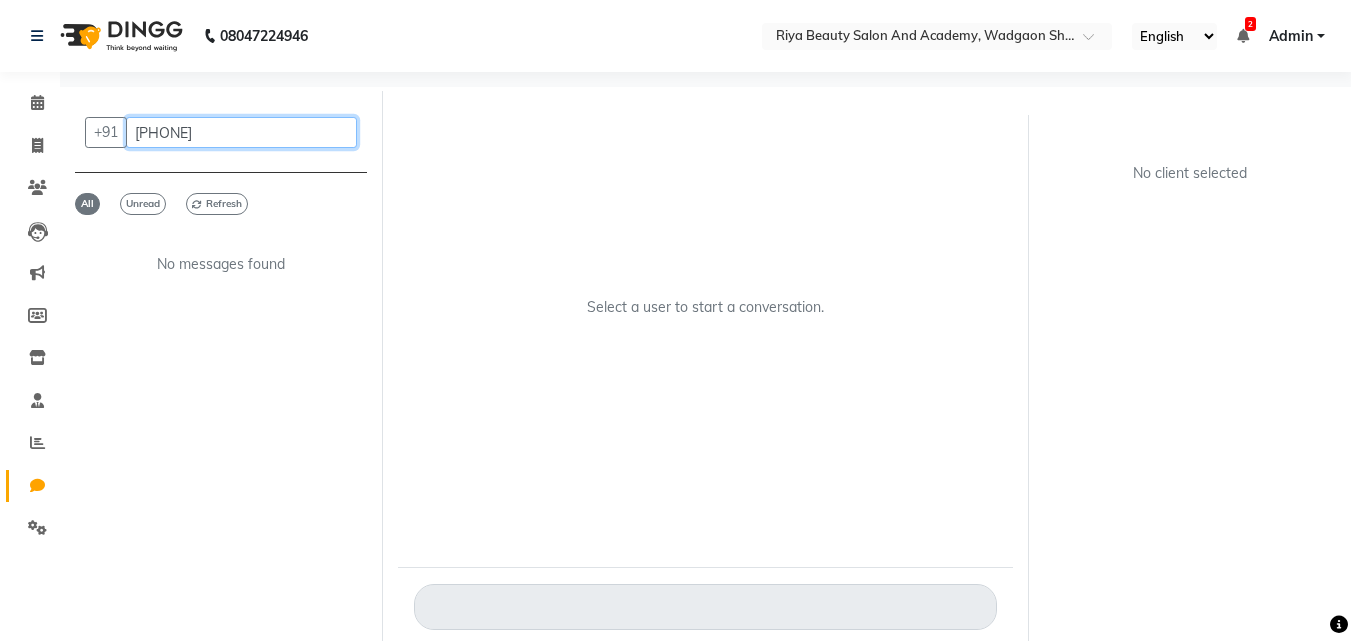 type on "=" 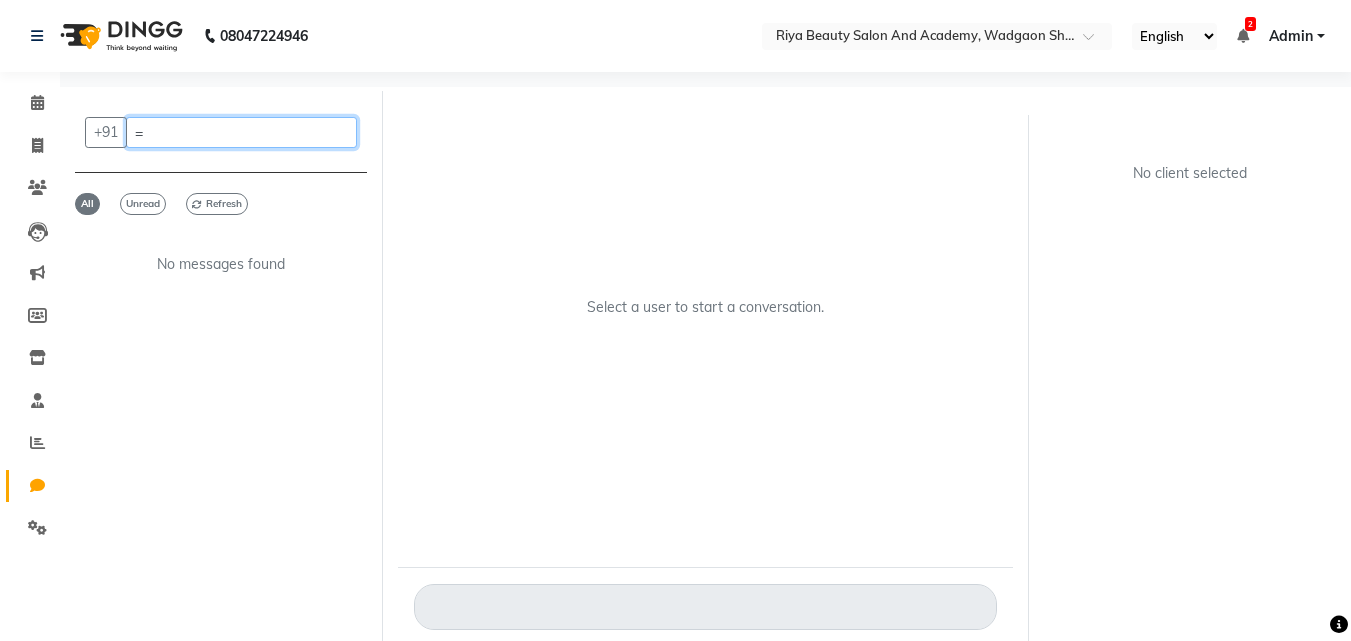 type 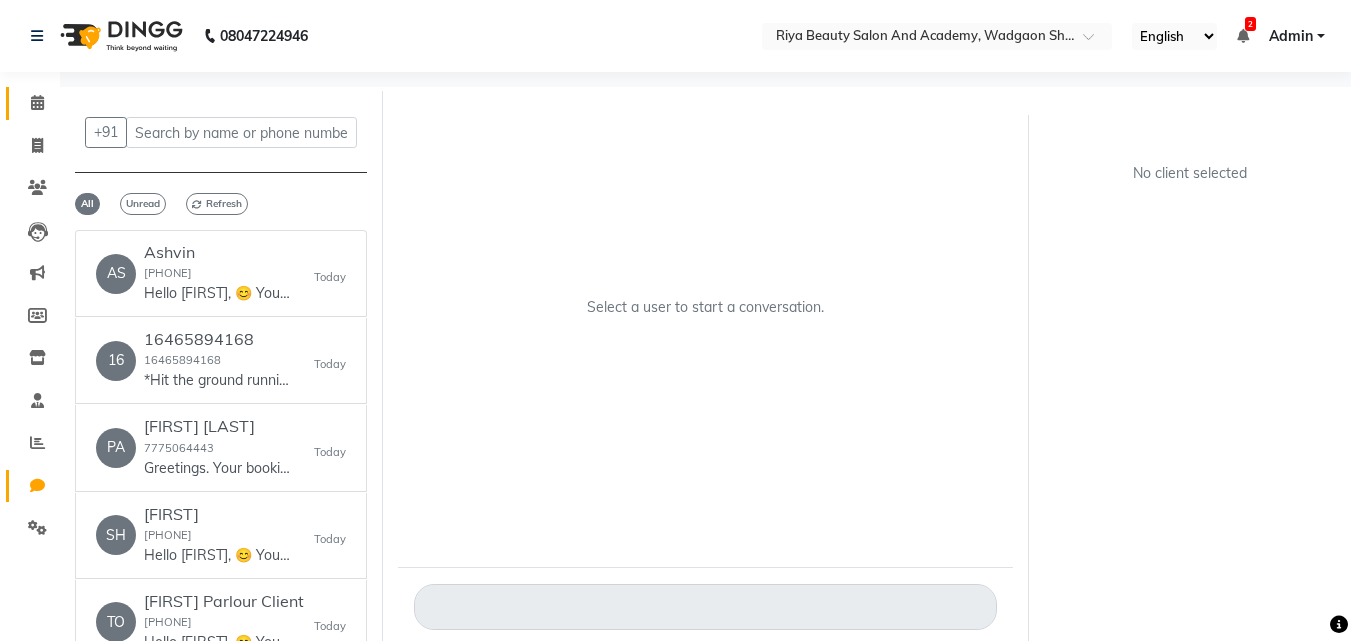 click 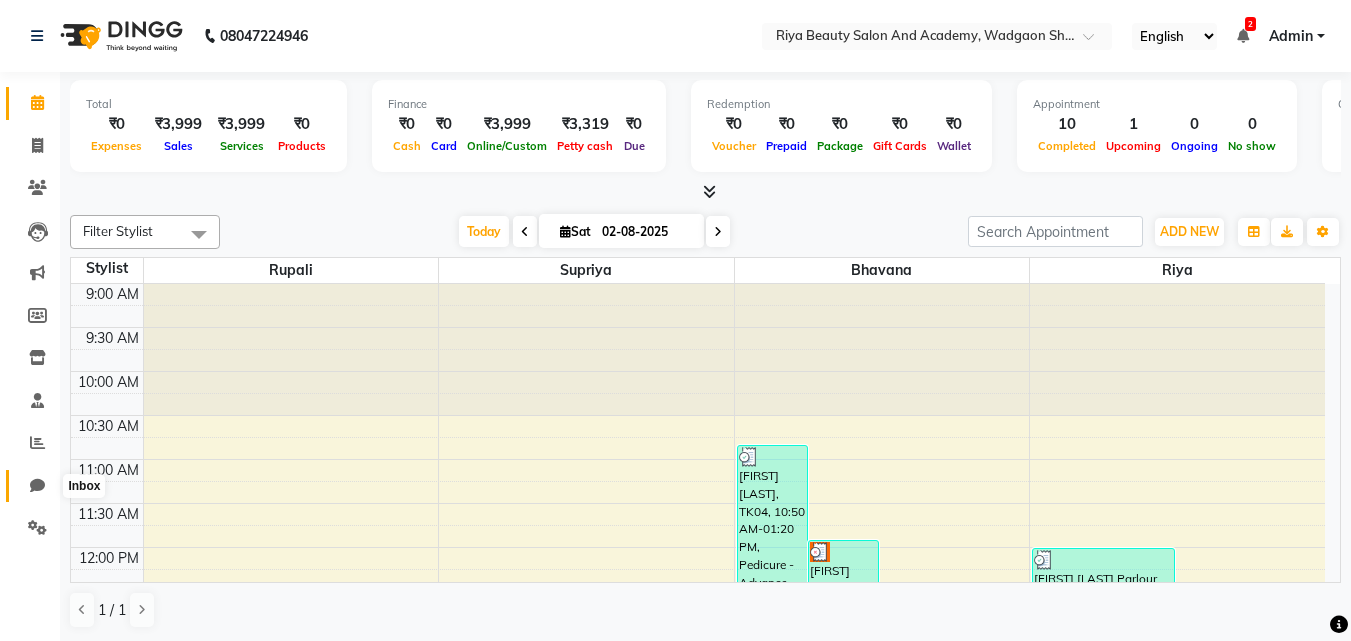click 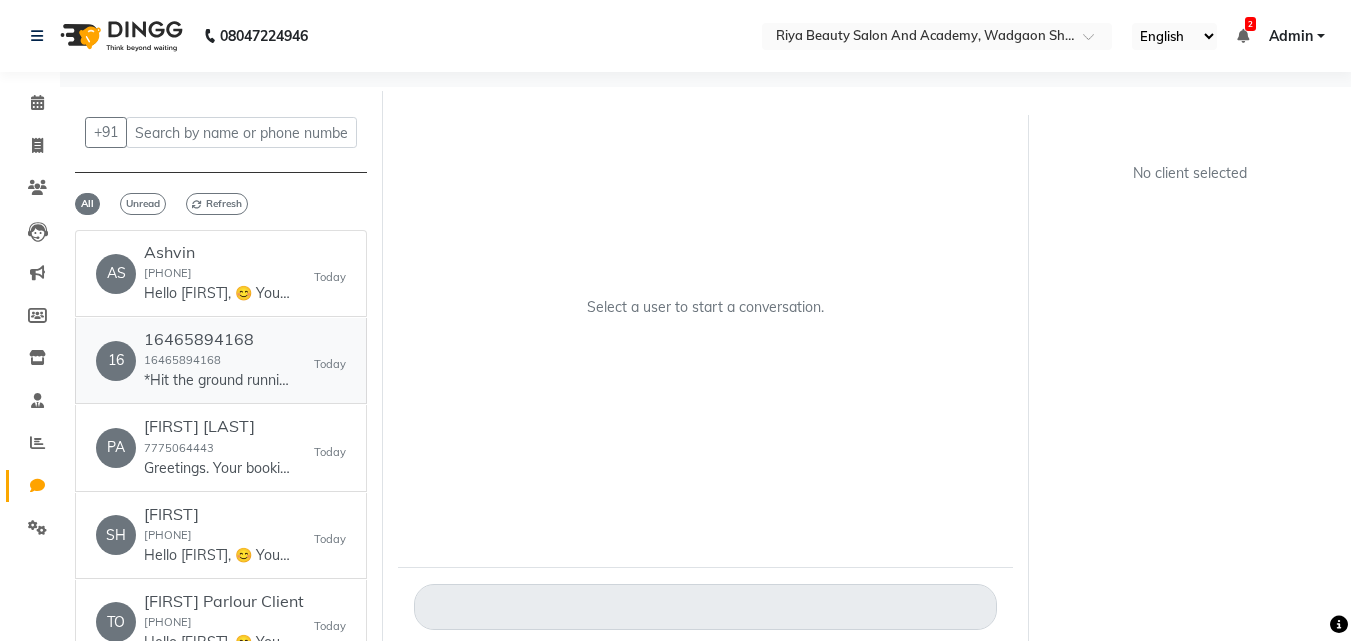 click on "16   16465894168  16465894168  *Hit the ground running with conversations that drive conversions*
Start meaningful conversations and turn interest into sales with click-to-WhatsApp ads. To get started, you'll need to connect your Facebook Page to a WhatsApp Business Platform phone number. Follow these steps to dive in: https://business.facebook.com/business/help/4631406400243963 . Then, you'll be ready to add a button to your Facebook Page and create ads that lead directly to WhatsApp, helping boost engagement for your business. If you've already connected your Facebook Page to a WhatsApp Business Platform phone number, please get started with the link below.
*Get started now:* https://www.facebook.com/business/m/ctwa   Today" 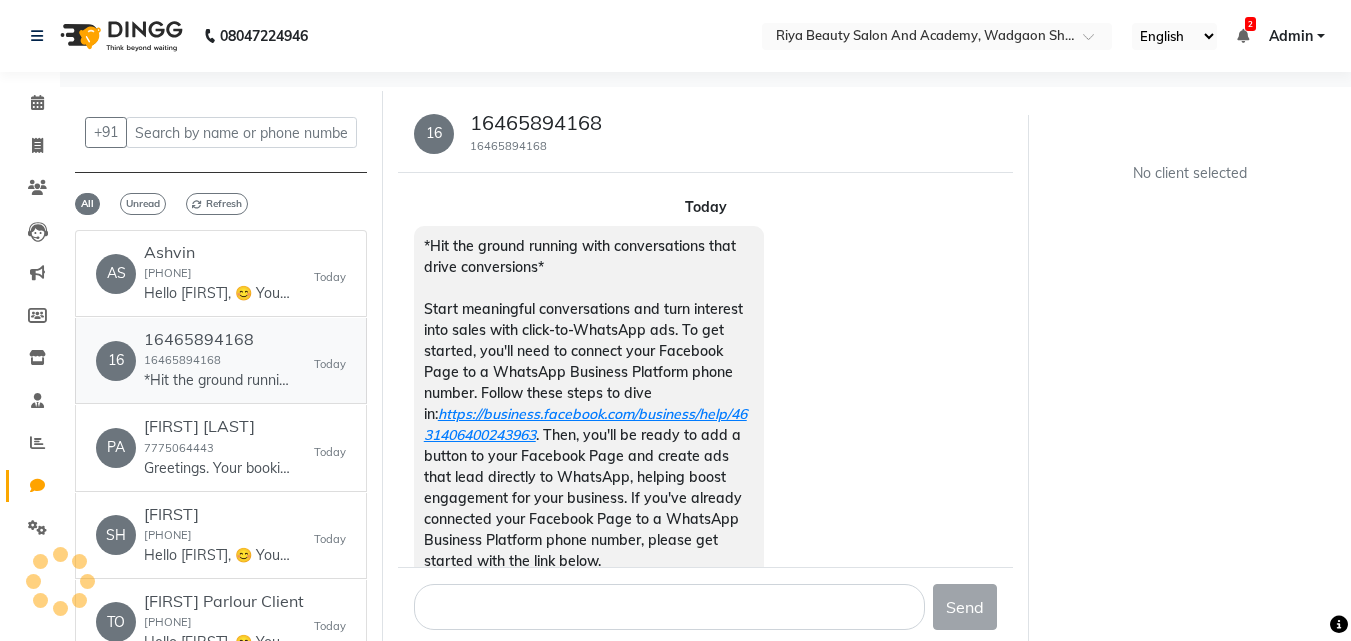 scroll, scrollTop: 53, scrollLeft: 0, axis: vertical 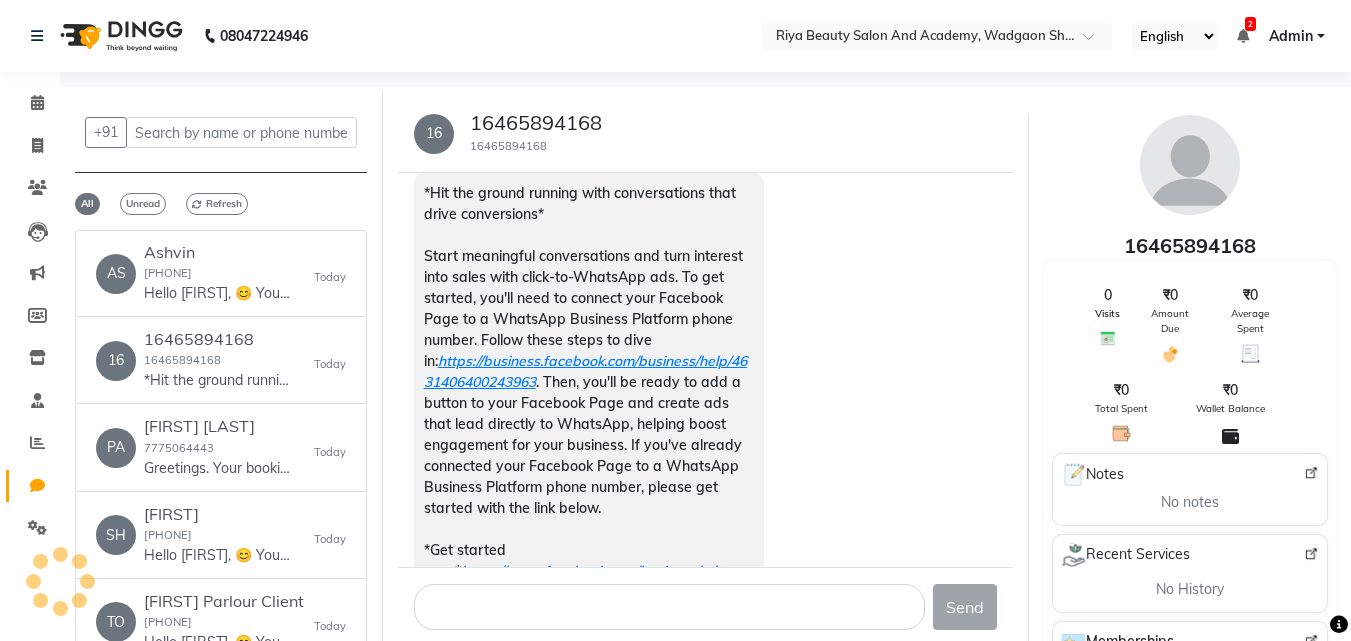 click on "*Hit the ground running with conversations that drive conversions*
Start meaningful conversations and turn interest into sales with click-to-WhatsApp ads. To get started, you'll need to connect your Facebook Page to a WhatsApp Business Platform phone number. Follow these steps to dive in:  https://business.facebook.com/business/help/4631406400243963  . Then, you'll be ready to add a button to your Facebook Page and create ads that lead directly to WhatsApp, helping boost engagement for your business. If you've already connected your Facebook Page to a WhatsApp Business Platform phone number, please get started with the link below.
*Get started now:*  https://www.facebook.com/business/m/ctwa WHATSAPP  3:01 PM" 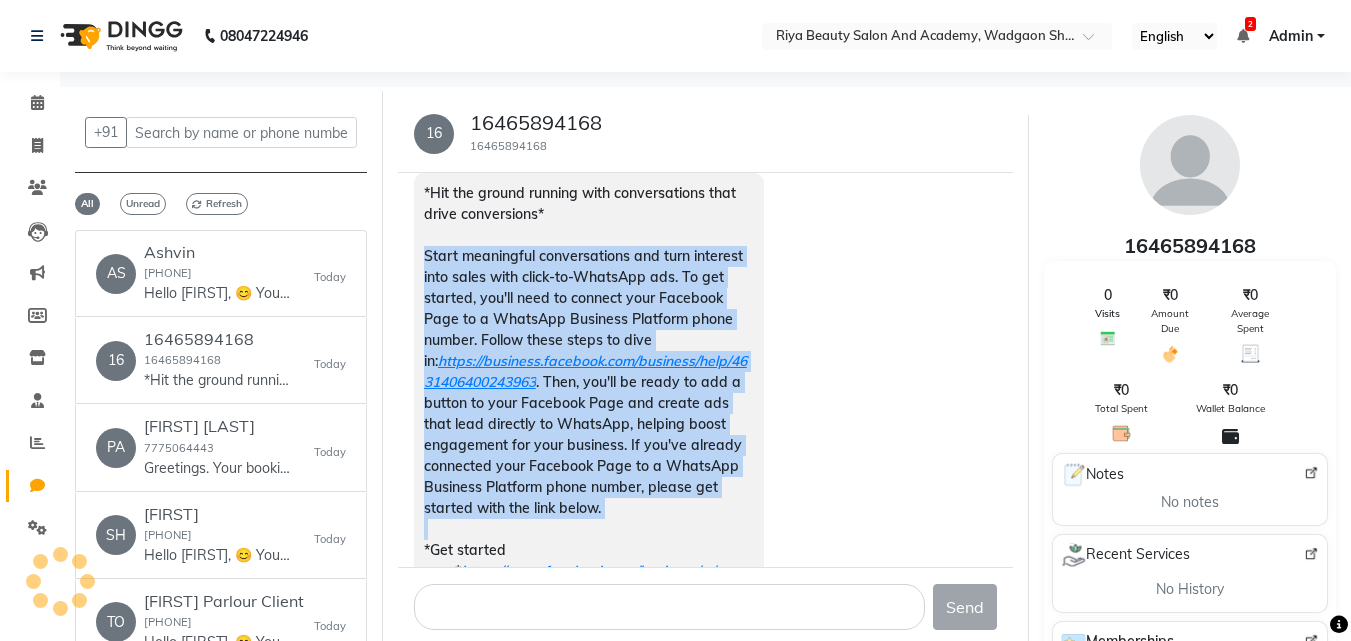 click on "*Hit the ground running with conversations that drive conversions*
Start meaningful conversations and turn interest into sales with click-to-WhatsApp ads. To get started, you'll need to connect your Facebook Page to a WhatsApp Business Platform phone number. Follow these steps to dive in:  https://business.facebook.com/business/help/4631406400243963  . Then, you'll be ready to add a button to your Facebook Page and create ads that lead directly to WhatsApp, helping boost engagement for your business. If you've already connected your Facebook Page to a WhatsApp Business Platform phone number, please get started with the link below.
*Get started now:*  https://www.facebook.com/business/m/ctwa WHATSAPP  3:01 PM" 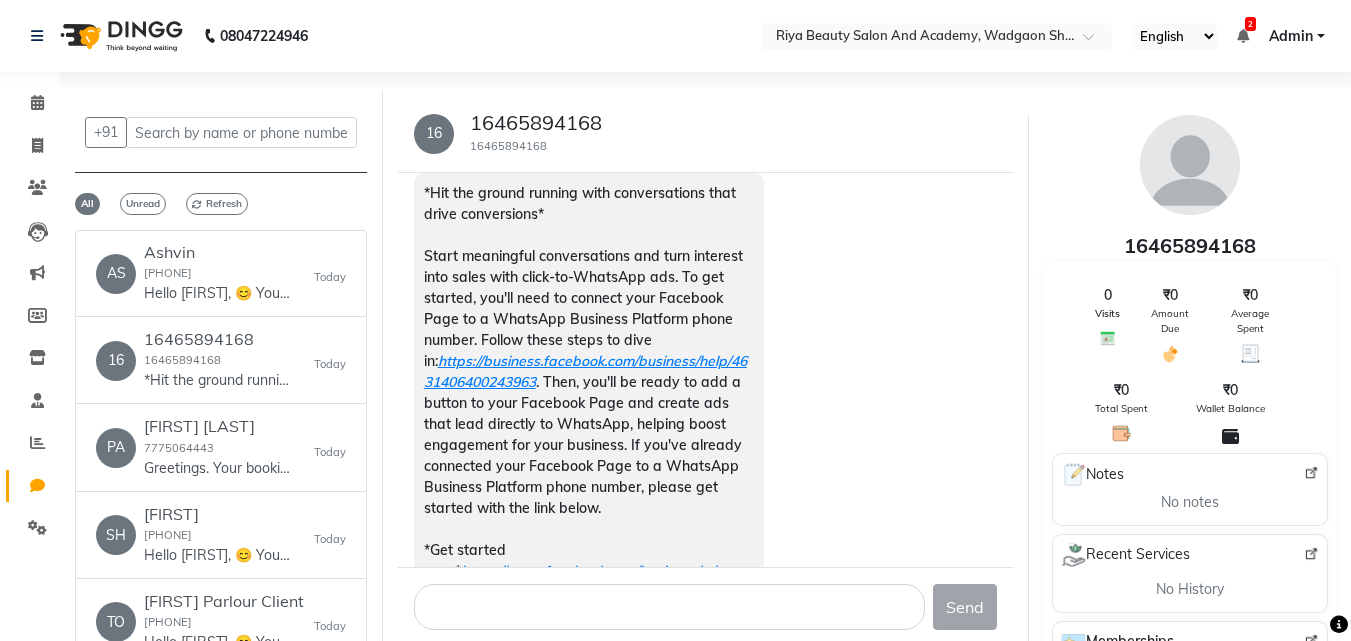 click at bounding box center [1243, 36] 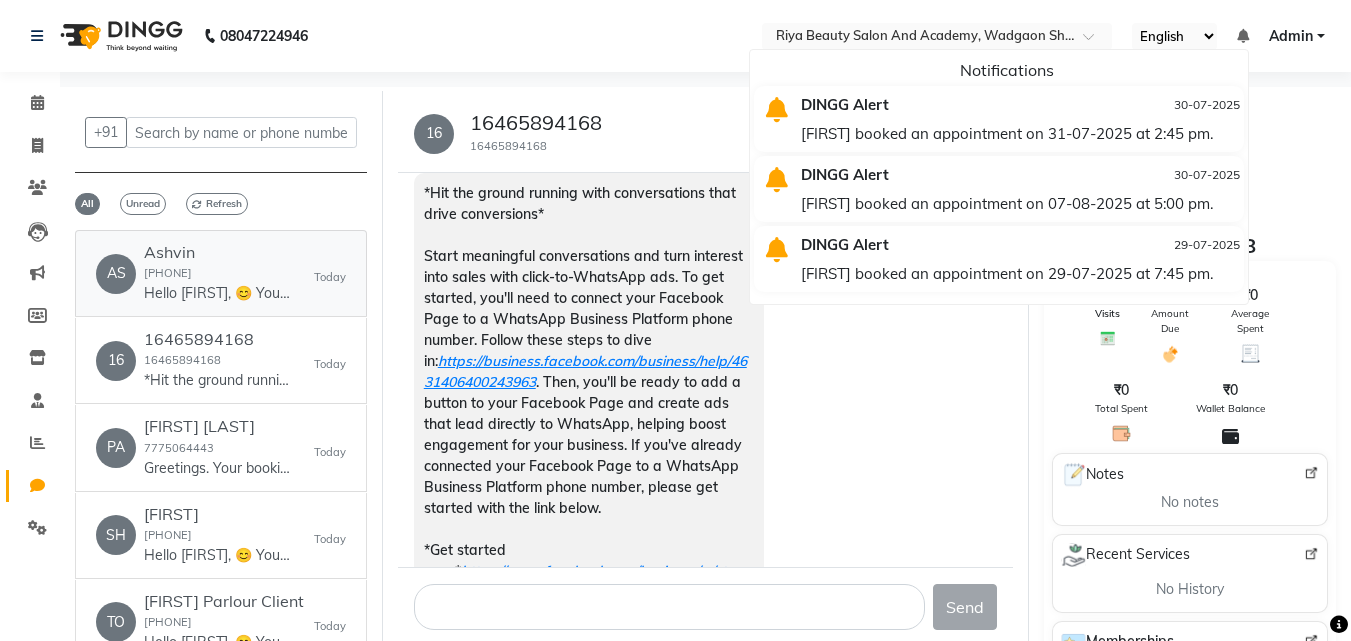 click on "9370208877" 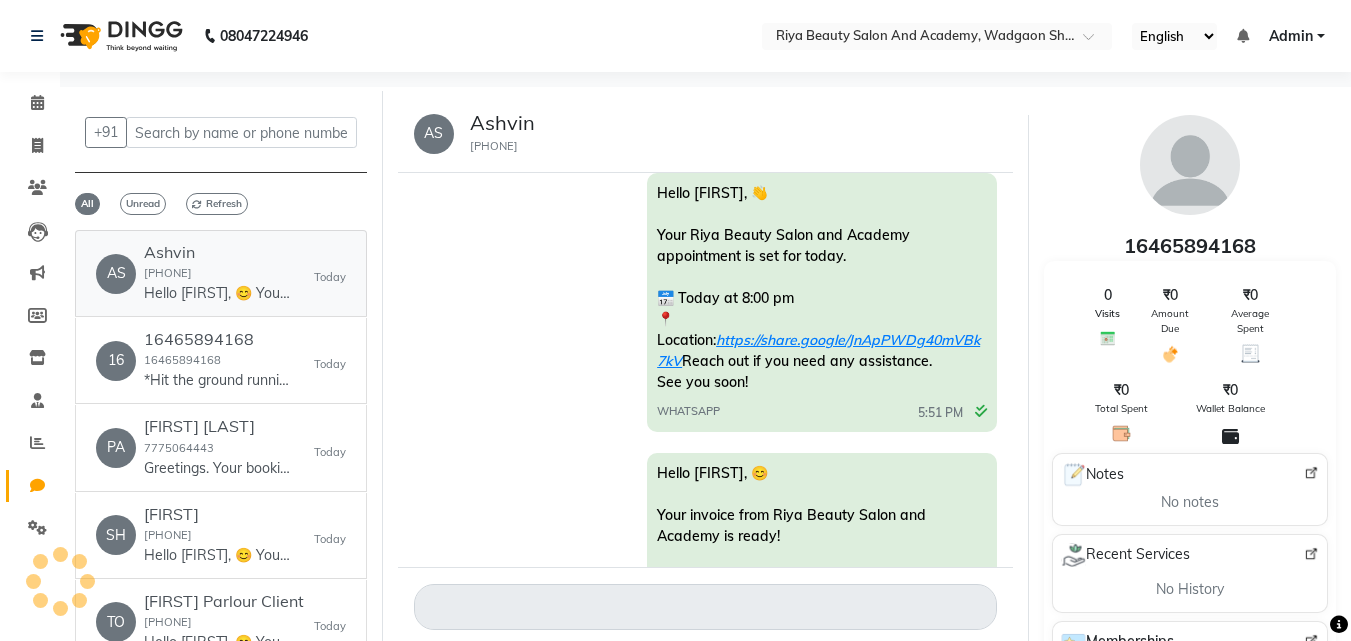 scroll, scrollTop: 1408, scrollLeft: 0, axis: vertical 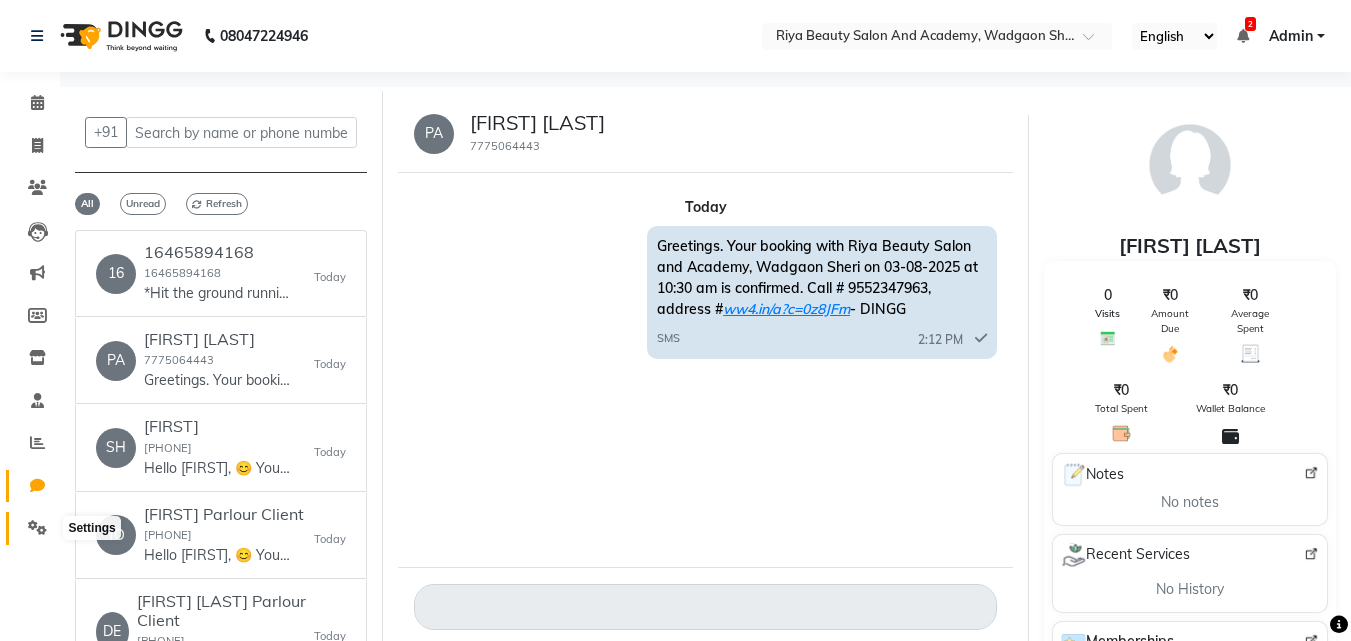 click 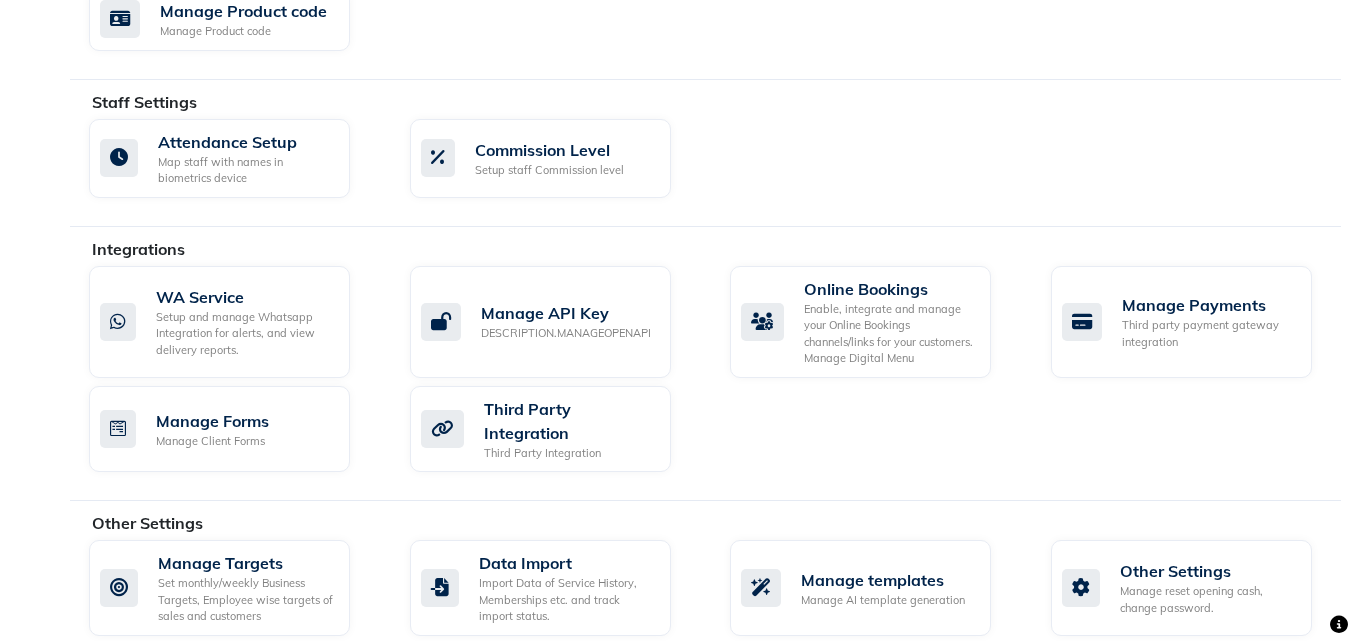 scroll, scrollTop: 1044, scrollLeft: 0, axis: vertical 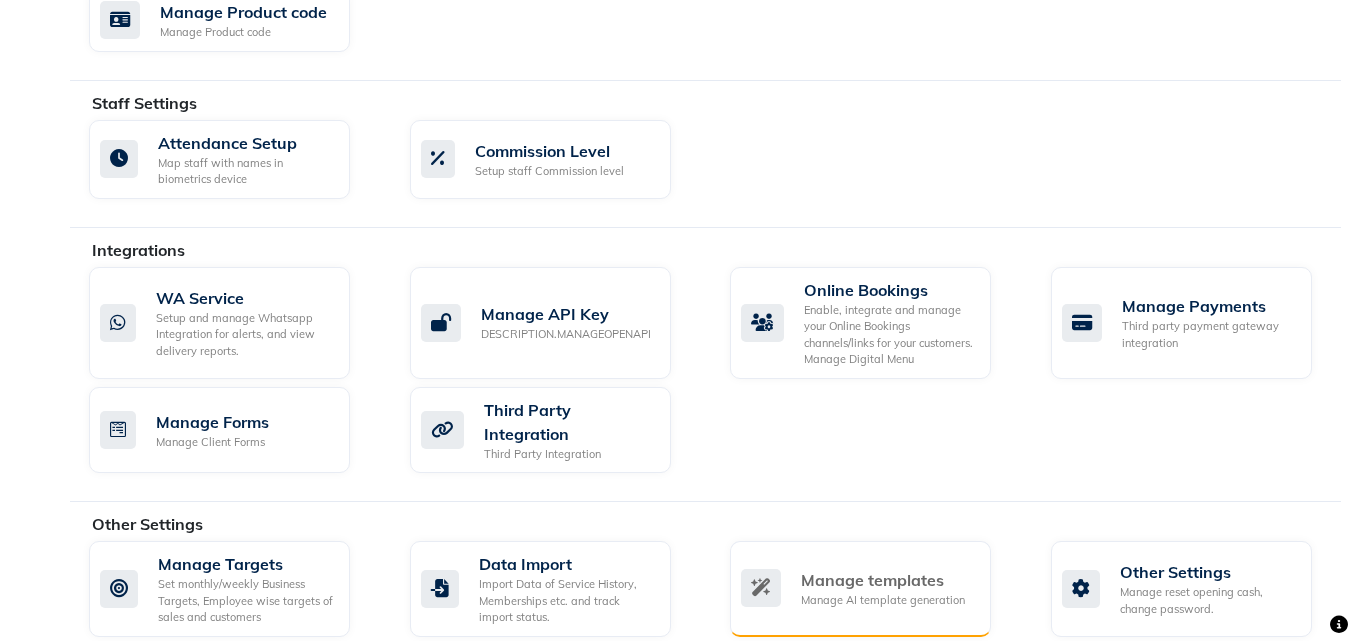 click on "Manage AI template generation" 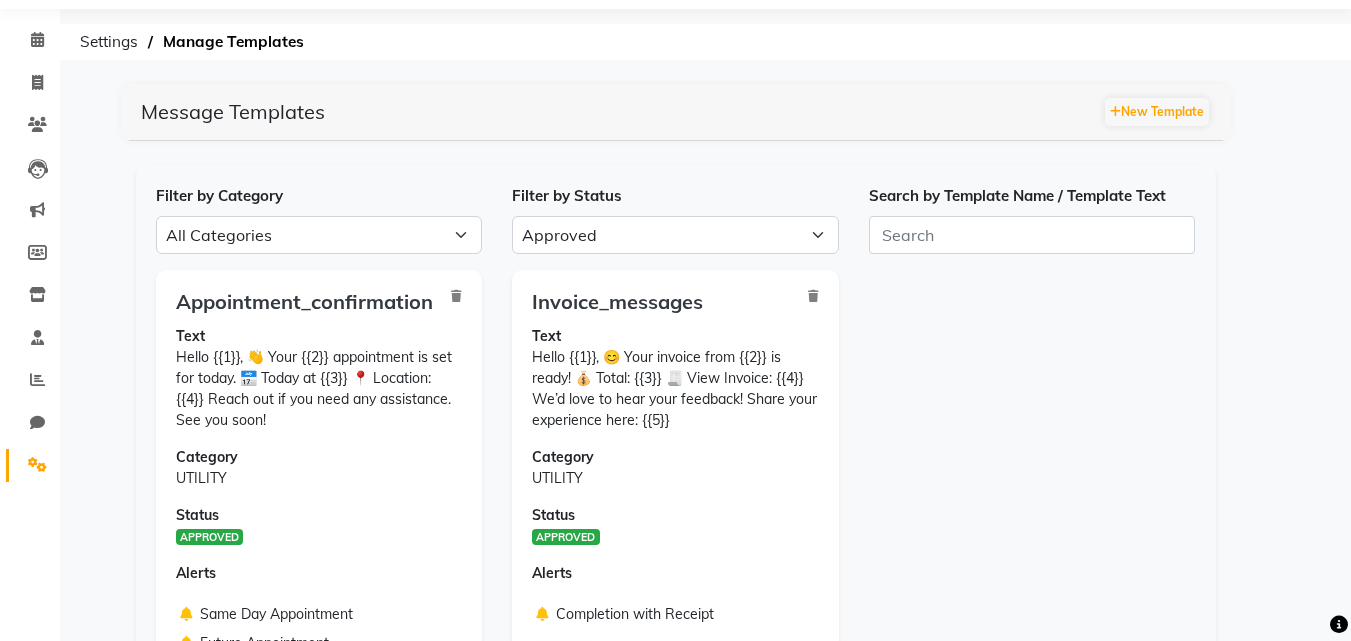 scroll, scrollTop: 0, scrollLeft: 0, axis: both 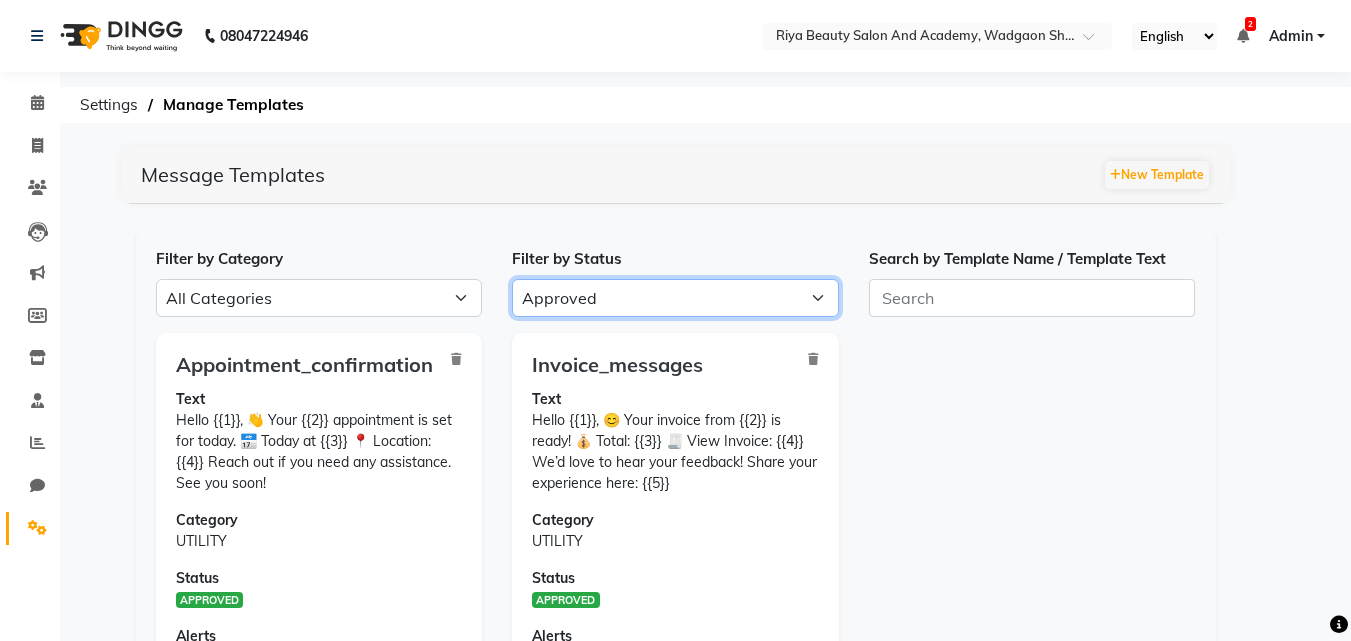 click on "All Approved Rejected Failed Pending" at bounding box center [675, 298] 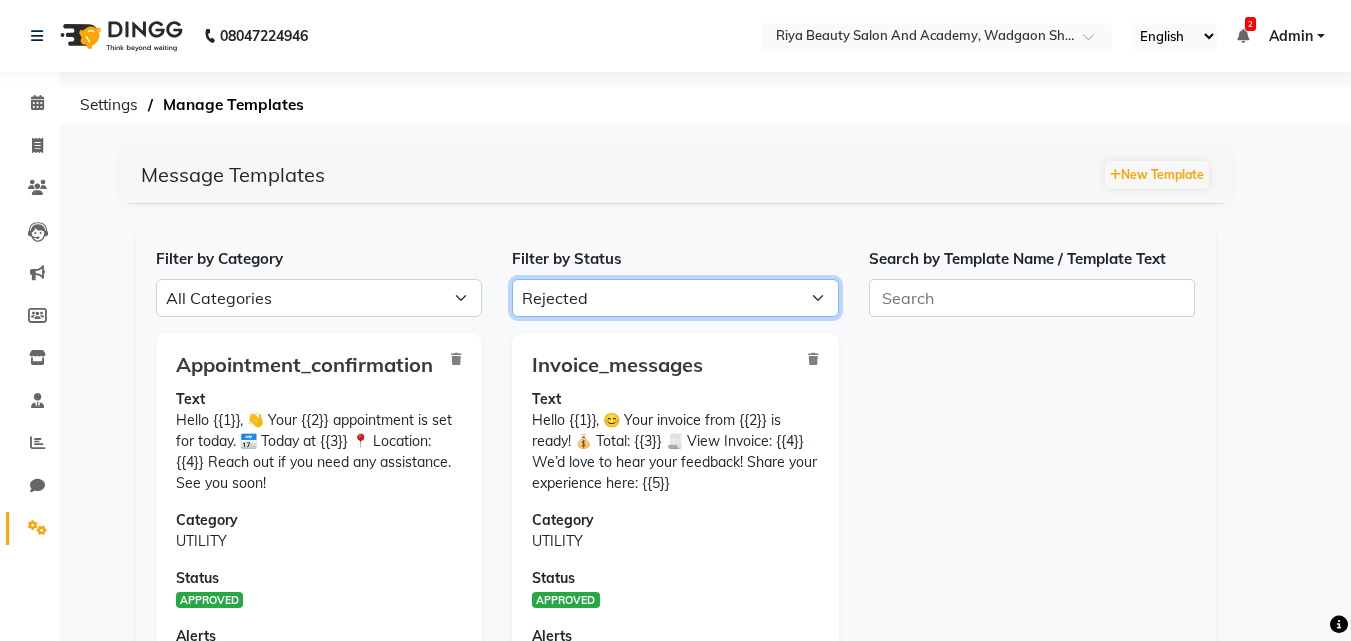 click on "All Approved Rejected Failed Pending" at bounding box center [675, 298] 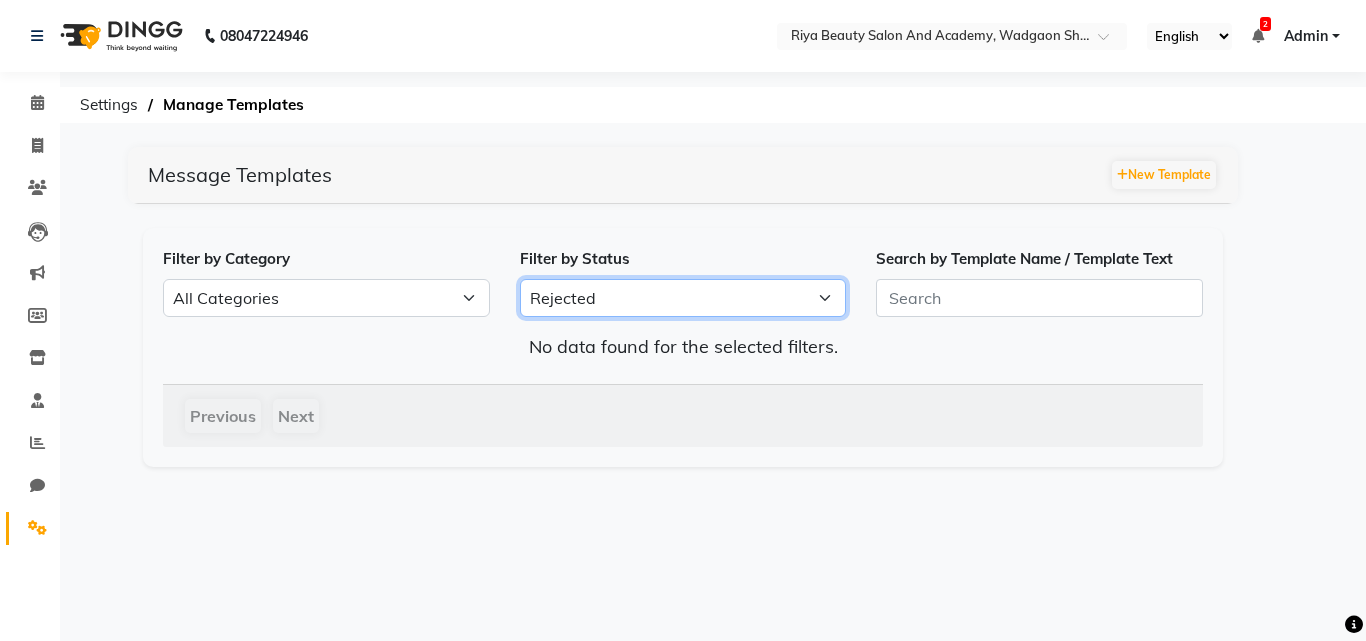 click on "All Approved Rejected Failed Pending" at bounding box center (683, 298) 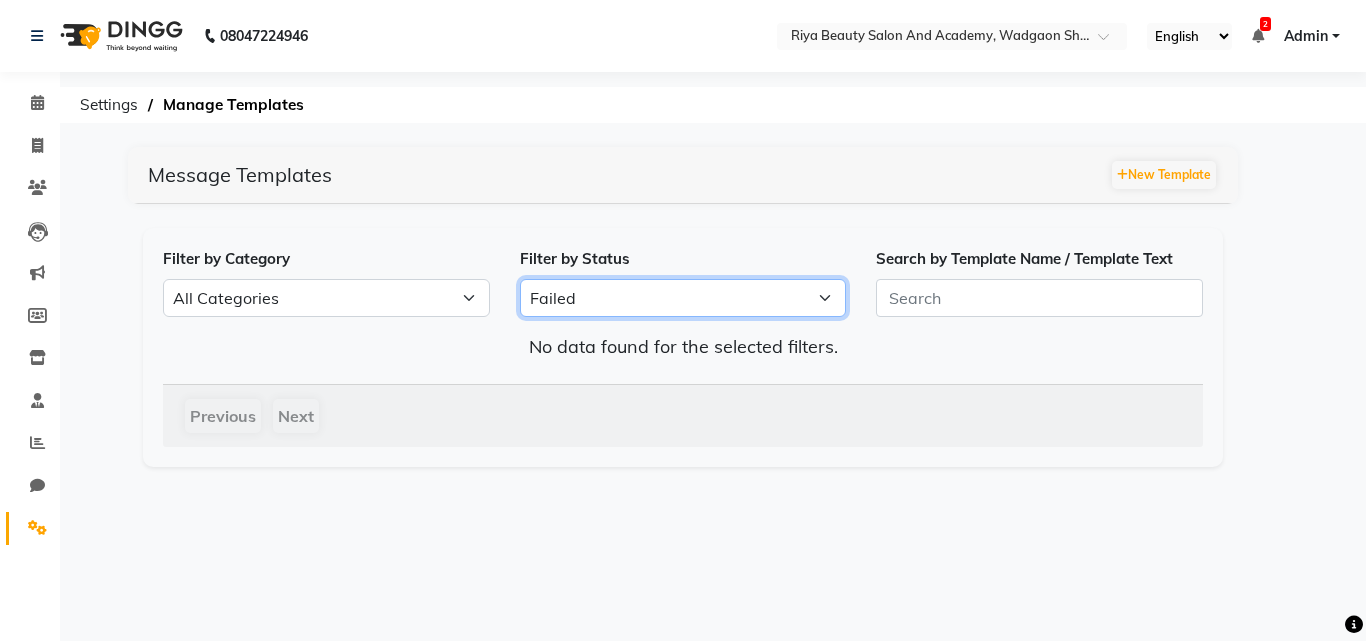 click on "All Approved Rejected Failed Pending" at bounding box center (683, 298) 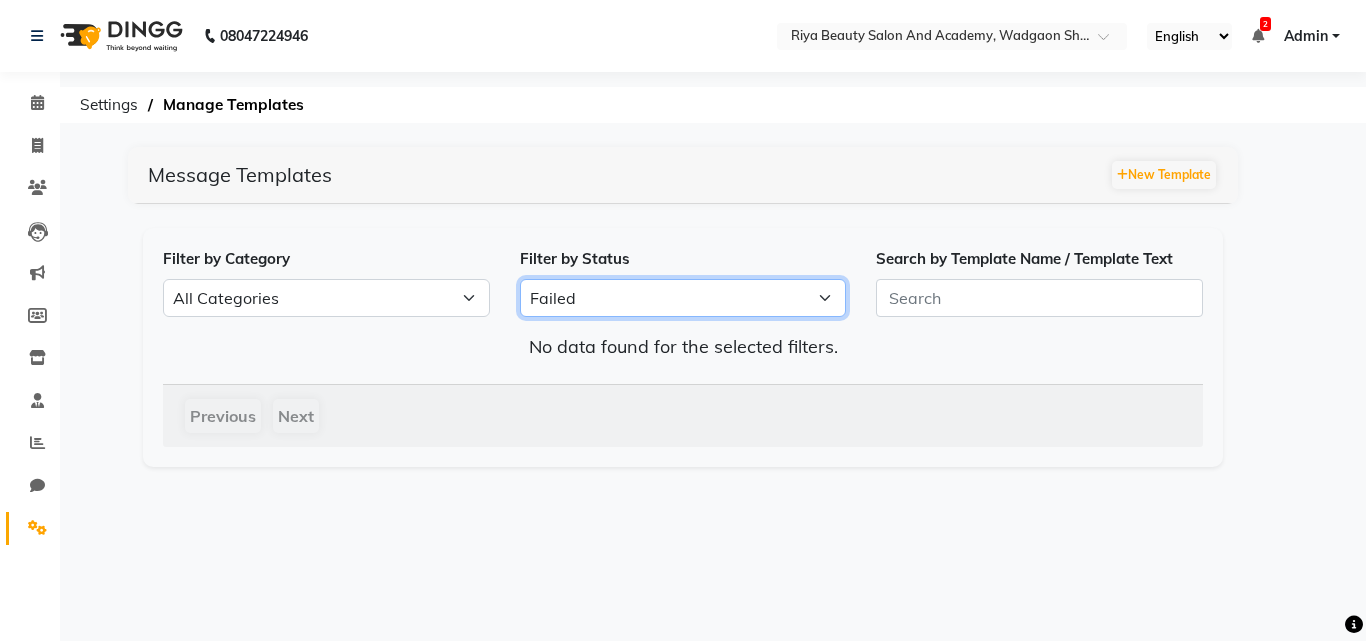 click on "All Approved Rejected Failed Pending" at bounding box center [683, 298] 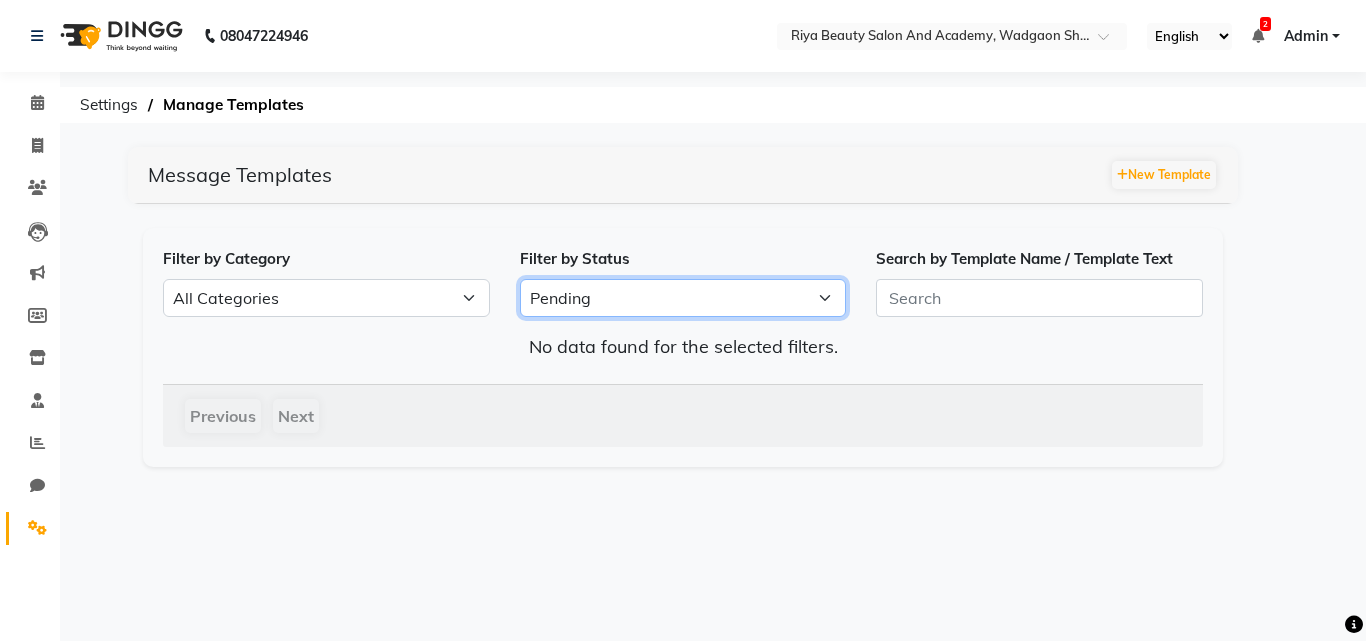 click on "All Approved Rejected Failed Pending" at bounding box center [683, 298] 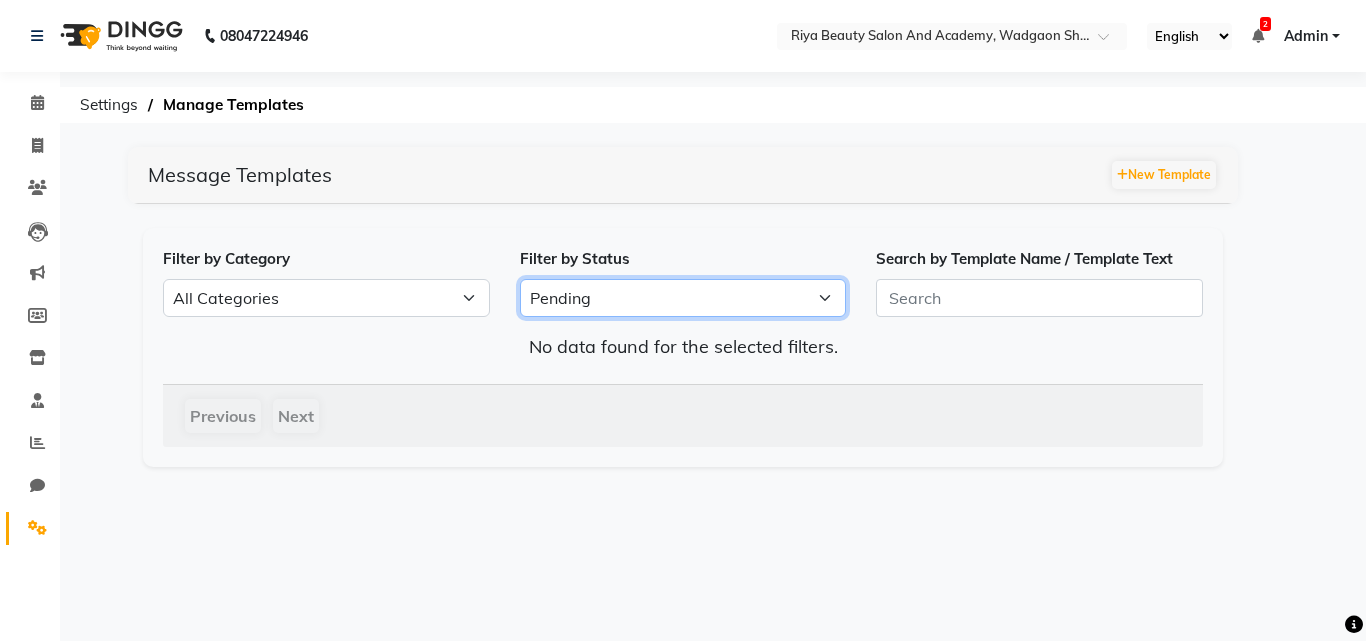click on "All Approved Rejected Failed Pending" at bounding box center (683, 298) 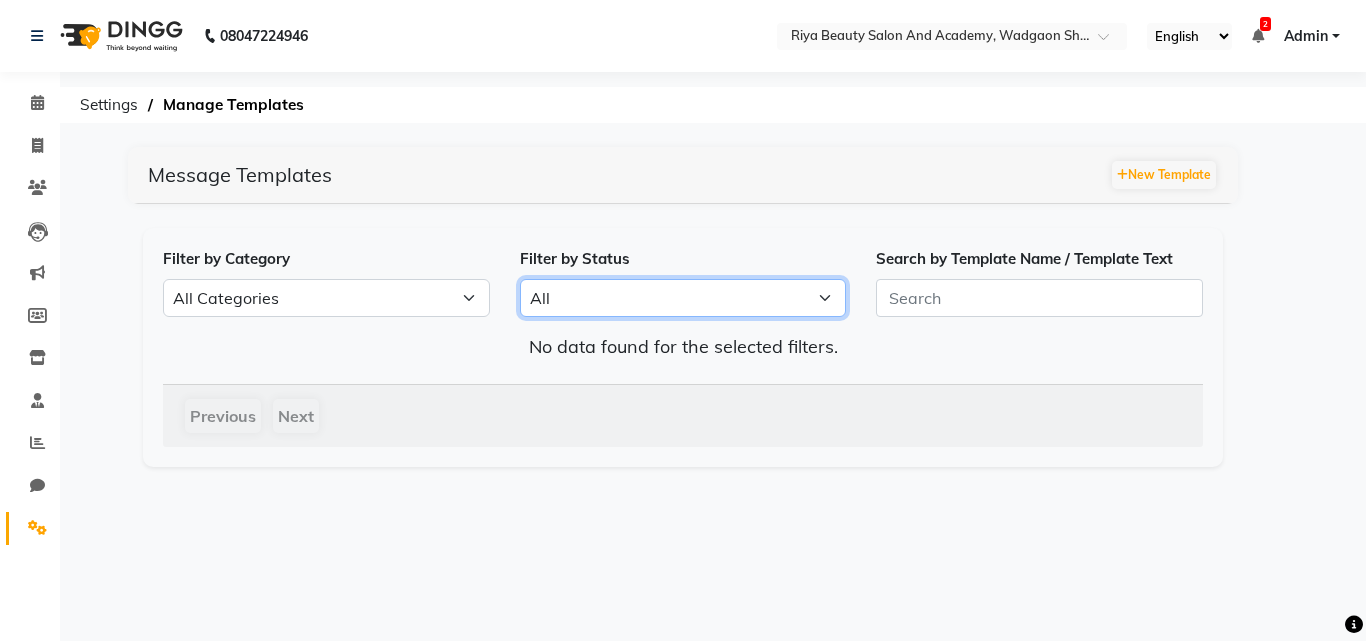 click on "All Approved Rejected Failed Pending" at bounding box center (683, 298) 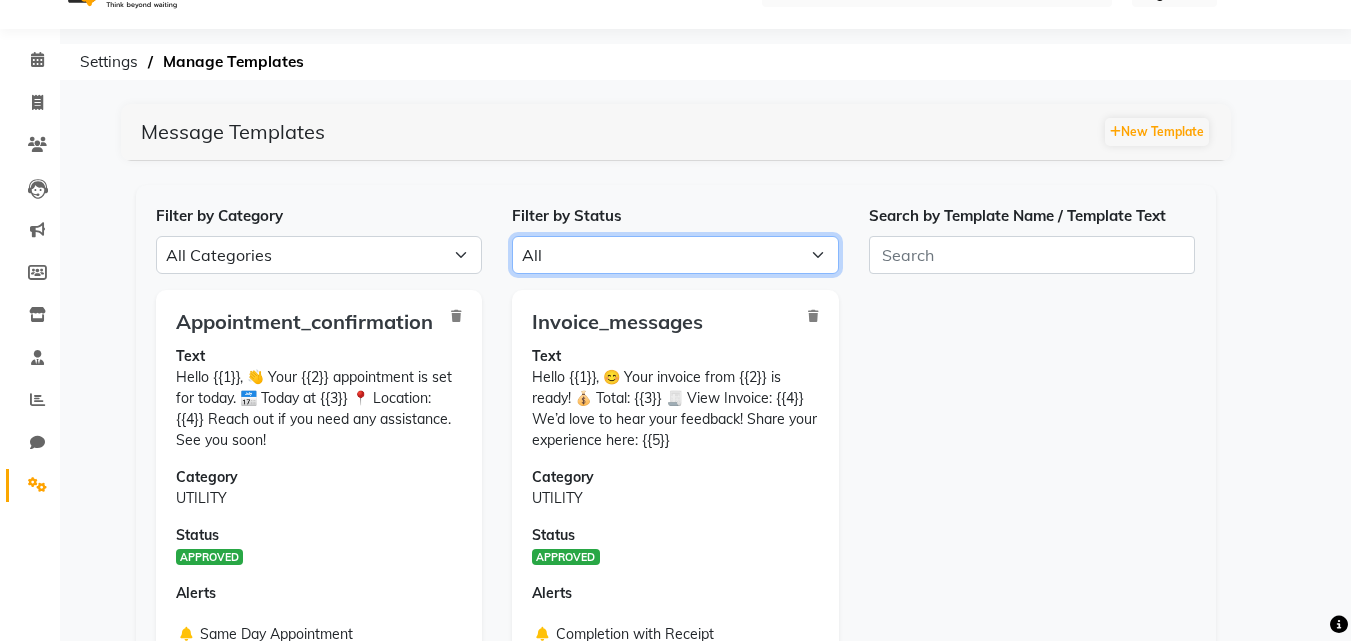 scroll, scrollTop: 0, scrollLeft: 0, axis: both 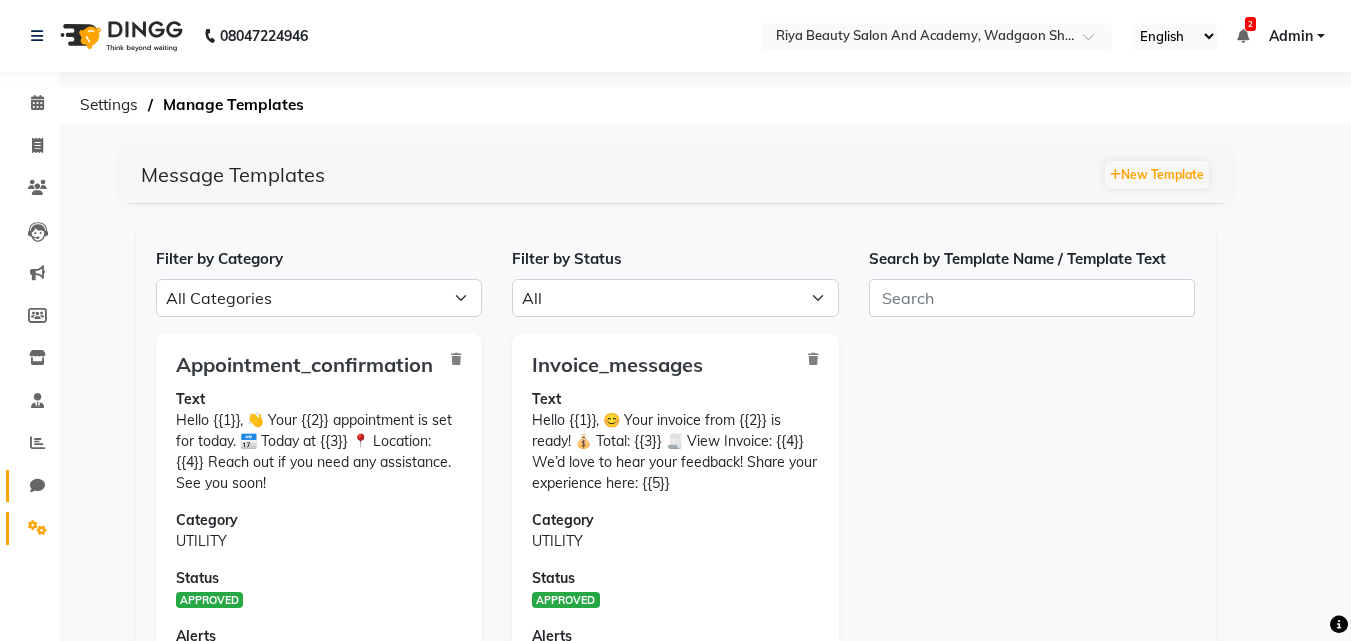 click on "Chat" 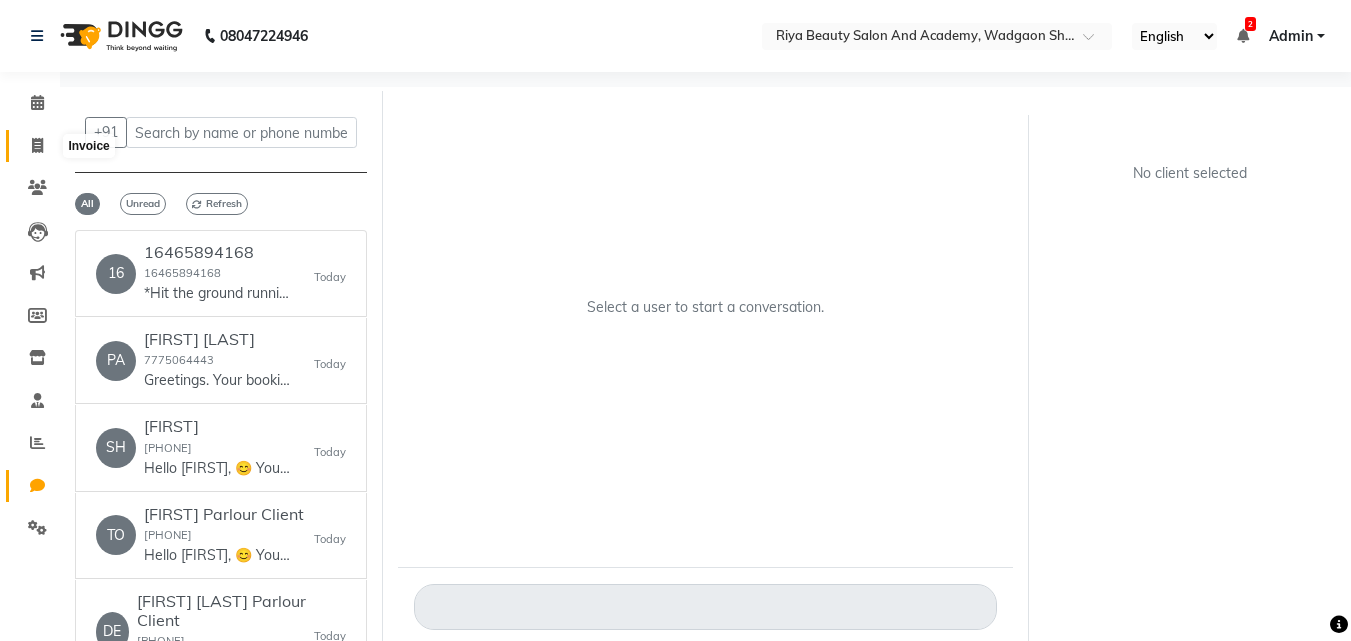 click 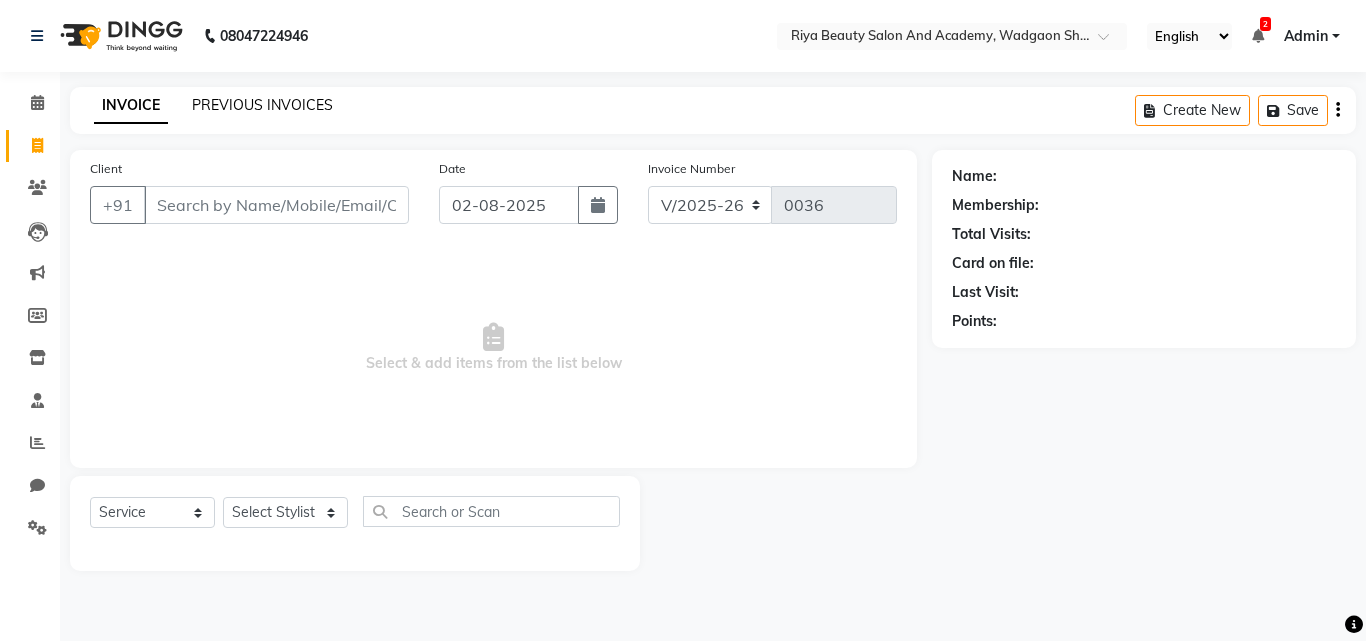 click on "PREVIOUS INVOICES" 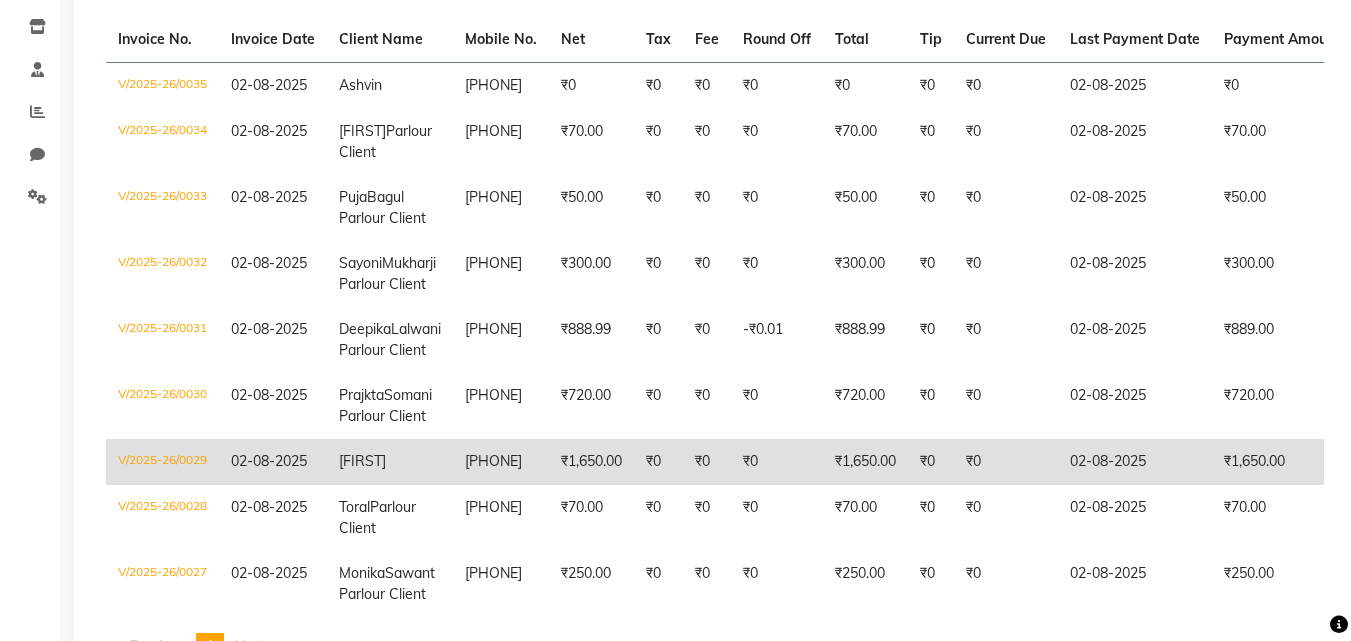 scroll, scrollTop: 325, scrollLeft: 0, axis: vertical 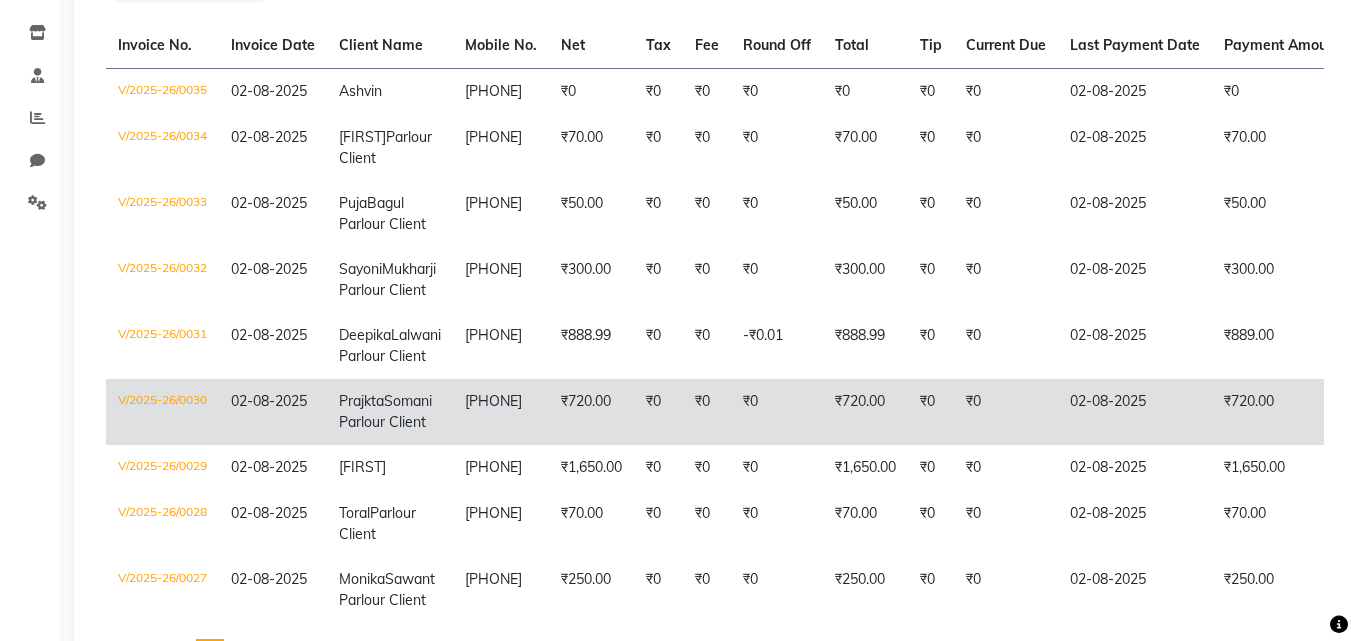 click on "02-08-2025" 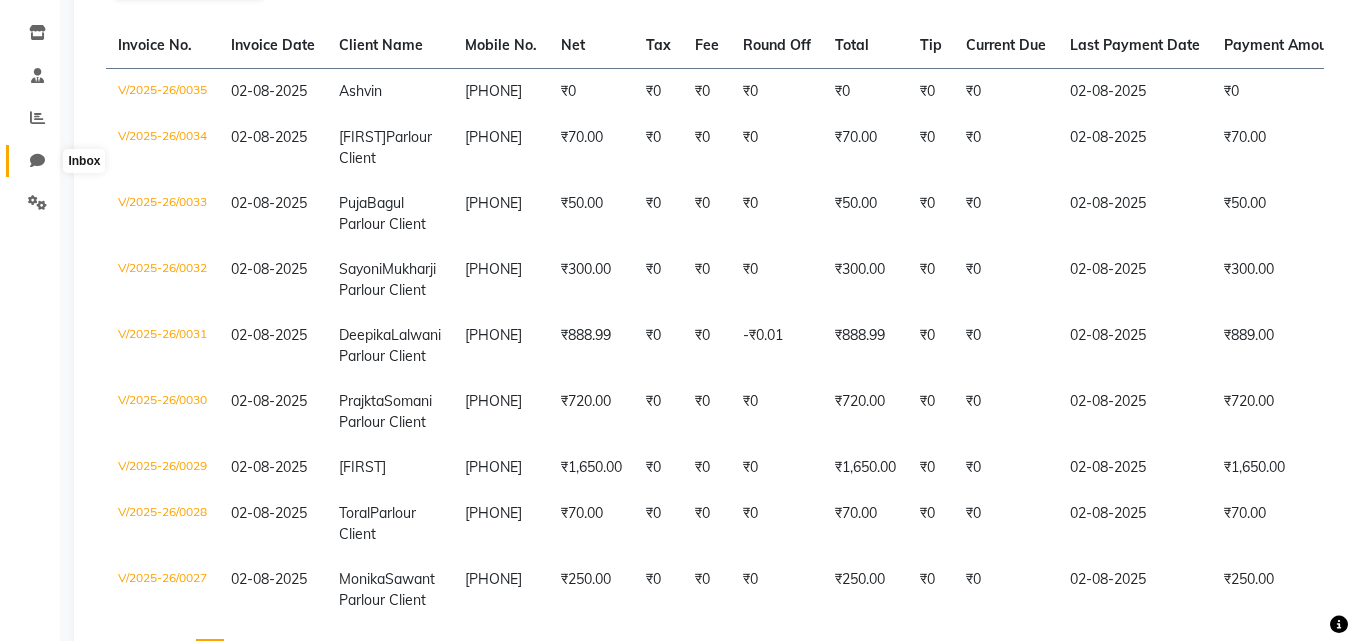 click 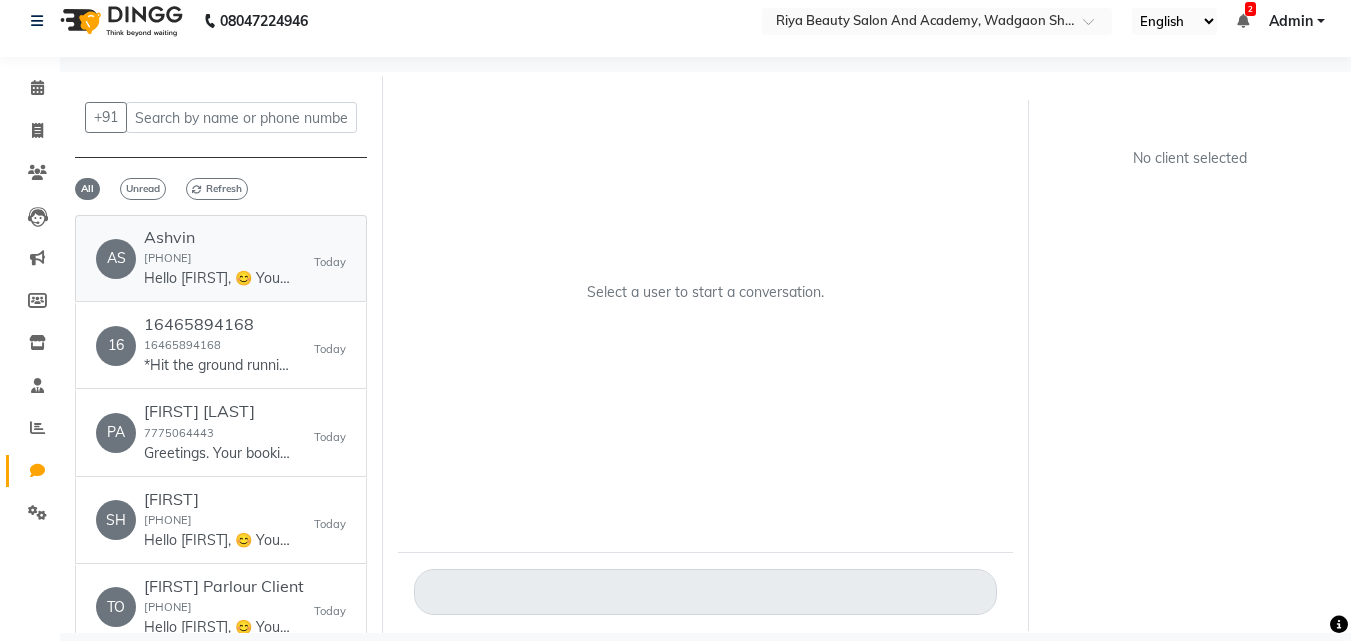 scroll, scrollTop: 0, scrollLeft: 0, axis: both 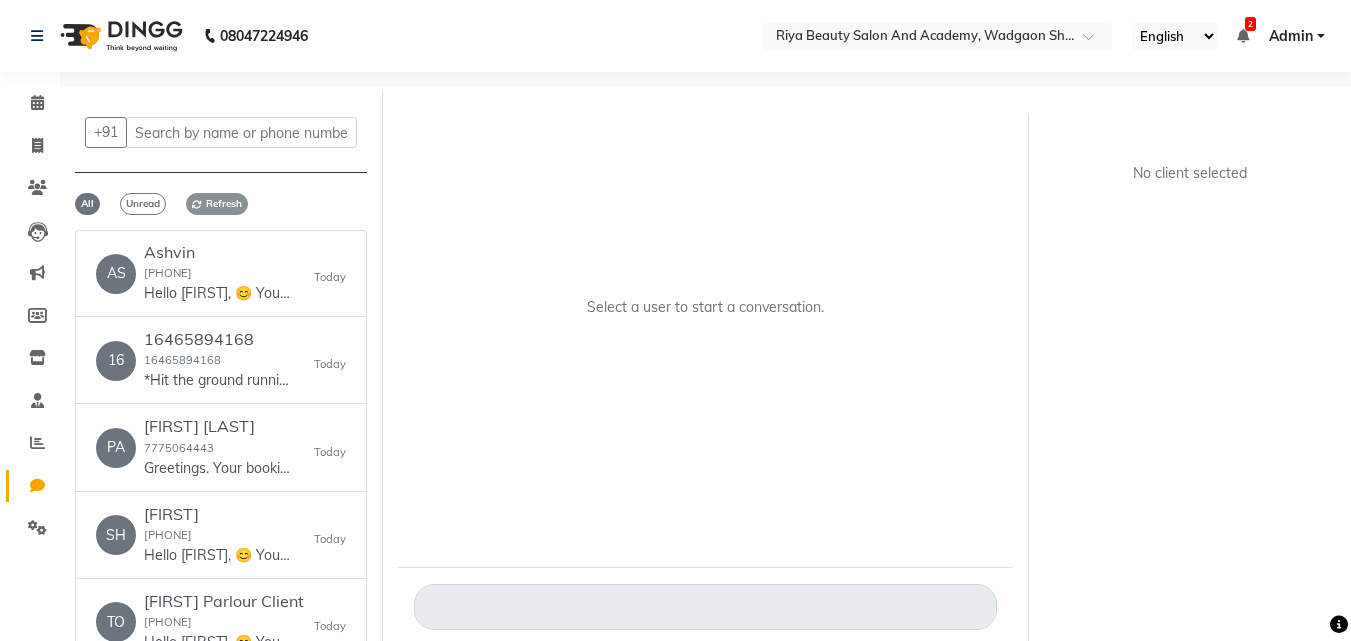 click on "Refresh" 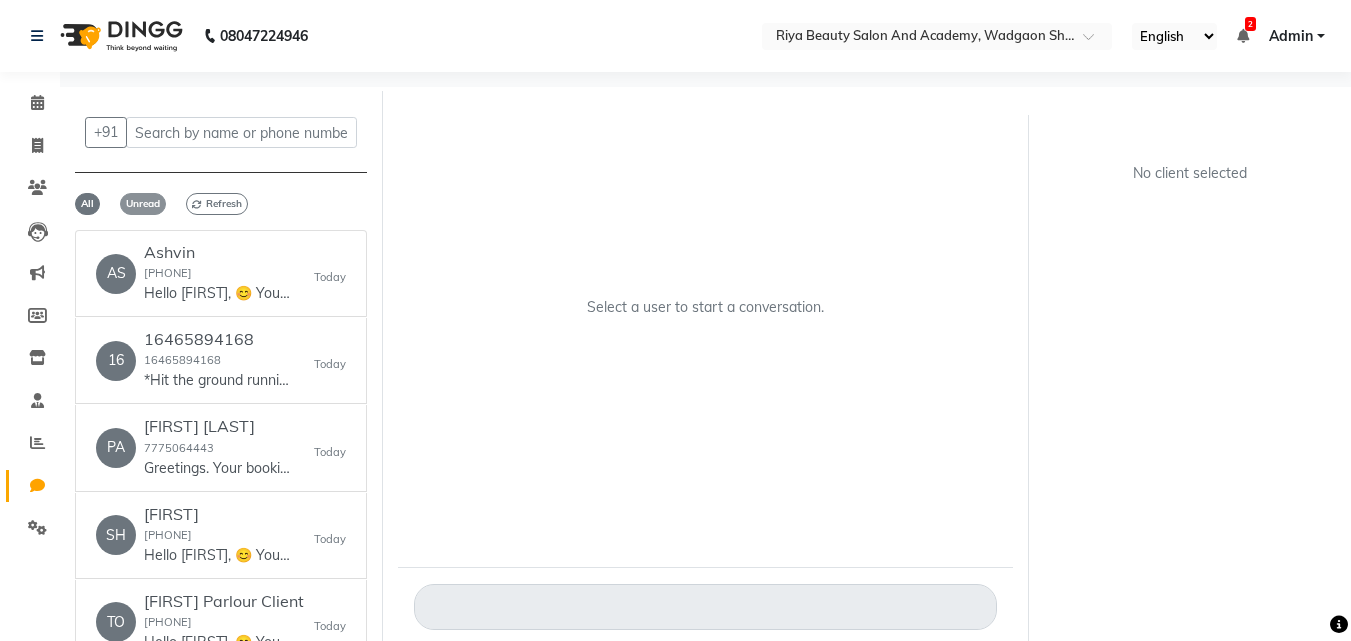 click on "Unread" 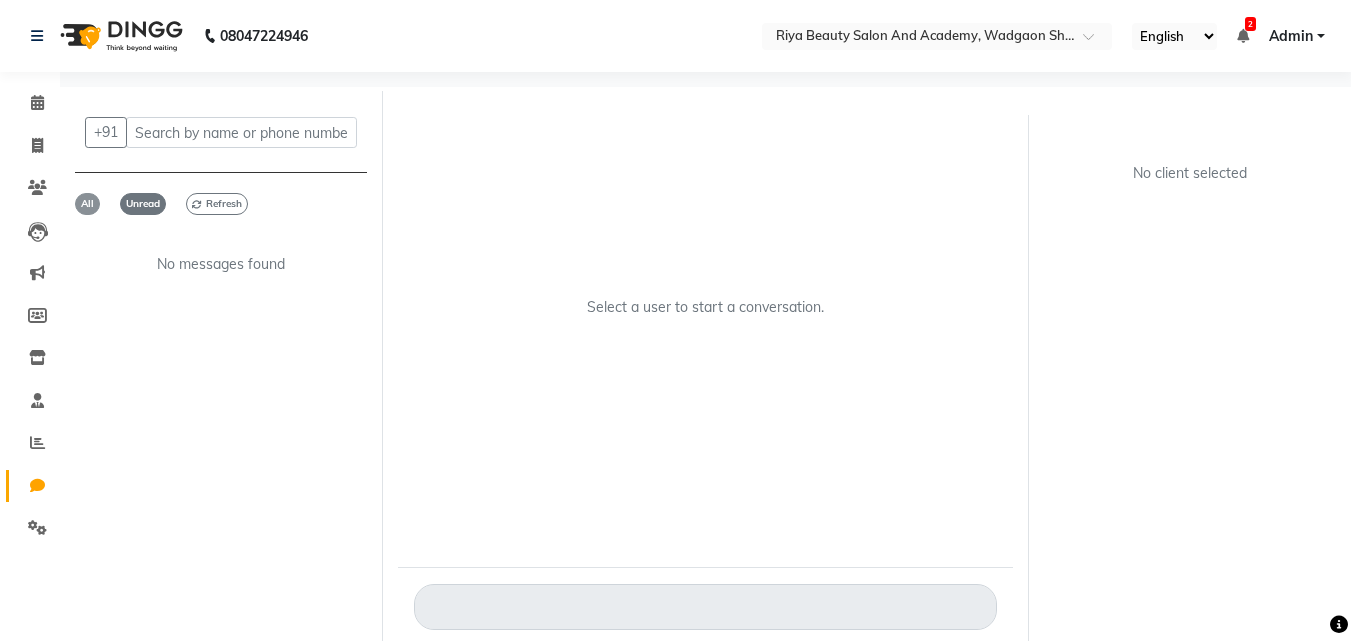 click on "All" 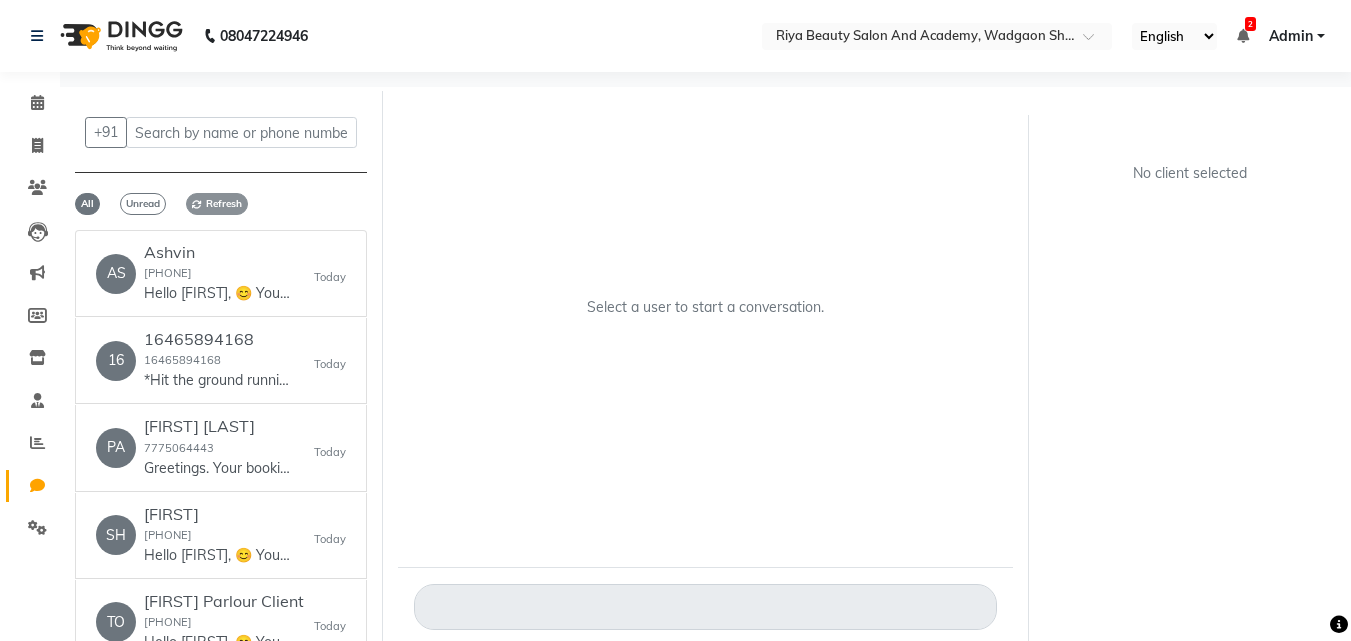 click 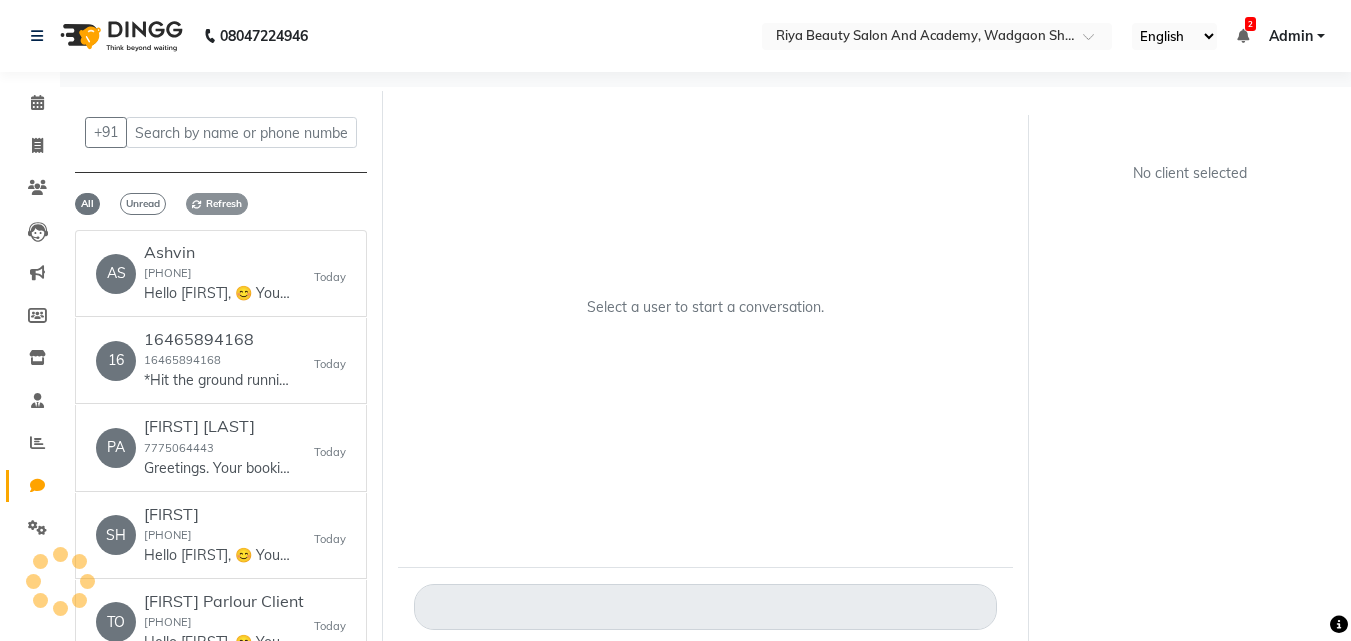 click 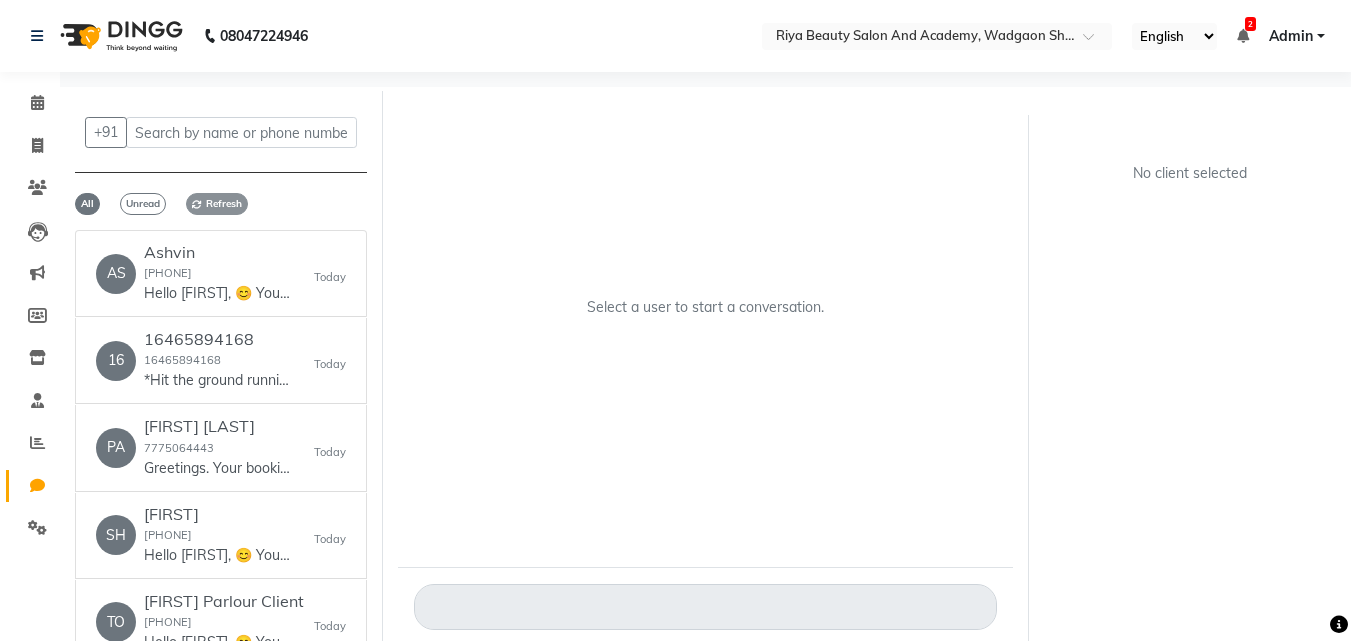 click 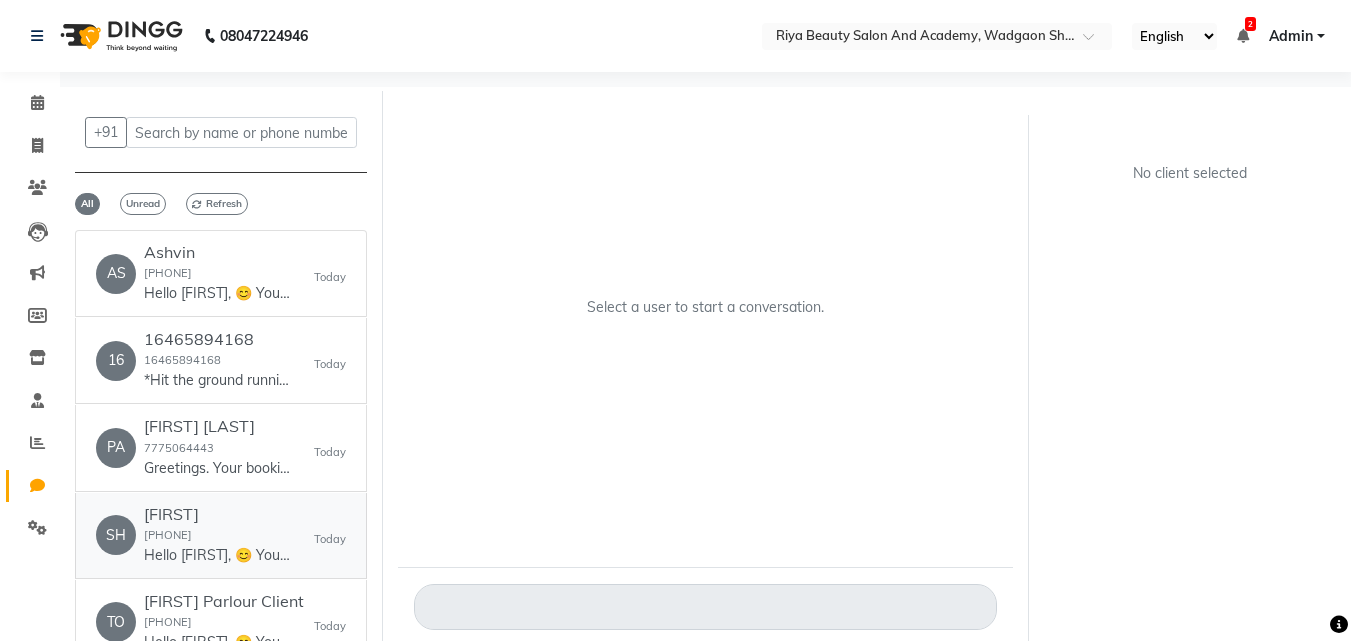 click on "[FIRST]  [PHONE]  Hello [FIRST], 😊
Your invoice from Riya Beauty Salon and Academy is ready!
💰 Total: 1650
🧾 View Invoice: https://m.dingg.in/inv?id=b160831b-1401-49cb-b118-0768a2878adc&s=108ec592-54ec-40c6-95f5-da546badf8b0
We’d love to hear your feedback! Share your experience here: https://m.dingg.in/feedback?a=bf5551b465c1f95a6a25172716ead68b2a7fe475" 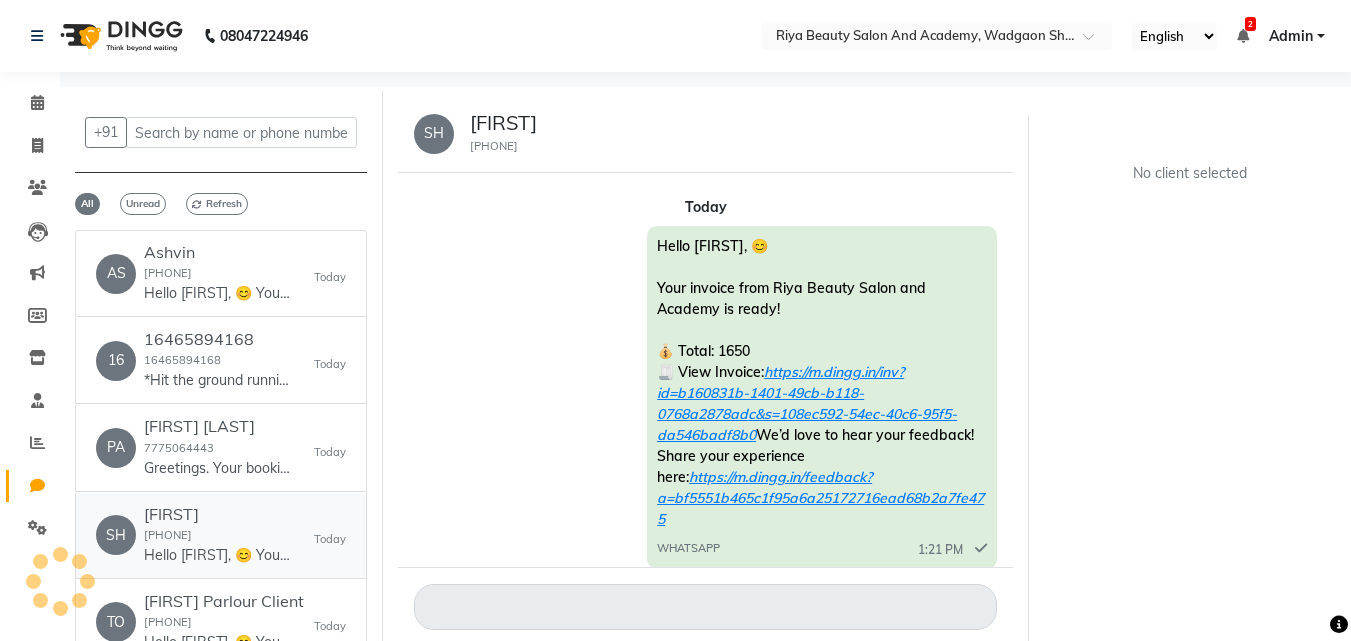 scroll, scrollTop: 28, scrollLeft: 0, axis: vertical 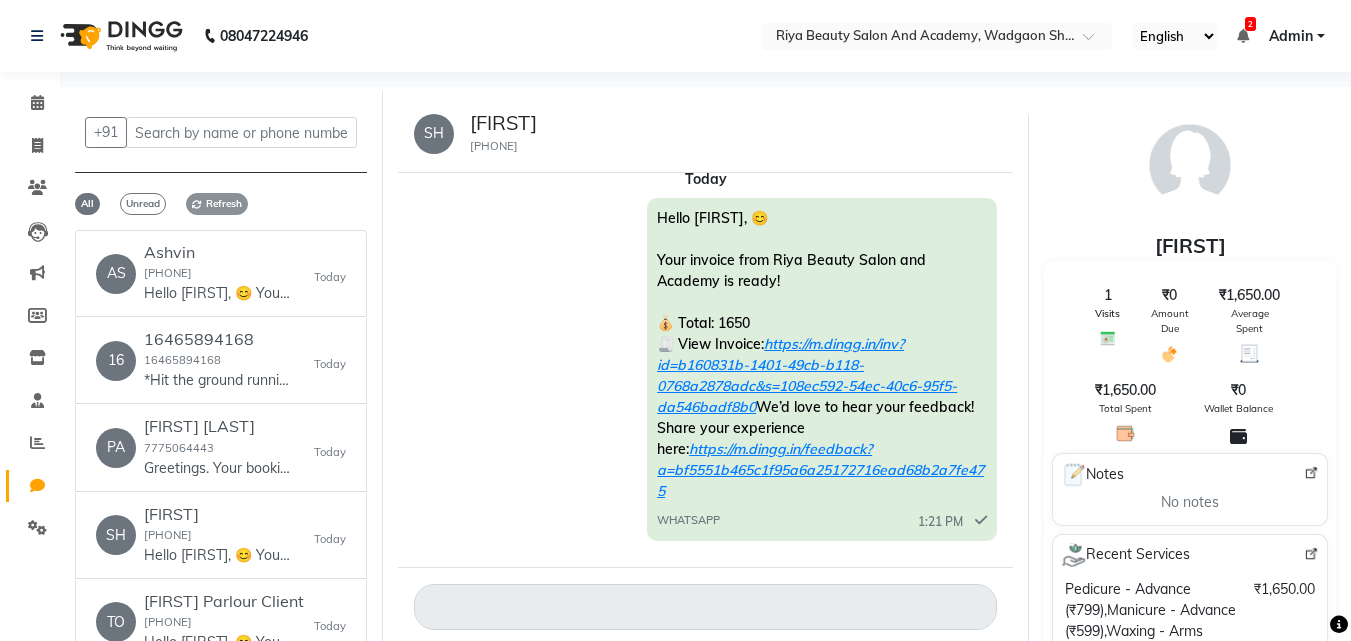 click on "Refresh" 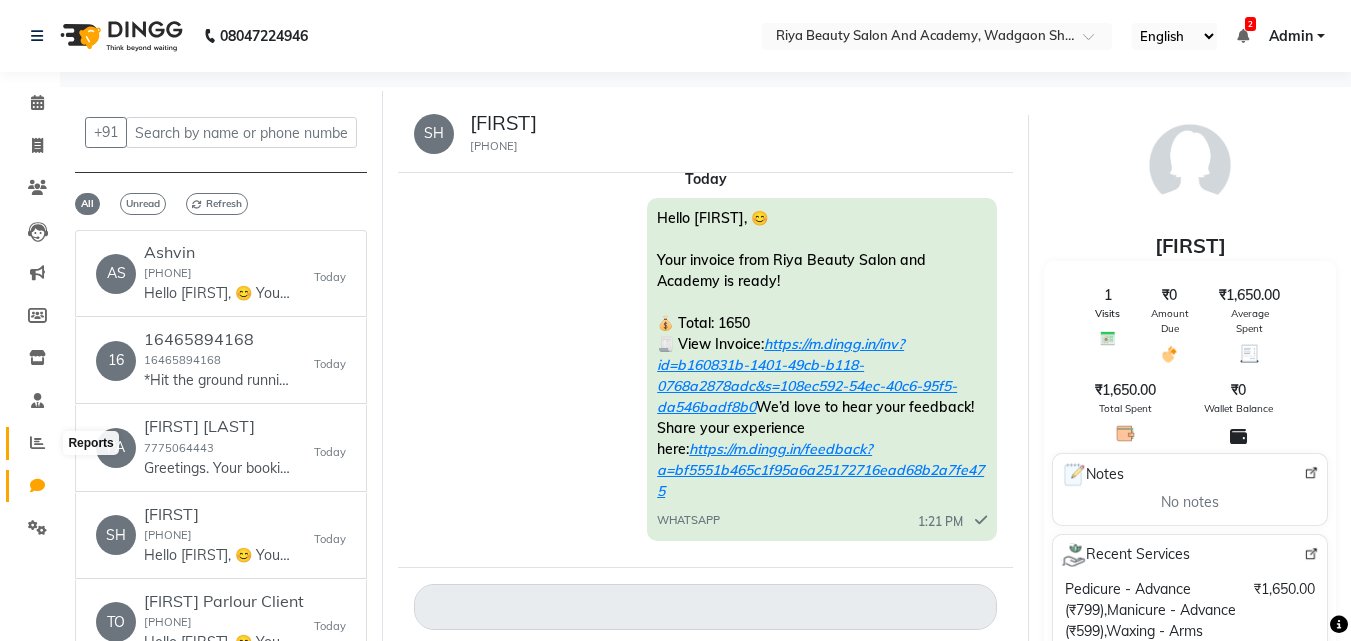 click 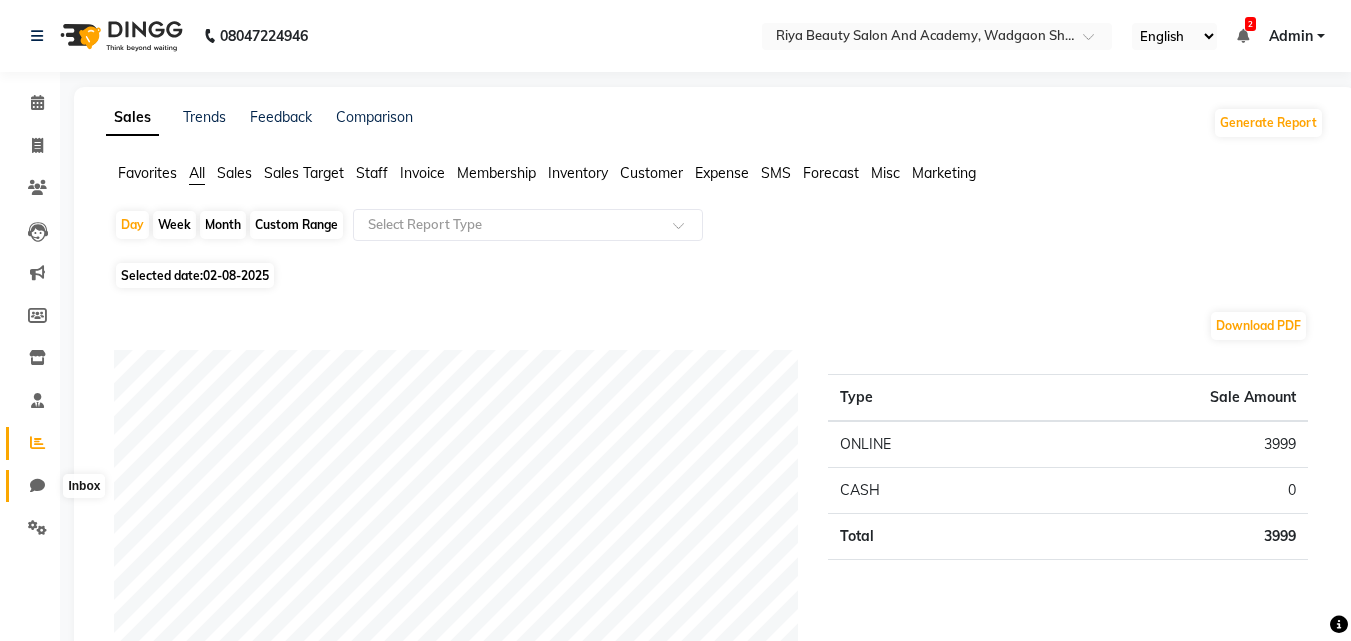 click 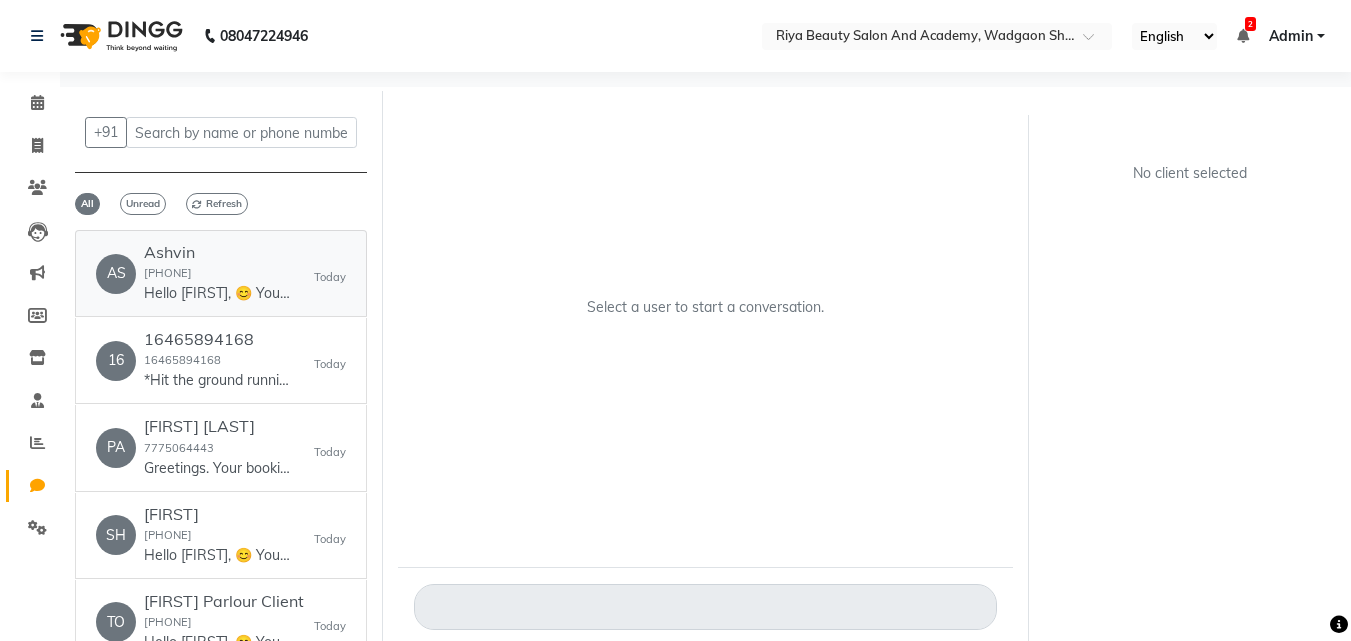click on "Hello [FIRST], 😊
Your invoice from Riya Beauty Salon and Academy is ready!
💰 Total: 0
🧾 View Invoice: https://m.dingg.in/inv?id=5e3322c9-50f4-4145-84d1-23f6be6c9564&s=9ede652e-86fb-4b66-b61f-cb785193d7d8
We’d love to hear your feedback! Share your experience here: https://m.dingg.in/feedback?a=e73c03bf89c87f315db6a75da2c436505a998a16" 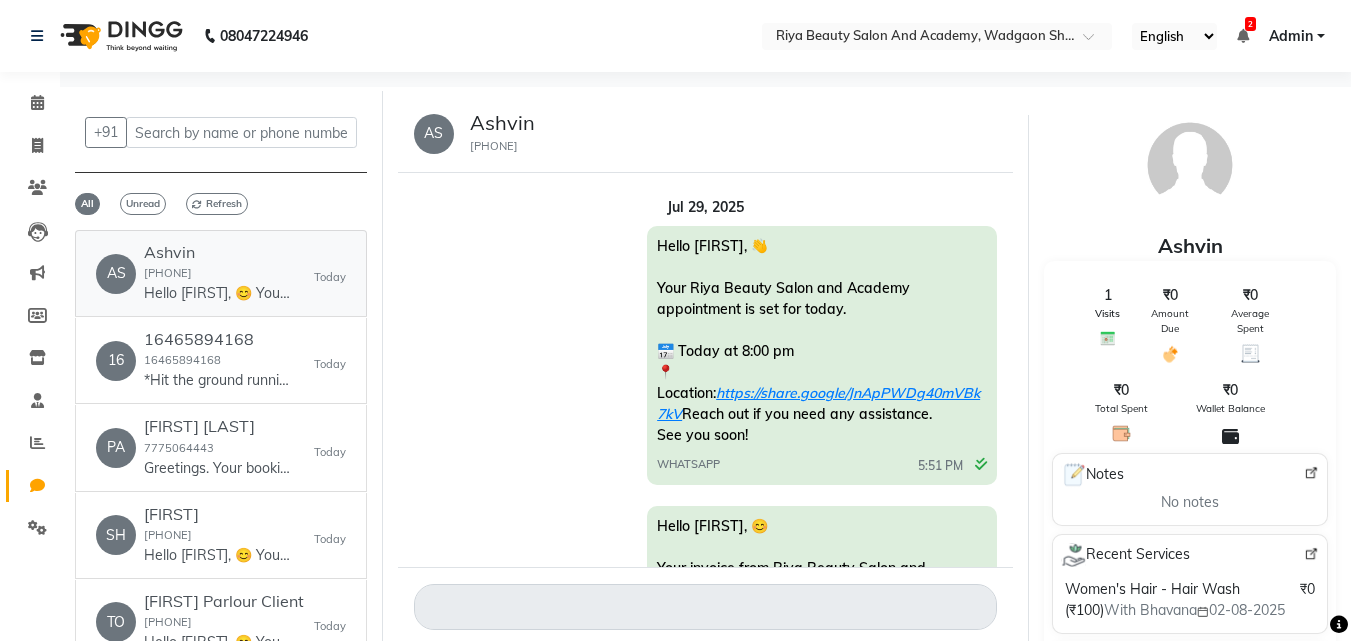 scroll, scrollTop: 1408, scrollLeft: 0, axis: vertical 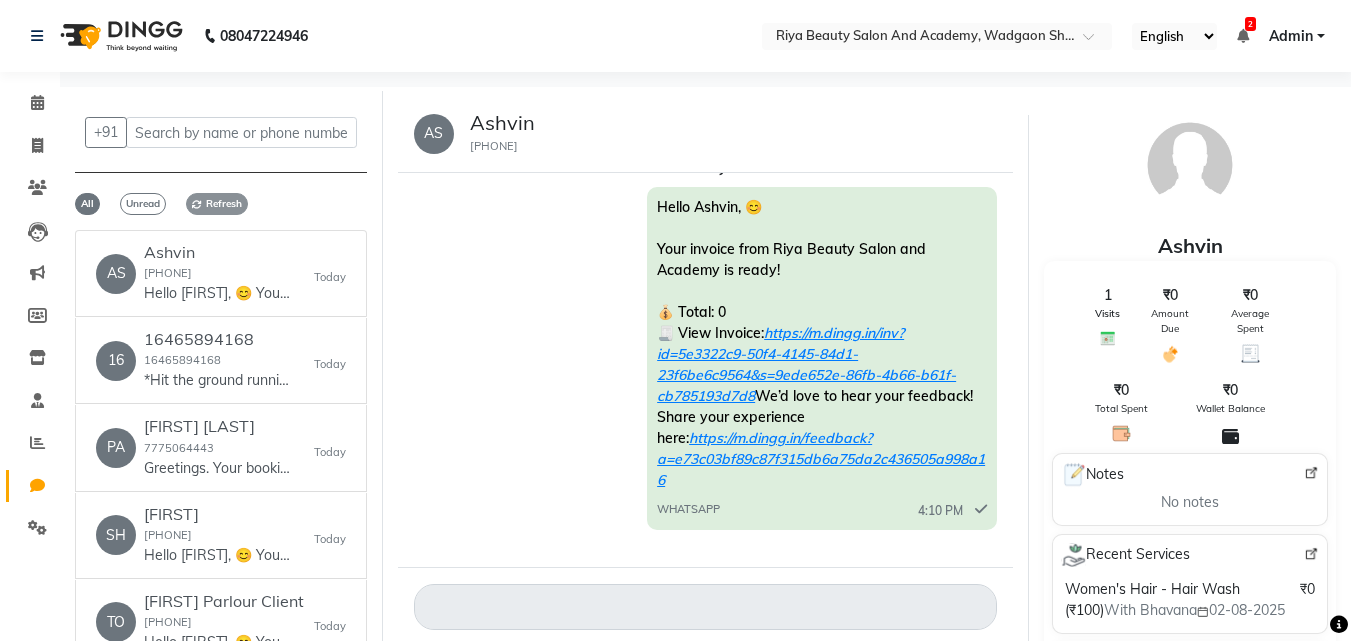 click on "Refresh" 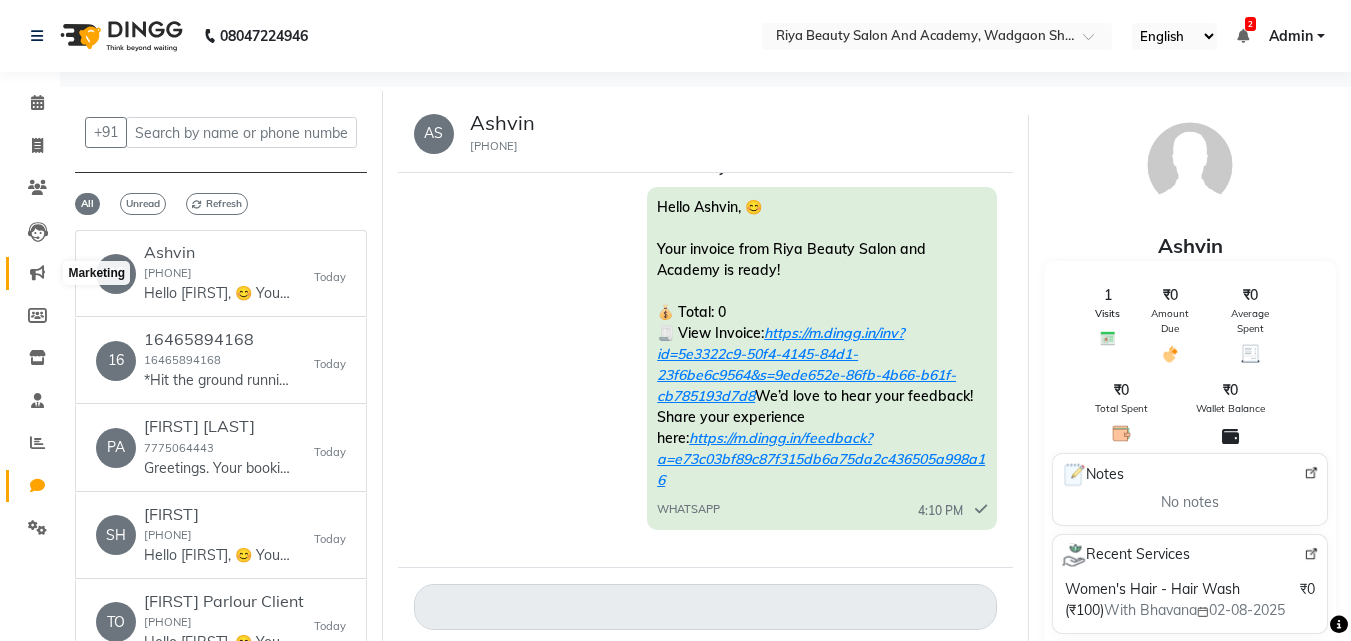 click 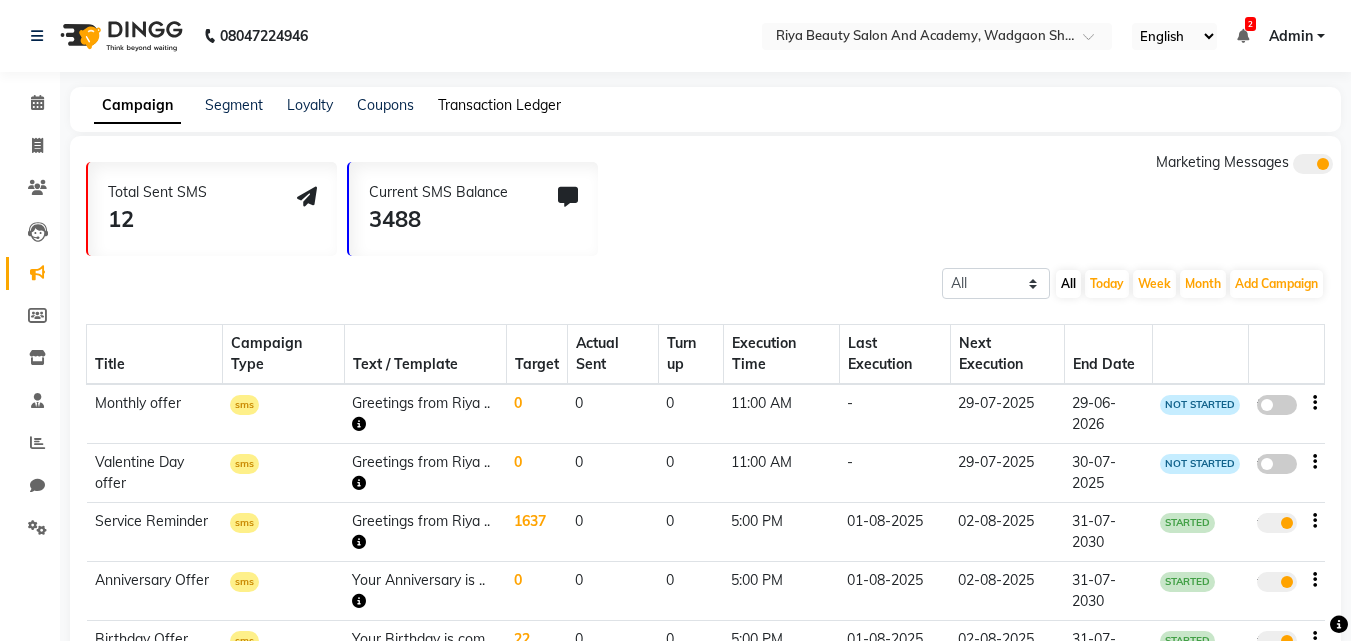 click on "Transaction Ledger" 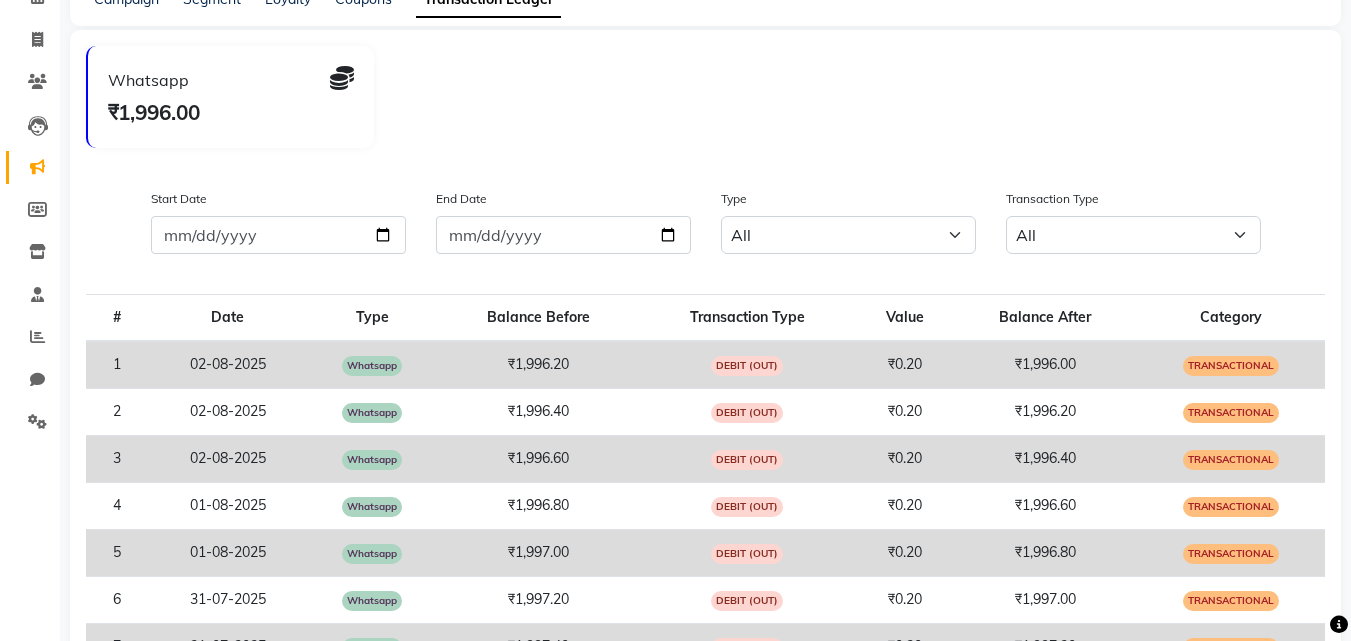scroll, scrollTop: 120, scrollLeft: 0, axis: vertical 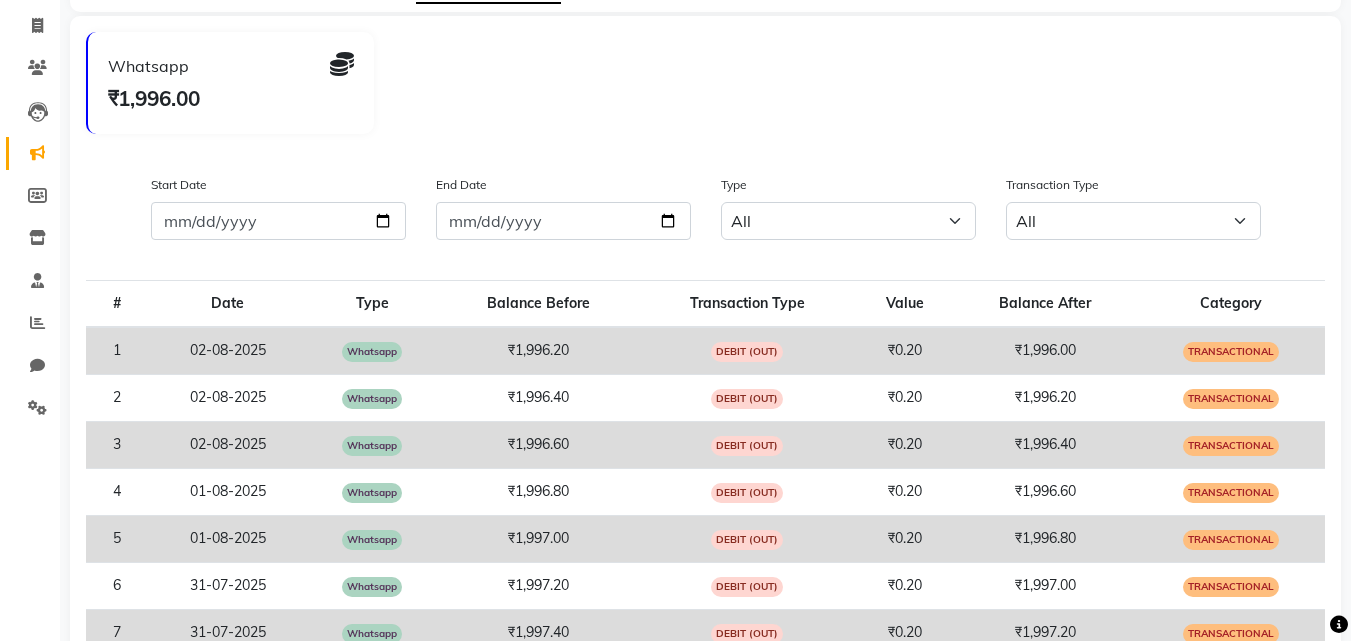 click on "Whatsapp" 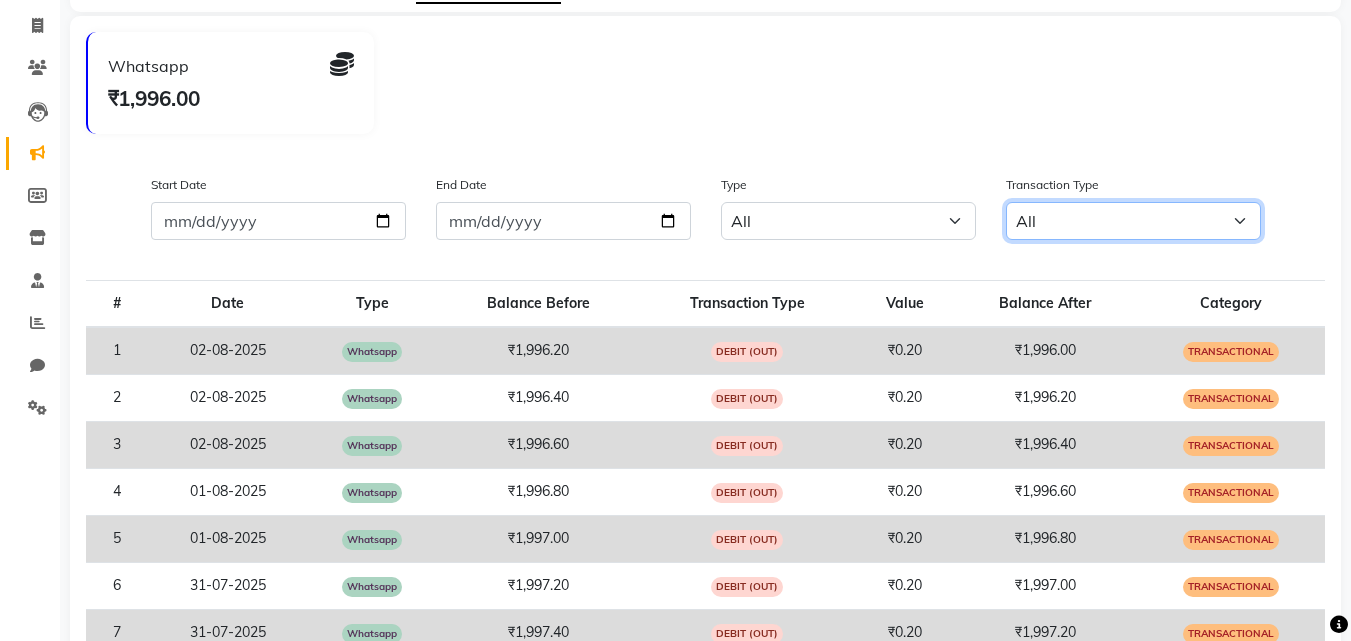click on "All Debit Credit" at bounding box center (1133, 221) 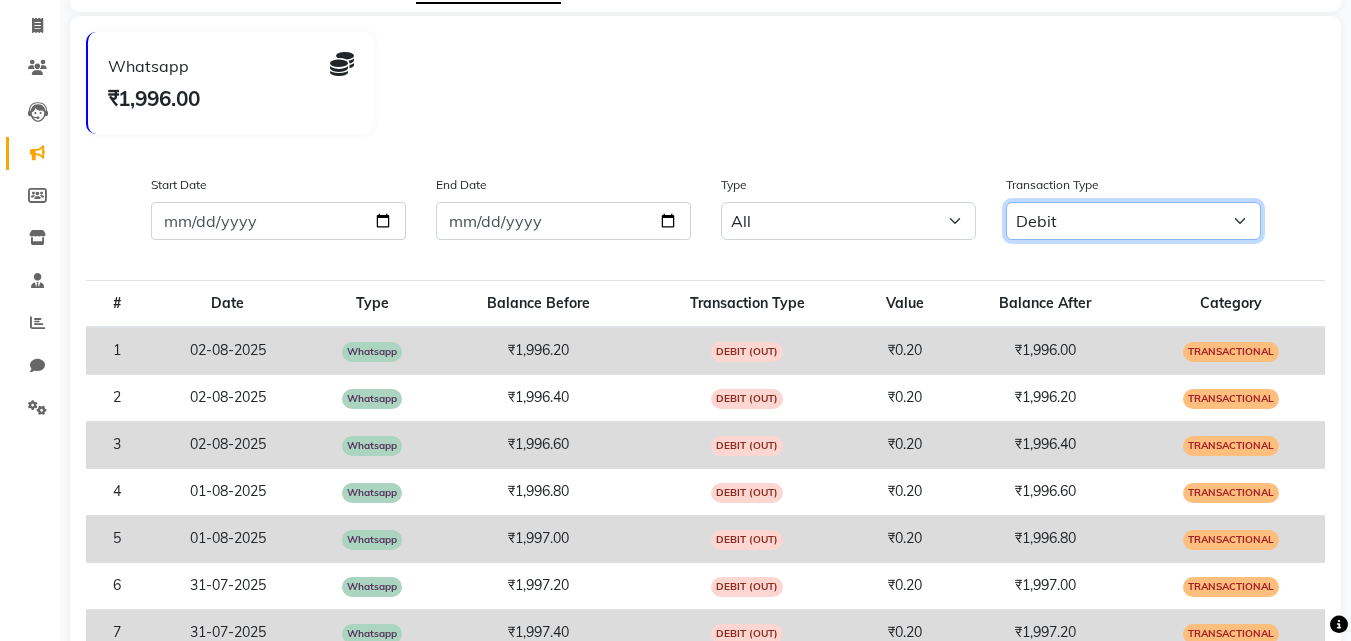click on "All Debit Credit" at bounding box center [1133, 221] 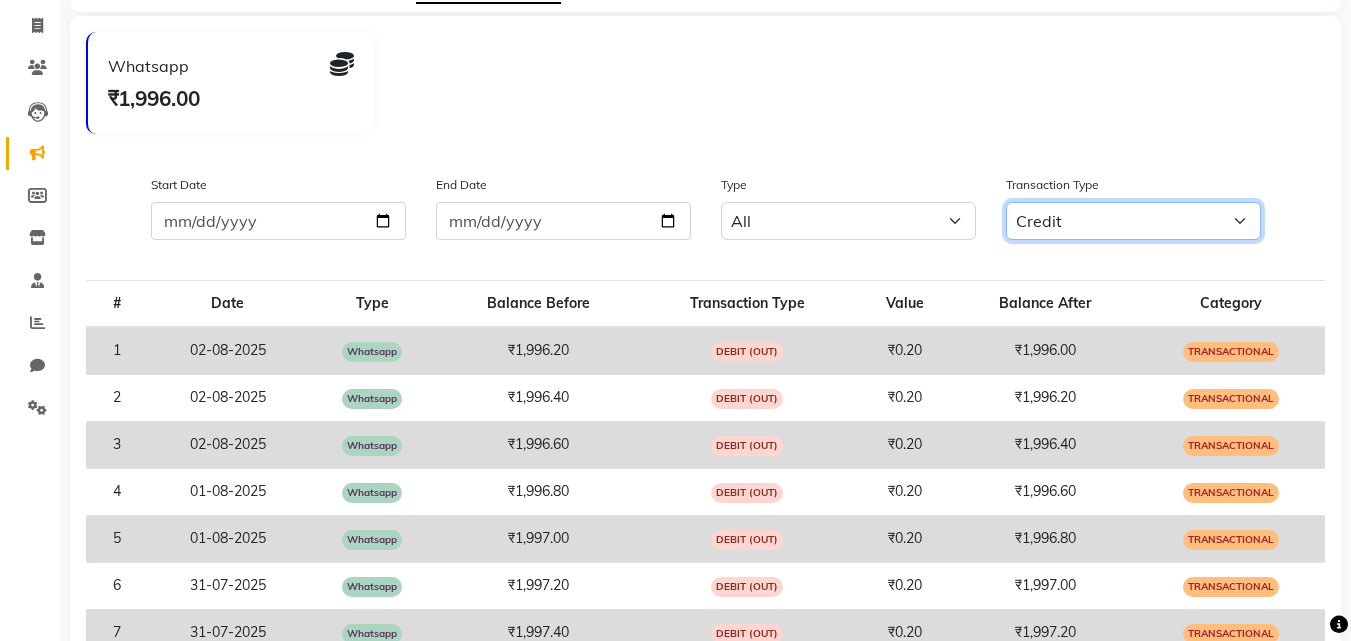 click on "All Debit Credit" at bounding box center (1133, 221) 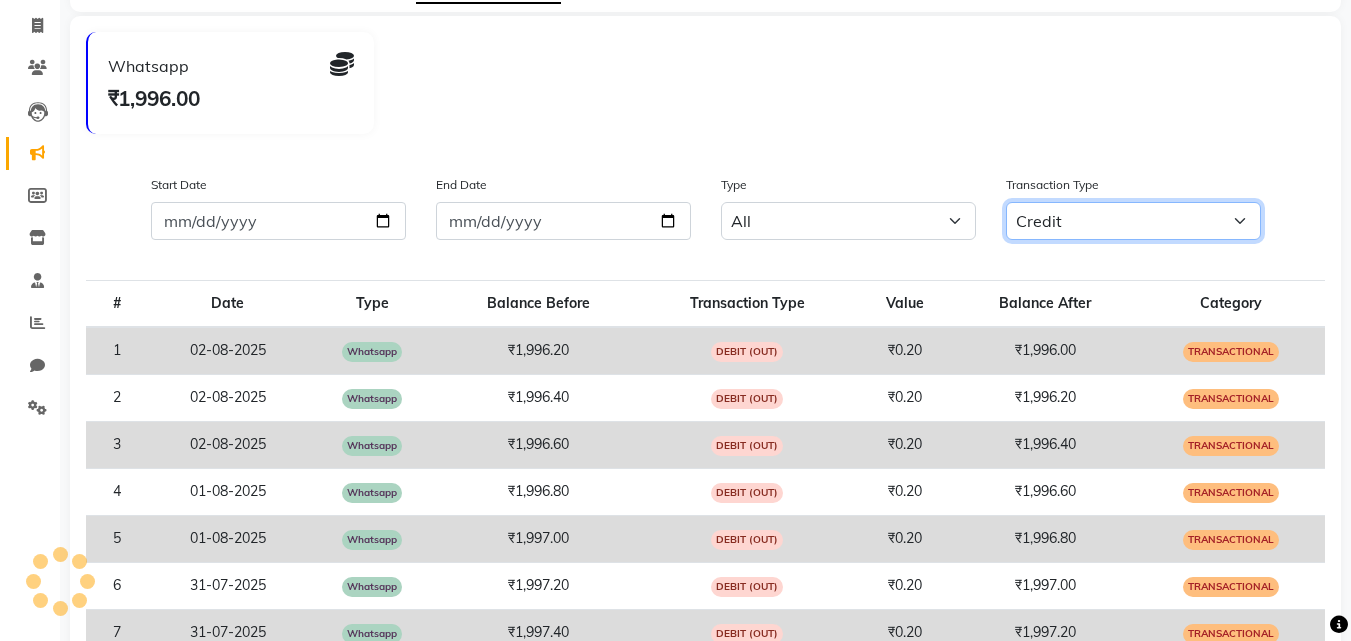 scroll, scrollTop: 0, scrollLeft: 0, axis: both 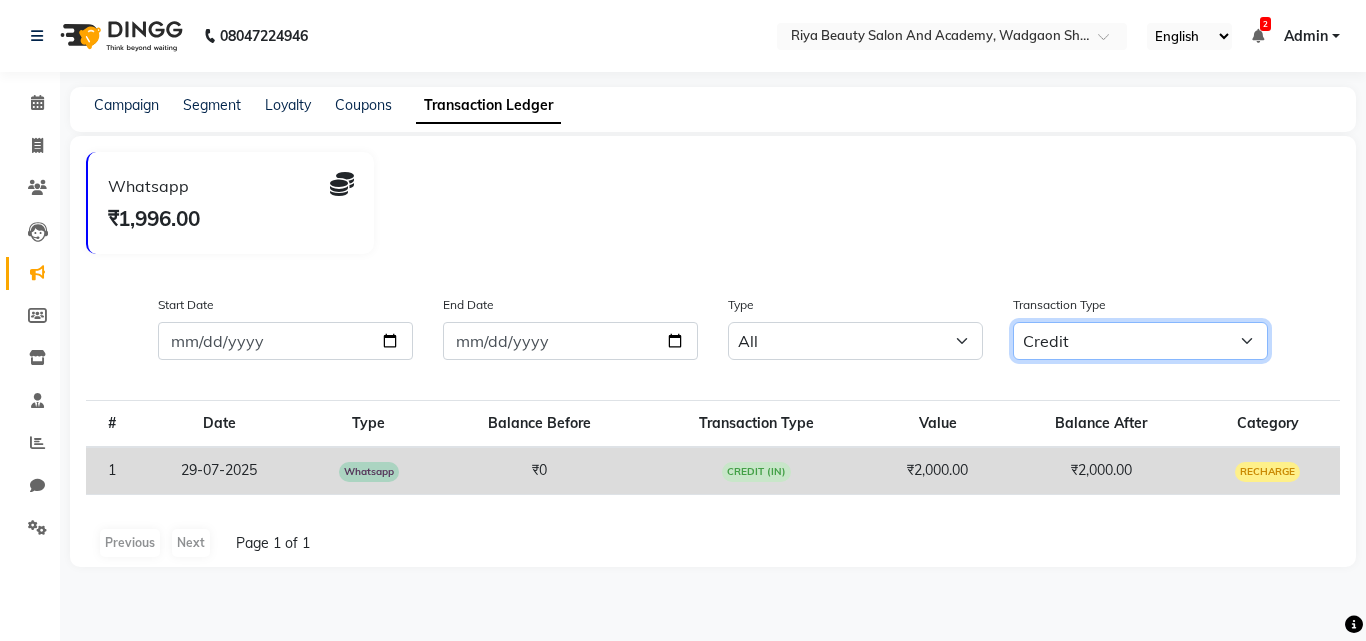 click on "All Debit Credit" at bounding box center (1140, 341) 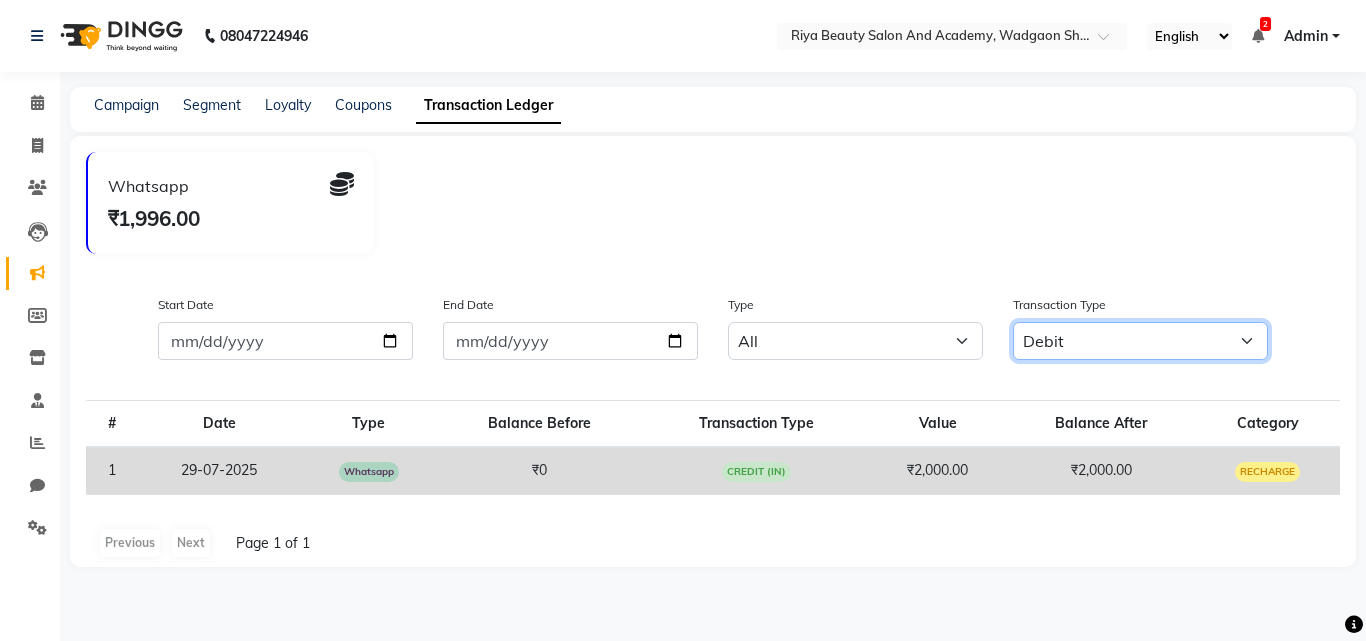click on "All Debit Credit" at bounding box center (1140, 341) 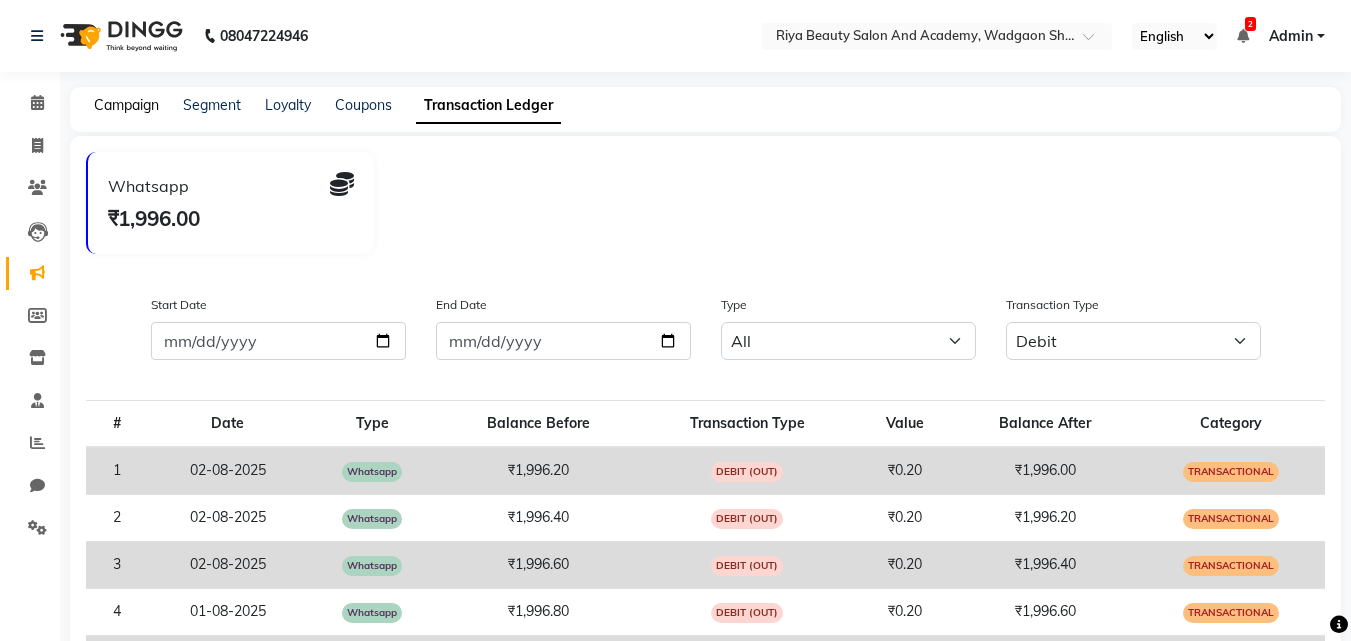 click on "Campaign" 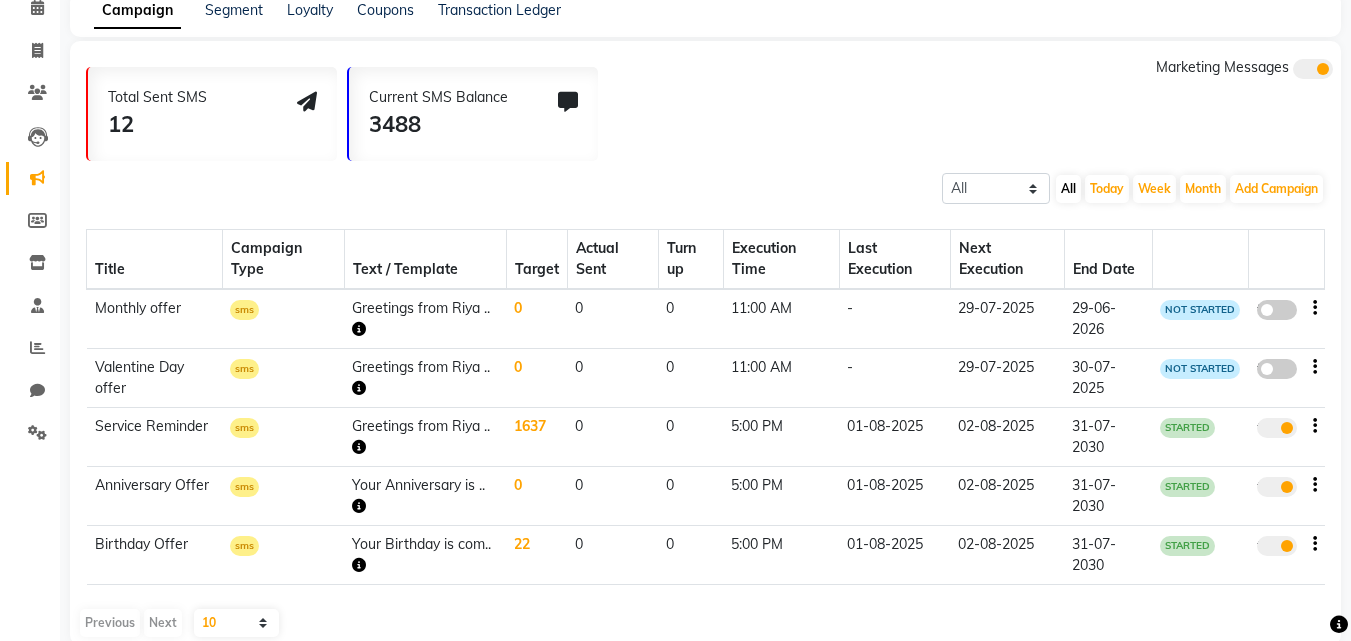 scroll, scrollTop: 129, scrollLeft: 0, axis: vertical 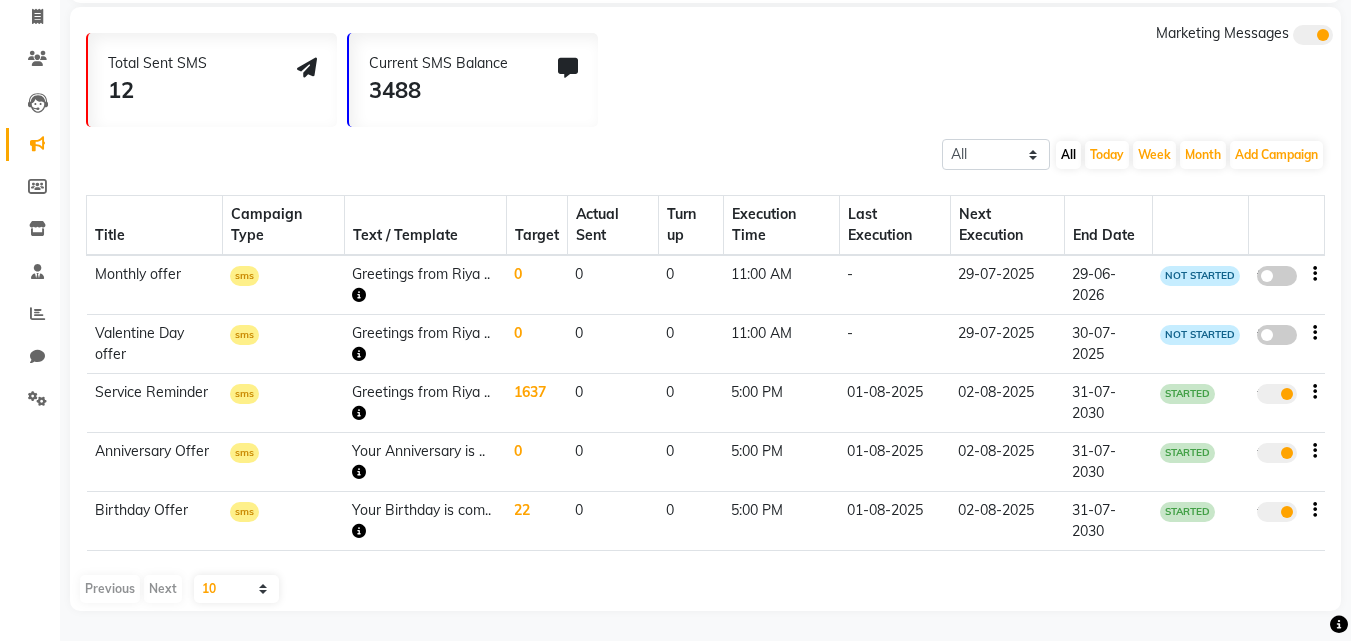 click on "0" 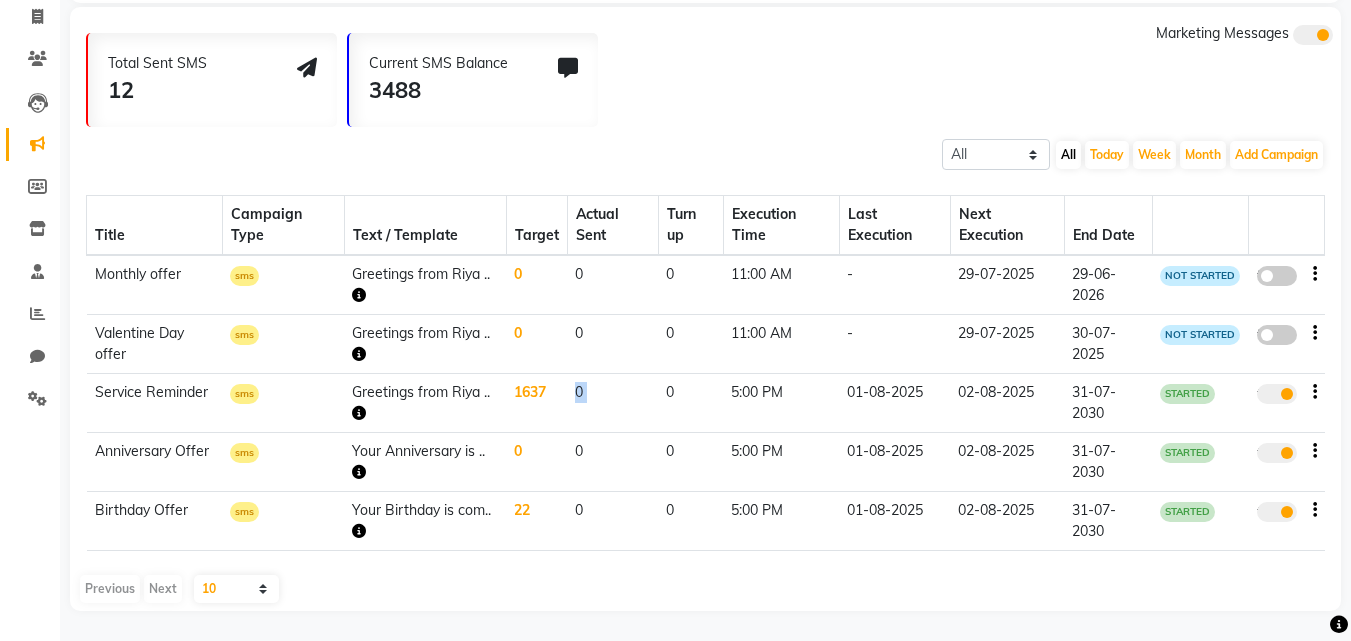 click on "0" 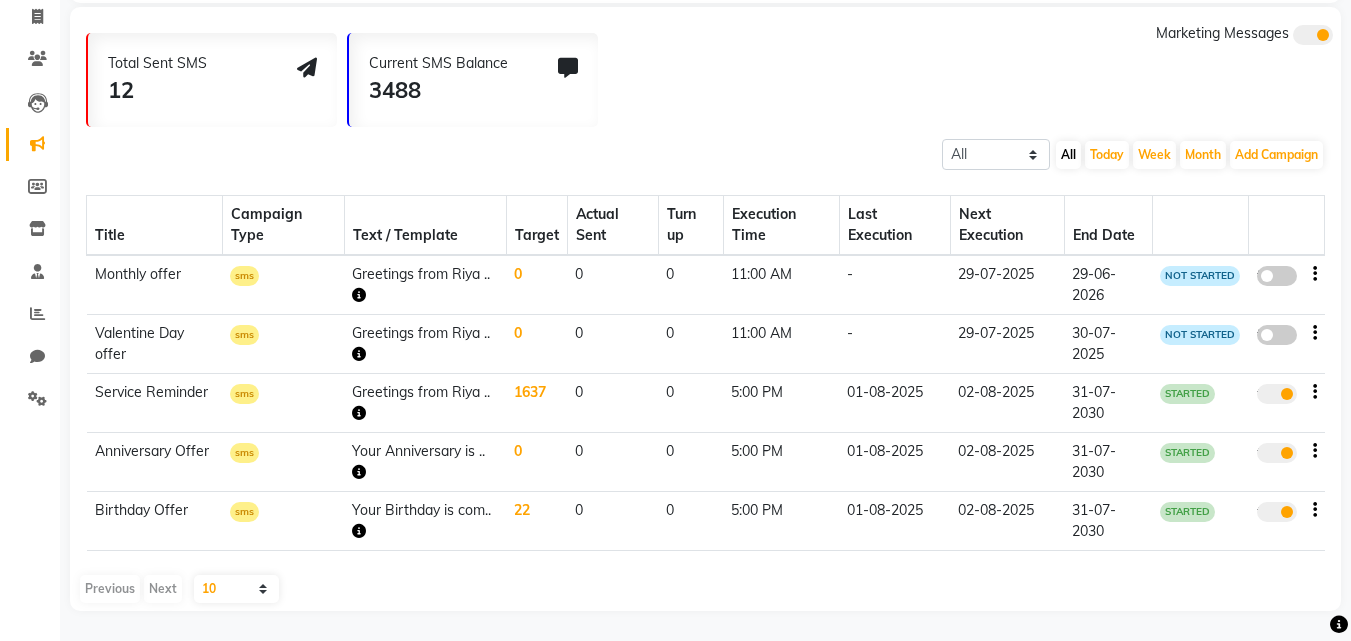 click on "12" 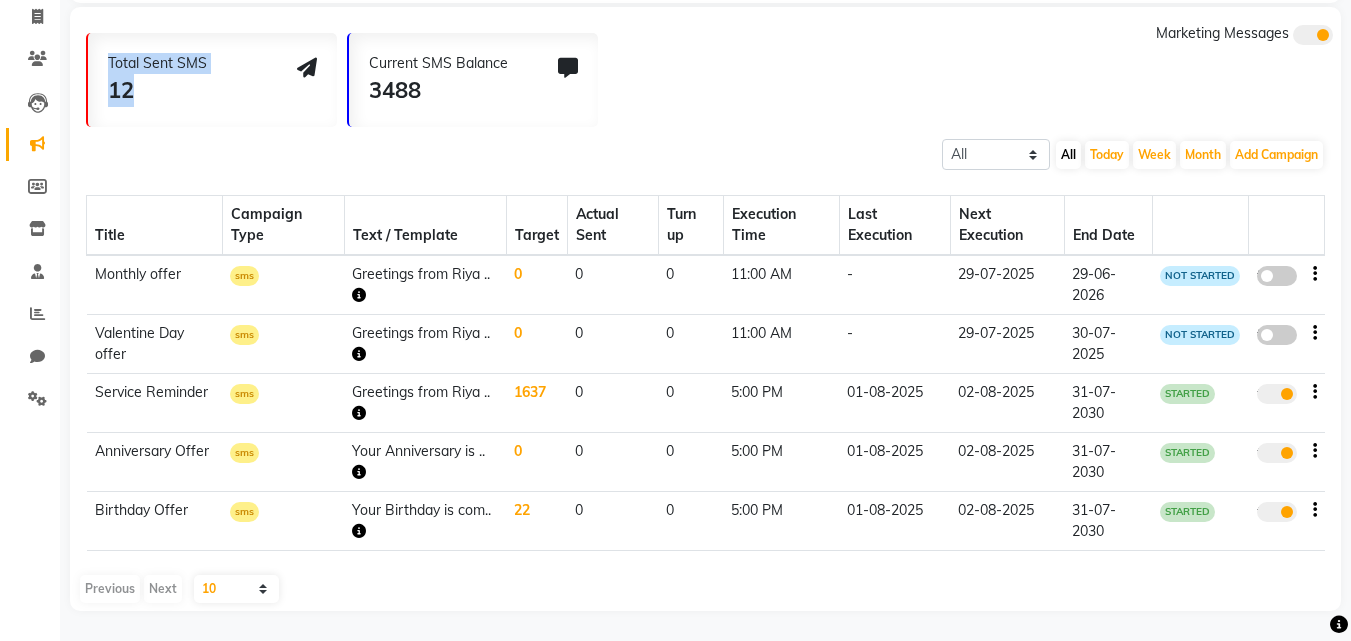 drag, startPoint x: 141, startPoint y: 93, endPoint x: 58, endPoint y: 410, distance: 327.68582 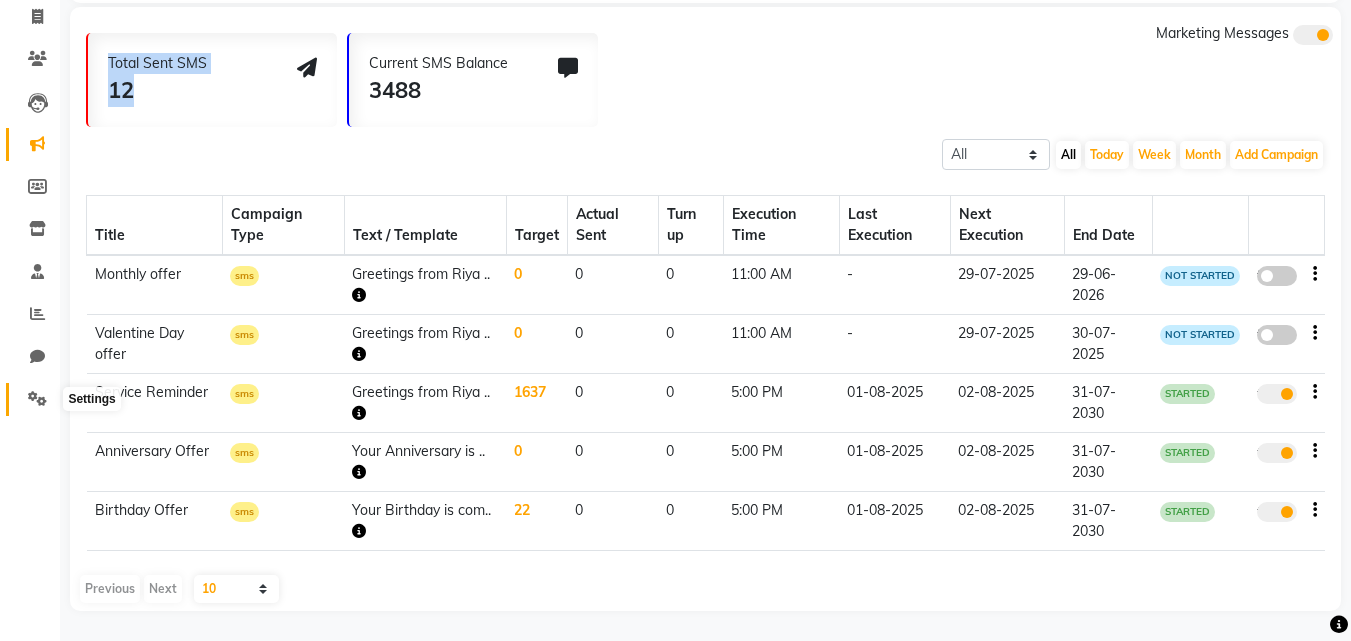 click 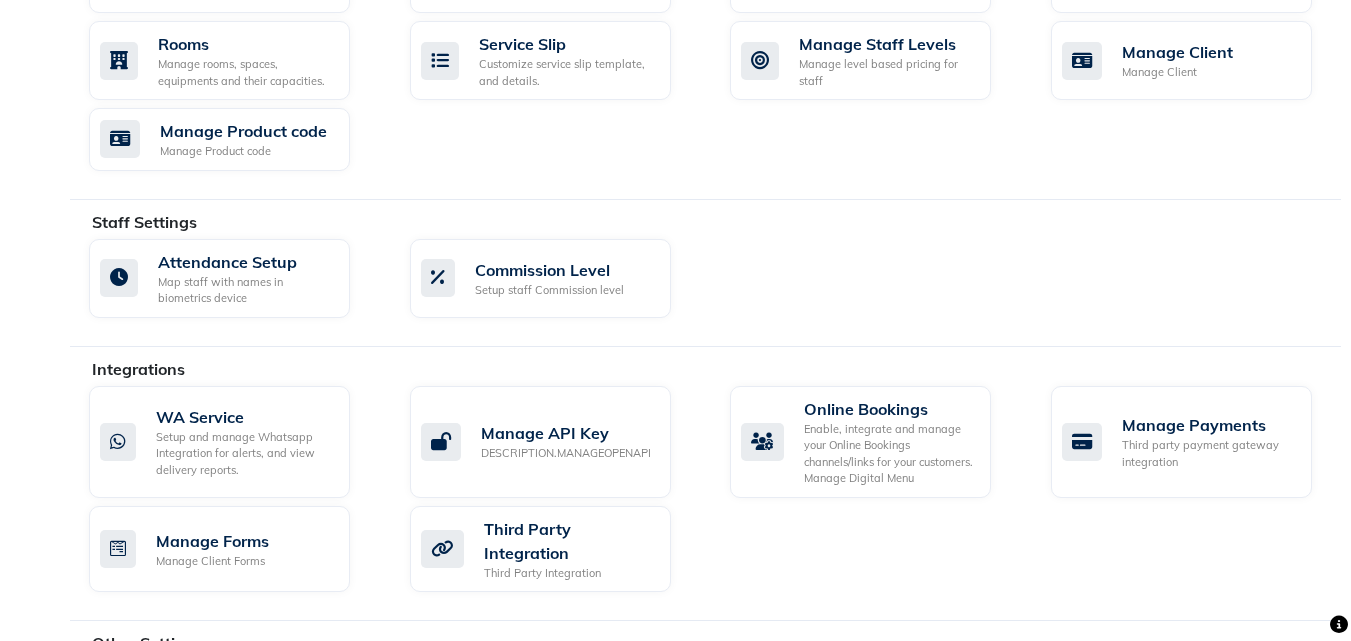 scroll, scrollTop: 929, scrollLeft: 0, axis: vertical 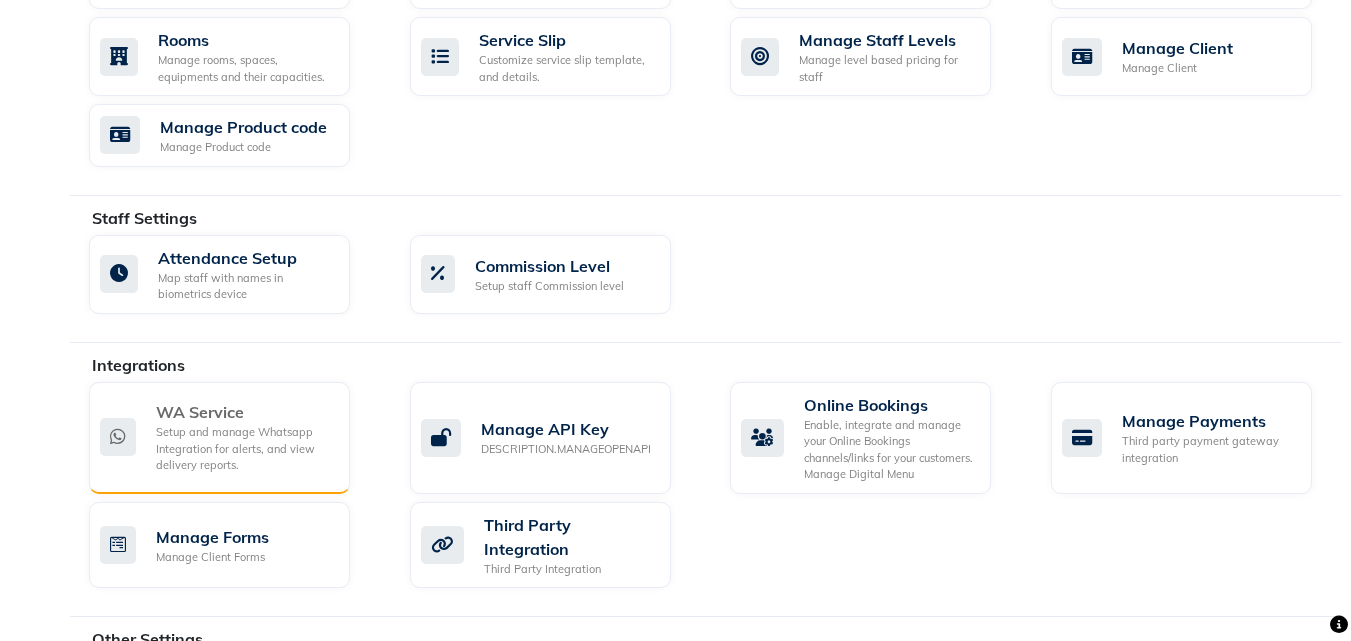 click on "Setup and manage Whatsapp Integration for alerts, and view delivery reports." 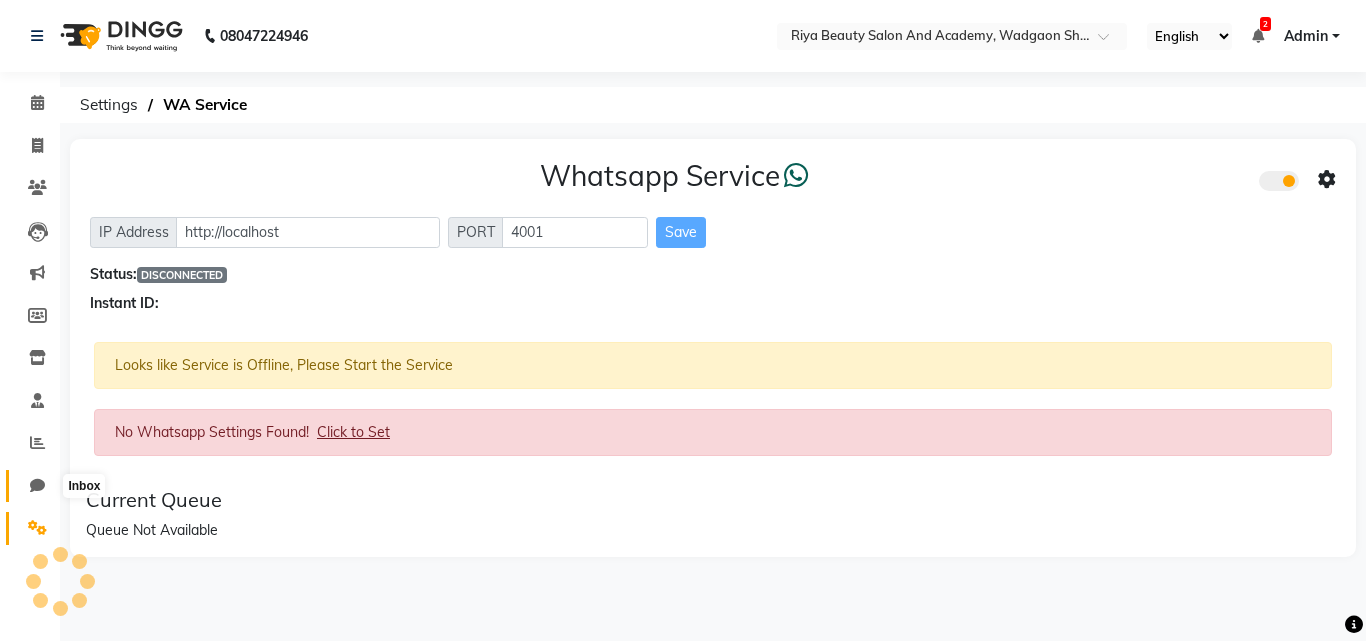 click 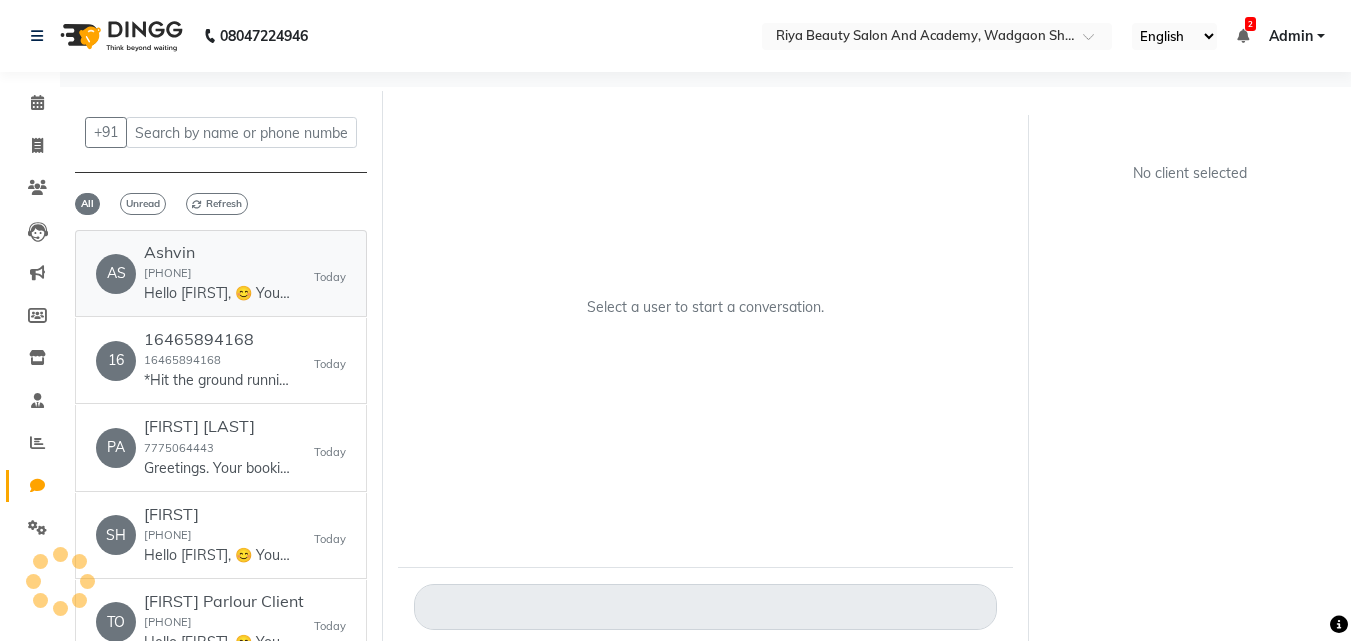 click on "Hello Ashvin, 😊
Your invoice from Riya Beauty Salon and Academy is ready!
💰 Total: 0
🧾 View Invoice: https://m.dingg.in/inv?id=5e3322c9-50f4-4145-84d1-23f6be6c9564&s=9ede652e-86fb-4b66-b61f-cb785193d7d8
We’d love to hear your feedback! Share your experience here: https://m.dingg.in/feedback?a=e73c03bf89c87f315db6a75da2c436505a998a16" 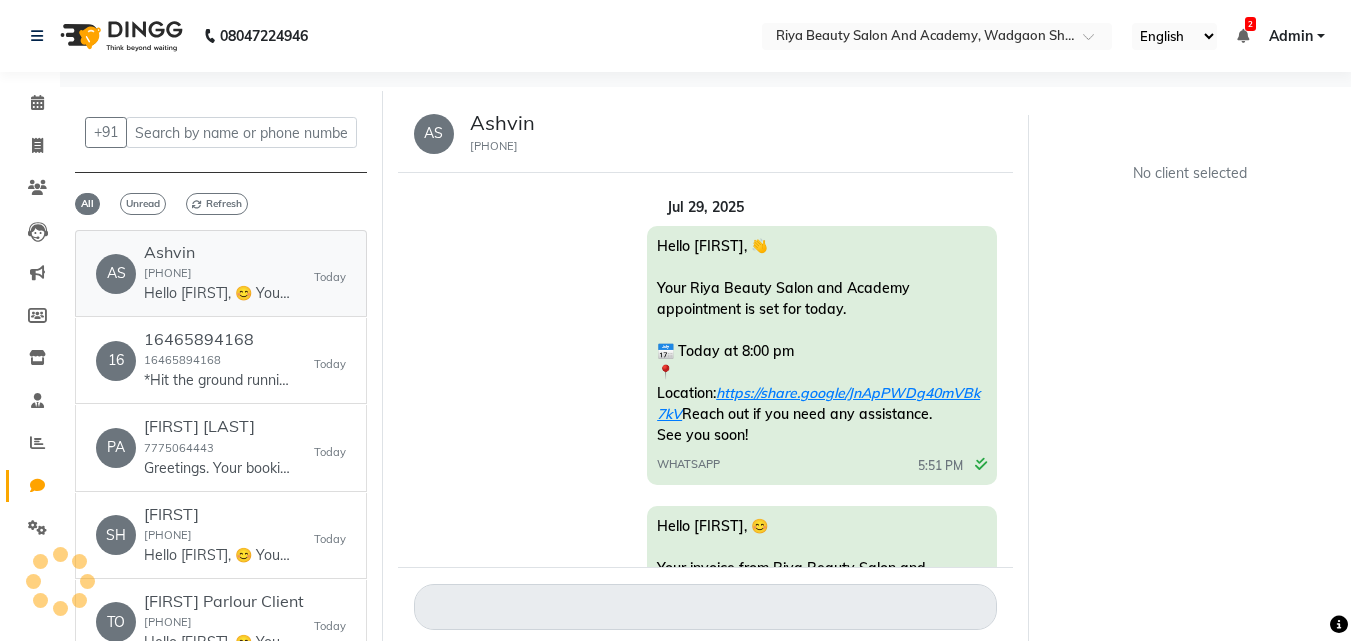 scroll, scrollTop: 1408, scrollLeft: 0, axis: vertical 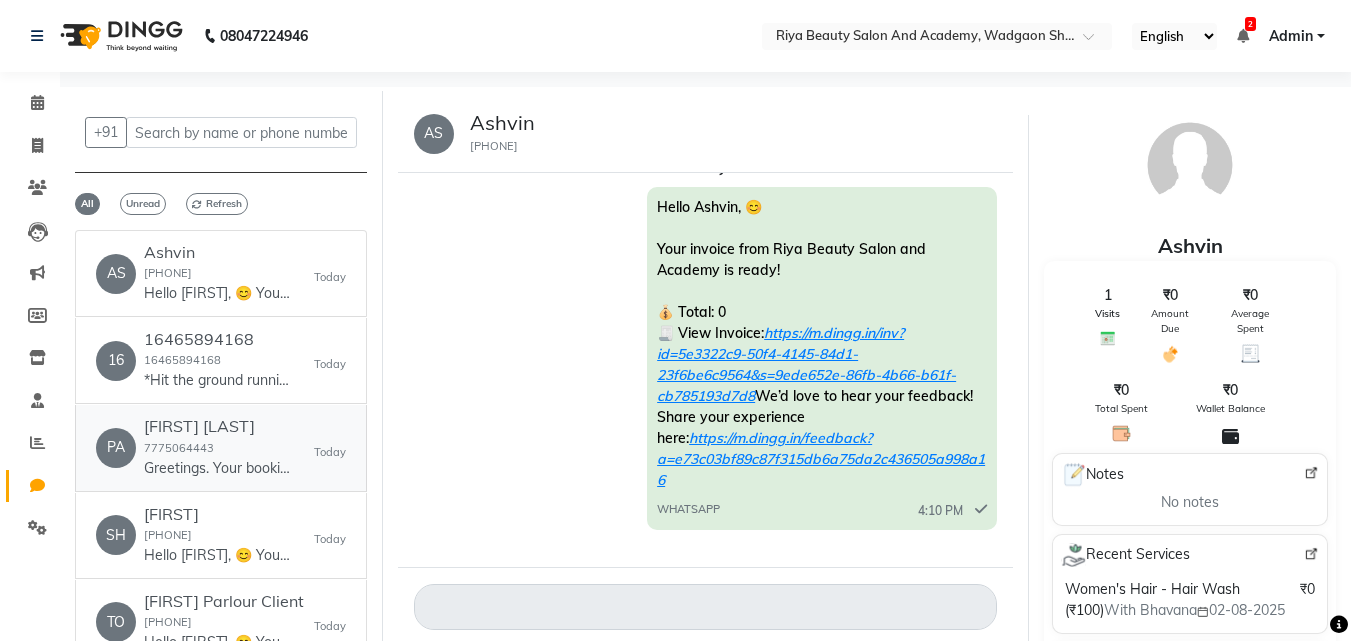 click on "pallavi rane" 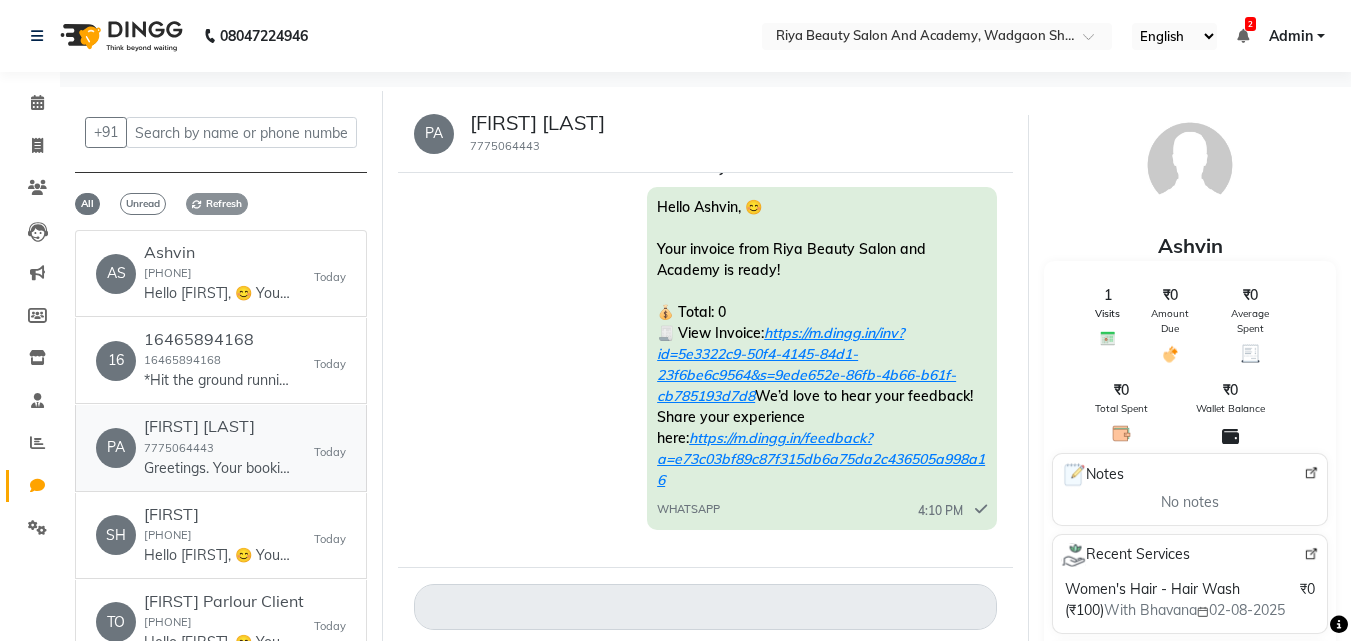 scroll, scrollTop: 0, scrollLeft: 0, axis: both 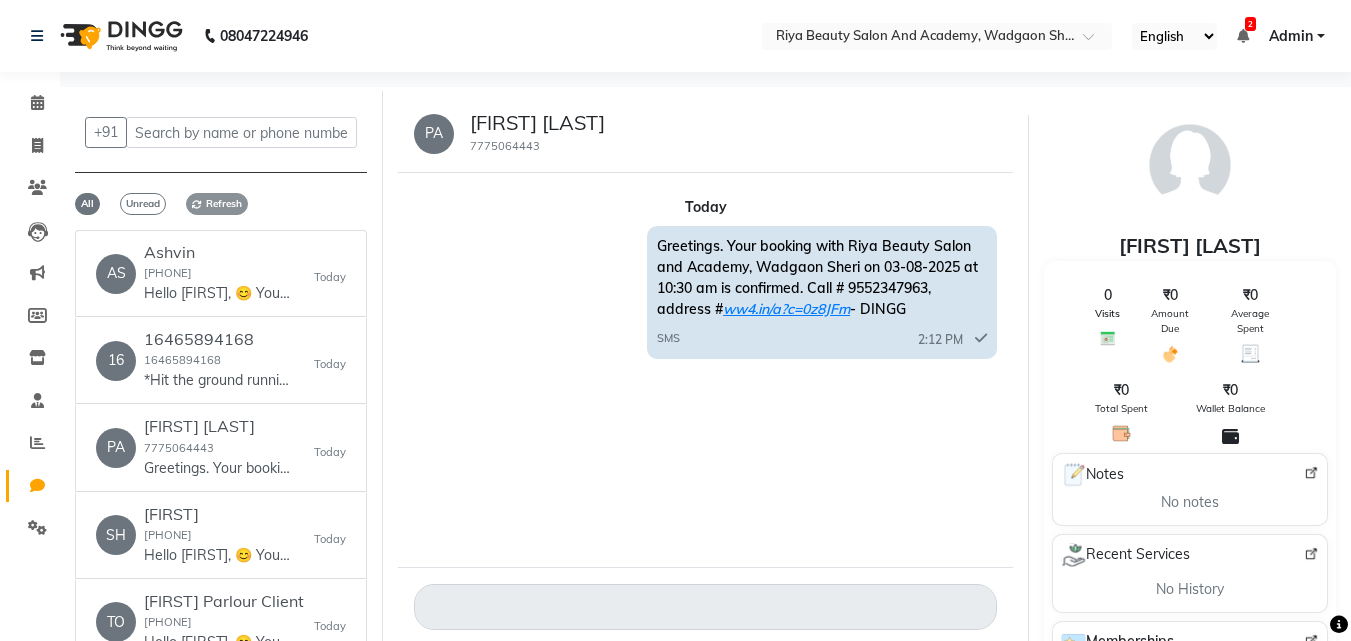 click on "Refresh" 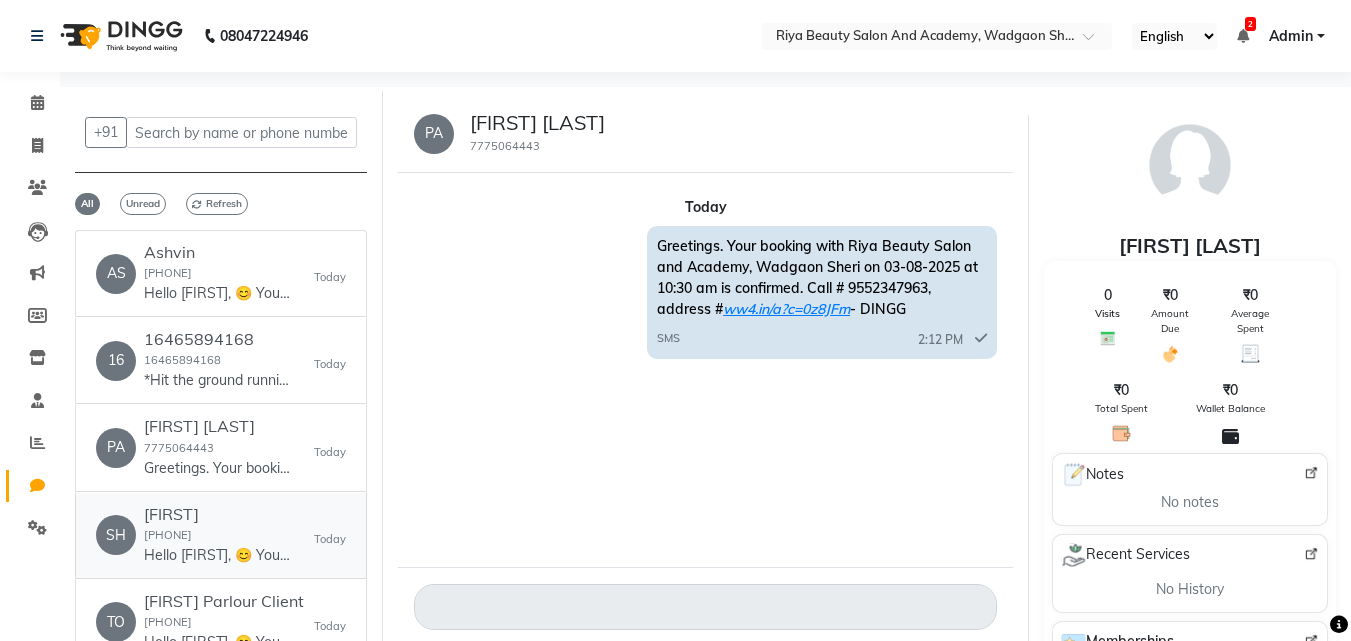 click on "sherlin" 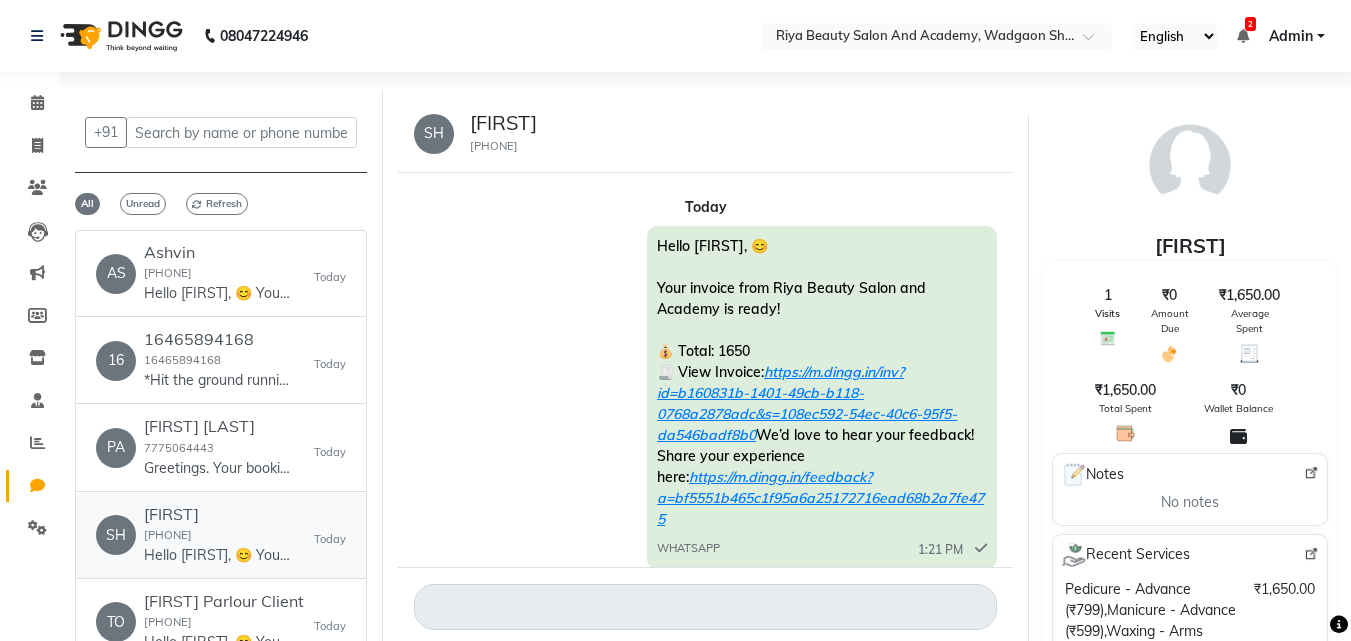 scroll, scrollTop: 28, scrollLeft: 0, axis: vertical 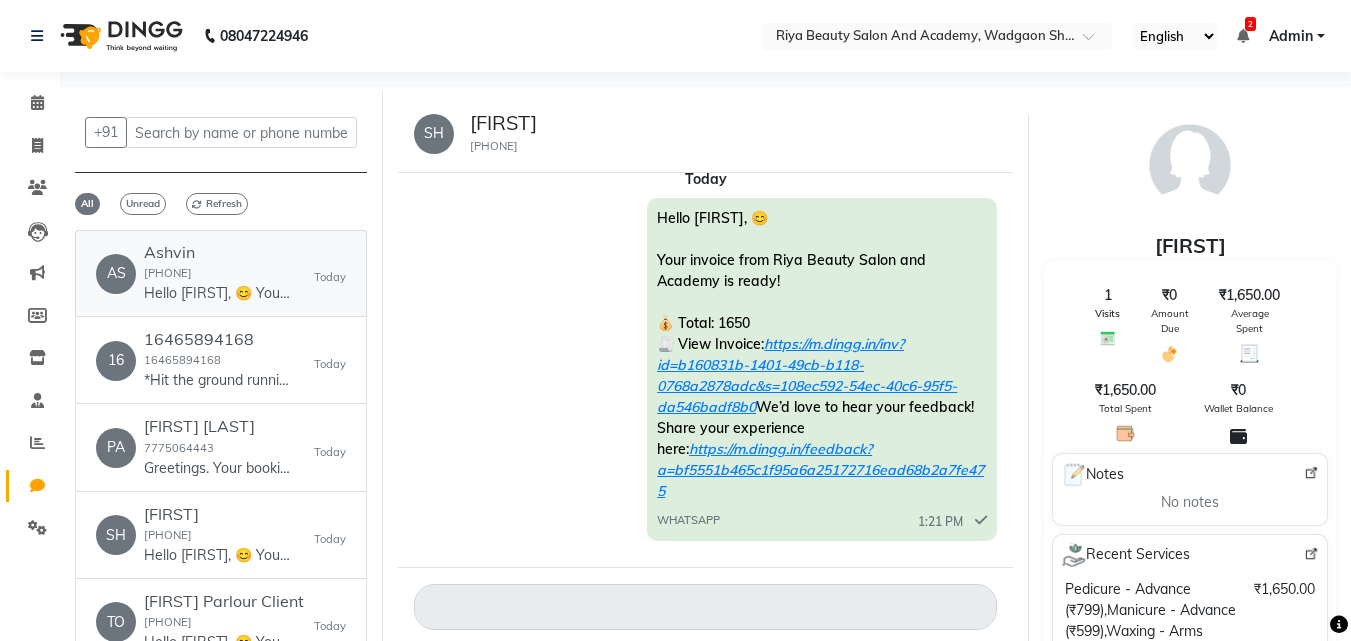 click on "Ashvin" 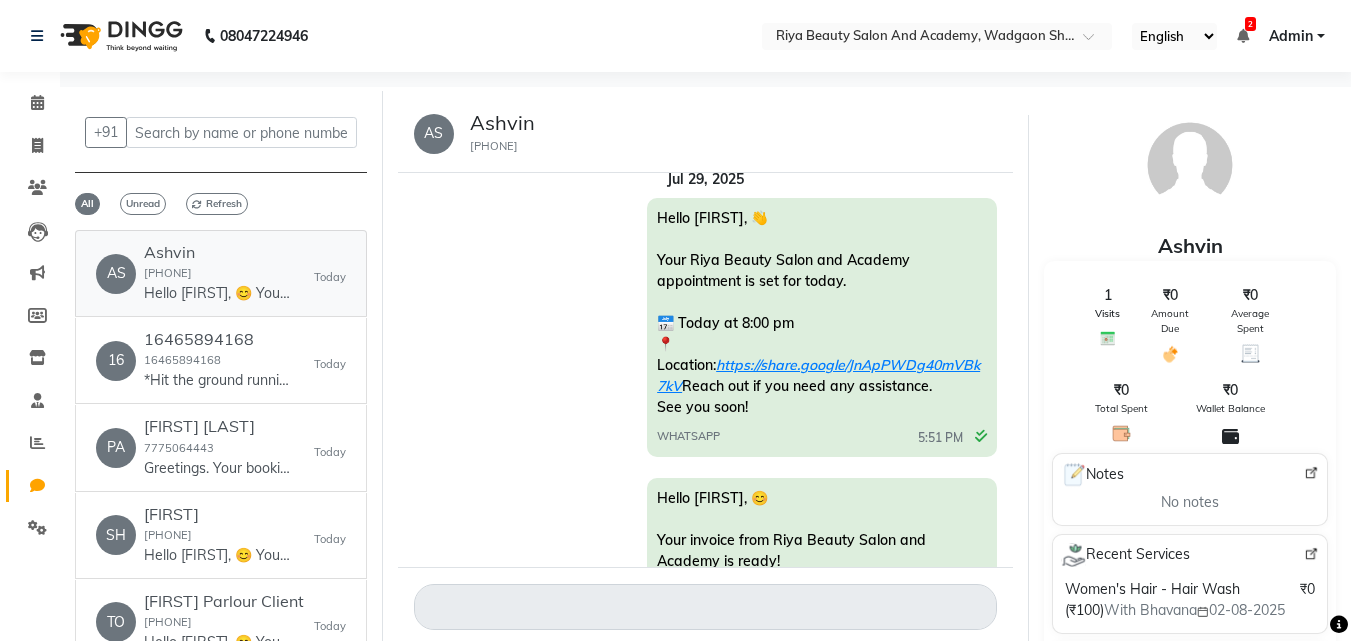 scroll, scrollTop: 1408, scrollLeft: 0, axis: vertical 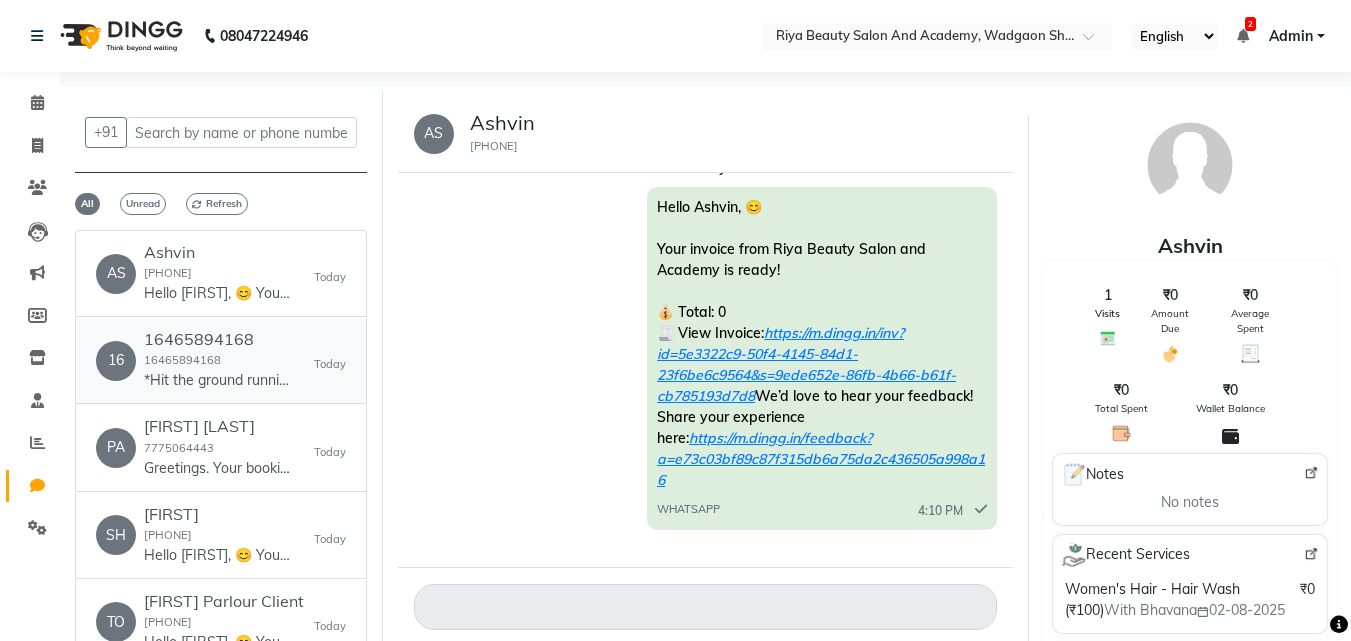 click on "16465894168" 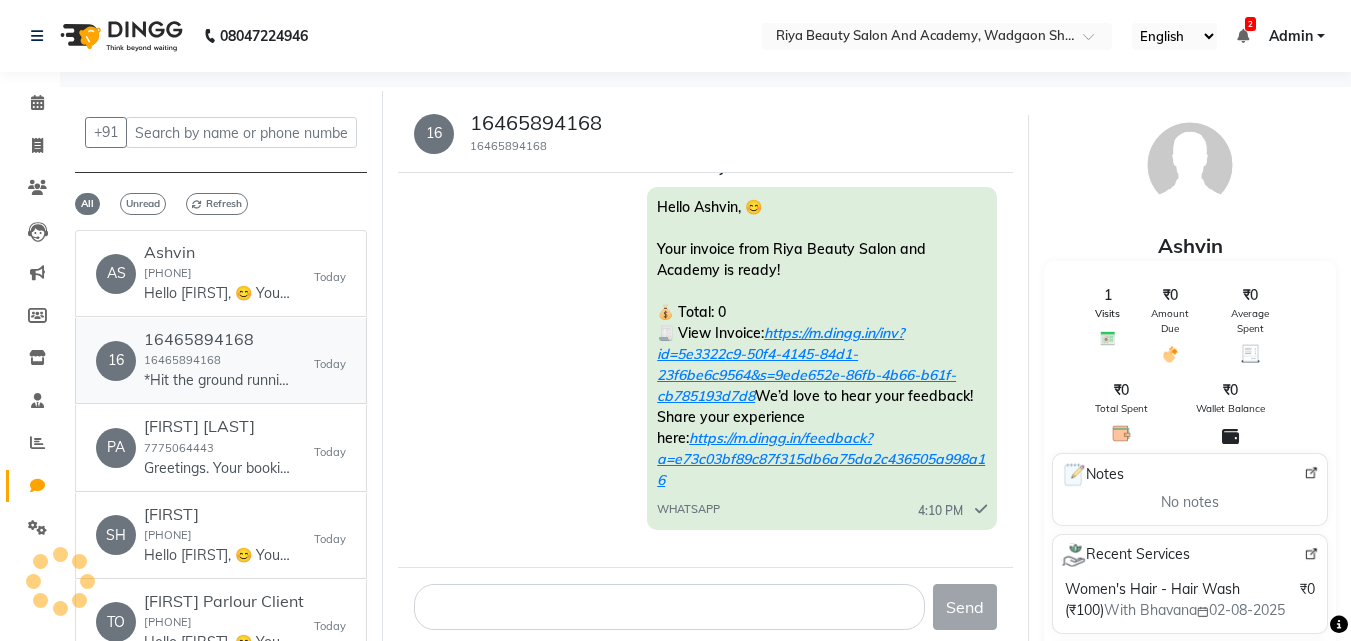 scroll, scrollTop: 111, scrollLeft: 0, axis: vertical 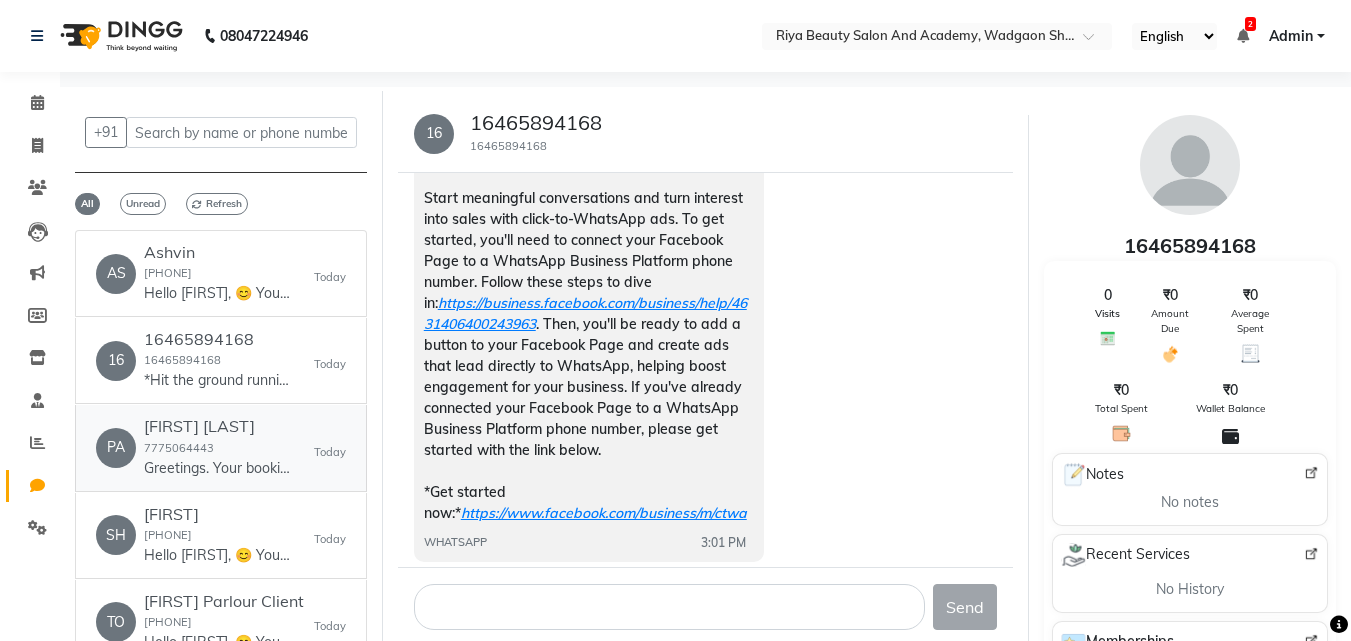 click on "pallavi rane  7775064443  Greetings. Your booking with Riya Beauty Salon and Academy, Wadgaon Sheri on 03-08-2025 at 10:30 am is confirmed. Call # 9552347963, address # ww4.in/a?c=0z8JFm - DINGG" 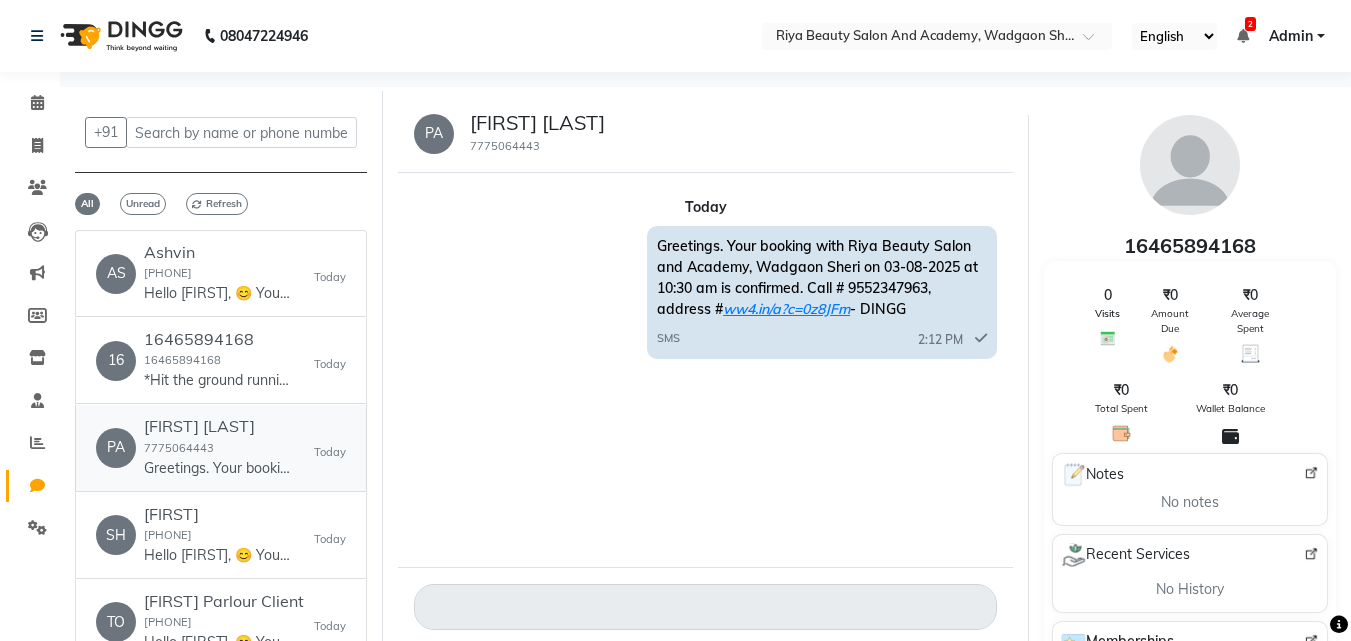 scroll, scrollTop: 0, scrollLeft: 0, axis: both 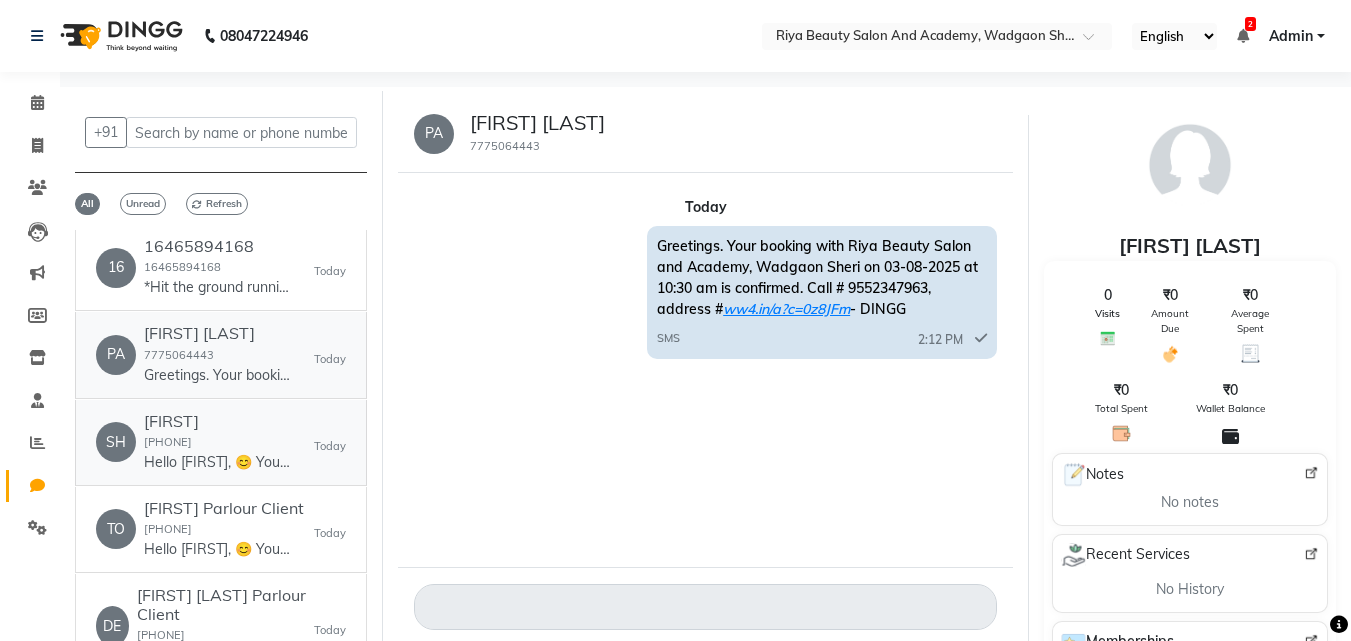 click on "sherlin  9175364980  Hello sherlin, 😊
Your invoice from Riya Beauty Salon and Academy is ready!
💰 Total: 1650
🧾 View Invoice: https://m.dingg.in/inv?id=b160831b-1401-49cb-b118-0768a2878adc&s=108ec592-54ec-40c6-95f5-da546badf8b0
We’d love to hear your feedback! Share your experience here: https://m.dingg.in/feedback?a=bf5551b465c1f95a6a25172716ead68b2a7fe475" 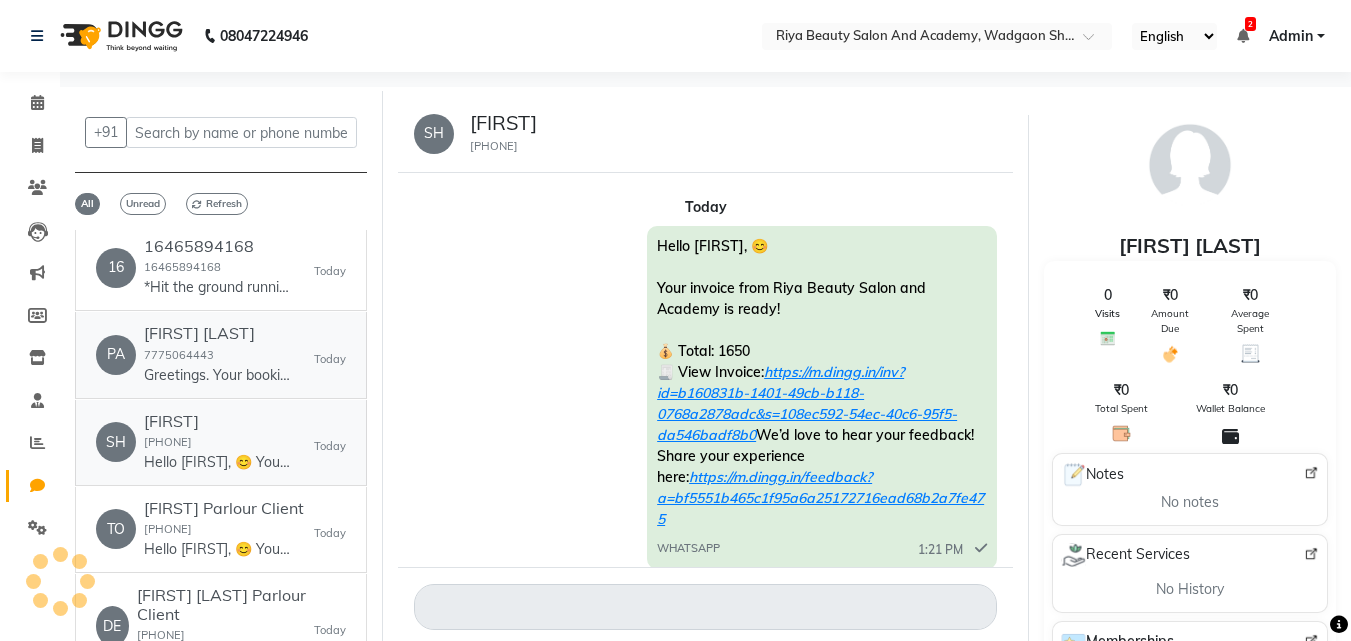 scroll, scrollTop: 28, scrollLeft: 0, axis: vertical 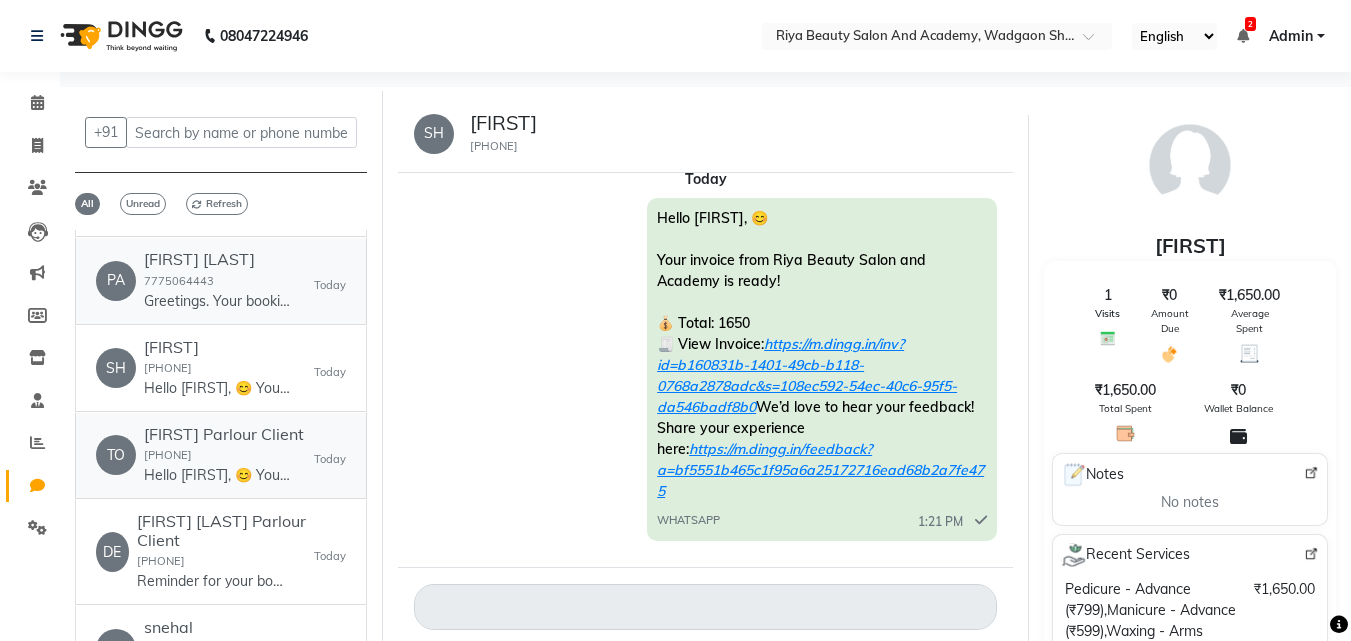 click on "Toral Parlour Client" 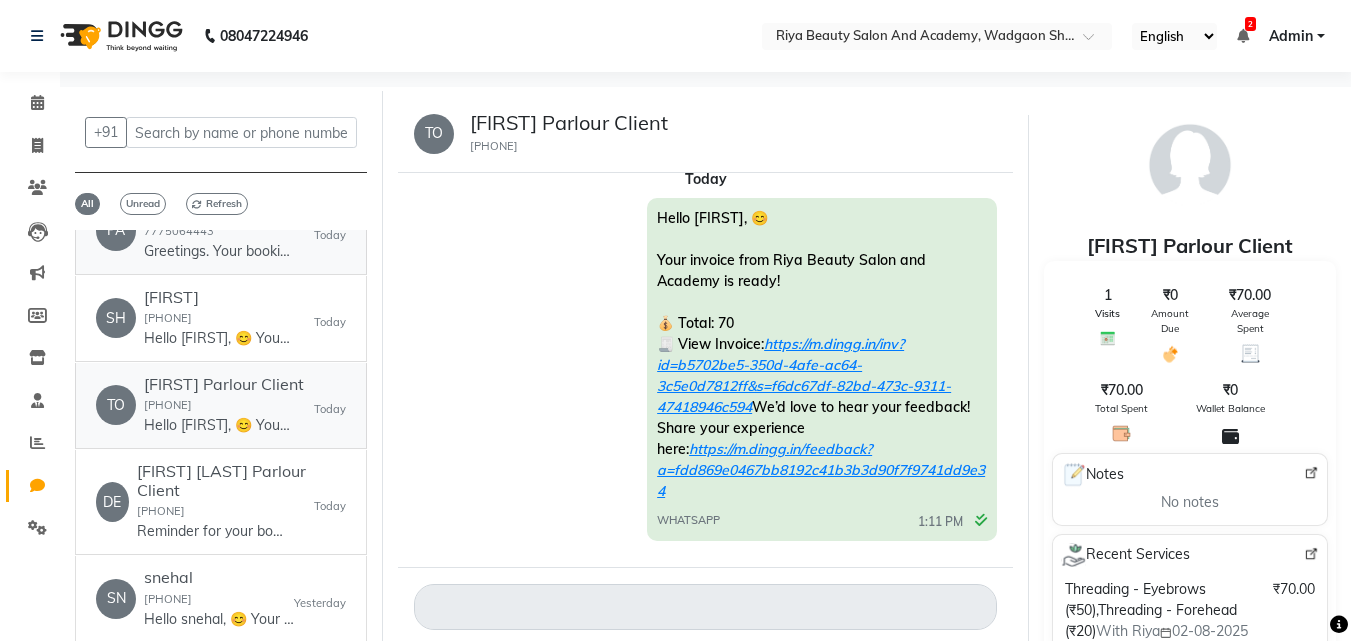scroll, scrollTop: 247, scrollLeft: 0, axis: vertical 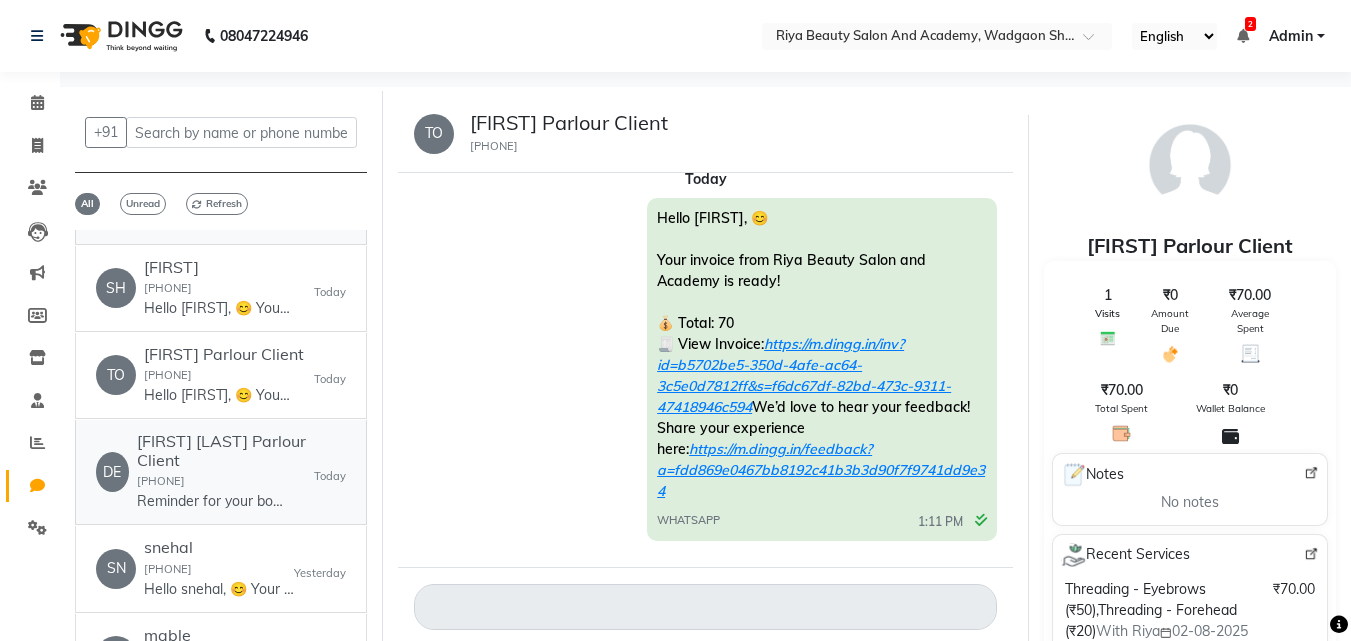 click on "Deepika Lalwani Parlour Client" 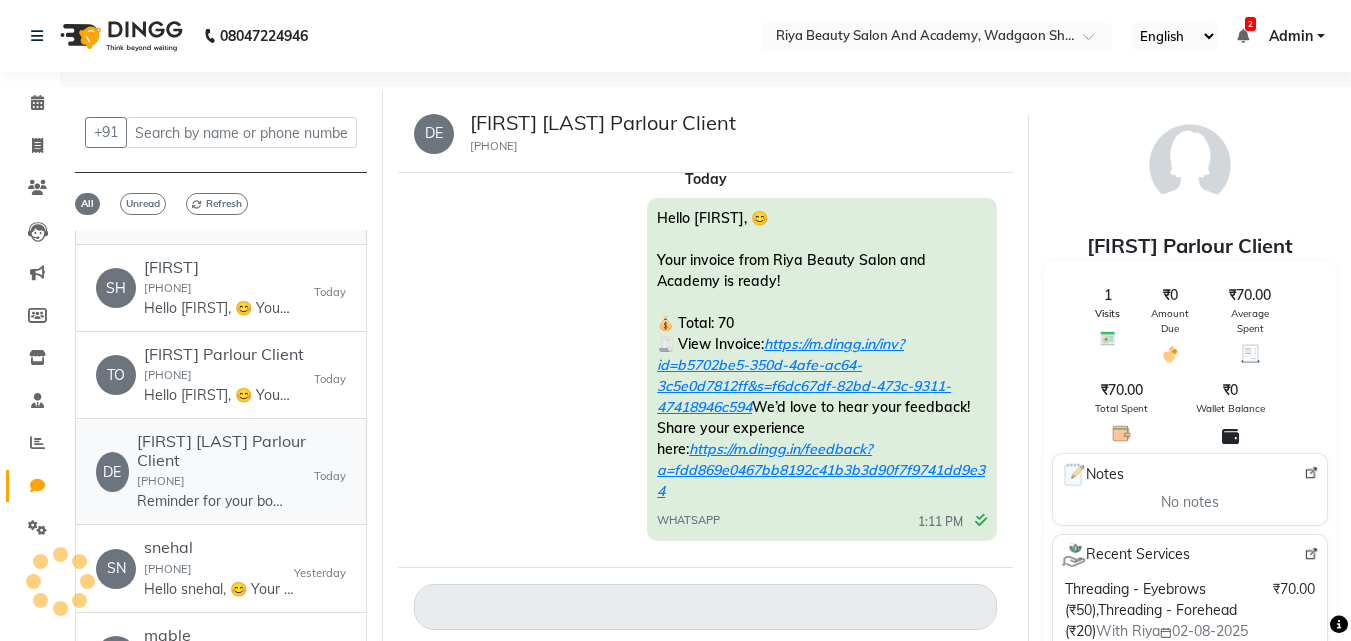 scroll, scrollTop: 0, scrollLeft: 0, axis: both 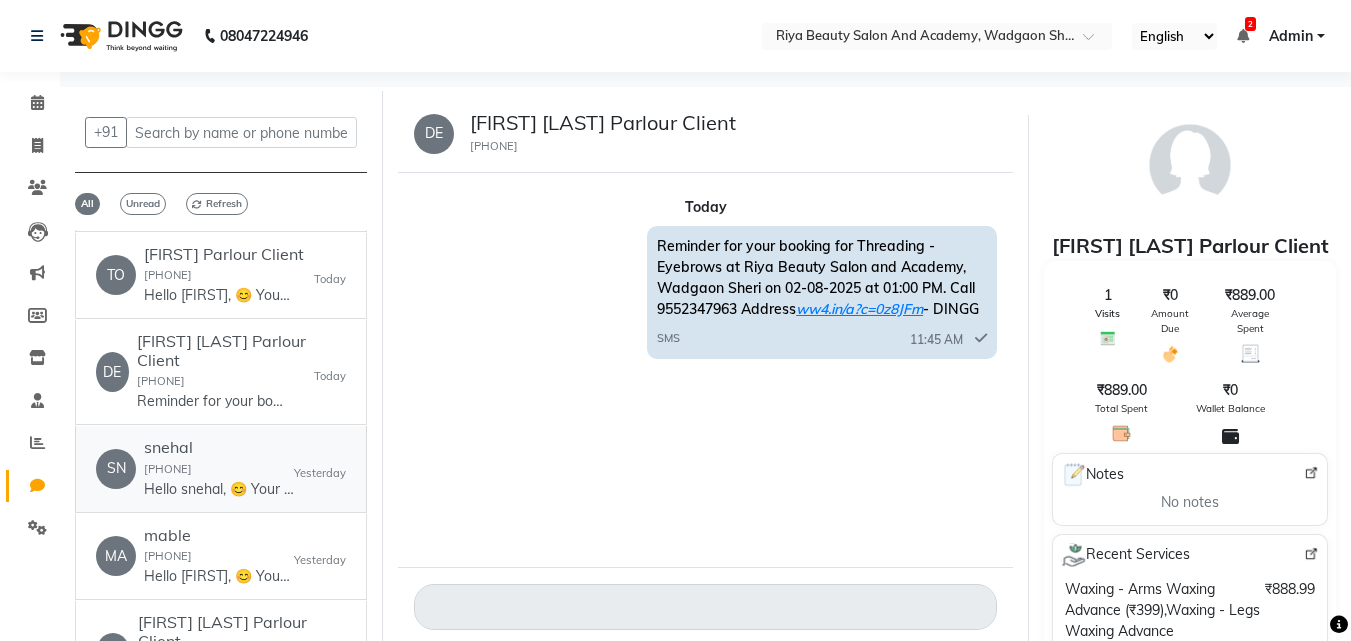click on "snehal" 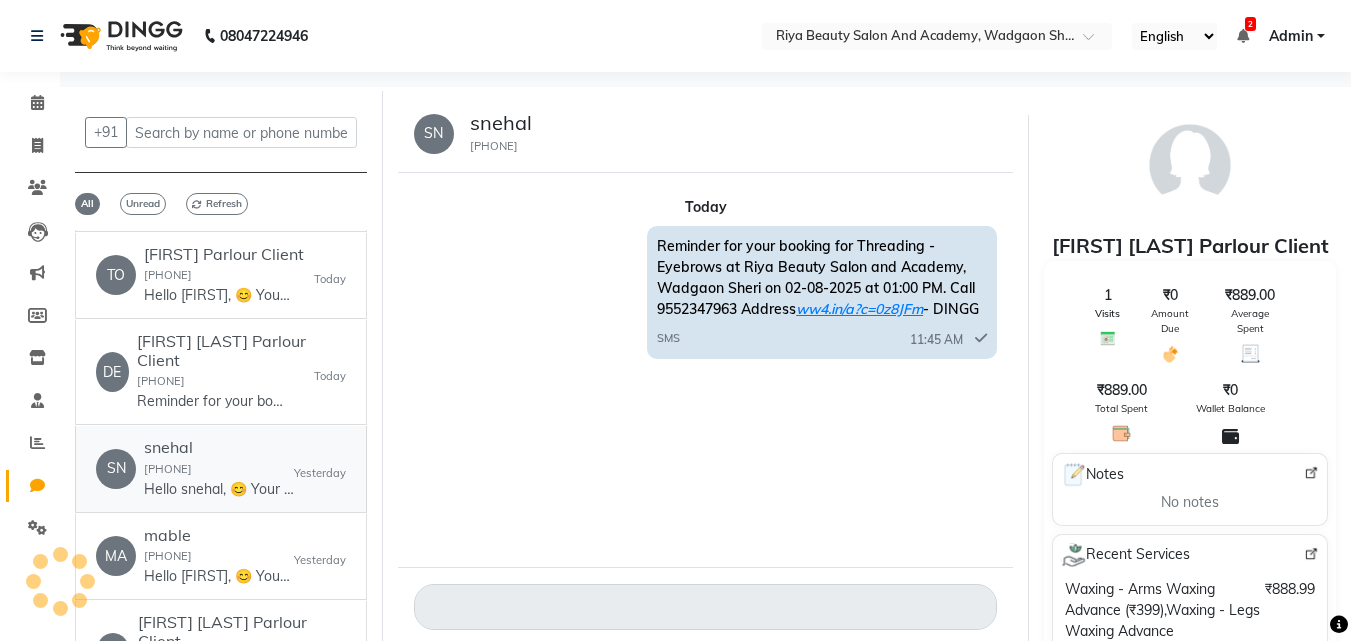 scroll, scrollTop: 27, scrollLeft: 0, axis: vertical 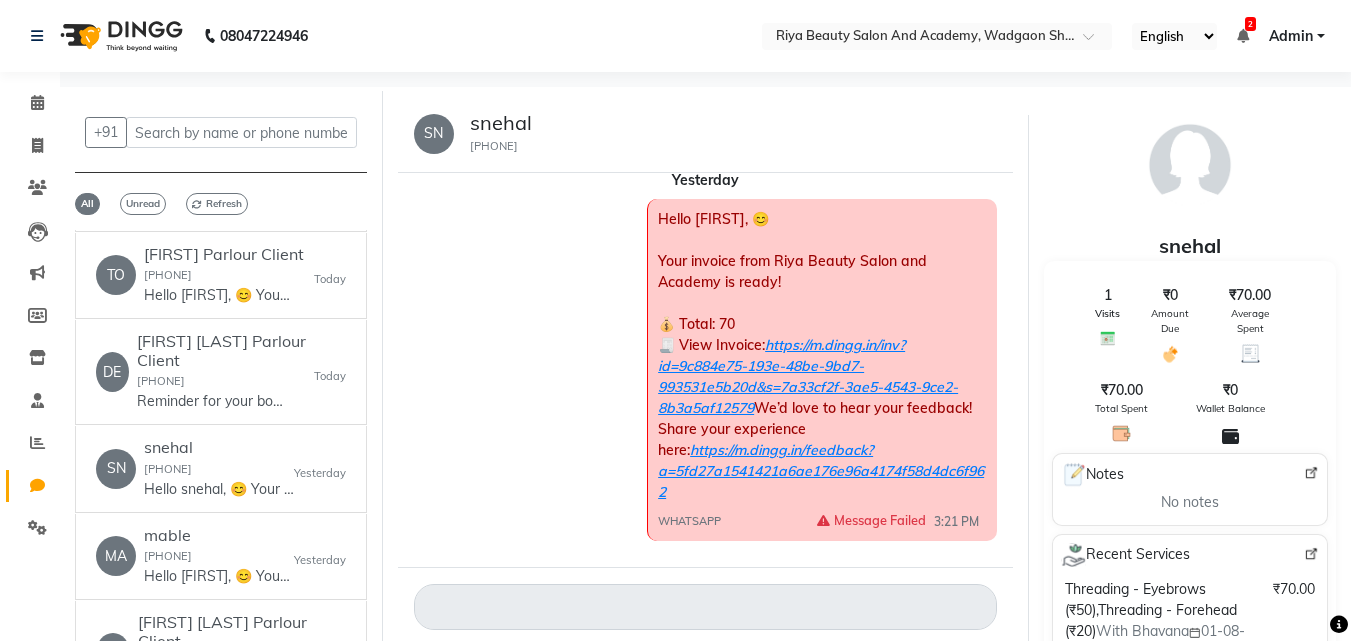 click on "Hello snehal, 😊
Your invoice from Riya Beauty Salon and Academy is ready!
💰 Total: 70
🧾 View Invoice:  https://m.dingg.in/inv?id=9c884e75-193e-48be-9bd7-993531e5b20d&s=7a33cf2f-3ae5-4543-9ce2-8b3a5af12579
We’d love to hear your feedback! Share your experience here:  https://m.dingg.in/feedback?a=5fd27a1541421a6ae176e96a4174f58d4dc6f962 WHATSAPP  Message Failed   3:21 PM" 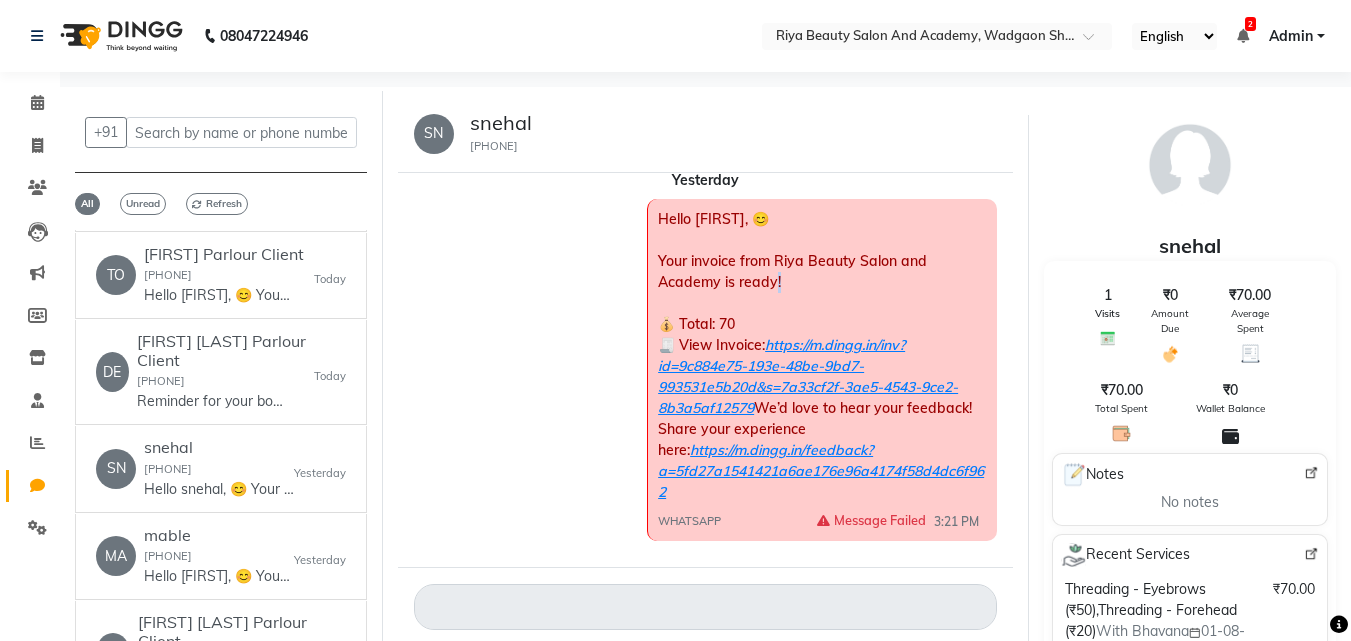 click on "Hello snehal, 😊
Your invoice from Riya Beauty Salon and Academy is ready!
💰 Total: 70
🧾 View Invoice:  https://m.dingg.in/inv?id=9c884e75-193e-48be-9bd7-993531e5b20d&s=7a33cf2f-3ae5-4543-9ce2-8b3a5af12579
We’d love to hear your feedback! Share your experience here:  https://m.dingg.in/feedback?a=5fd27a1541421a6ae176e96a4174f58d4dc6f962 WHATSAPP  Message Failed   3:21 PM" 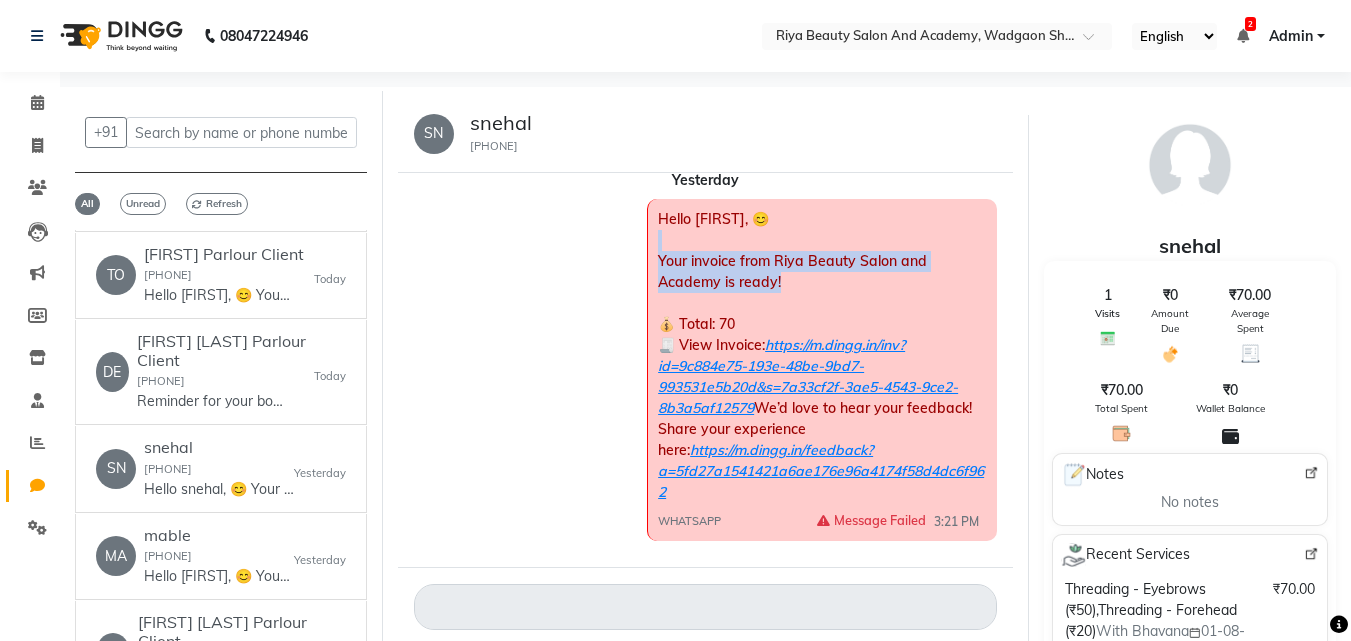 click on "Hello snehal, 😊
Your invoice from Riya Beauty Salon and Academy is ready!
💰 Total: 70
🧾 View Invoice:  https://m.dingg.in/inv?id=9c884e75-193e-48be-9bd7-993531e5b20d&s=7a33cf2f-3ae5-4543-9ce2-8b3a5af12579
We’d love to hear your feedback! Share your experience here:  https://m.dingg.in/feedback?a=5fd27a1541421a6ae176e96a4174f58d4dc6f962 WHATSAPP  Message Failed   3:21 PM" 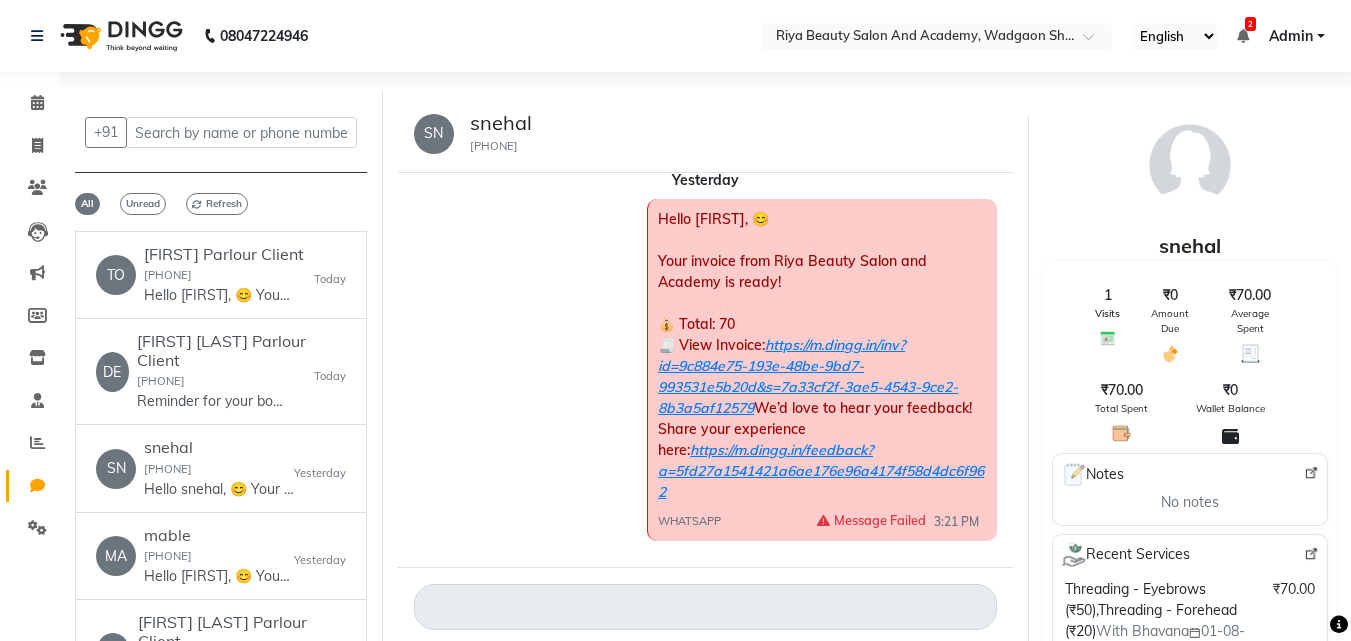click on "Message Failed" 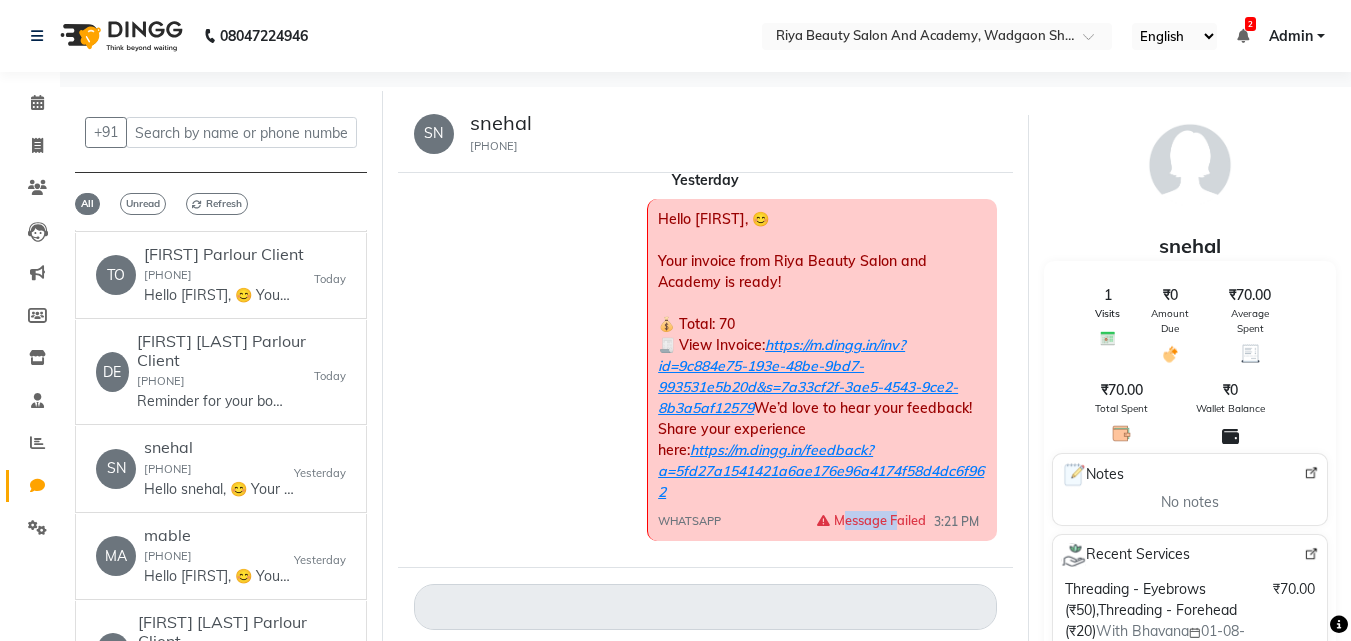 click on "Message Failed" 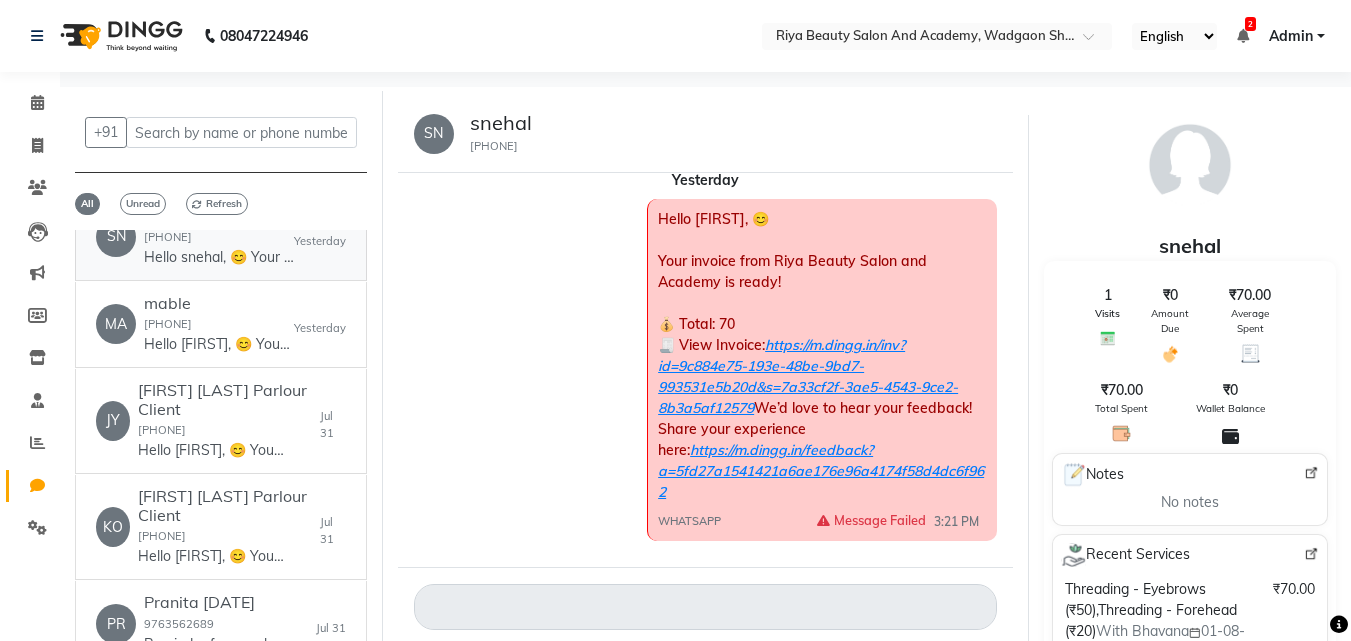 scroll, scrollTop: 580, scrollLeft: 0, axis: vertical 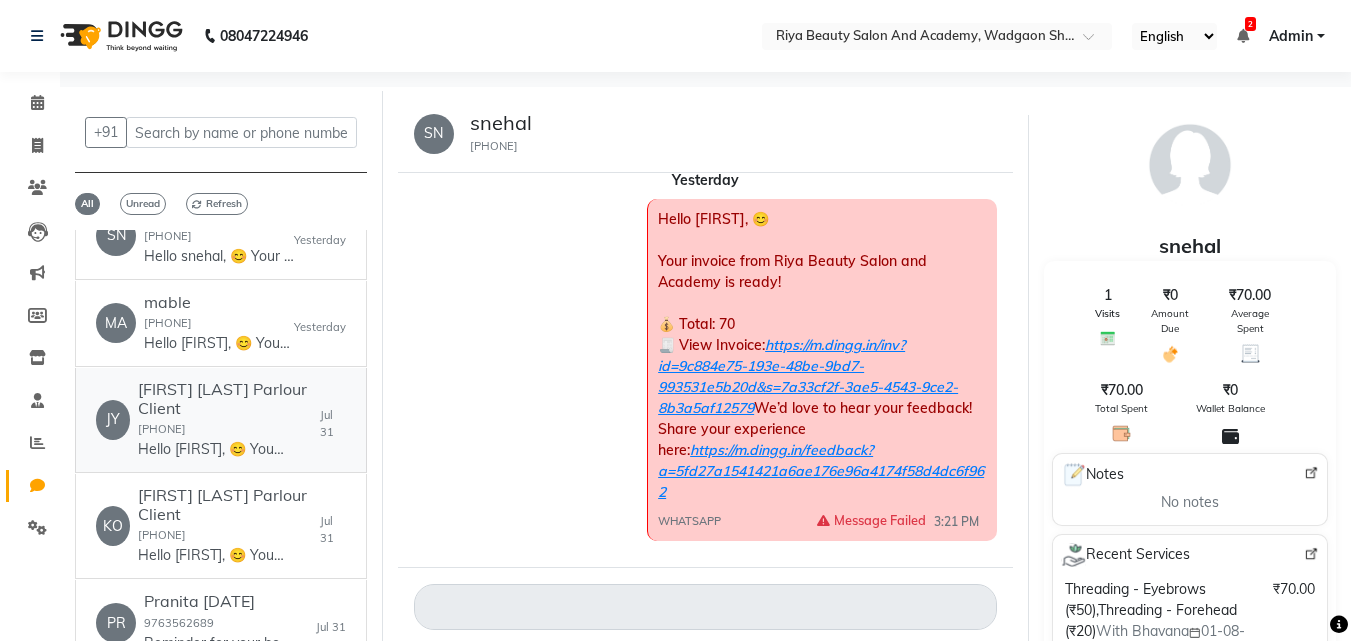 click on "Jyoti Halali Parlour Client" 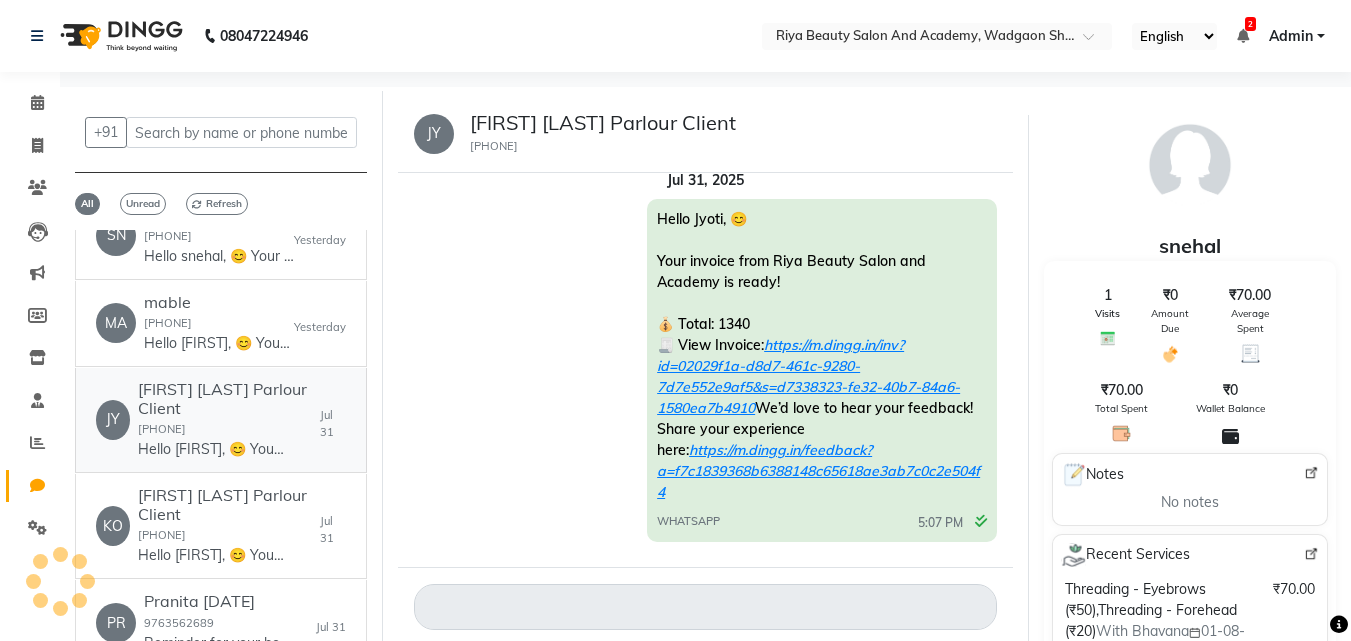 scroll, scrollTop: 28, scrollLeft: 0, axis: vertical 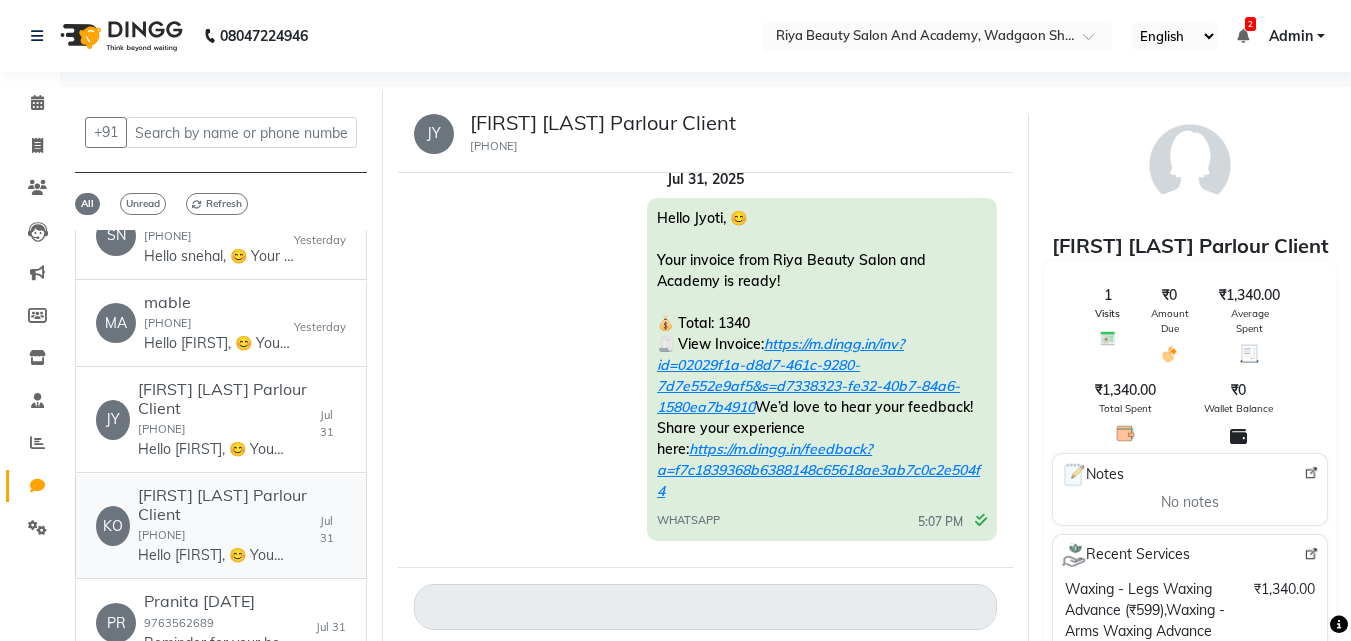 click on "Komal Ghule Parlour Client" 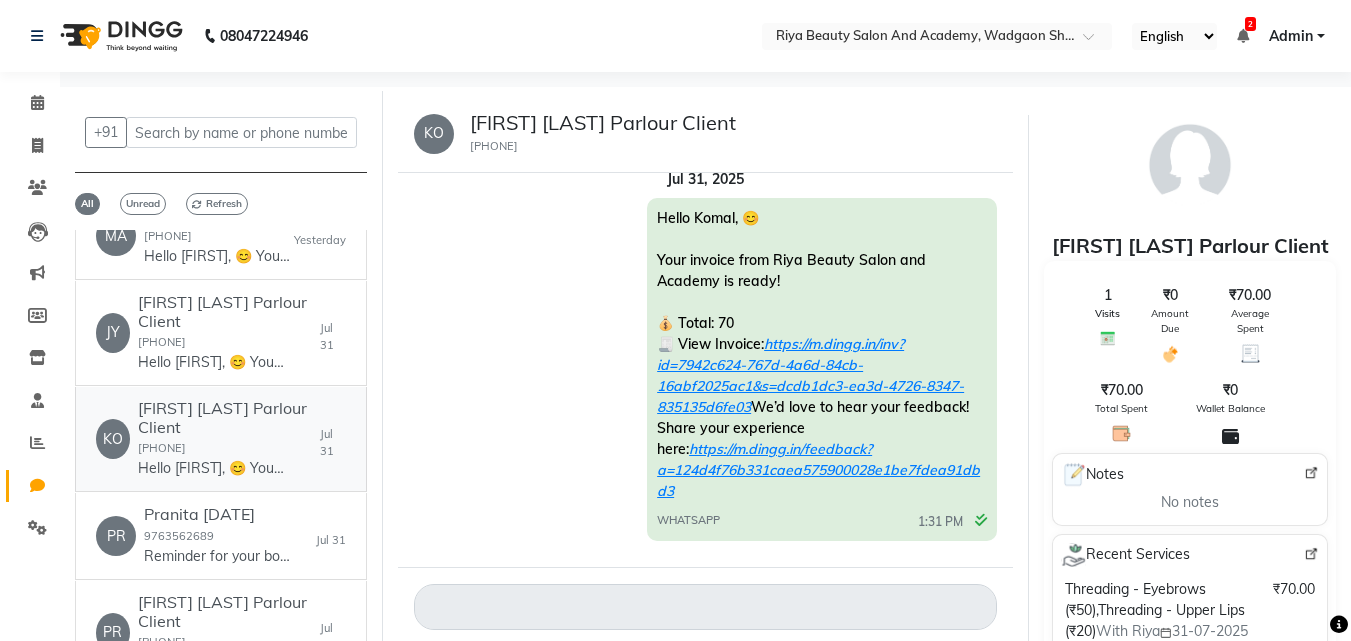 scroll, scrollTop: 687, scrollLeft: 0, axis: vertical 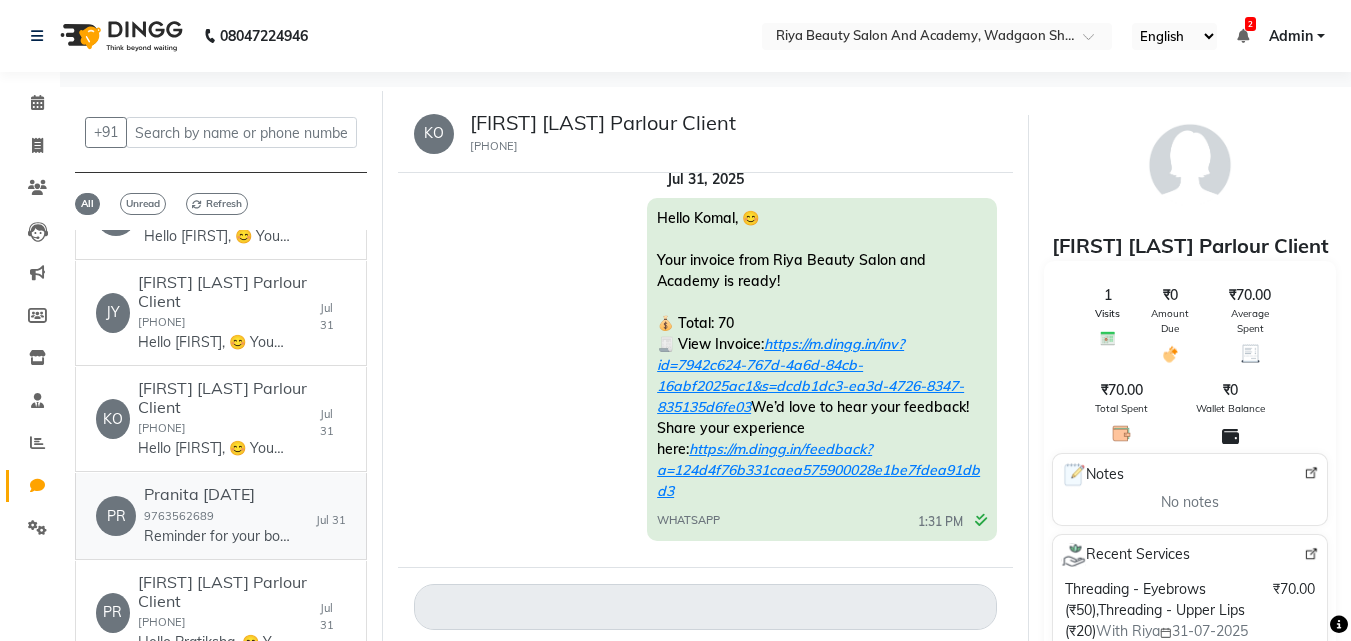 click on "Pranita 12-9-21  9763562689  Reminder for your booking for Women Facial - Hydra Facial... at Riya Beauty Salon and Academy, Wadgaon Sheri on 31-07-2025 at 02:45 PM. Call 9552347963 Address ww4.in/a?c=0z8JFm - DINGG" 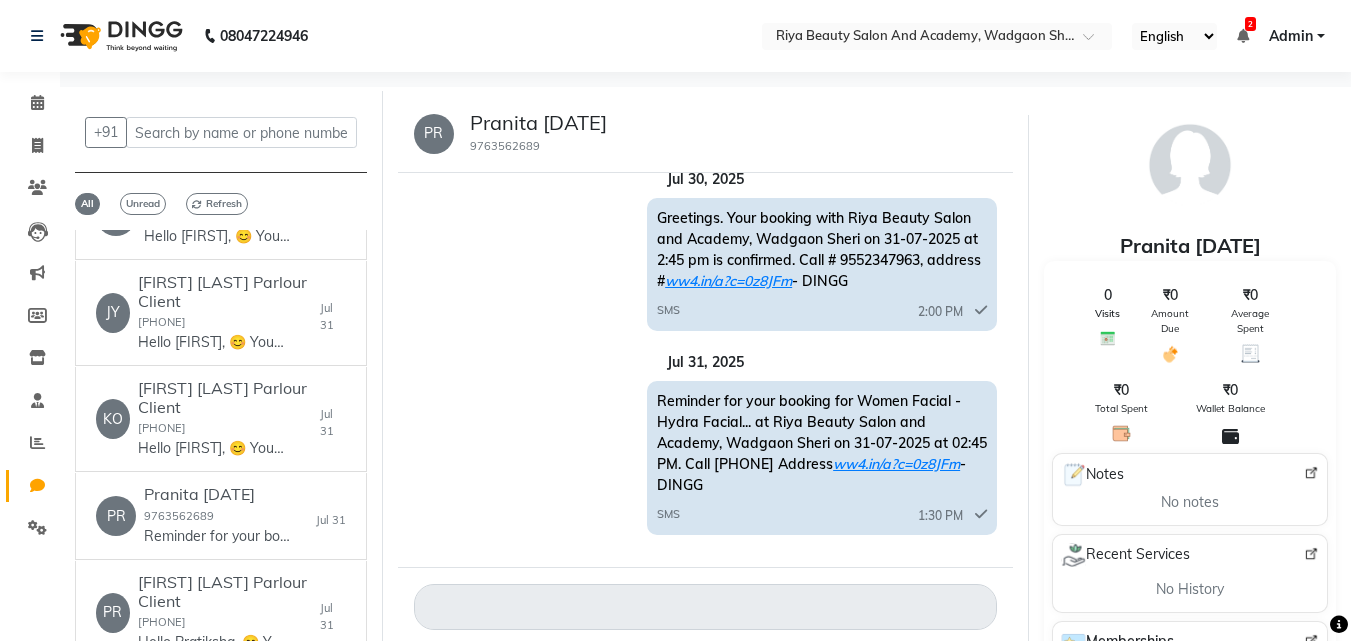 click on "Reminder for your booking for Women Facial - Hydra Facial... at Riya Beauty Salon and Academy, Wadgaon Sheri on 31-07-2025 at 02:45 PM. Call 9552347963 Address  ww4.in/a?c=0z8JFm  - DINGG" 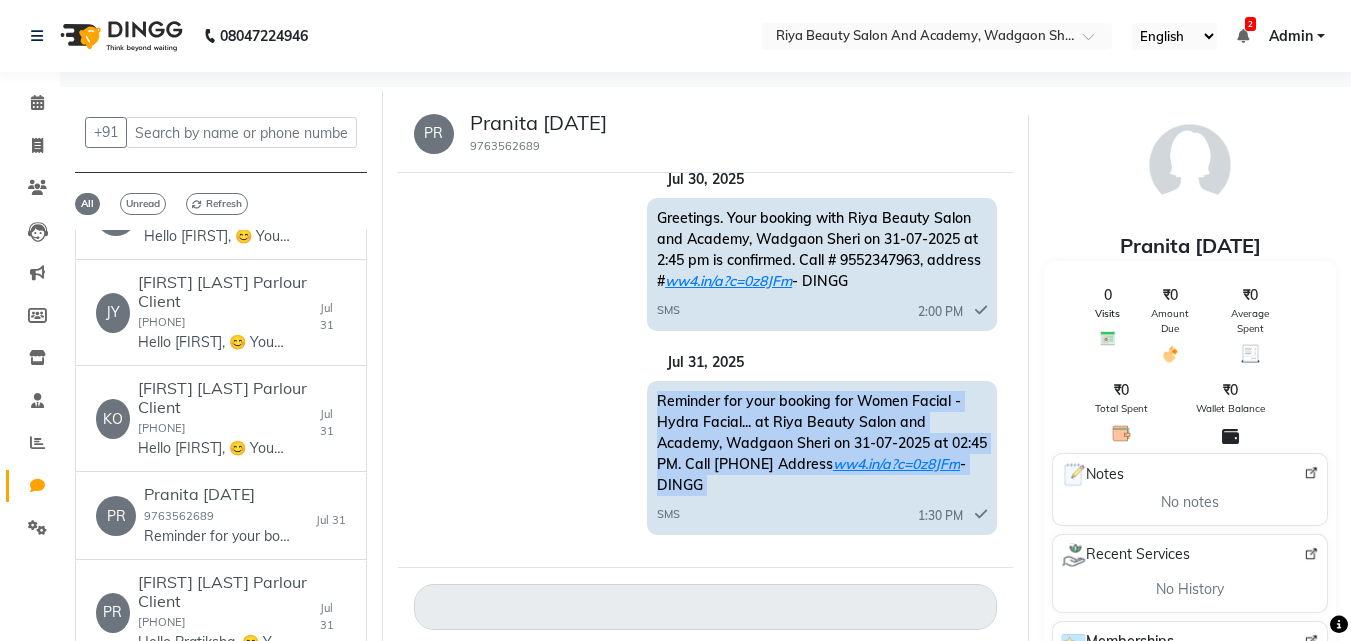 click on "Reminder for your booking for Women Facial - Hydra Facial... at Riya Beauty Salon and Academy, Wadgaon Sheri on 31-07-2025 at 02:45 PM. Call 9552347963 Address  ww4.in/a?c=0z8JFm  - DINGG" 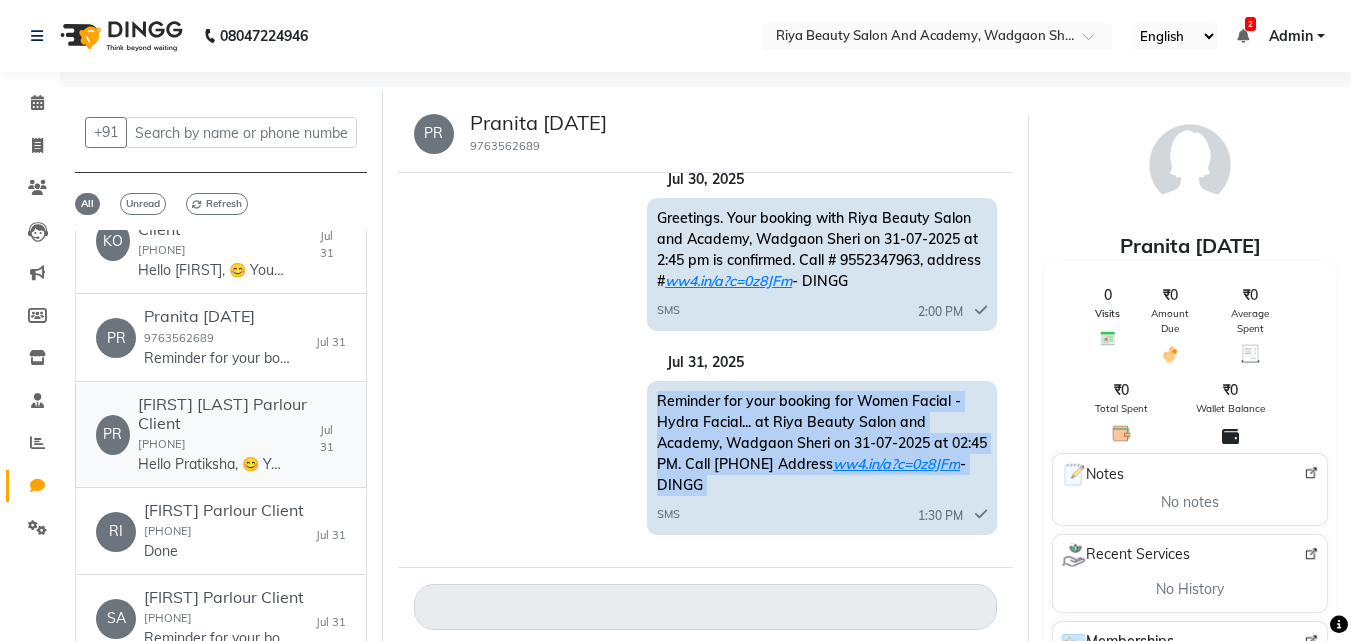 scroll, scrollTop: 900, scrollLeft: 0, axis: vertical 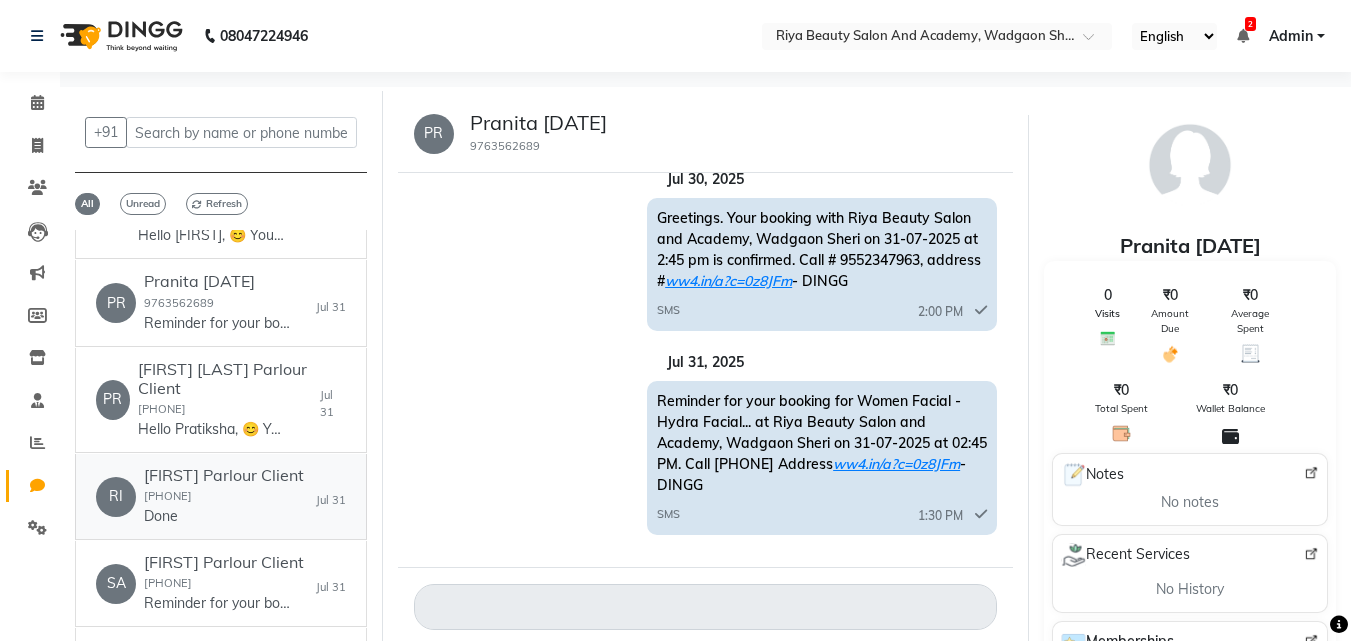 click on "Ritika Parlour Client" 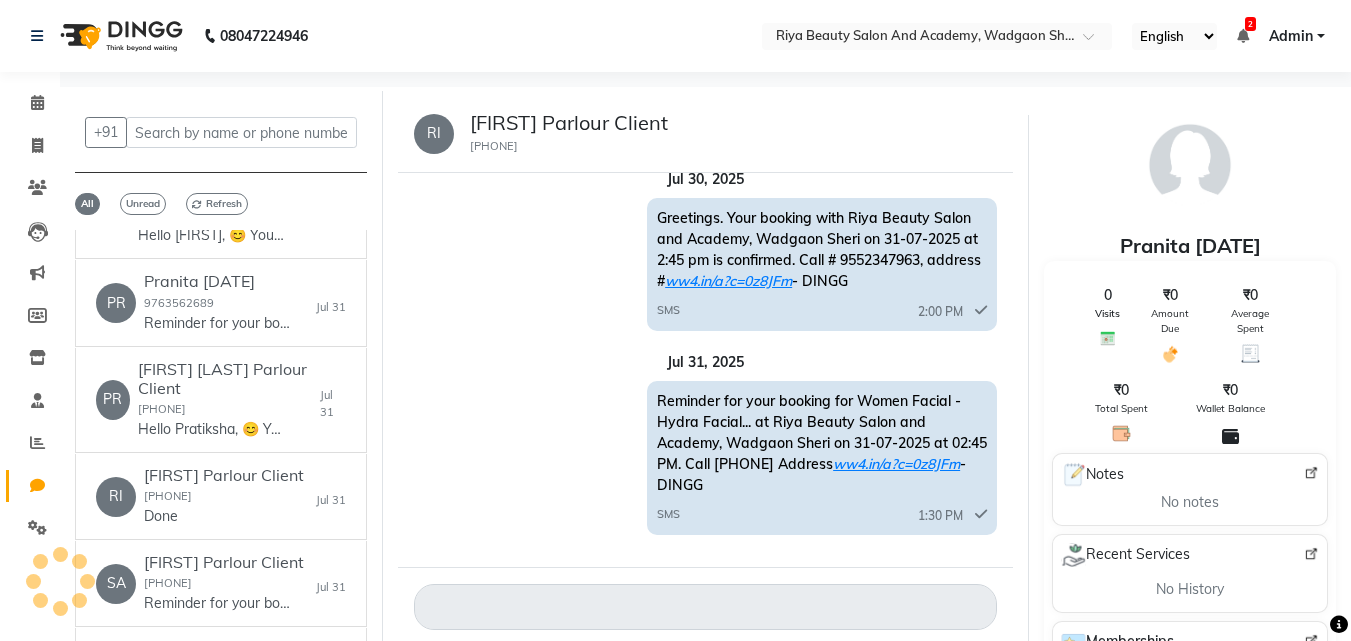 click at bounding box center (1243, 36) 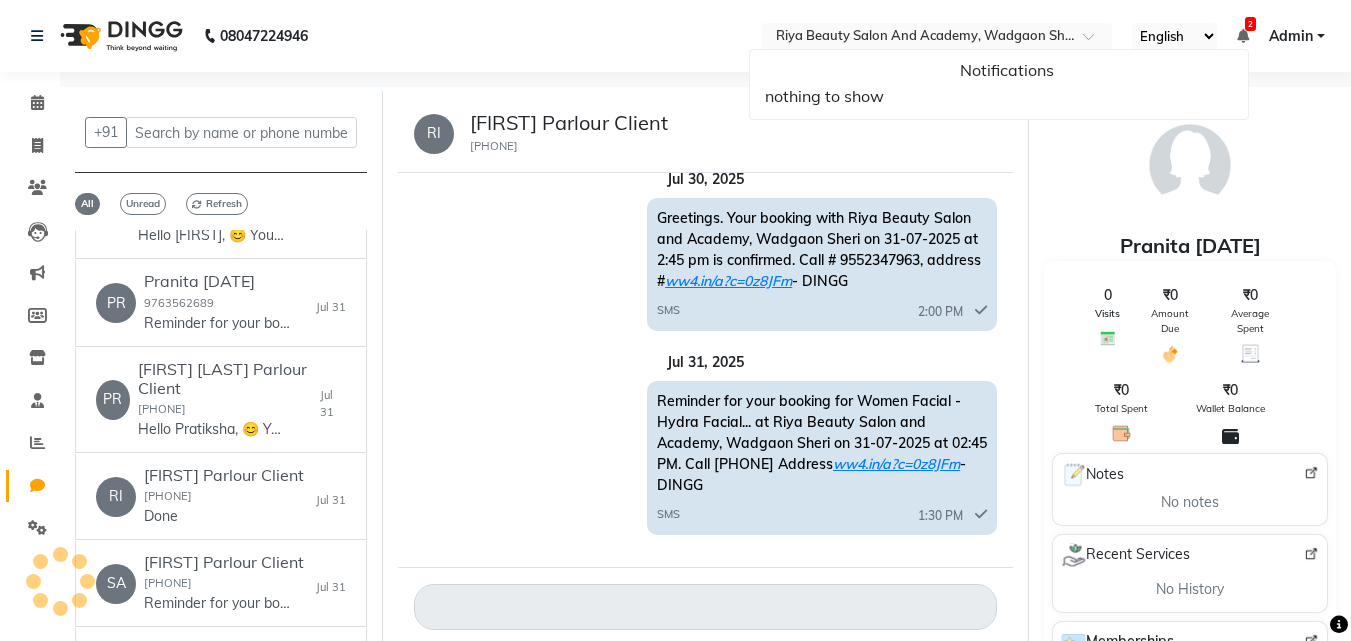 click at bounding box center (1243, 36) 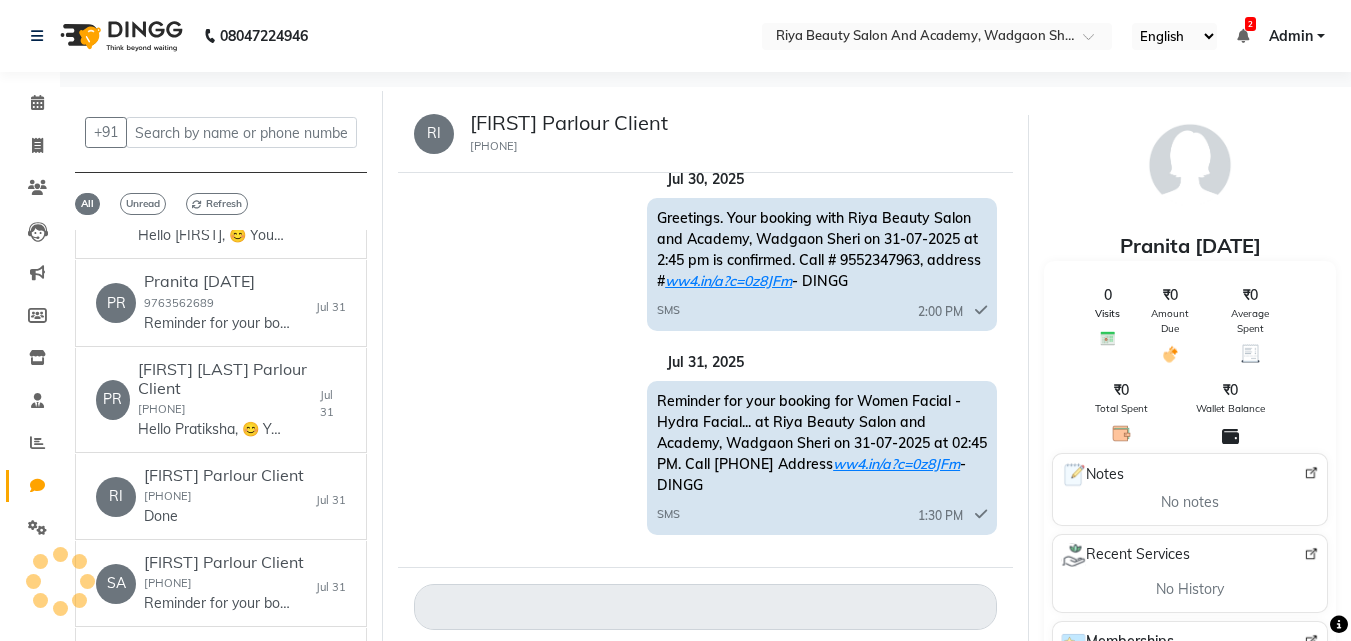 click at bounding box center [1243, 36] 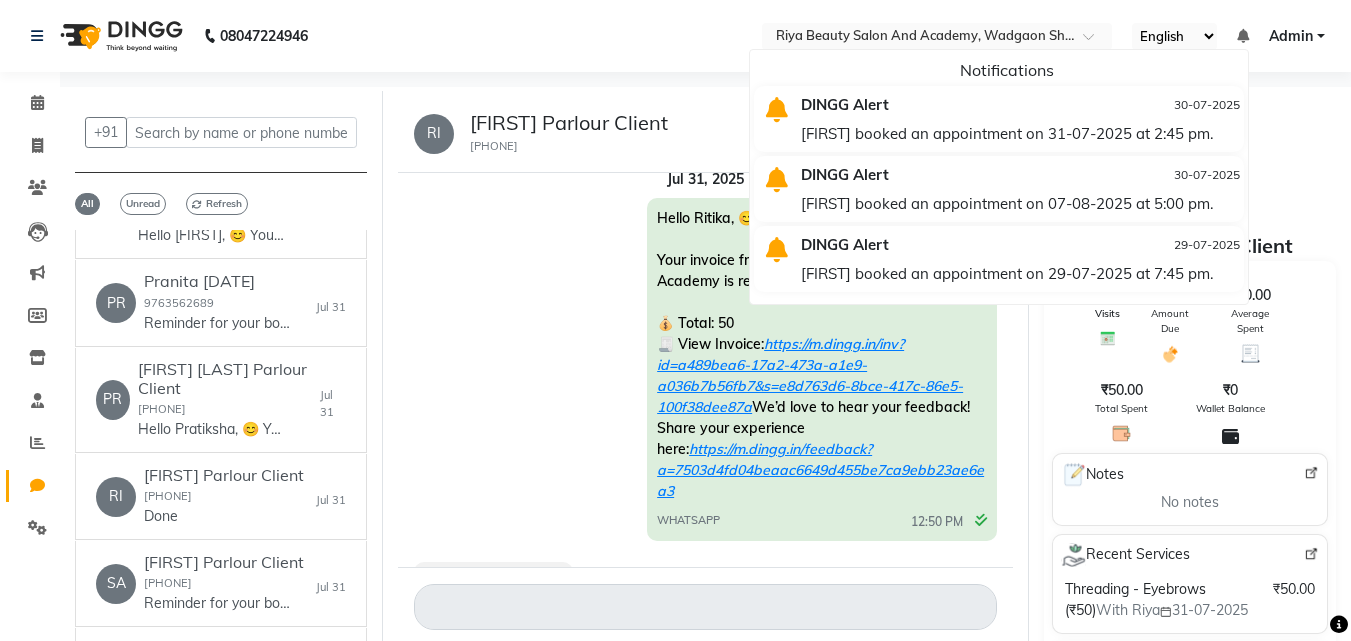 scroll, scrollTop: 118, scrollLeft: 0, axis: vertical 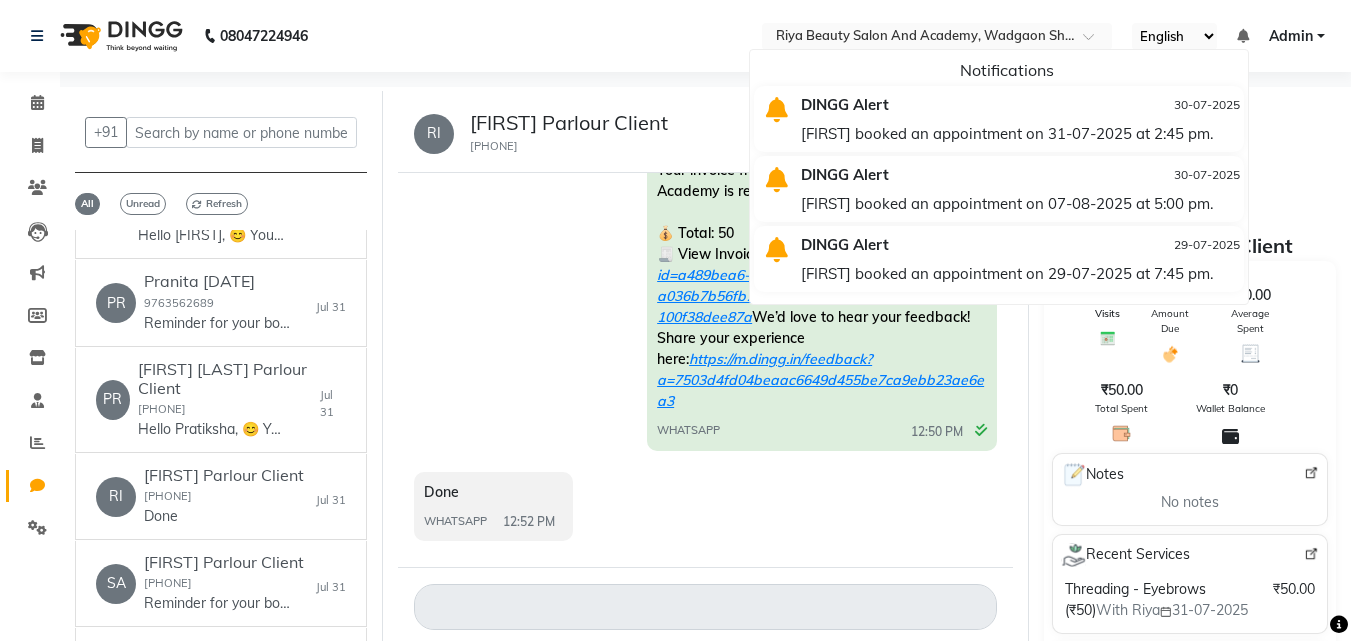 click on "Hello Ritika, 😊
Your invoice from Riya Beauty Salon and Academy is ready!
💰 Total: 50
🧾 View Invoice:  https://m.dingg.in/inv?id=a489bea6-17a2-473a-a1e9-a036b7b56fb7&s=e8d763d6-8bce-417c-86e5-100f38dee87a
We’d love to hear your feedback! Share your experience here:  https://m.dingg.in/feedback?a=7503d4fd04beaac6649d455be7ca9ebb23ae6ea3 WHATSAPP  12:50 PM" 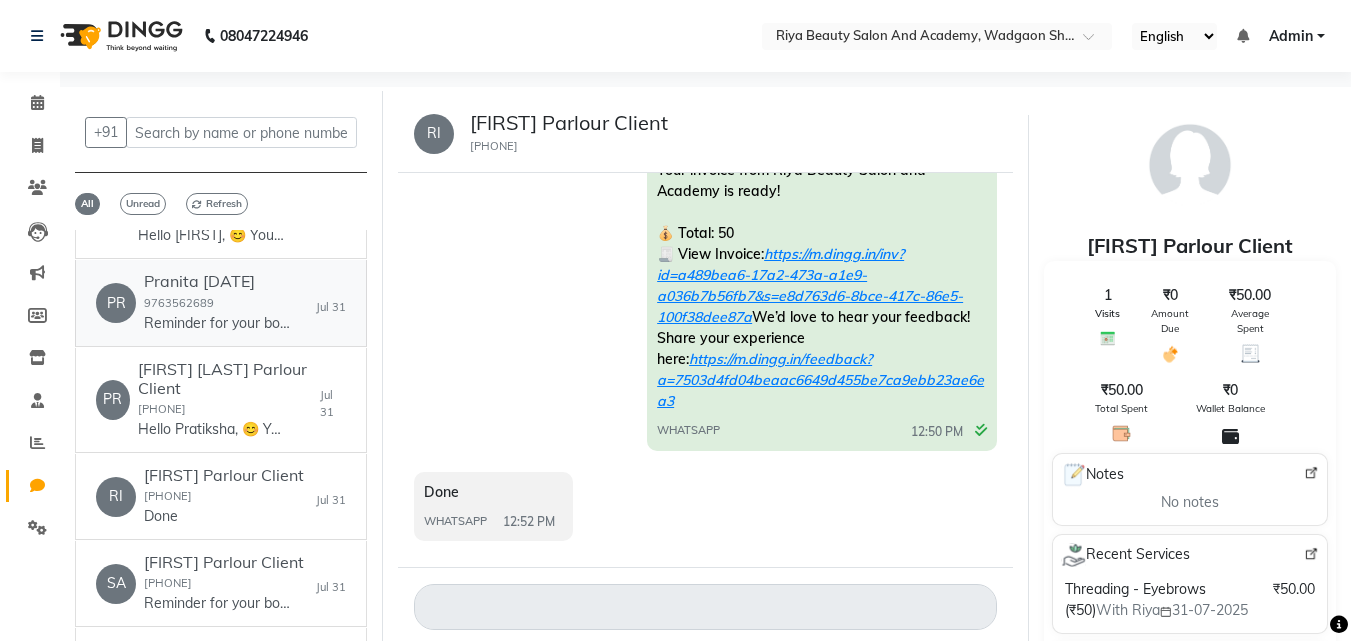 scroll, scrollTop: 0, scrollLeft: 0, axis: both 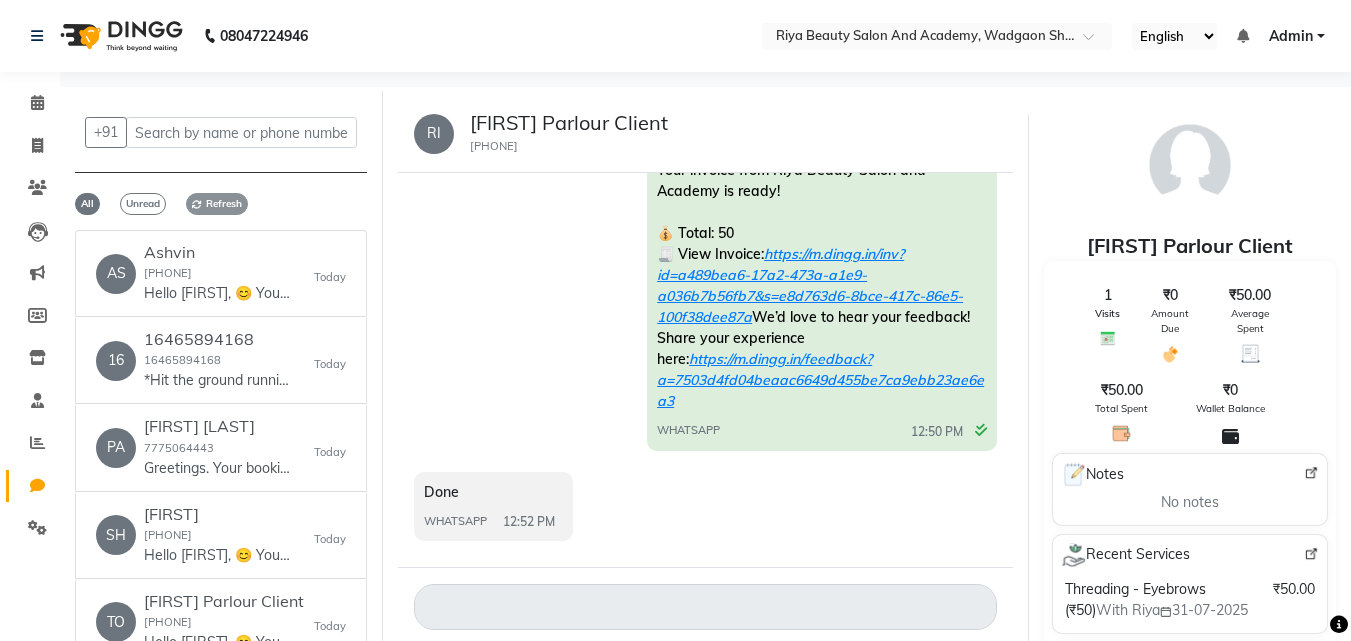 click on "Refresh" 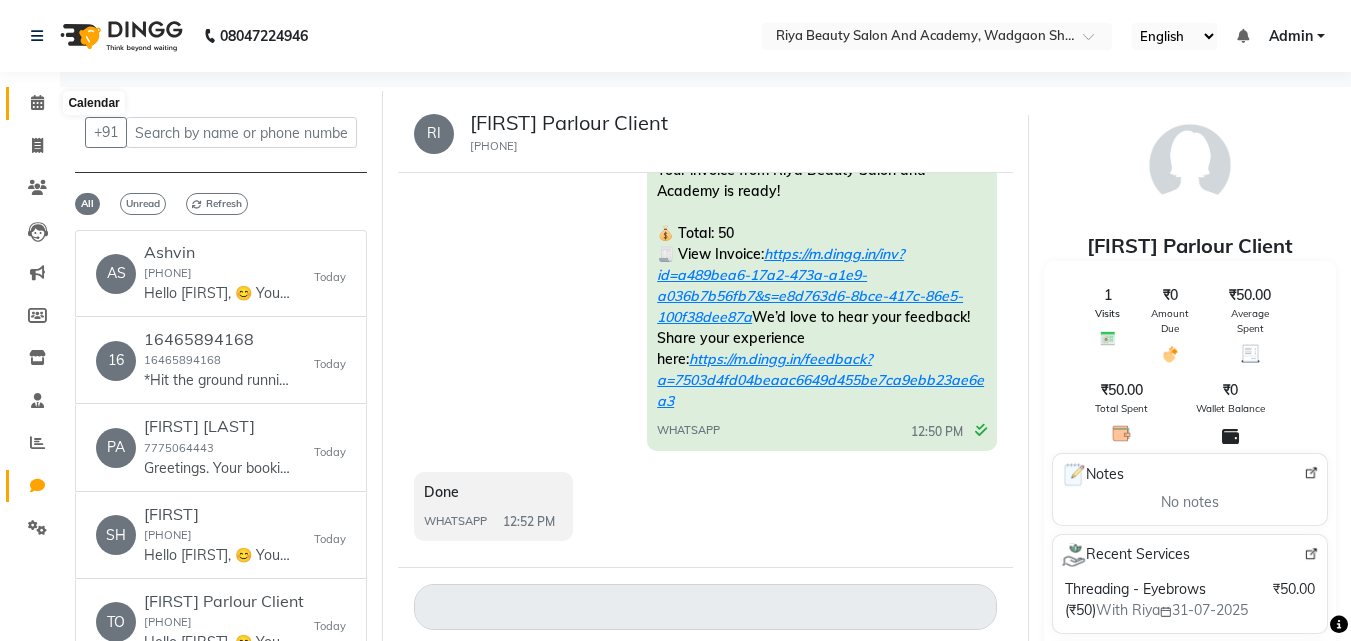 click 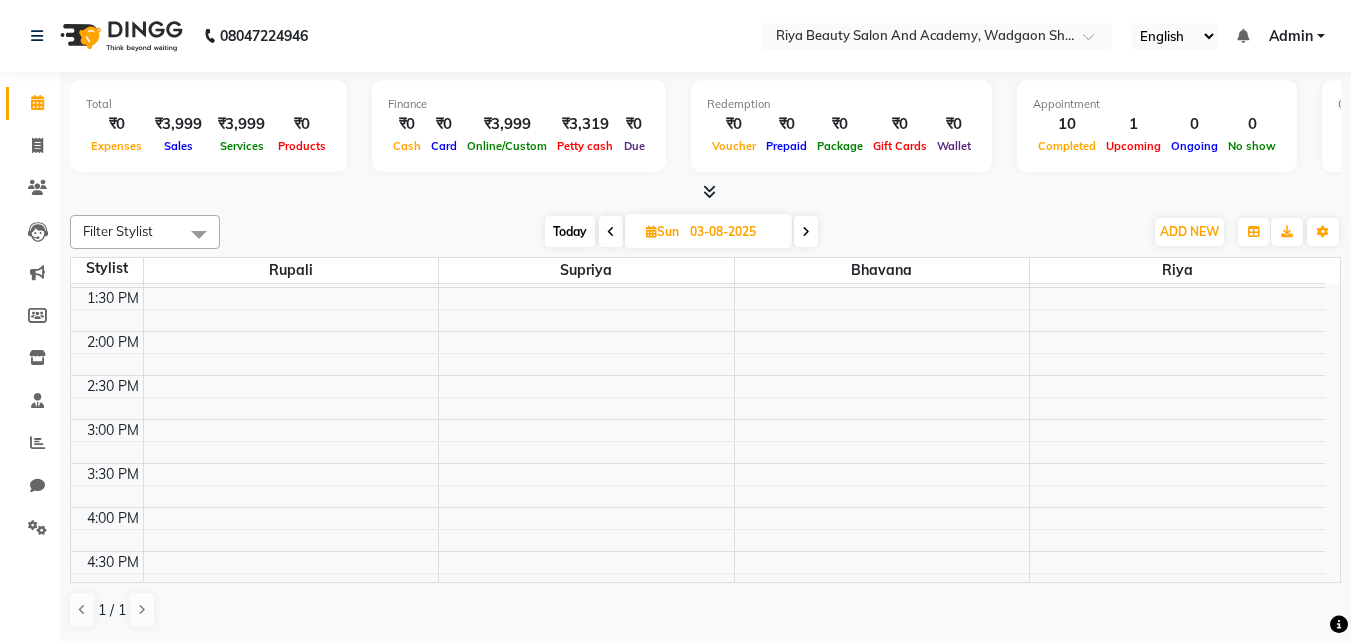 scroll, scrollTop: 420, scrollLeft: 0, axis: vertical 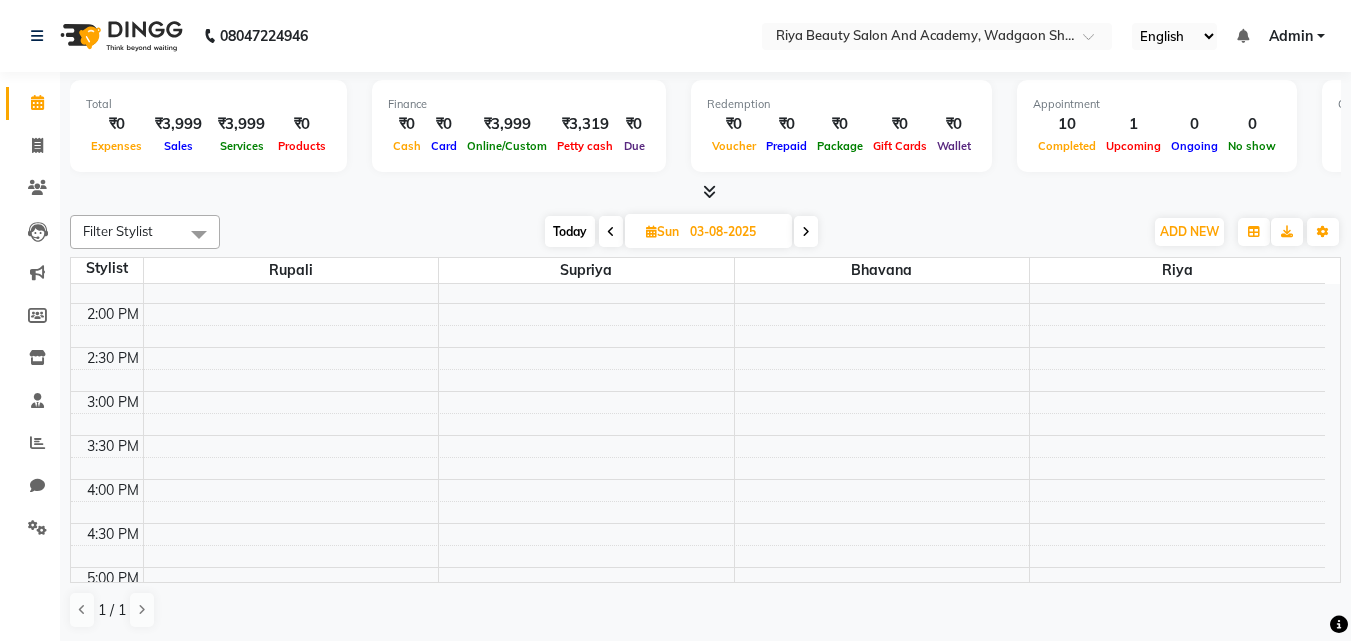 click on "03-08-2025" at bounding box center (734, 232) 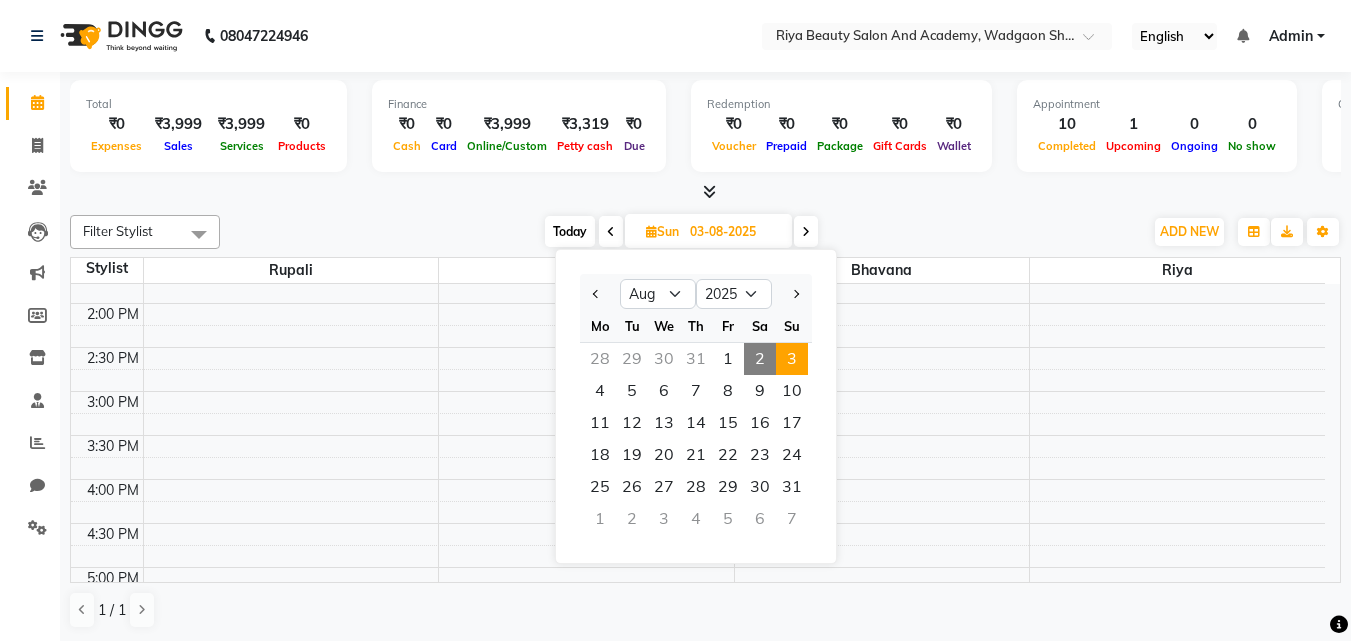 click on "03-08-2025" at bounding box center [734, 232] 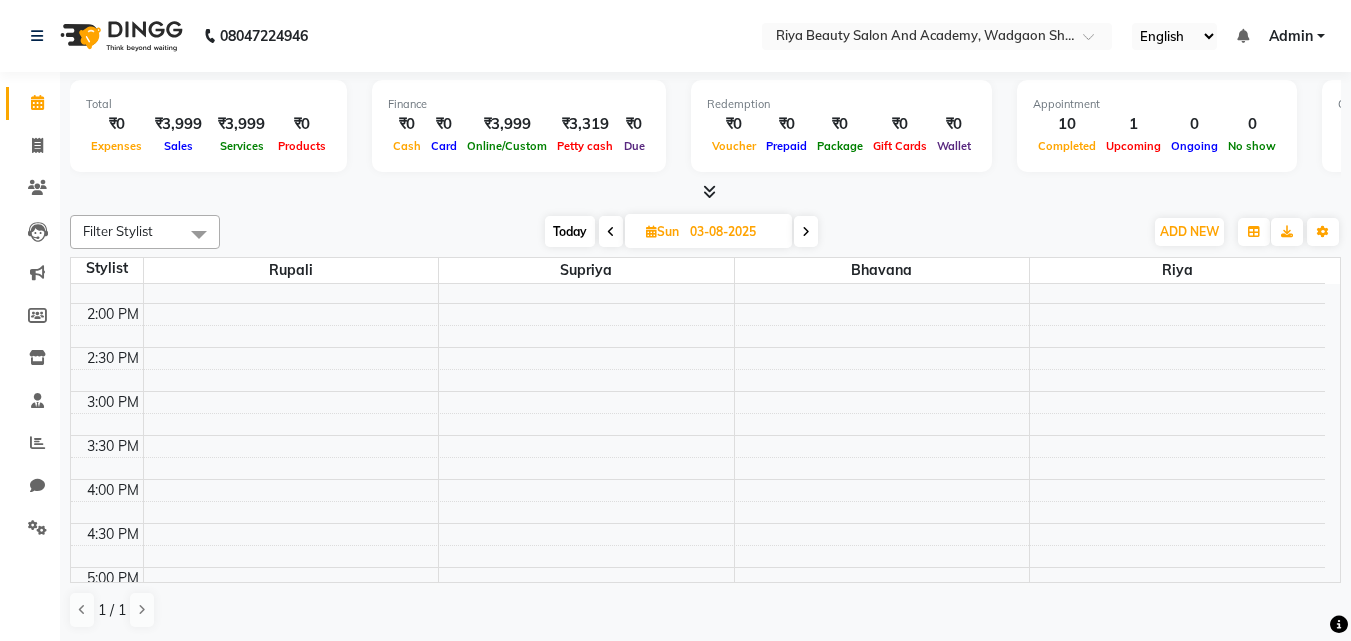click on "Today" at bounding box center (570, 231) 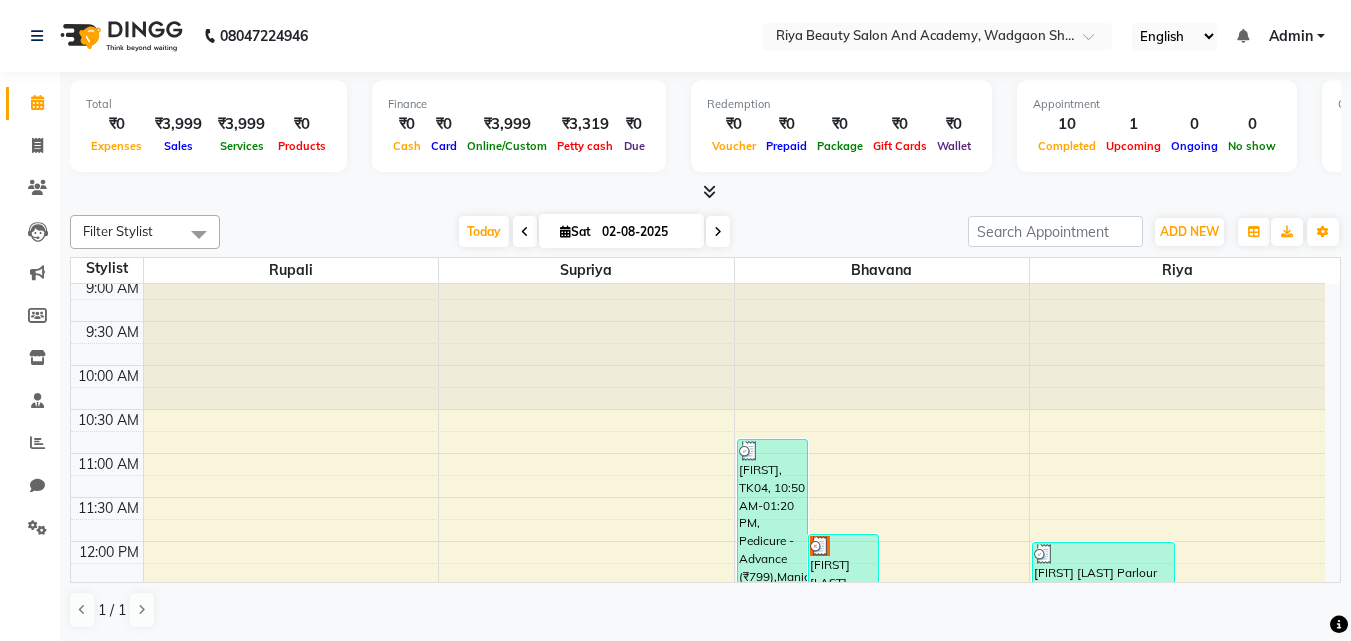 scroll, scrollTop: 7, scrollLeft: 0, axis: vertical 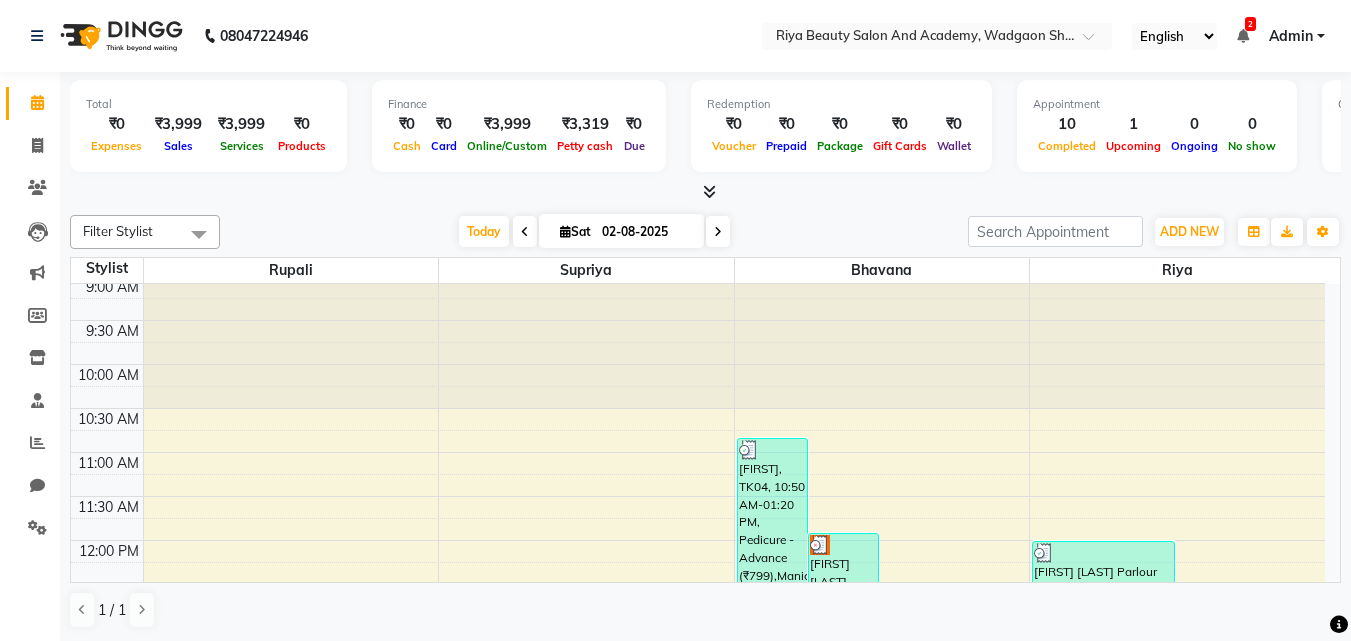 click at bounding box center (718, 231) 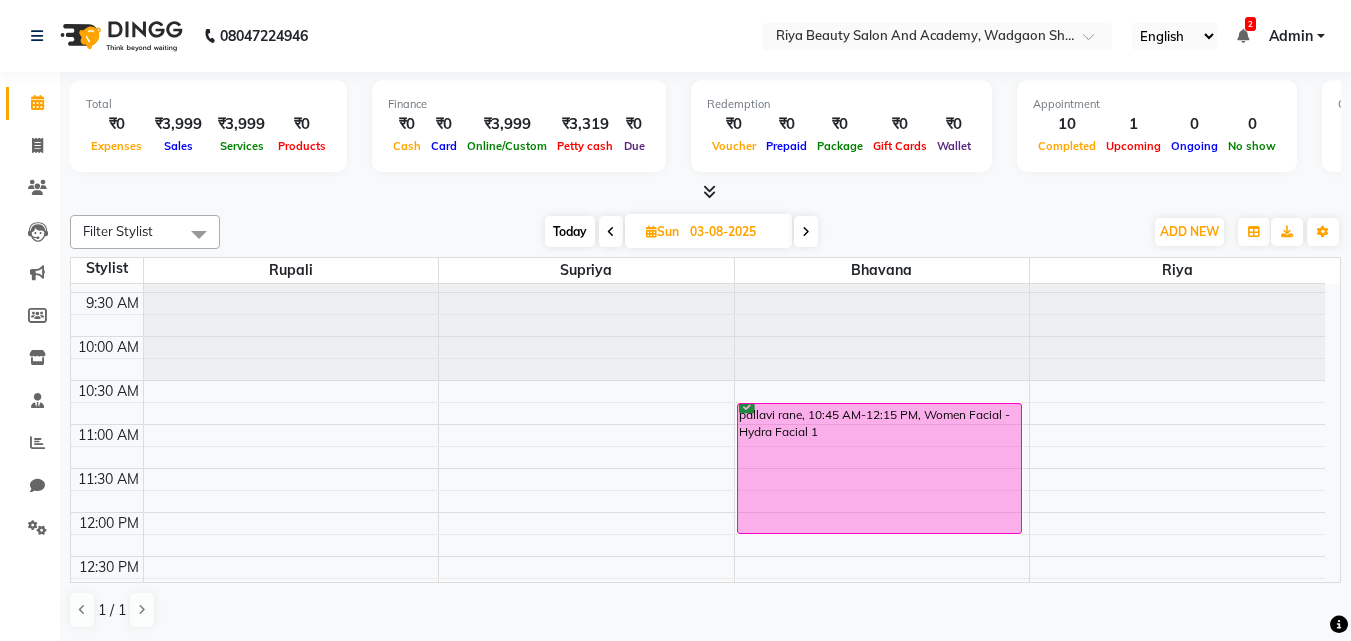 scroll, scrollTop: 0, scrollLeft: 0, axis: both 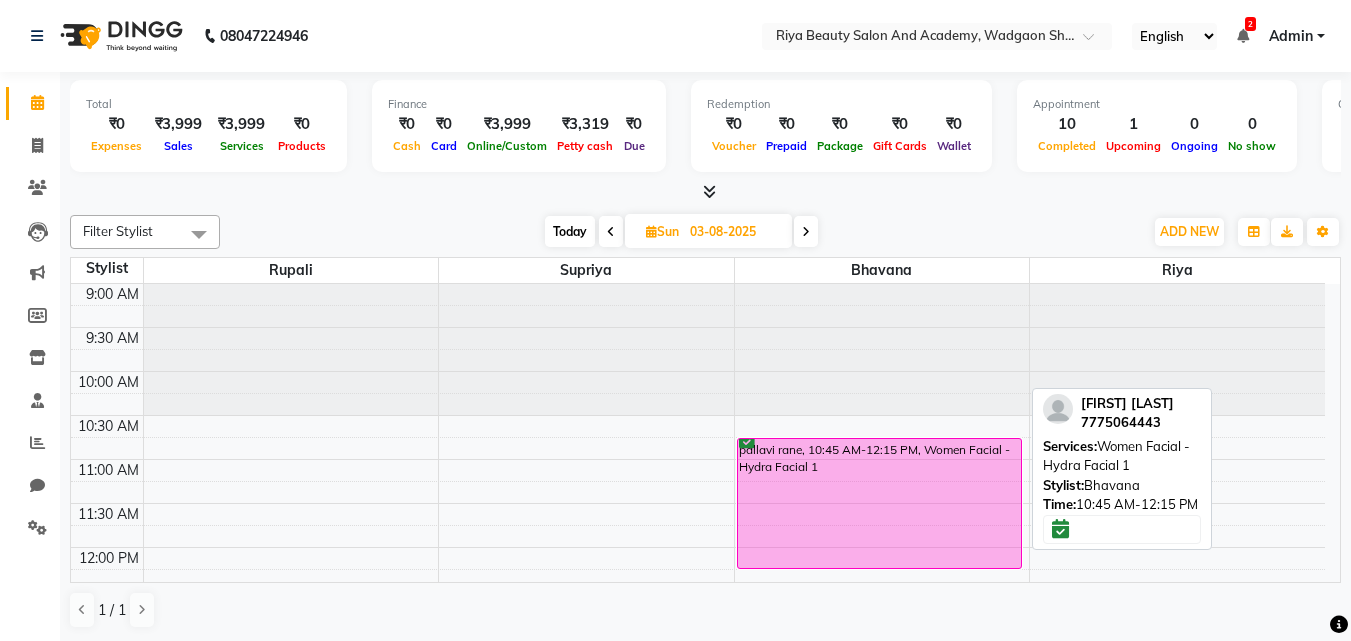 click on "pallavi rane, 10:45 AM-12:15 PM, Women Facial - Hydra Facial 1" at bounding box center (879, 503) 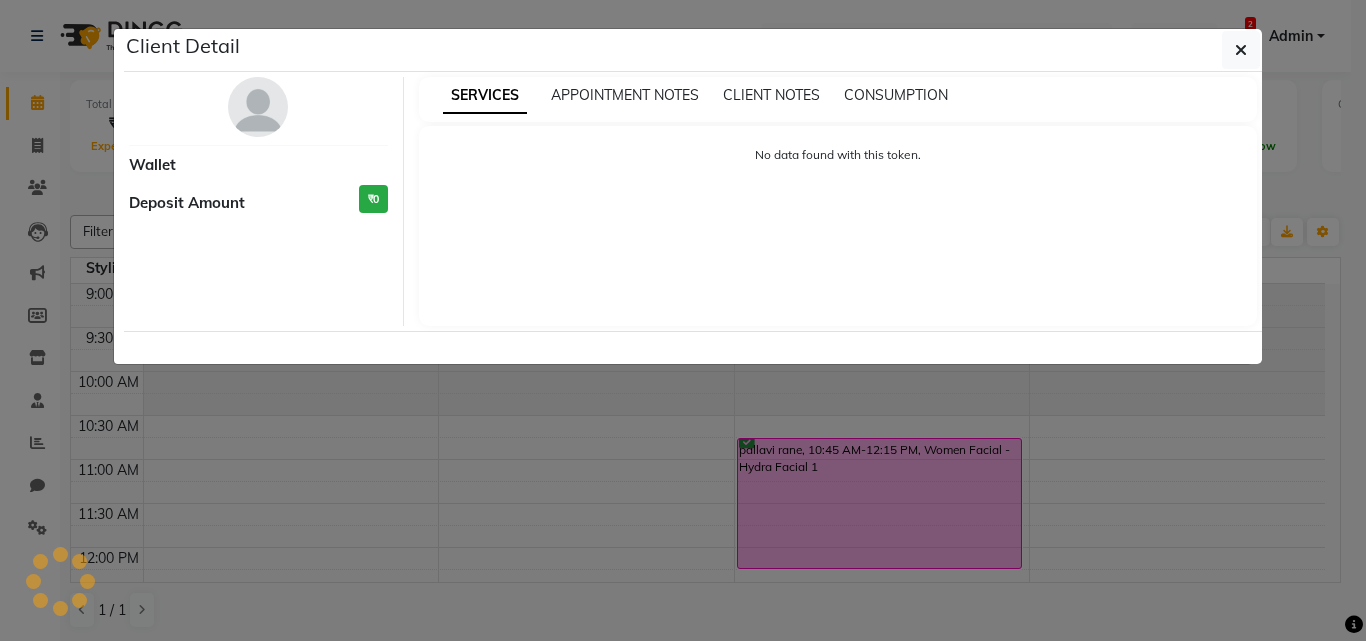 select on "6" 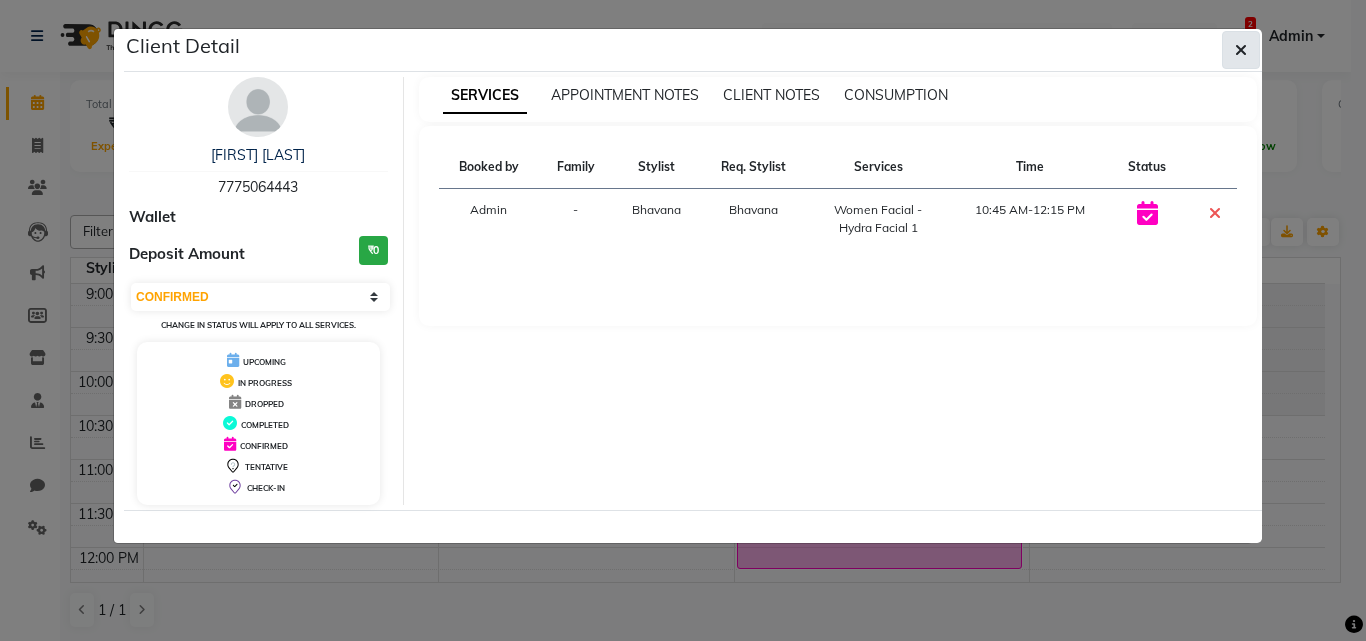 click 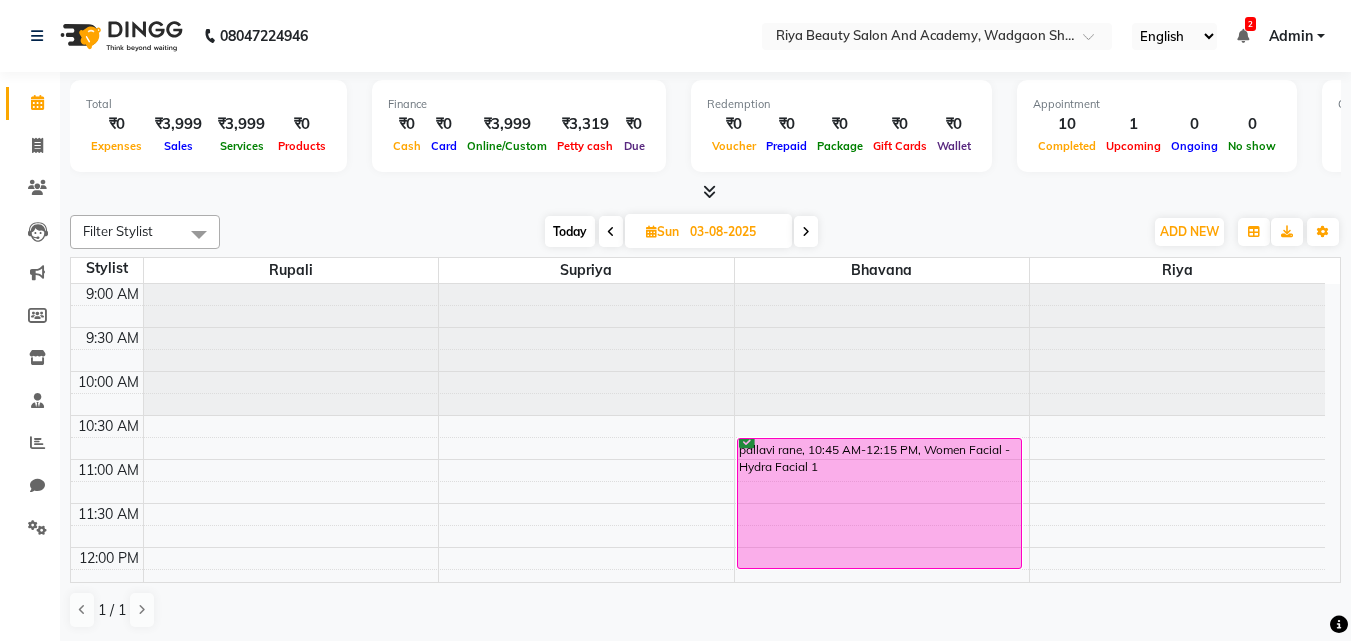 click on "Today" at bounding box center [570, 231] 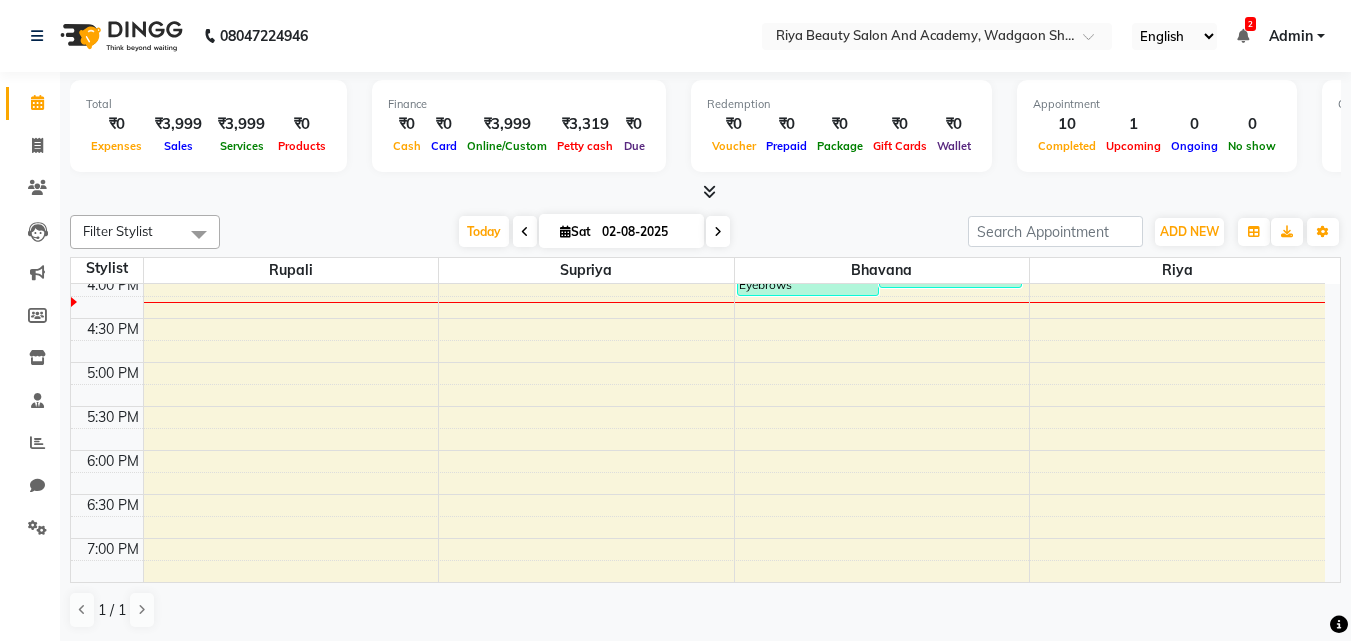 scroll, scrollTop: 644, scrollLeft: 0, axis: vertical 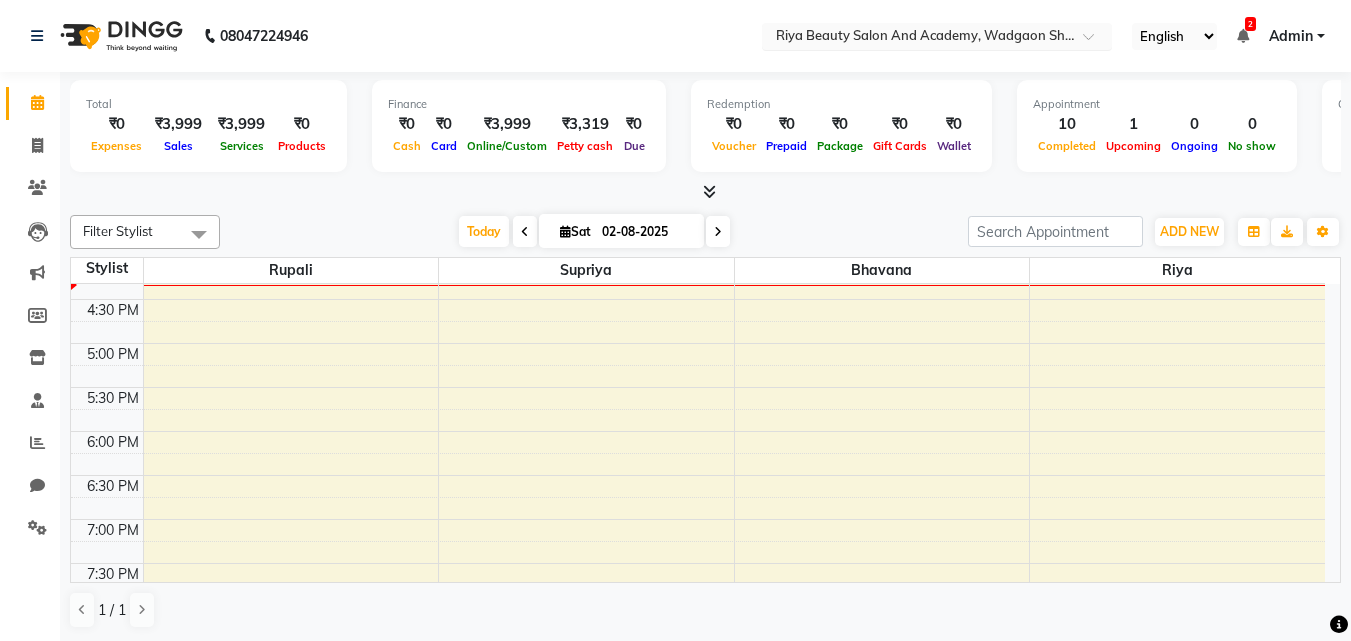click at bounding box center (917, 38) 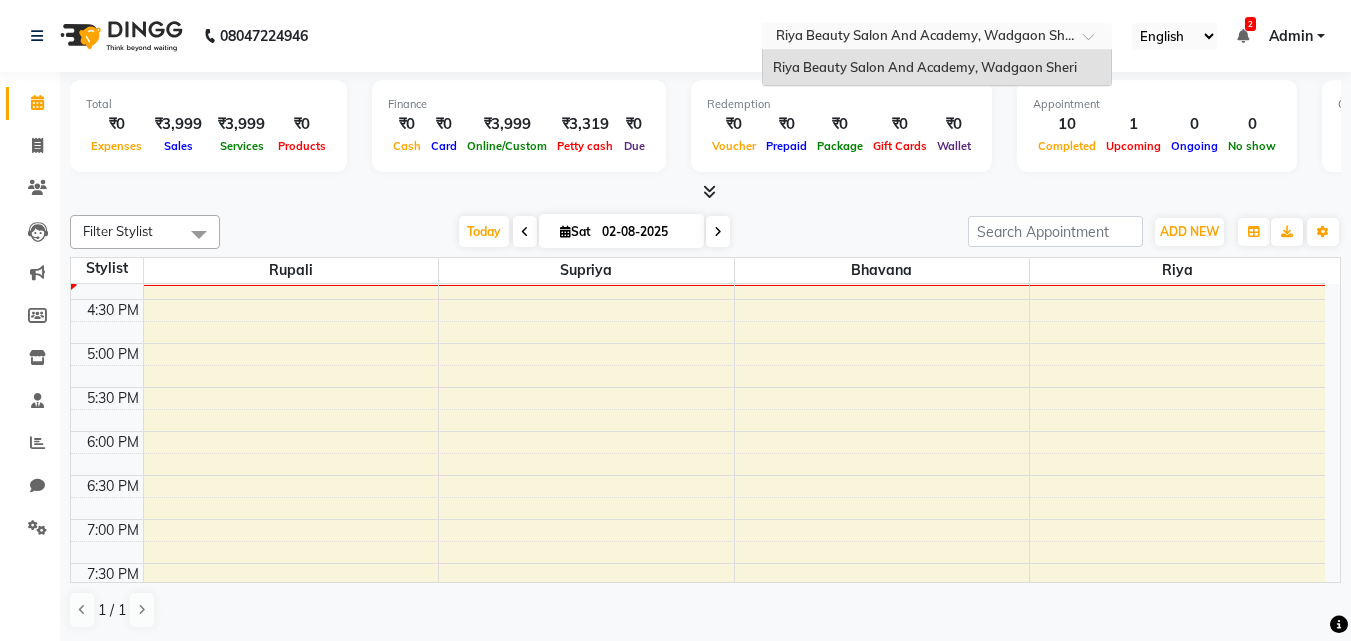 click at bounding box center (917, 38) 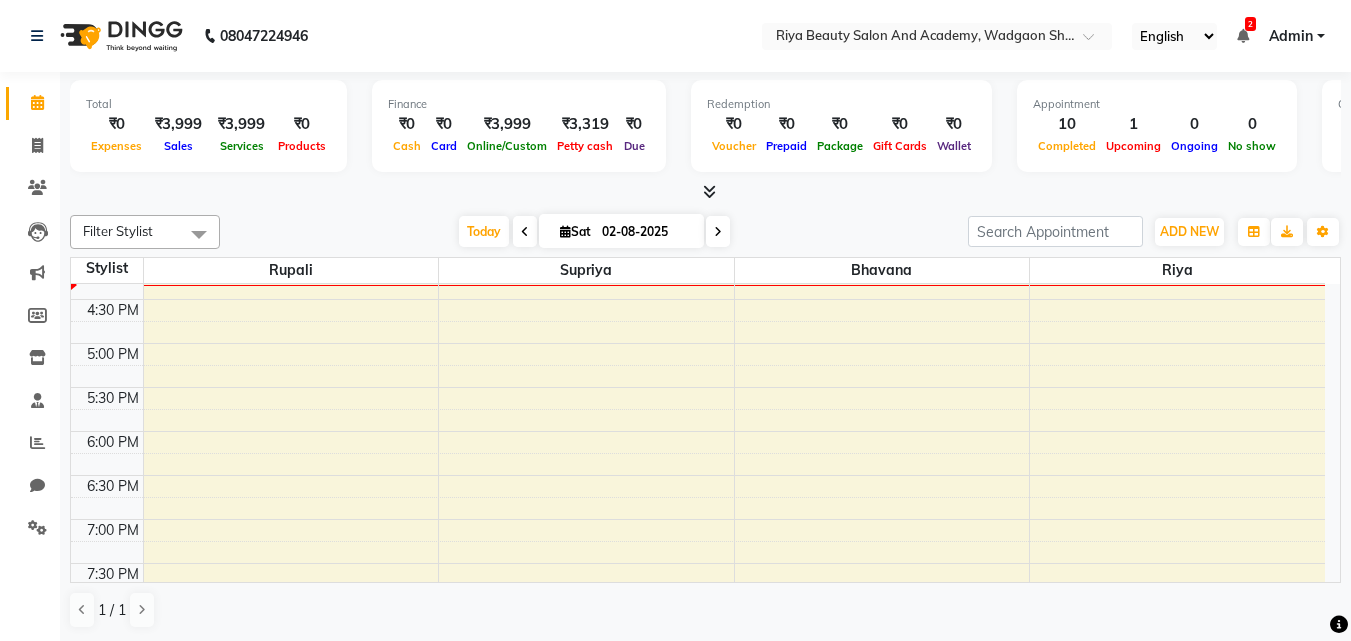 click at bounding box center [1243, 36] 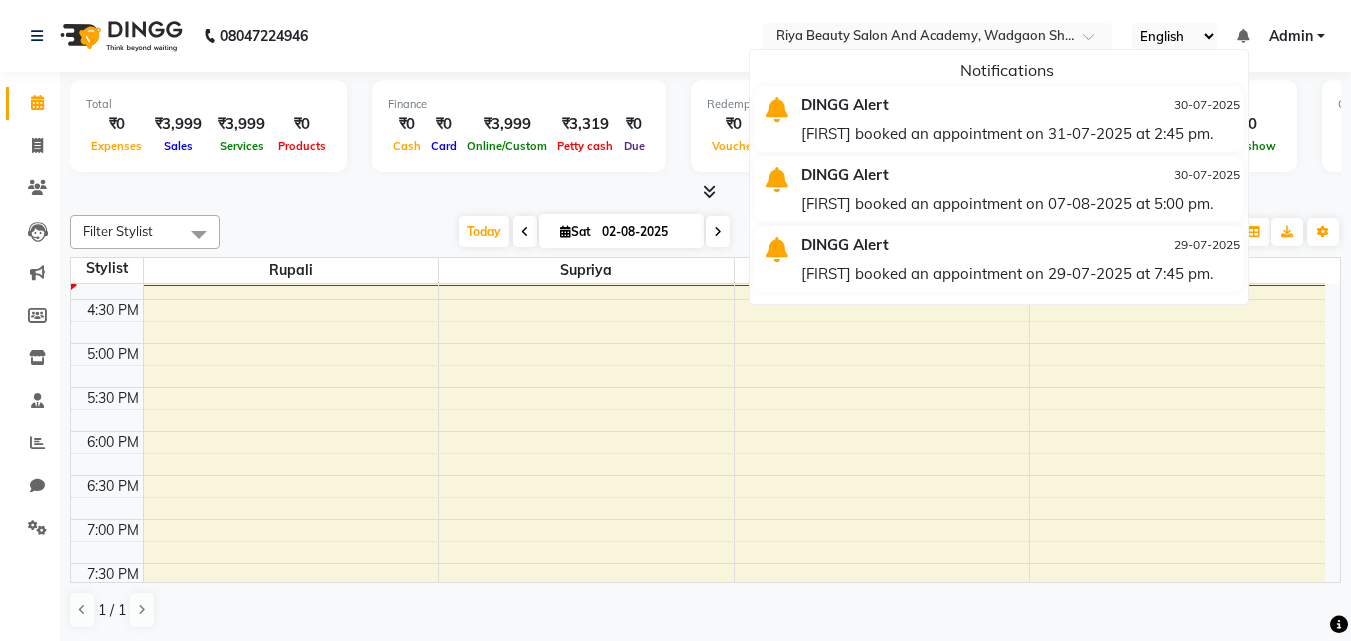click on "Pranita booked an appointment on 31-07-2025 at 2:45 pm." at bounding box center (1020, 133) 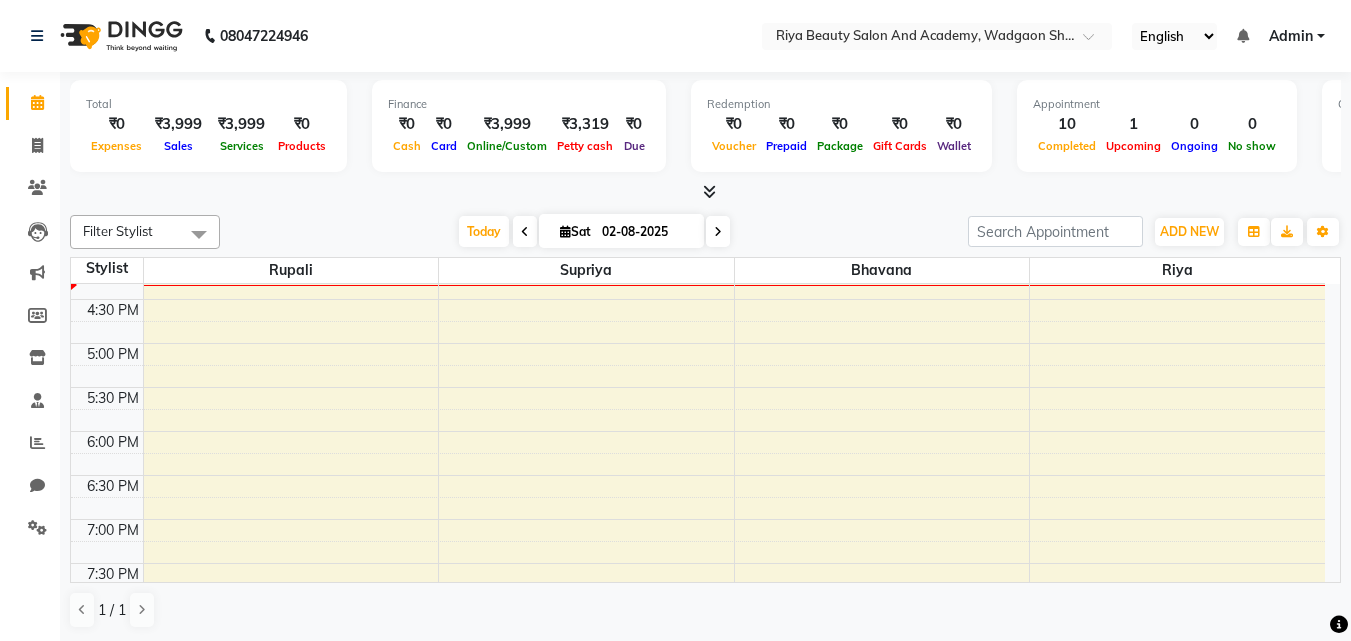click at bounding box center (1243, 36) 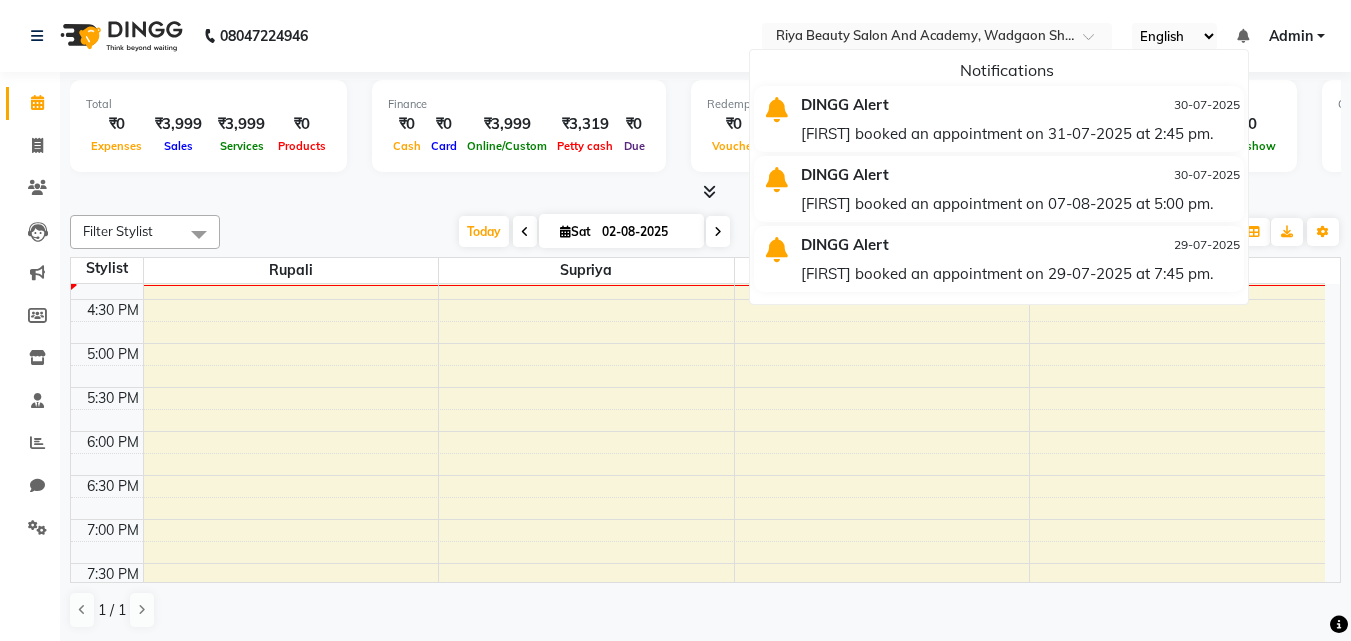 click on "DINGG Alert" at bounding box center [942, 174] 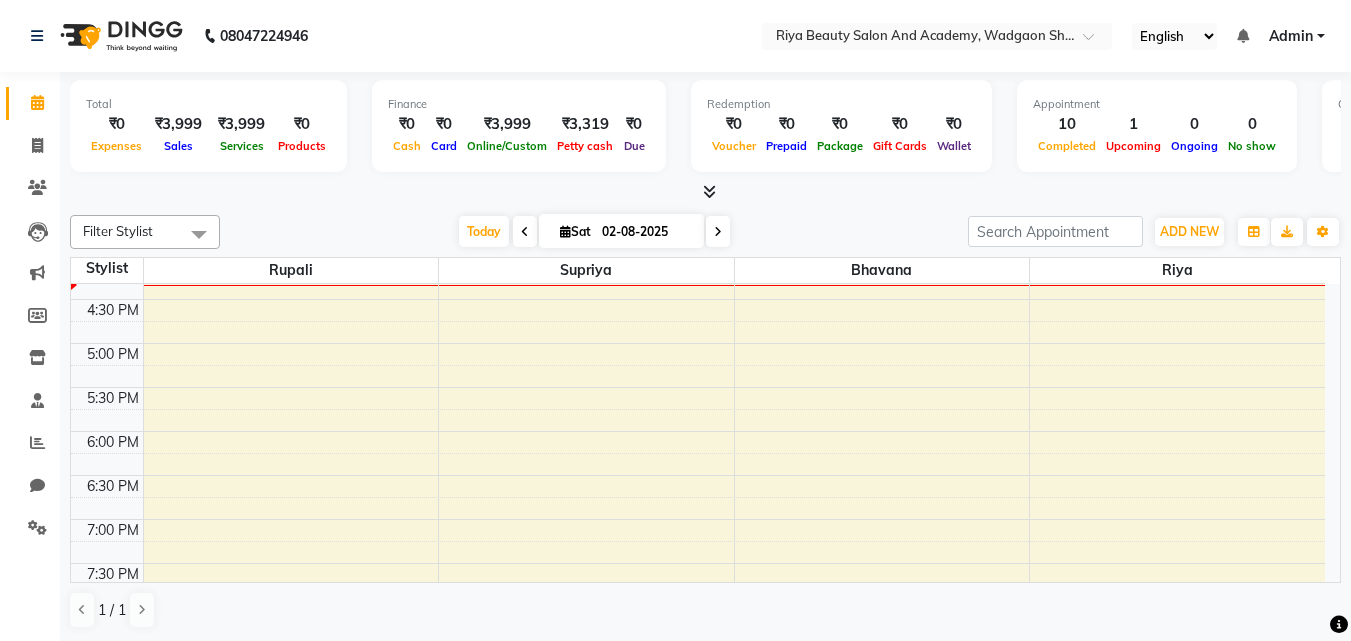 click on "Chat" 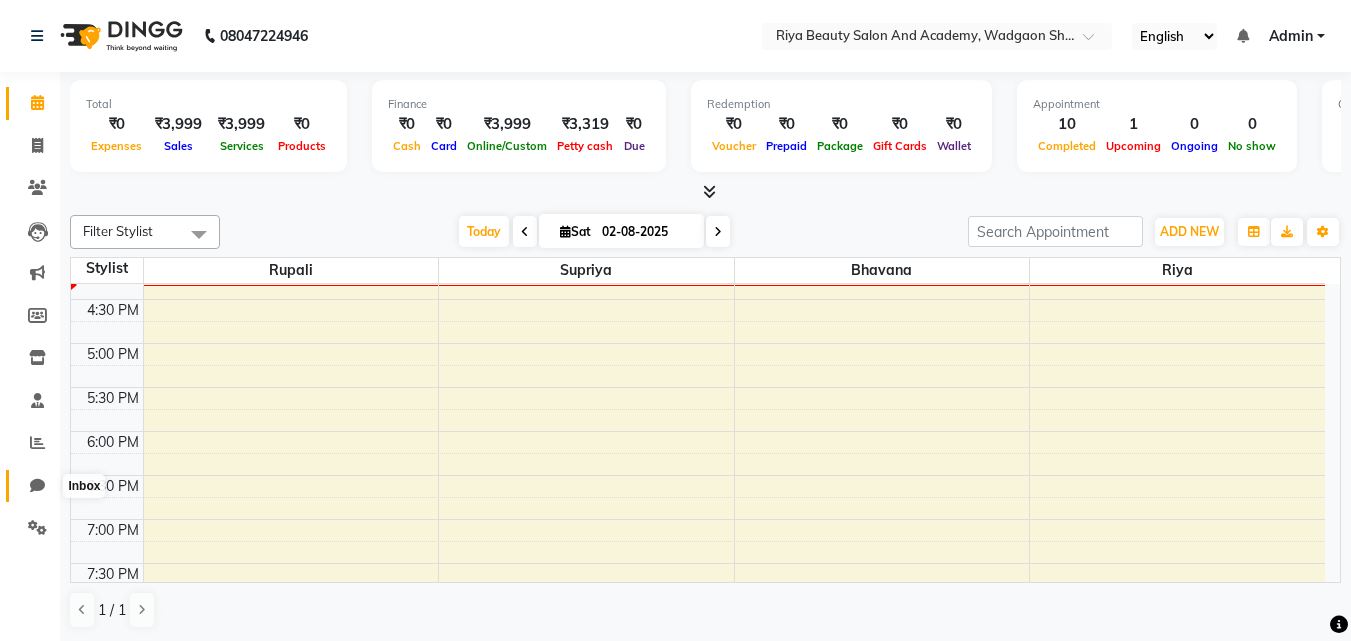 click 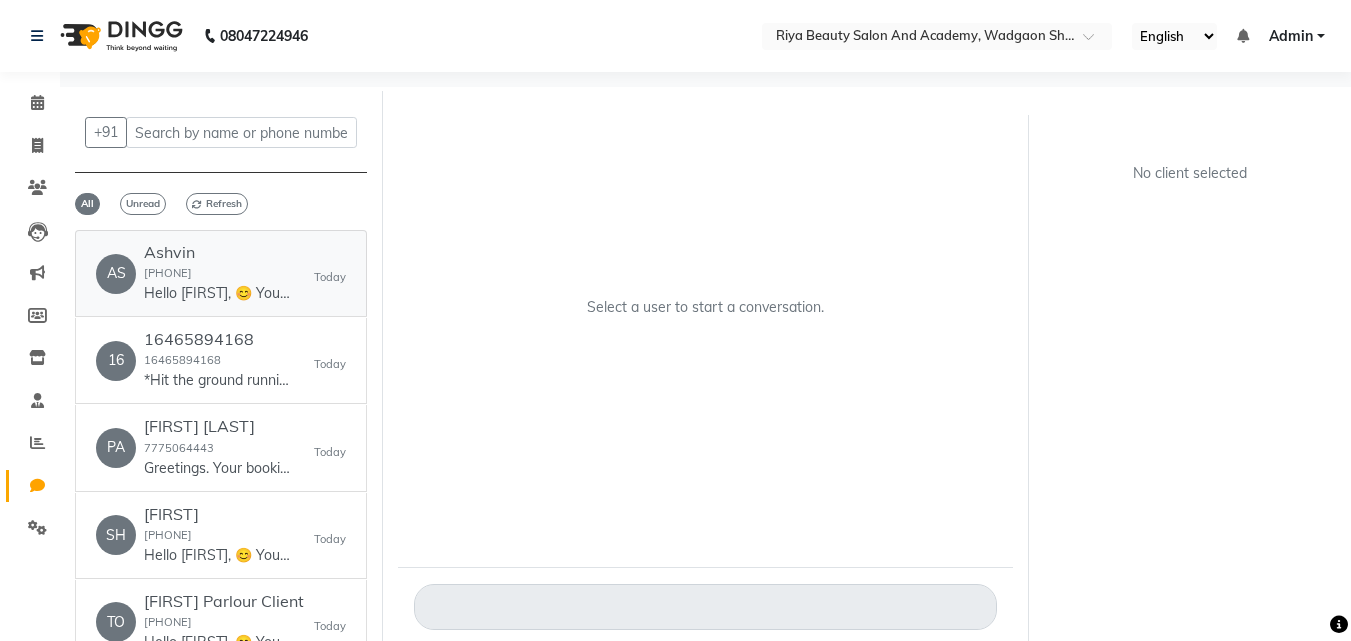 click on "9370208877" 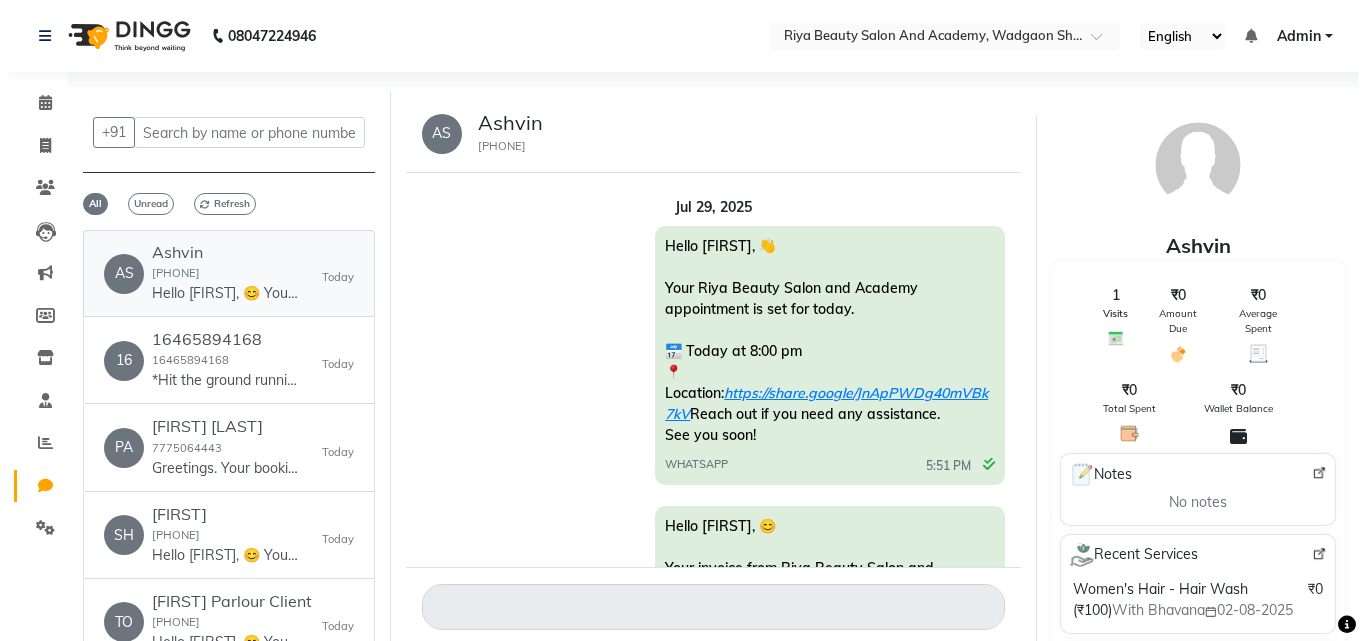 scroll, scrollTop: 1408, scrollLeft: 0, axis: vertical 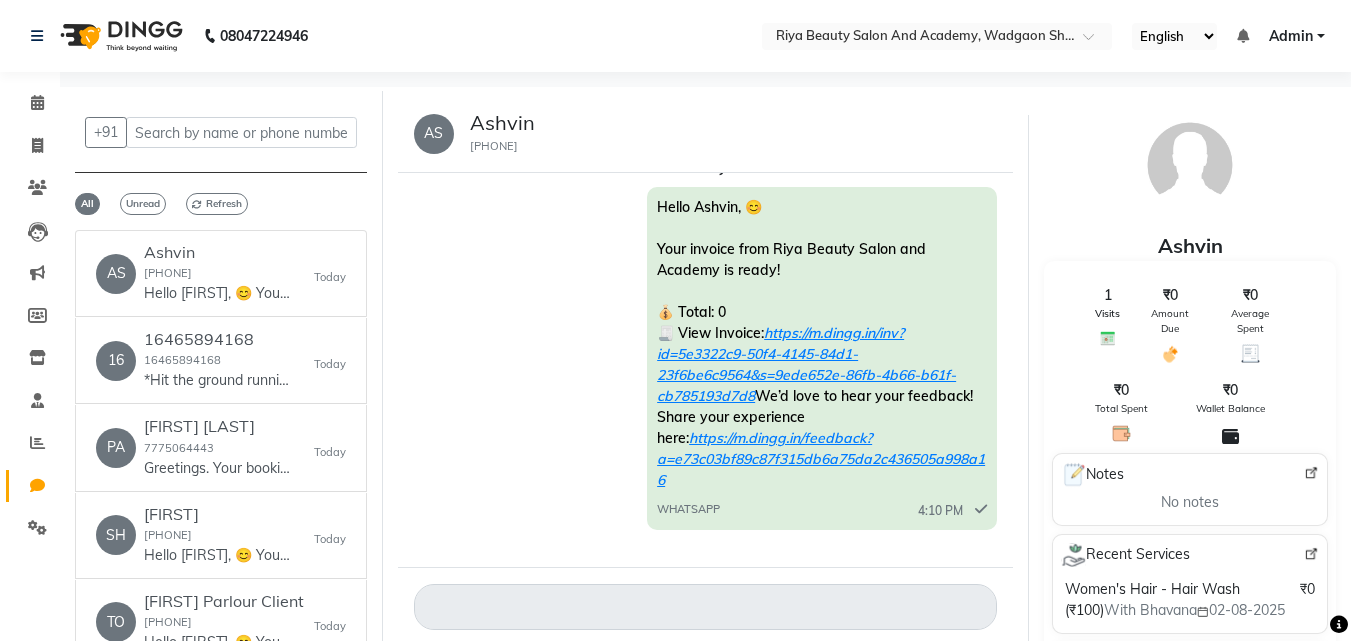 click on "Hello Ashvin, 😊
Your invoice from Riya Beauty Salon and Academy is ready!
💰 Total: 0
🧾 View Invoice:  https://m.dingg.in/inv?id=5e3322c9-50f4-4145-84d1-23f6be6c9564&s=9ede652e-86fb-4b66-b61f-cb785193d7d8
We’d love to hear your feedback! Share your experience here:  https://m.dingg.in/feedback?a=e73c03bf89c87f315db6a75da2c436505a998a16" 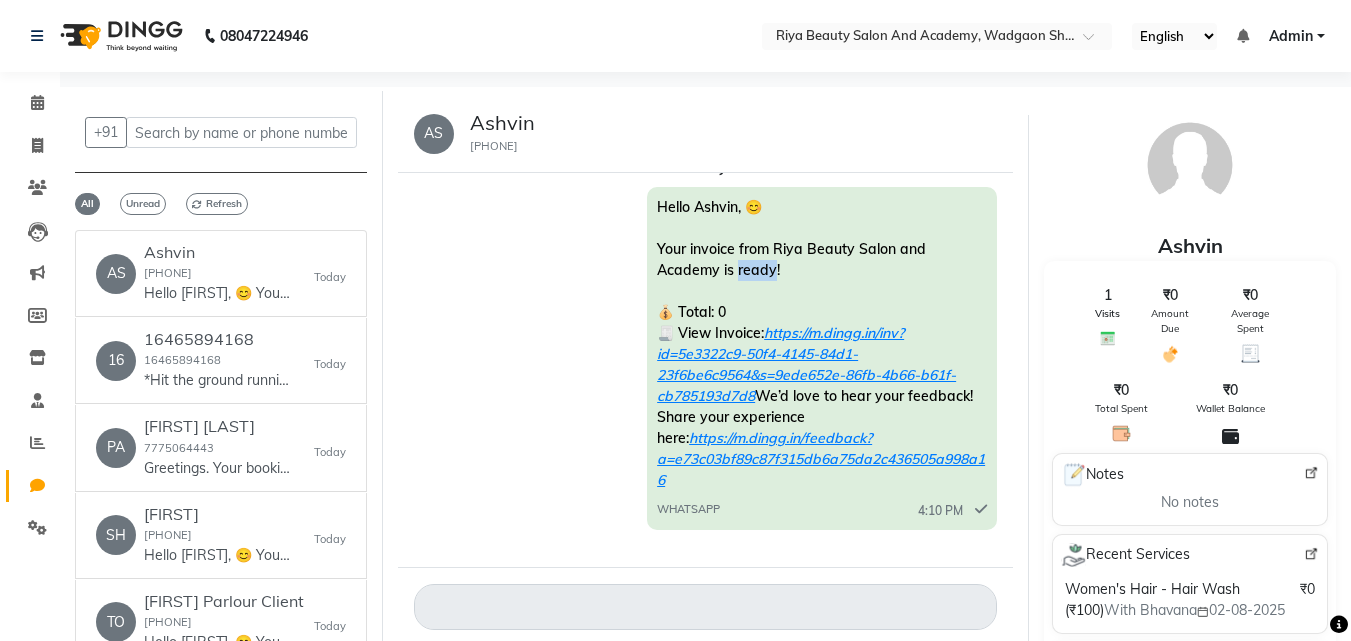 click on "Hello Ashvin, 😊
Your invoice from Riya Beauty Salon and Academy is ready!
💰 Total: 0
🧾 View Invoice:  https://m.dingg.in/inv?id=5e3322c9-50f4-4145-84d1-23f6be6c9564&s=9ede652e-86fb-4b66-b61f-cb785193d7d8
We’d love to hear your feedback! Share your experience here:  https://m.dingg.in/feedback?a=e73c03bf89c87f315db6a75da2c436505a998a16" 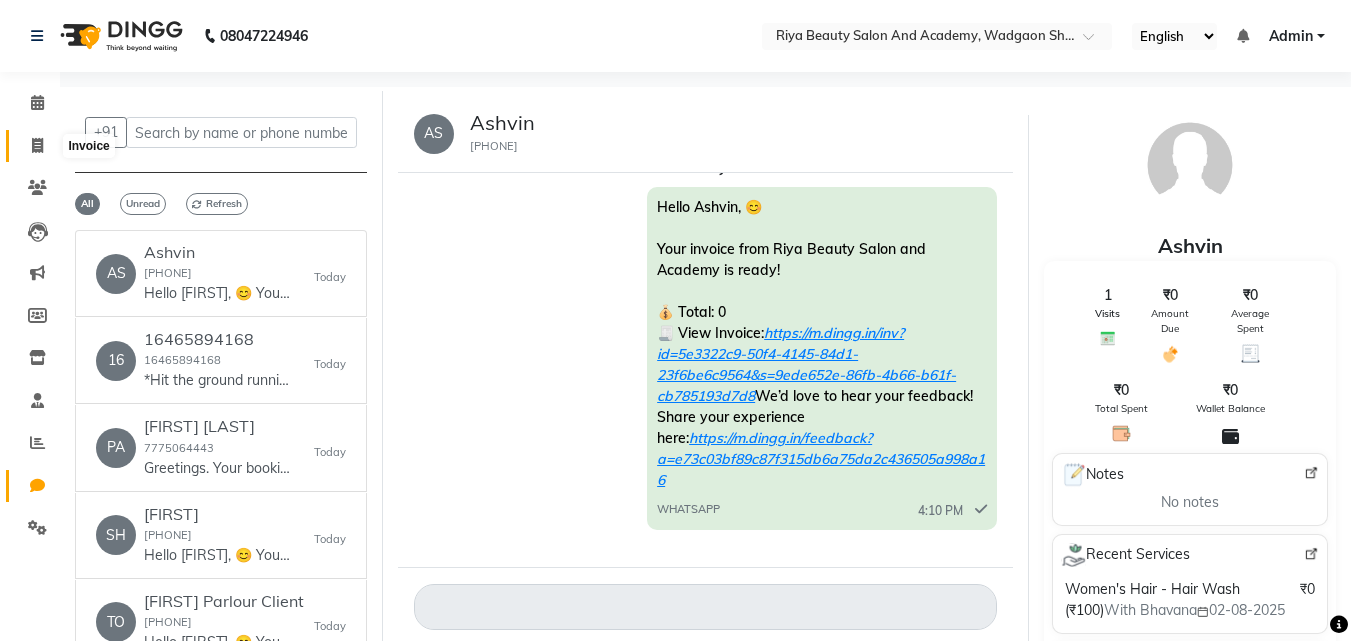 click 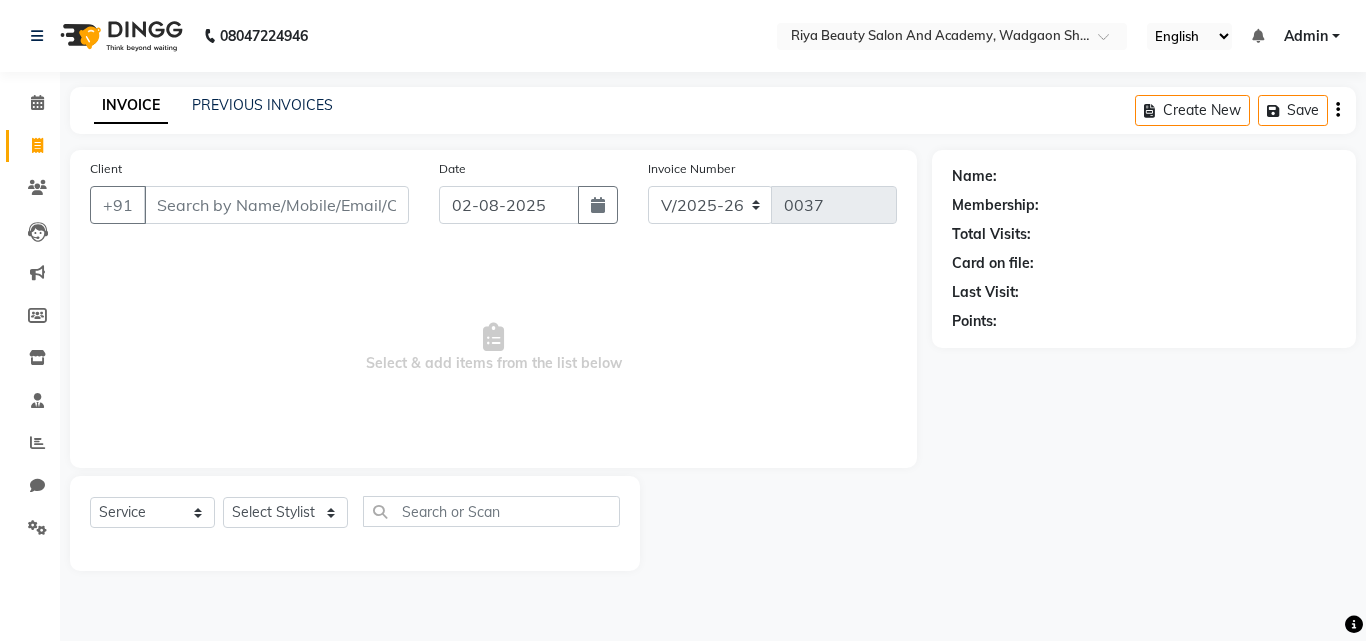 click on "Client" at bounding box center (276, 205) 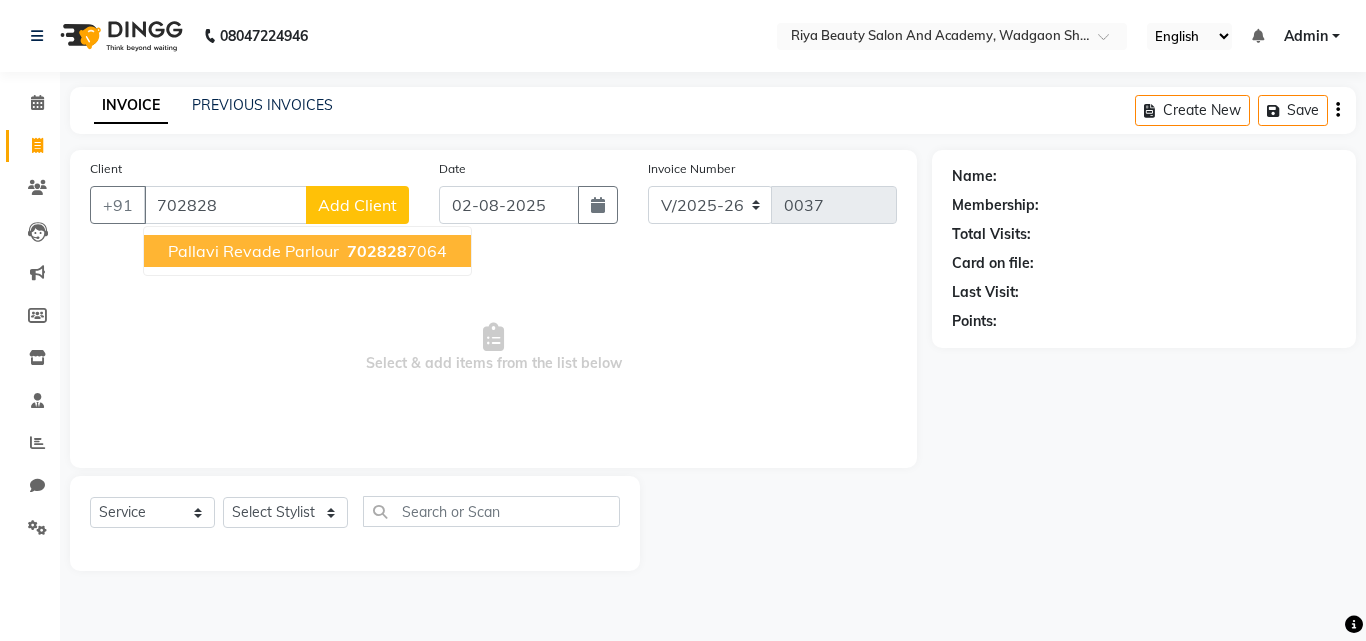 click on "Pallavi Revade Parlour" at bounding box center (253, 251) 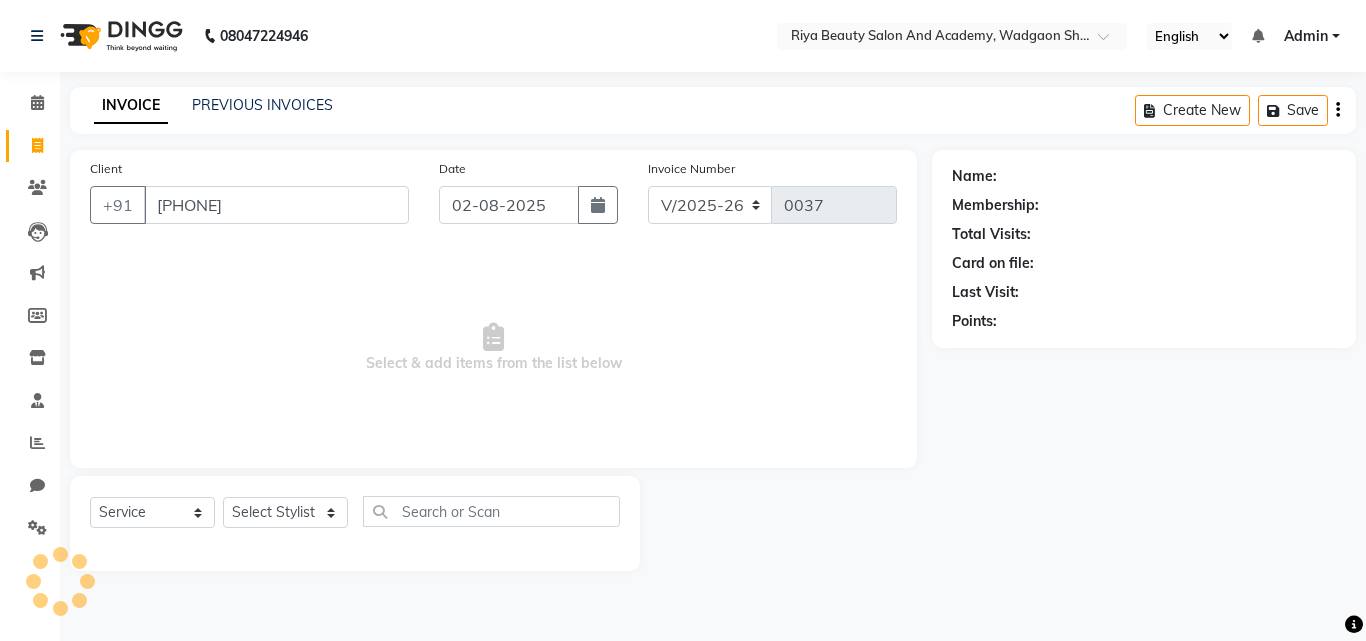 type on "[PHONE]" 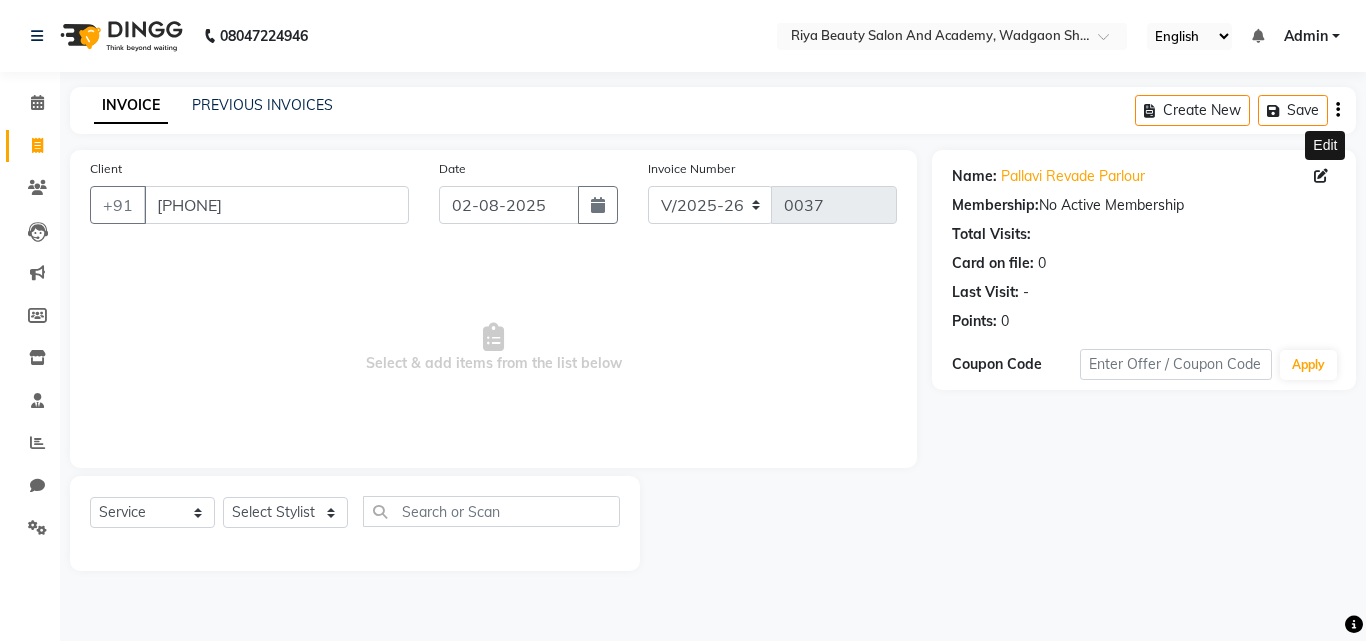 click 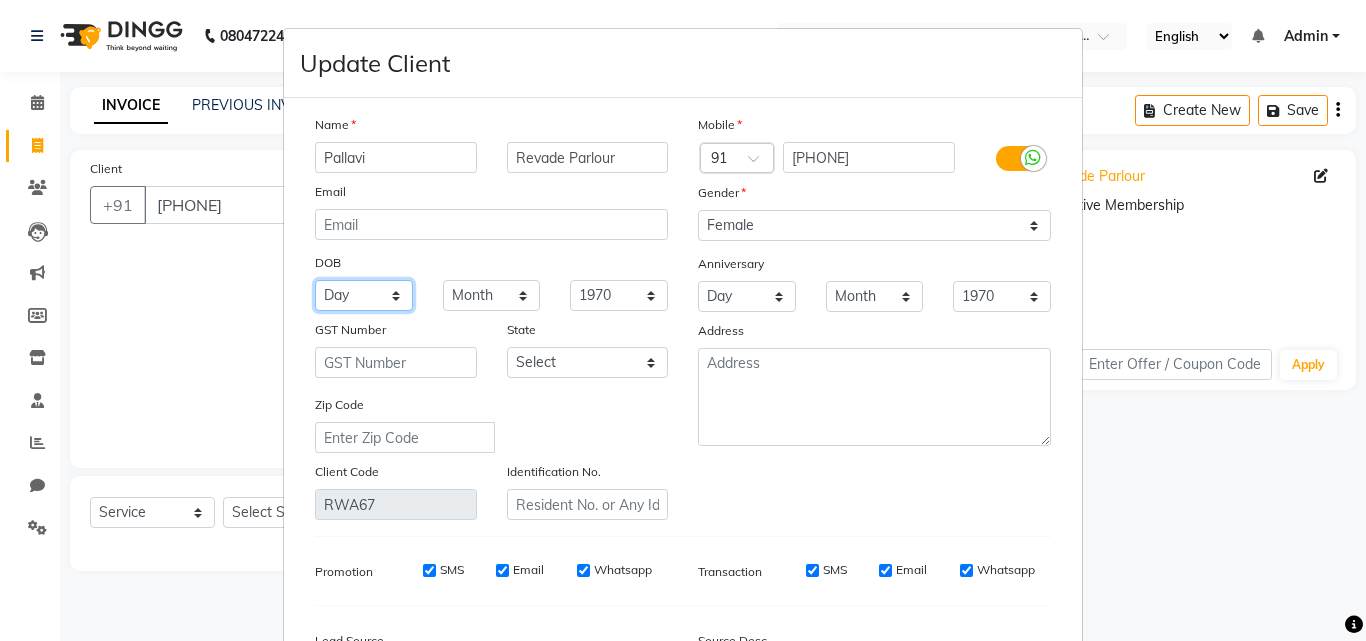 click on "Day 01 02 03 04 05 06 07 08 09 10 11 12 13 14 15 16 17 18 19 20 21 22 23 24 25 26 27 28 29 30 31" at bounding box center [364, 295] 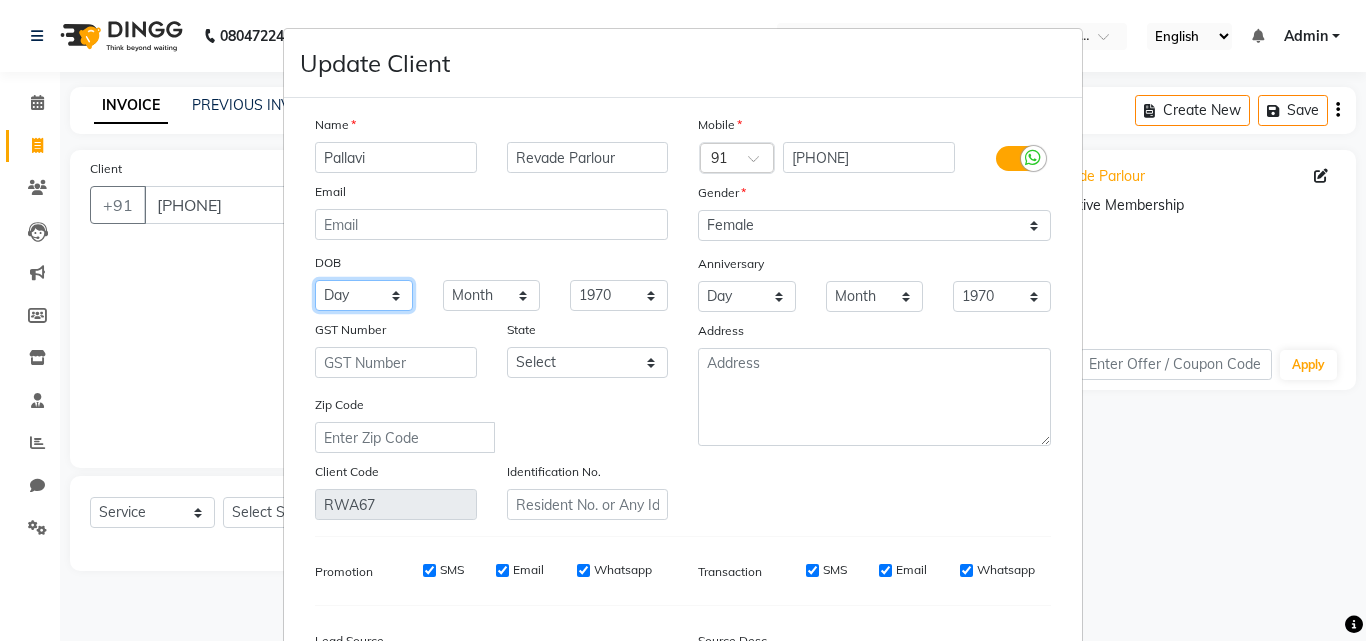 select on "01" 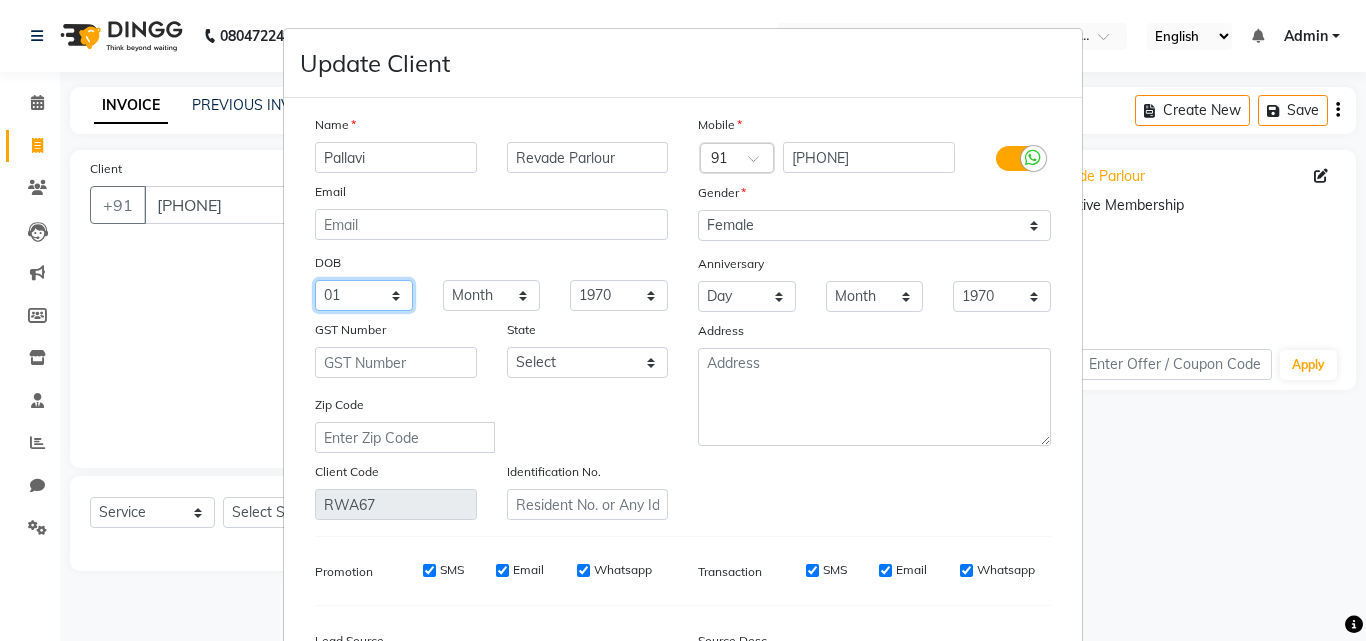 click on "Day 01 02 03 04 05 06 07 08 09 10 11 12 13 14 15 16 17 18 19 20 21 22 23 24 25 26 27 28 29 30 31" at bounding box center [364, 295] 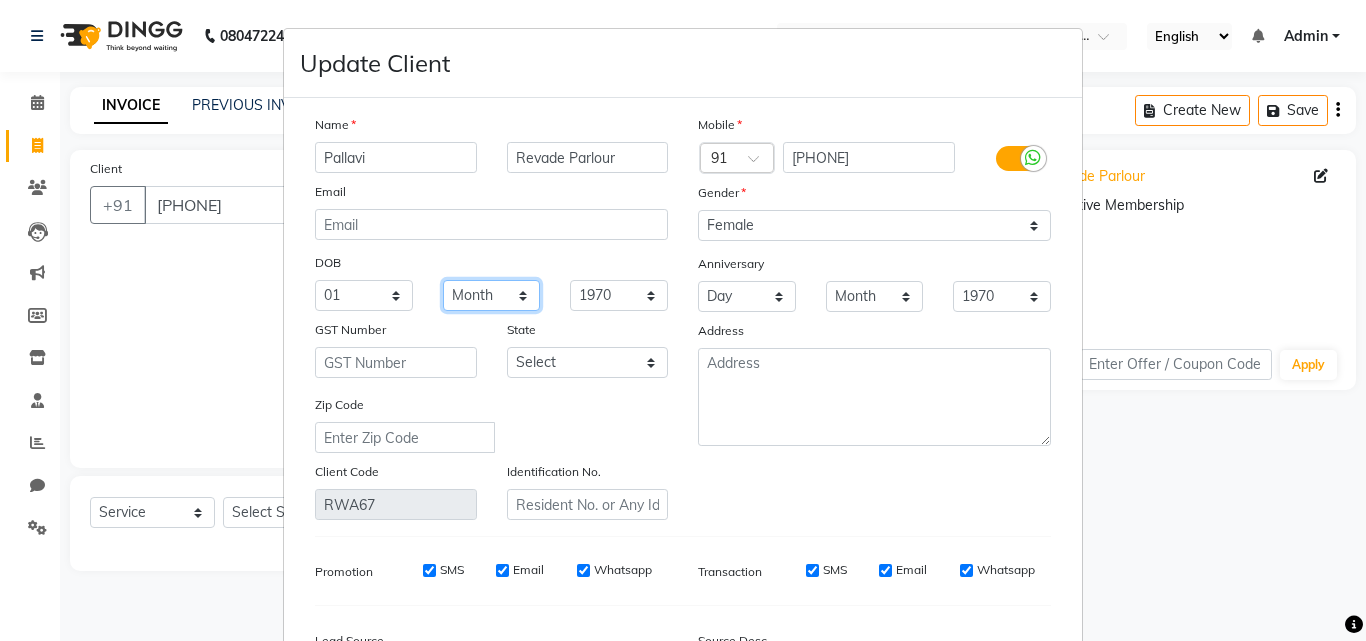 click on "Month January February March April May June July August September October November December" at bounding box center [492, 295] 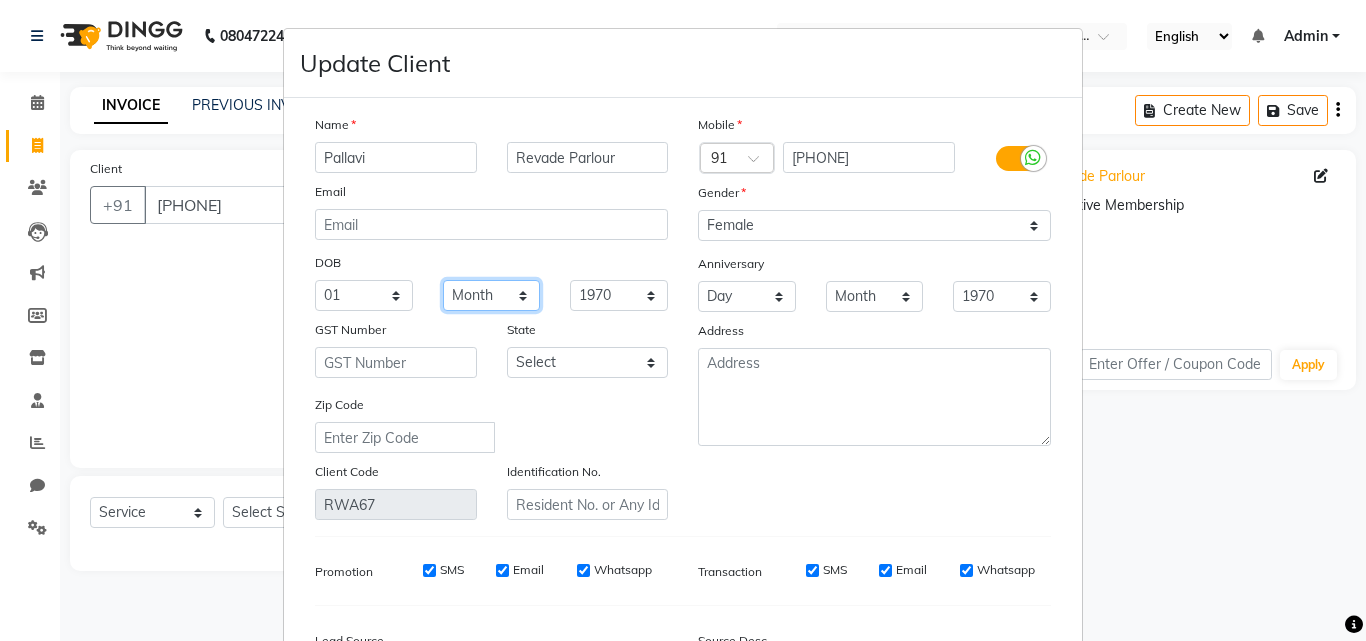 select on "03" 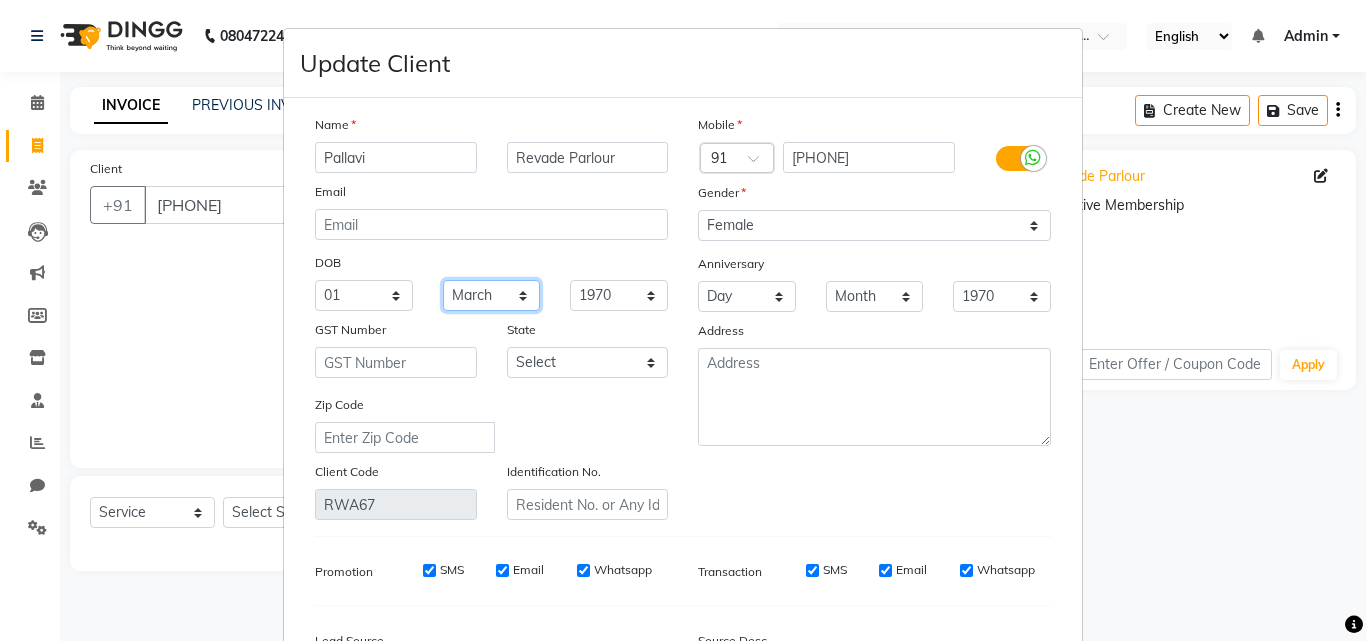 click on "Month January February March April May June July August September October November December" at bounding box center (492, 295) 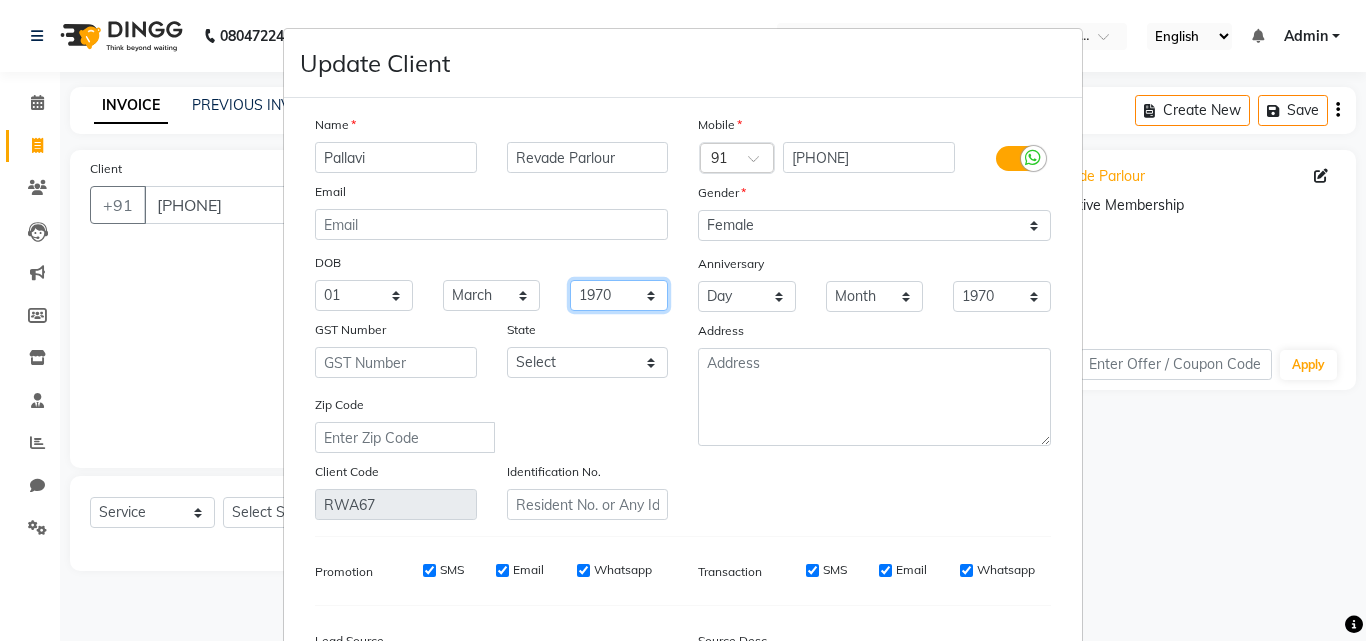 click on "1940 1941 1942 1943 1944 1945 1946 1947 1948 1949 1950 1951 1952 1953 1954 1955 1956 1957 1958 1959 1960 1961 1962 1963 1964 1965 1966 1967 1968 1969 1970 1971 1972 1973 1974 1975 1976 1977 1978 1979 1980 1981 1982 1983 1984 1985 1986 1987 1988 1989 1990 1991 1992 1993 1994 1995 1996 1997 1998 1999 2000 2001 2002 2003 2004 2005 2006 2007 2008 2009 2010 2011 2012 2013 2014 2015 2016 2017 2018 2019 2020 2021 2022 2023 2024" at bounding box center [619, 295] 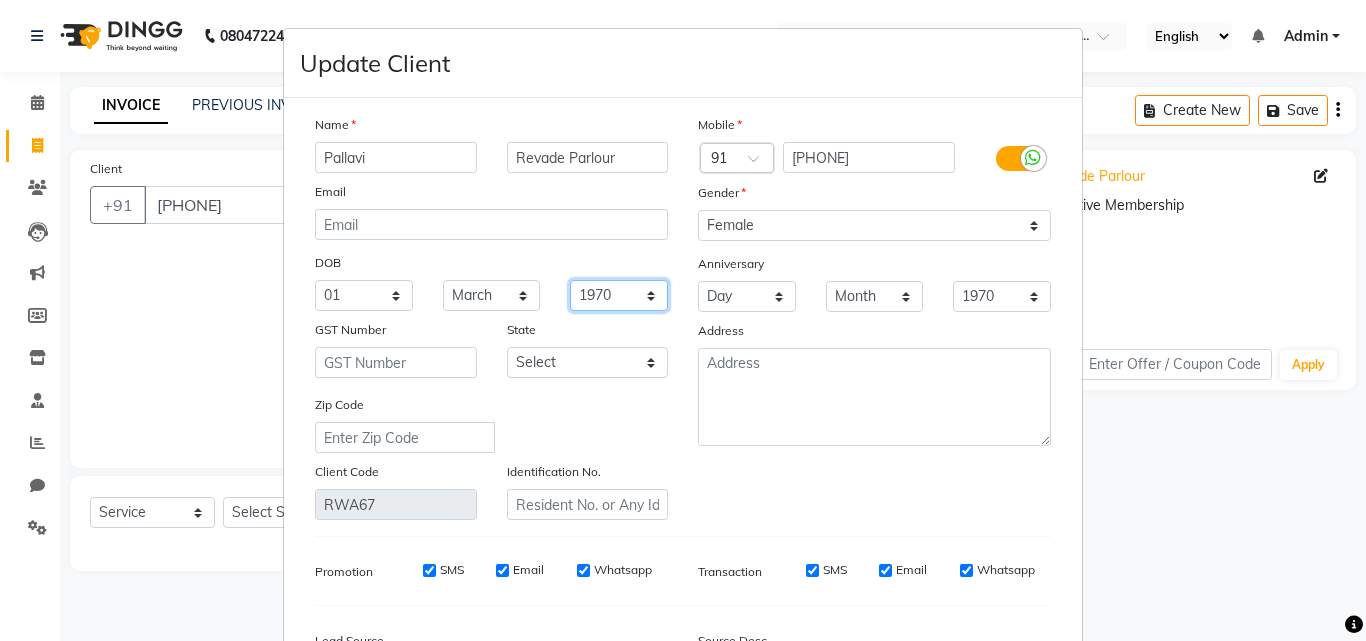 select on "1996" 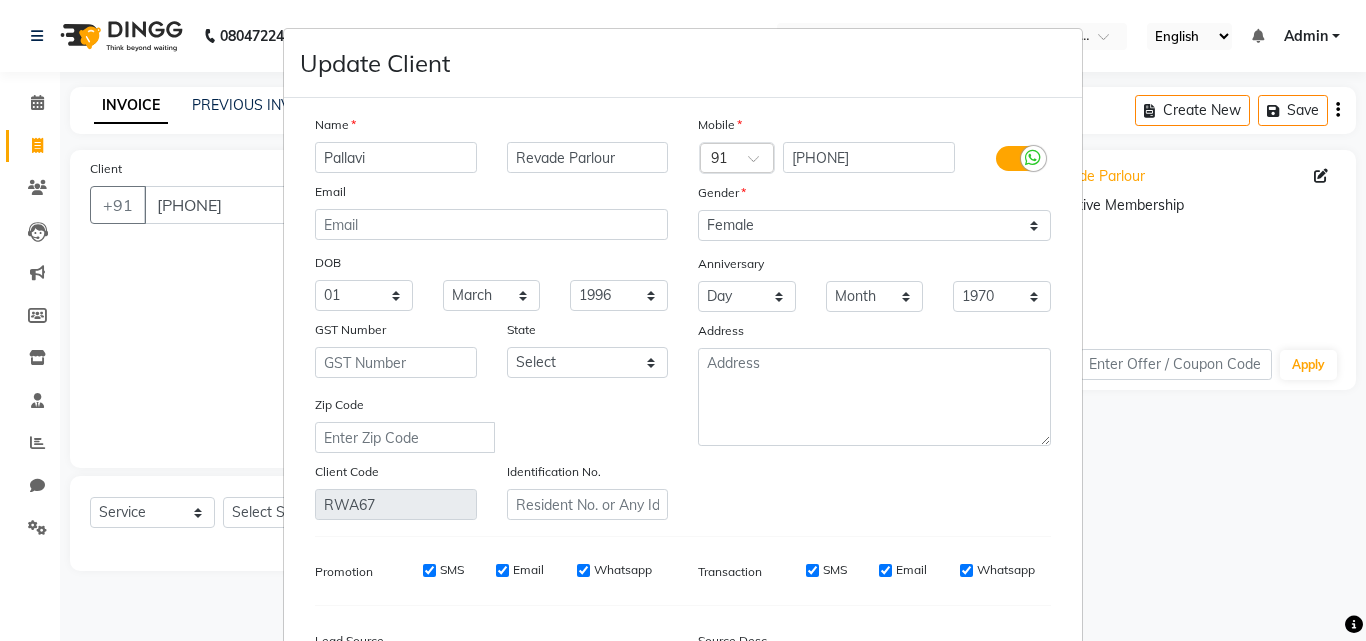 click on "Mobile Country Code × 91 7028287064 Gender Select Male Female Other Prefer Not To Say Anniversary Day 01 02 03 04 05 06 07 08 09 10 11 12 13 14 15 16 17 18 19 20 21 22 23 24 25 26 27 28 29 30 31 Month January February March April May June July August September October November December 1970 1971 1972 1973 1974 1975 1976 1977 1978 1979 1980 1981 1982 1983 1984 1985 1986 1987 1988 1989 1990 1991 1992 1993 1994 1995 1996 1997 1998 1999 2000 2001 2002 2003 2004 2005 2006 2007 2008 2009 2010 2011 2012 2013 2014 2015 2016 2017 2018 2019 2020 2021 2022 2023 2024 2025 Address" at bounding box center (874, 317) 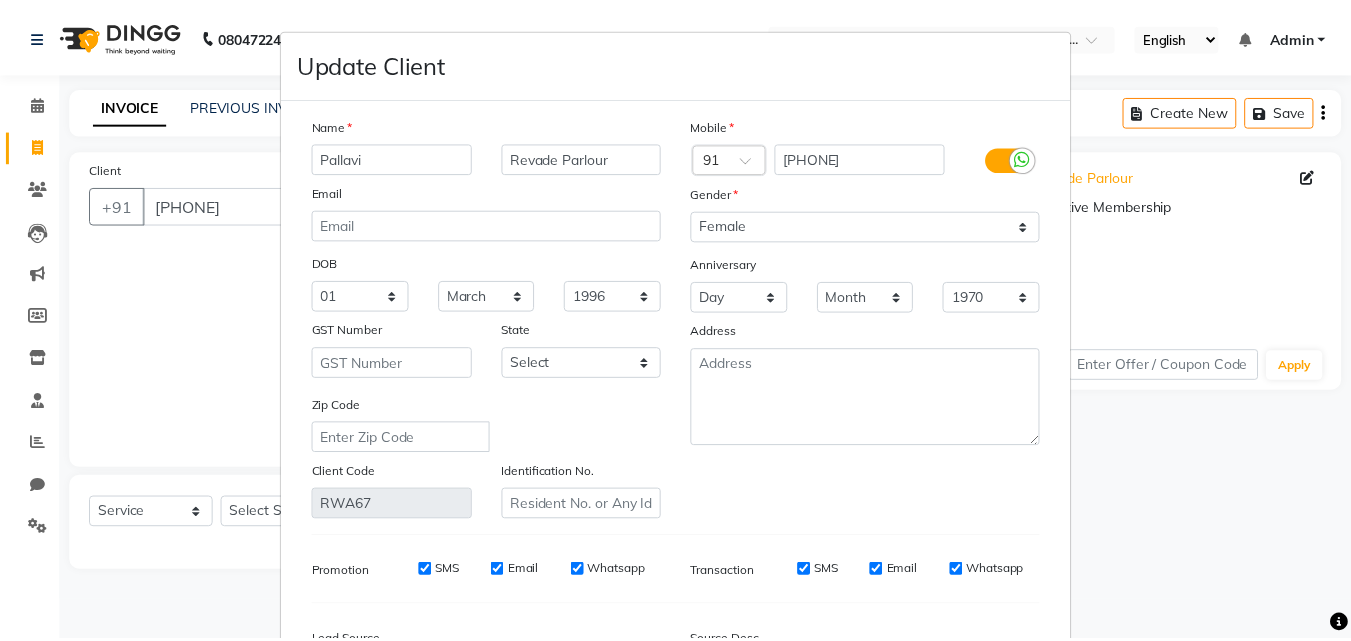 scroll, scrollTop: 246, scrollLeft: 0, axis: vertical 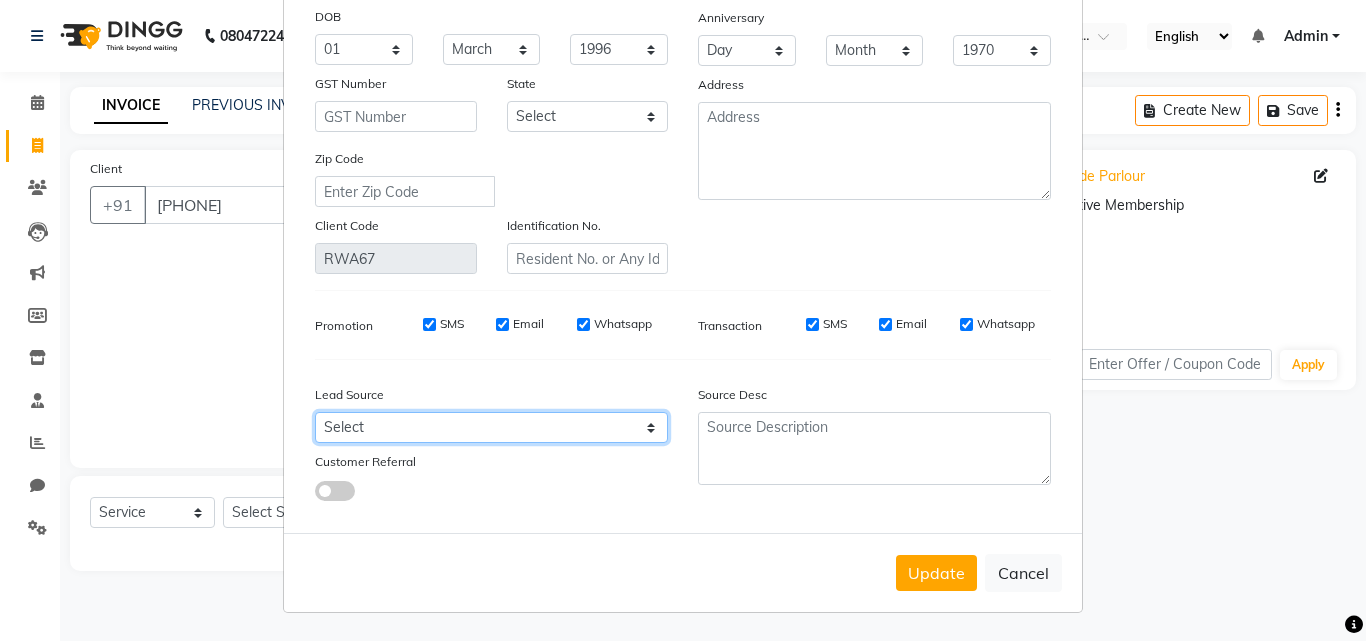click on "Select Walk-in Referral Internet Friend Word of Mouth Advertisement Facebook JustDial Google Other" at bounding box center [491, 427] 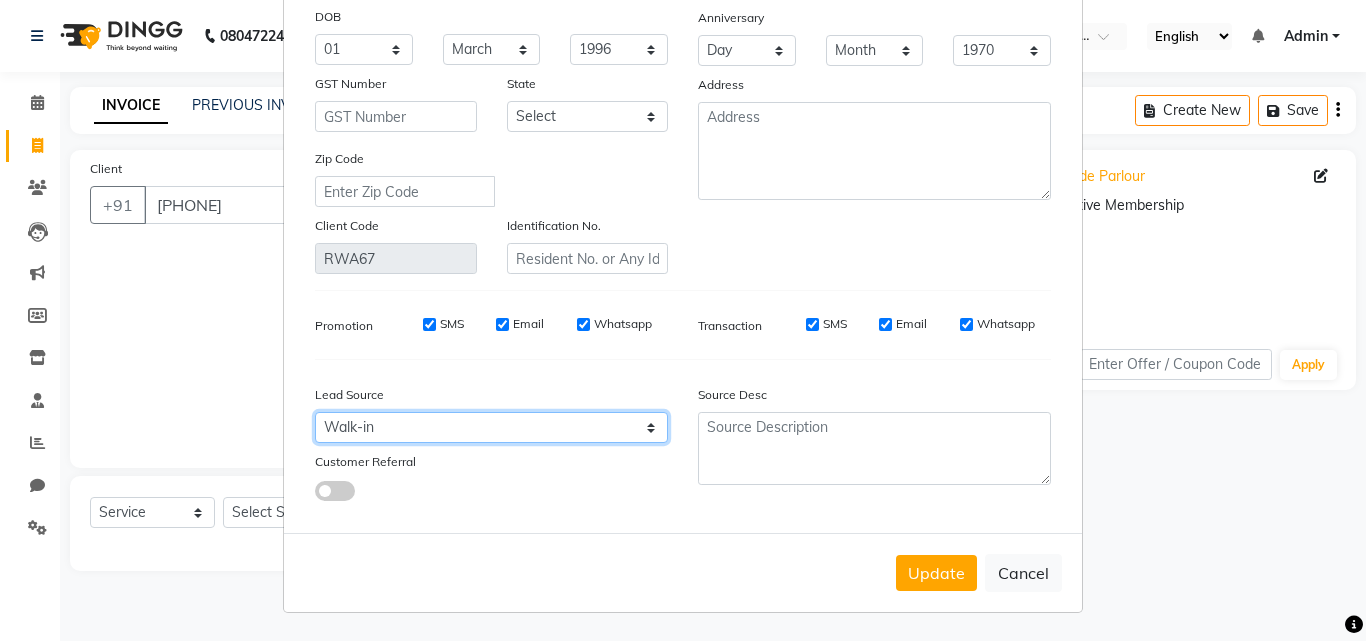 click on "Select Walk-in Referral Internet Friend Word of Mouth Advertisement Facebook JustDial Google Other" at bounding box center [491, 427] 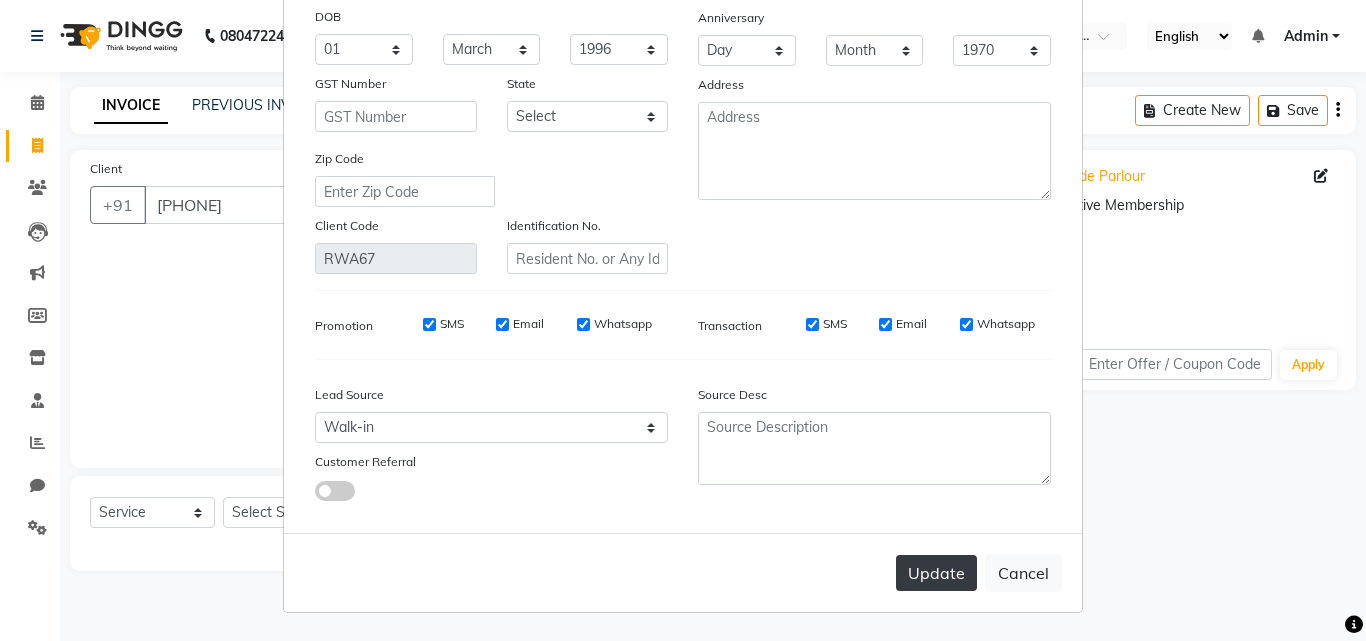 click on "Update" at bounding box center [936, 573] 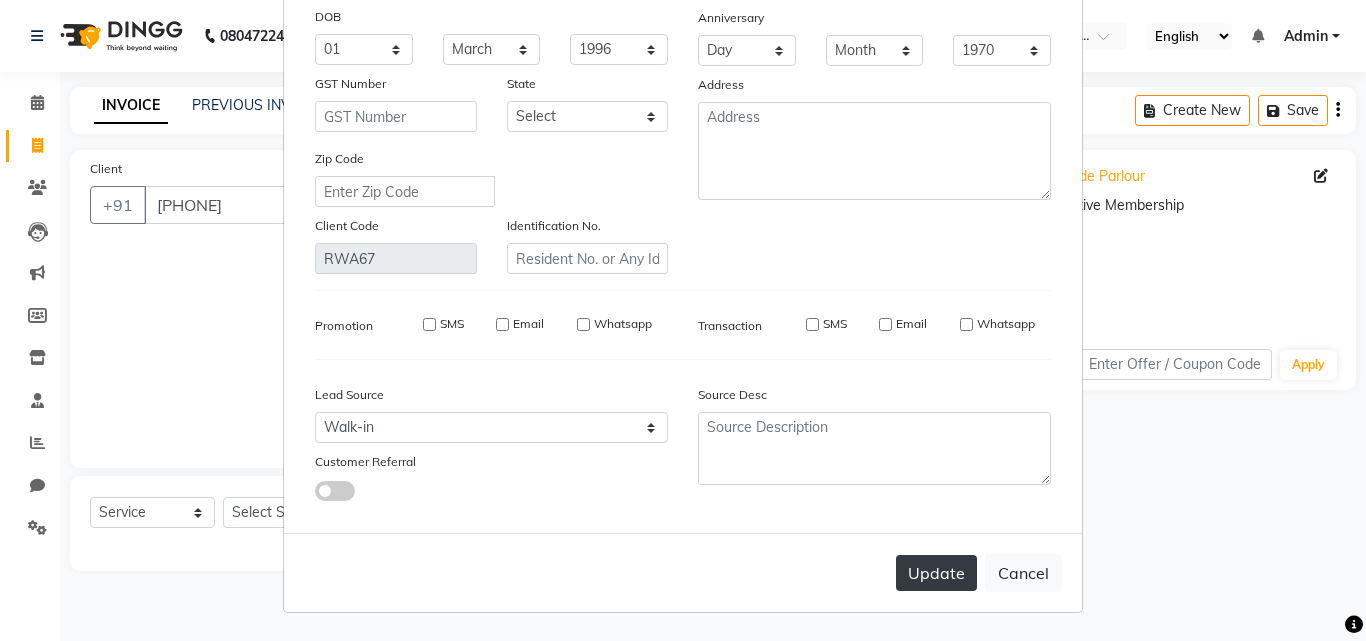 type 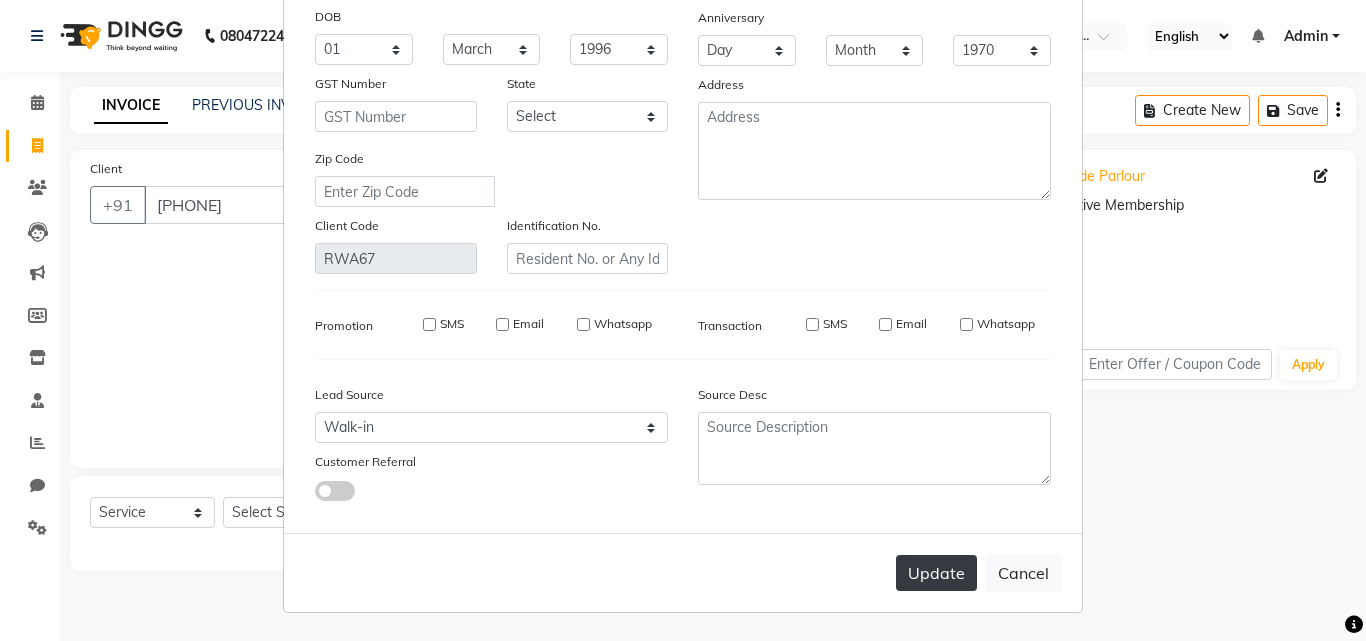 type 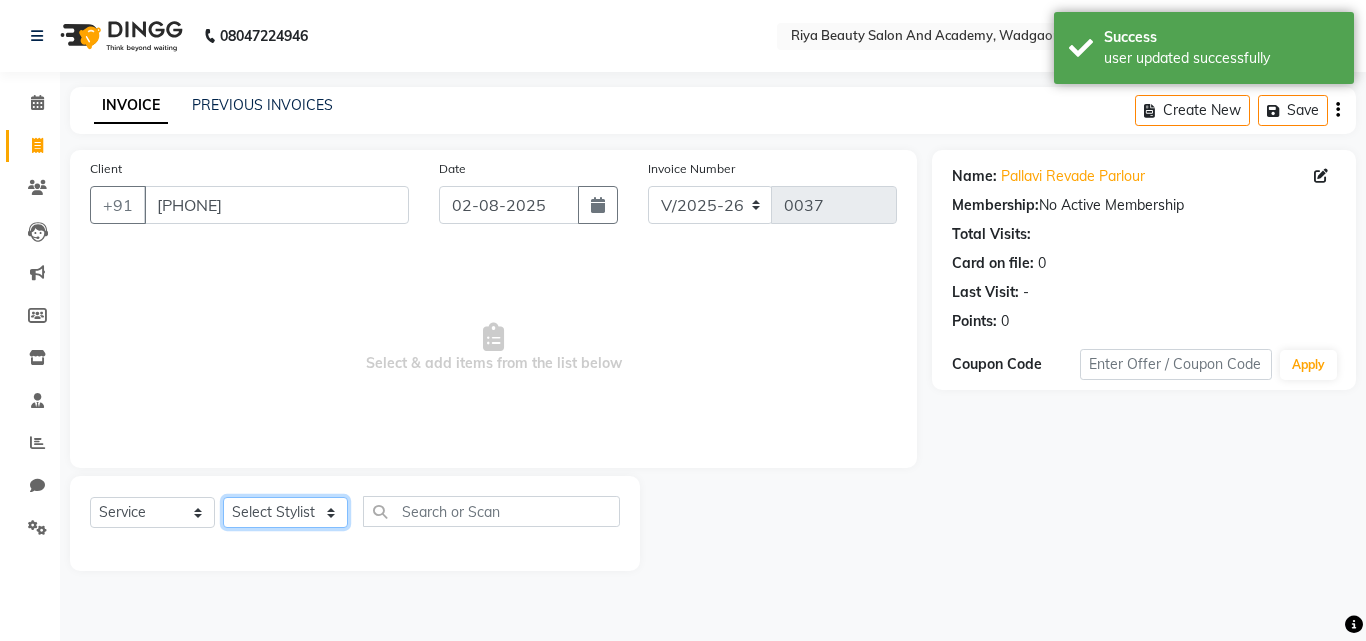 click on "Select Stylist Bhavana Riya Rupali Supriya" 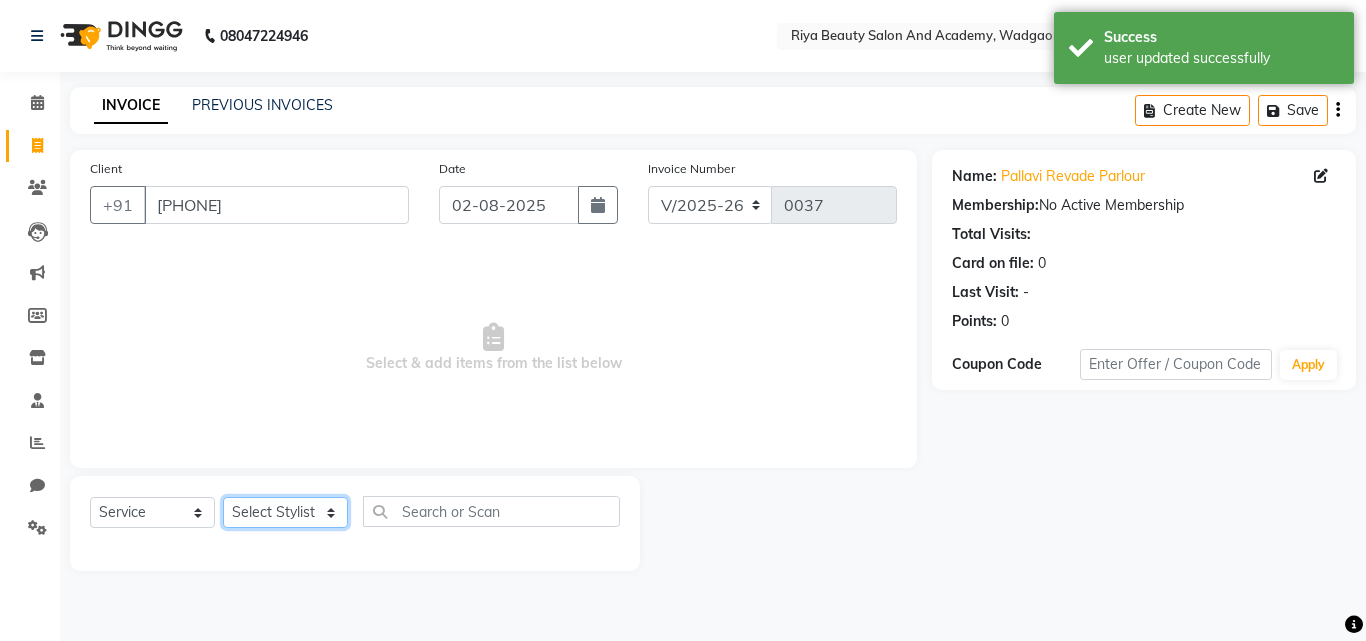 select on "87285" 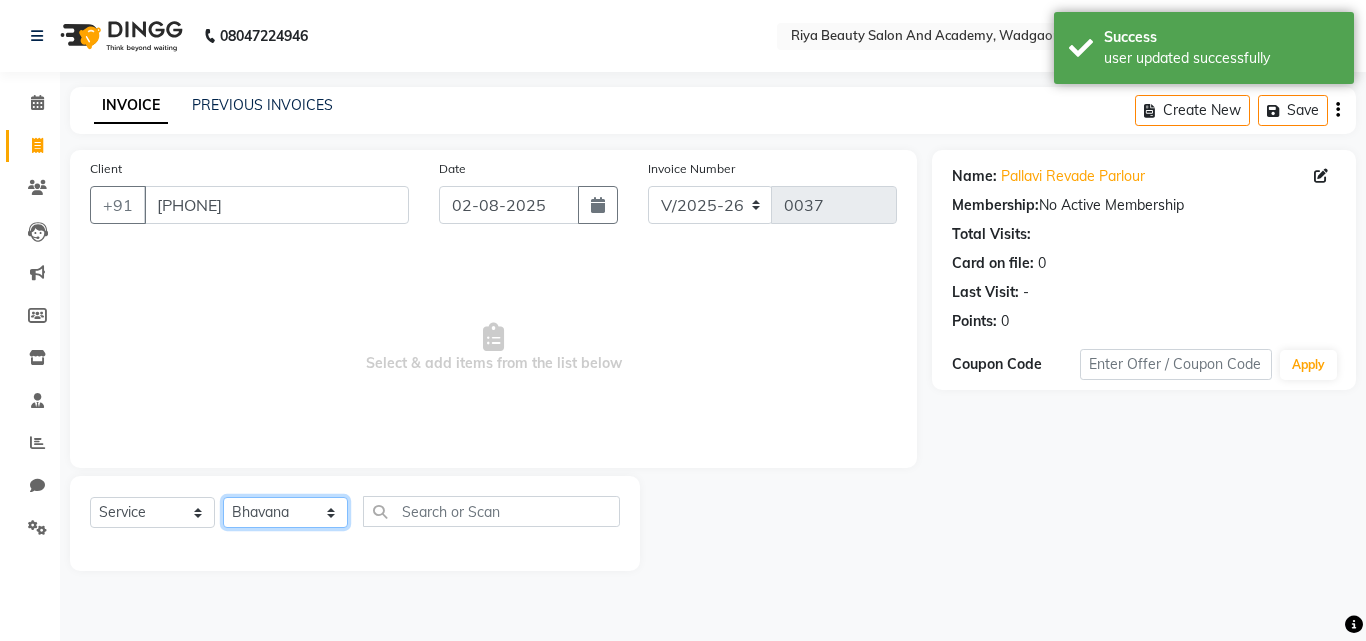 click on "Select Stylist Bhavana Riya Rupali Supriya" 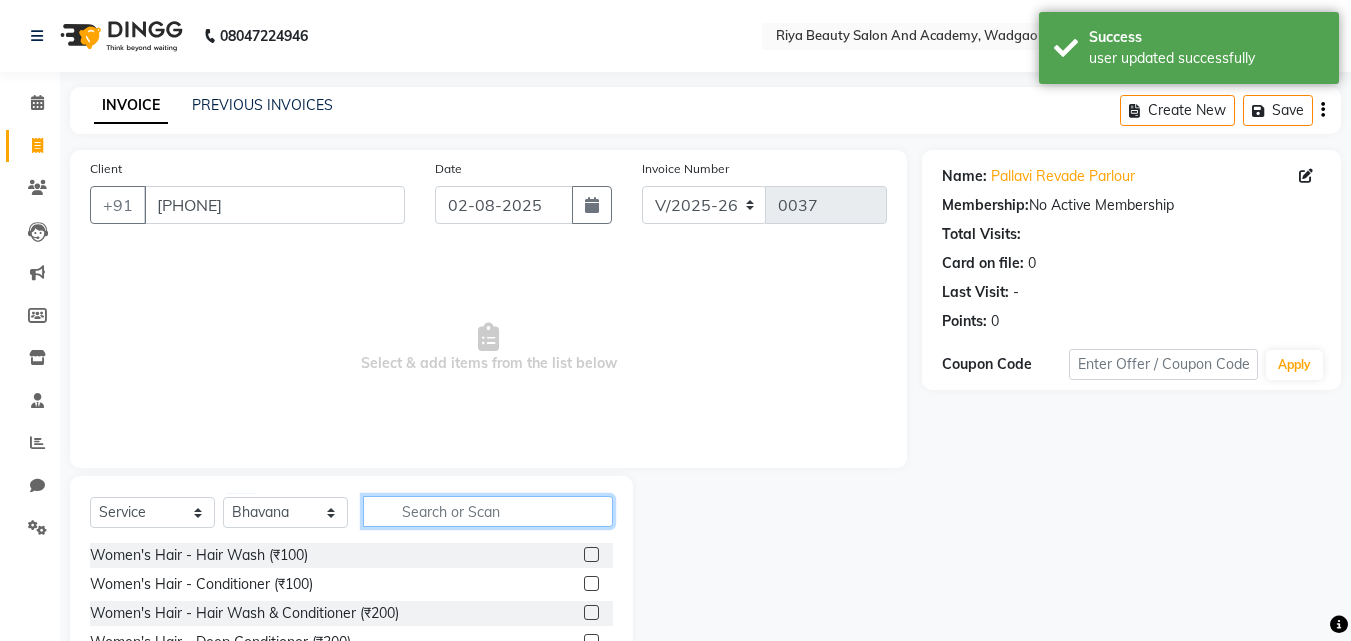 click 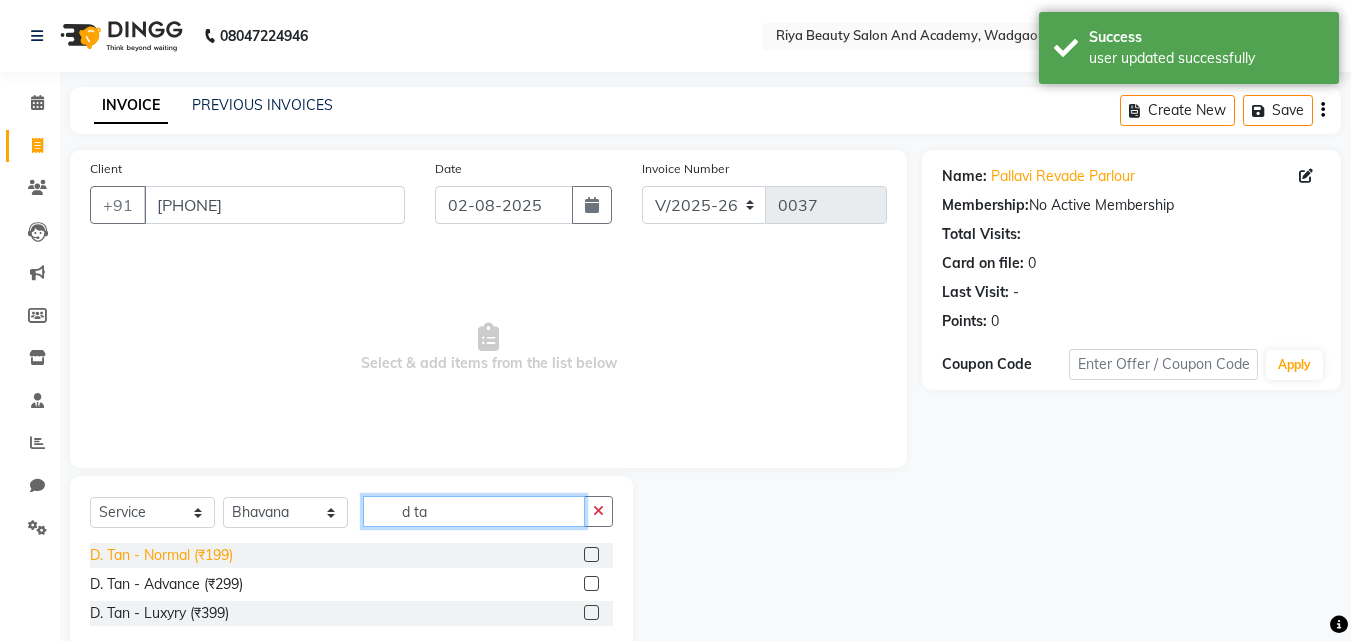 type on "d ta" 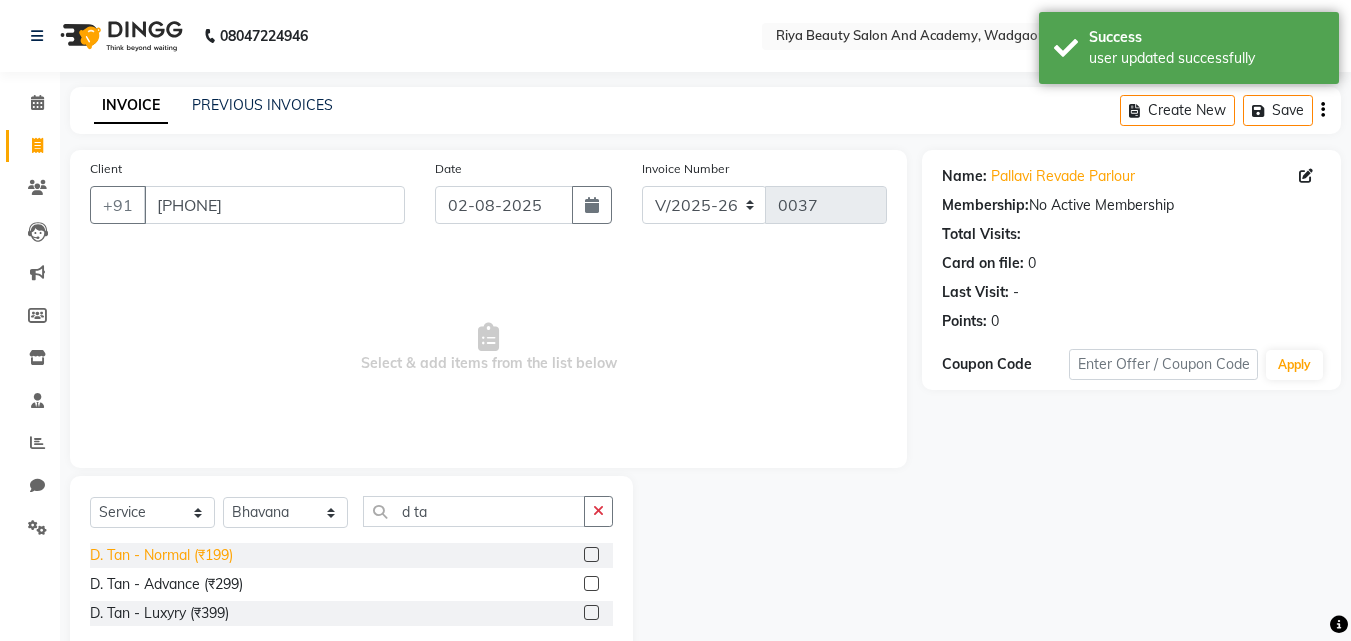 click on "D. Tan - Normal (₹199)" 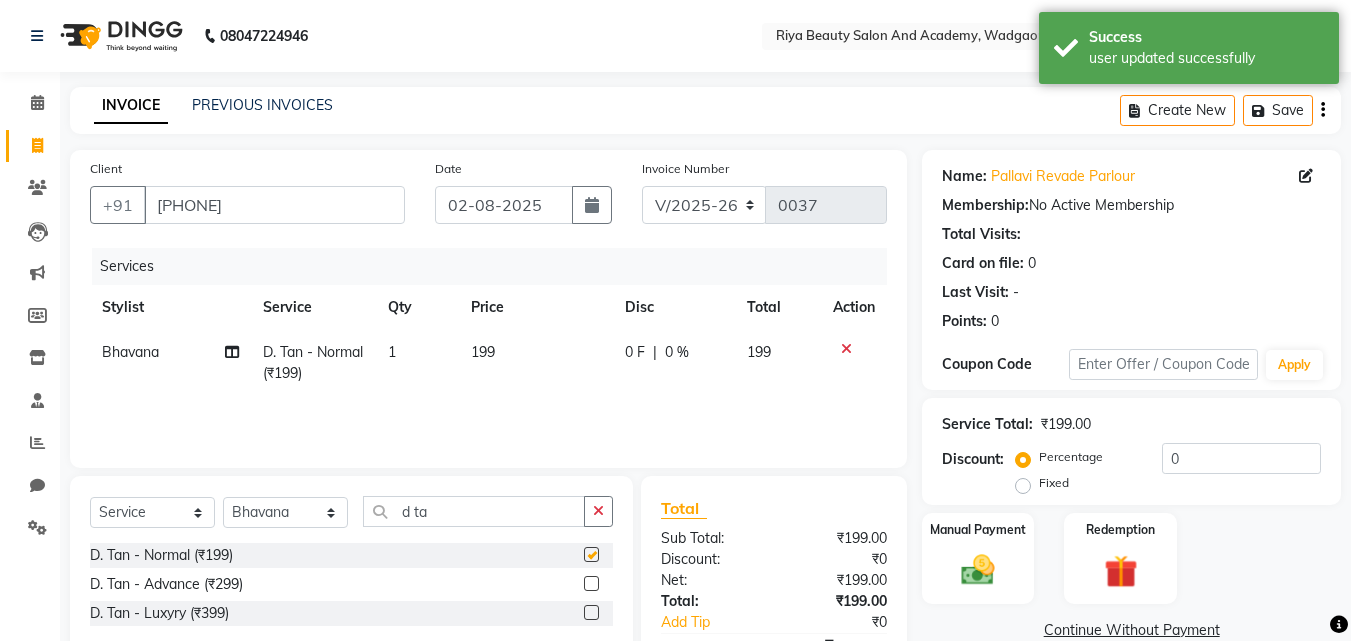 checkbox on "false" 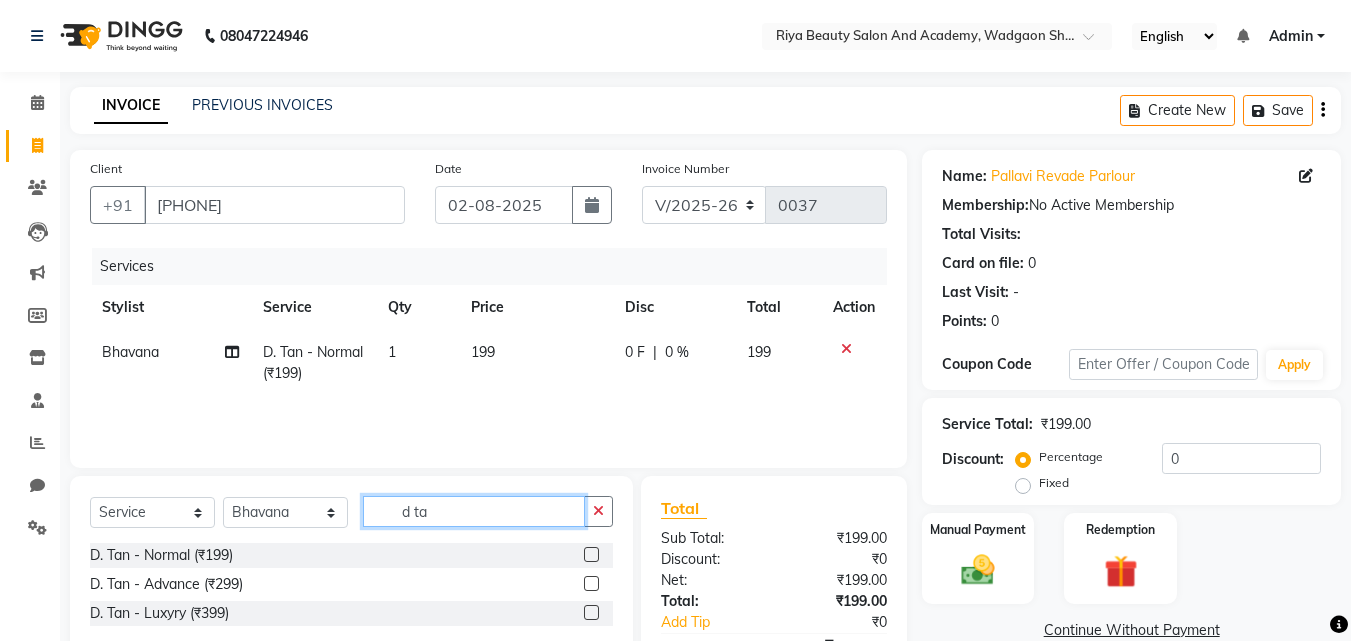 click on "d ta" 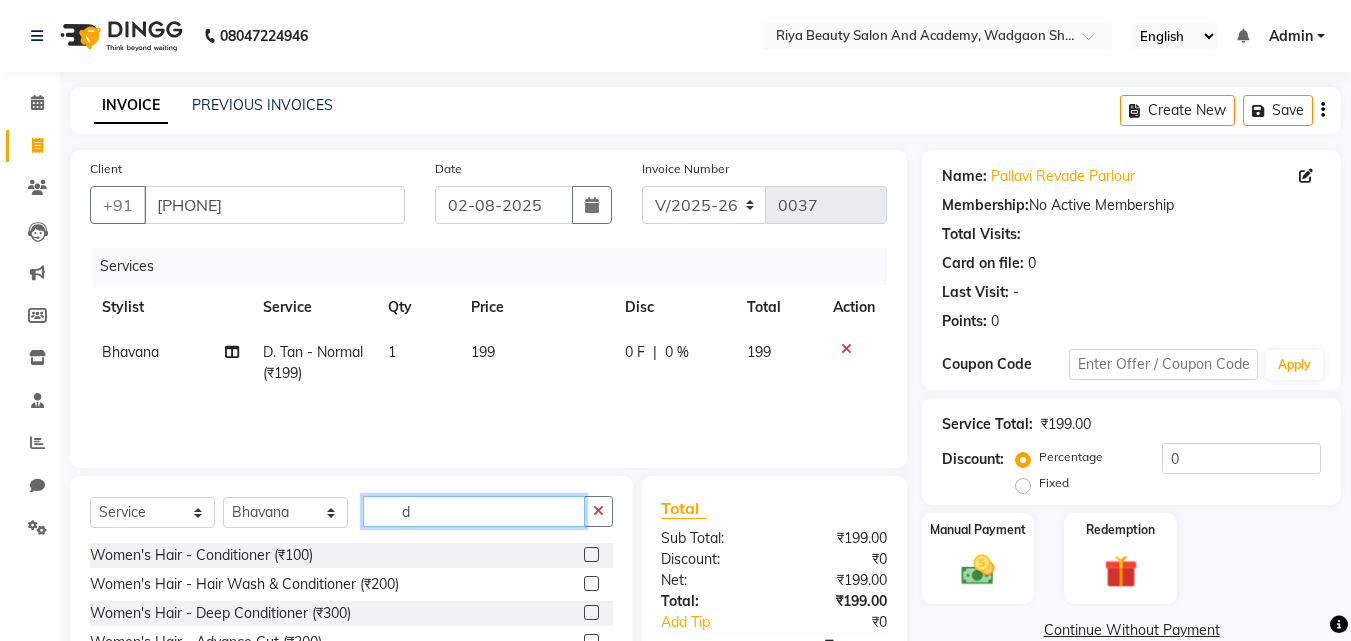 type on "d" 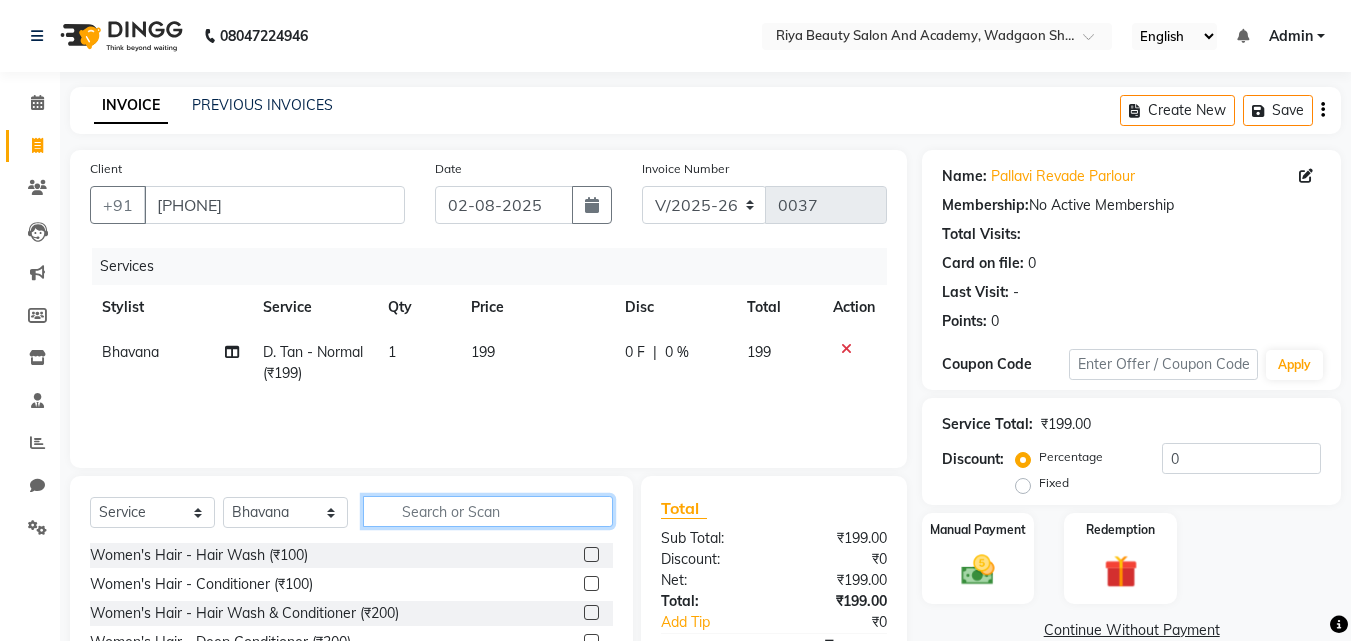 type on "v" 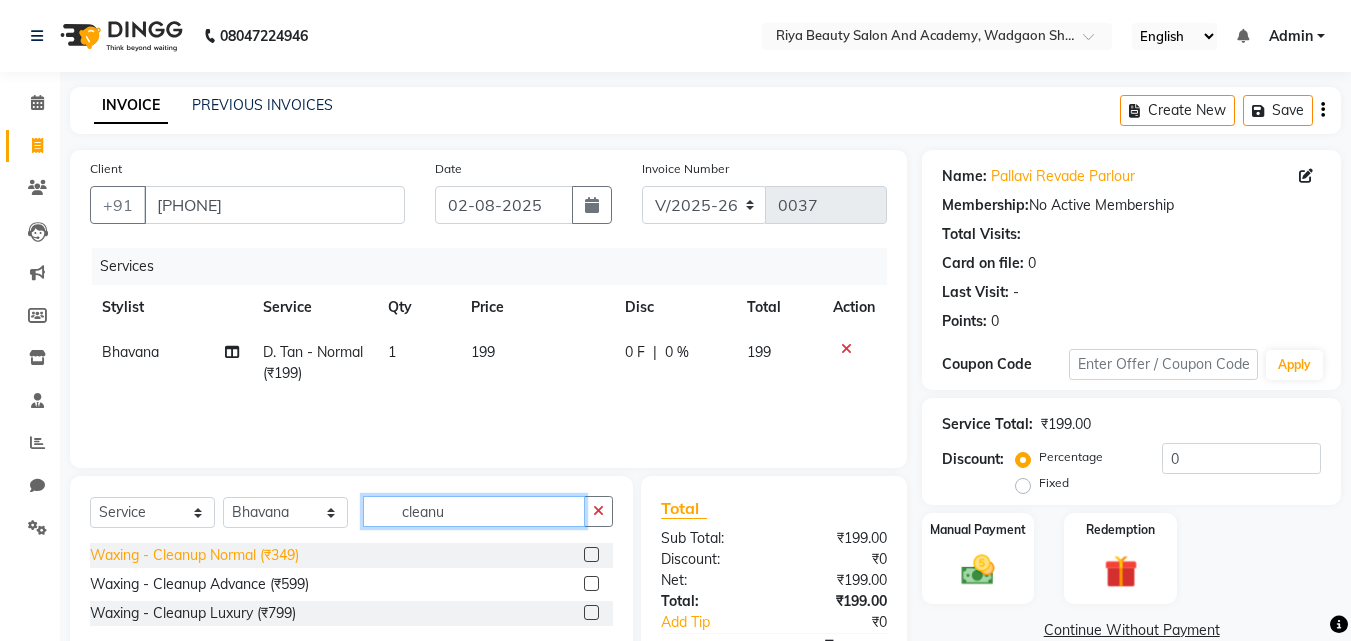type on "cleanu" 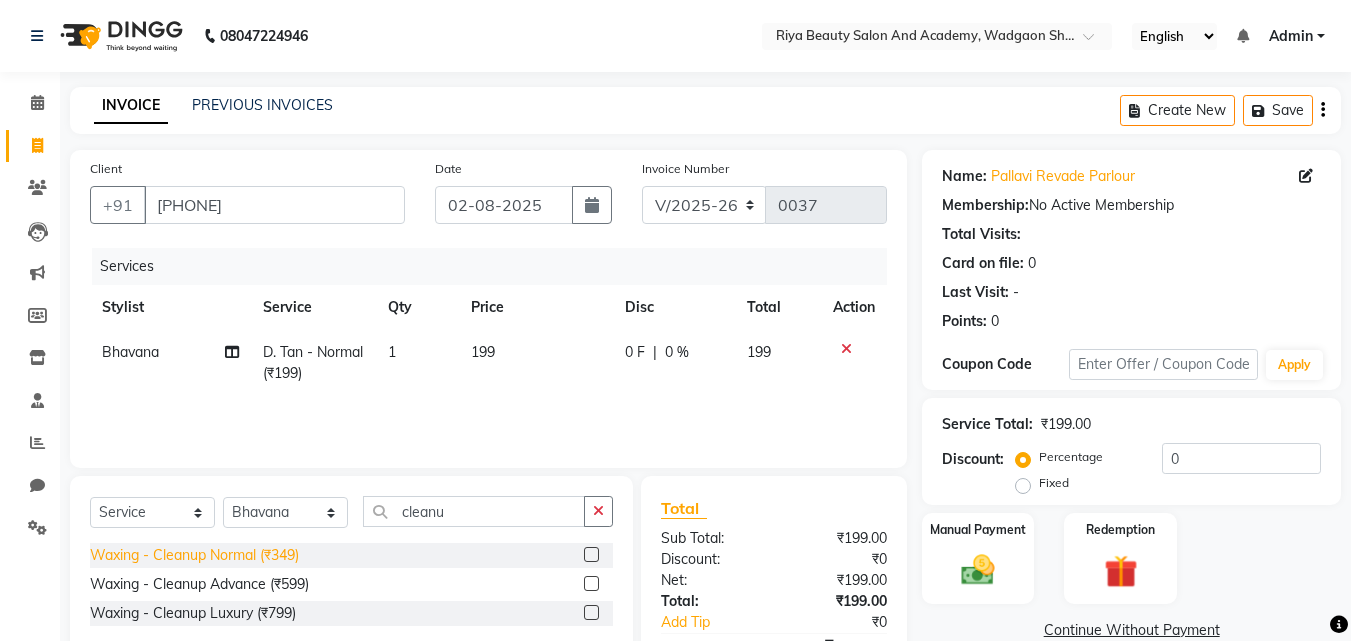 click on "Waxing - Cleanup Normal (₹349)" 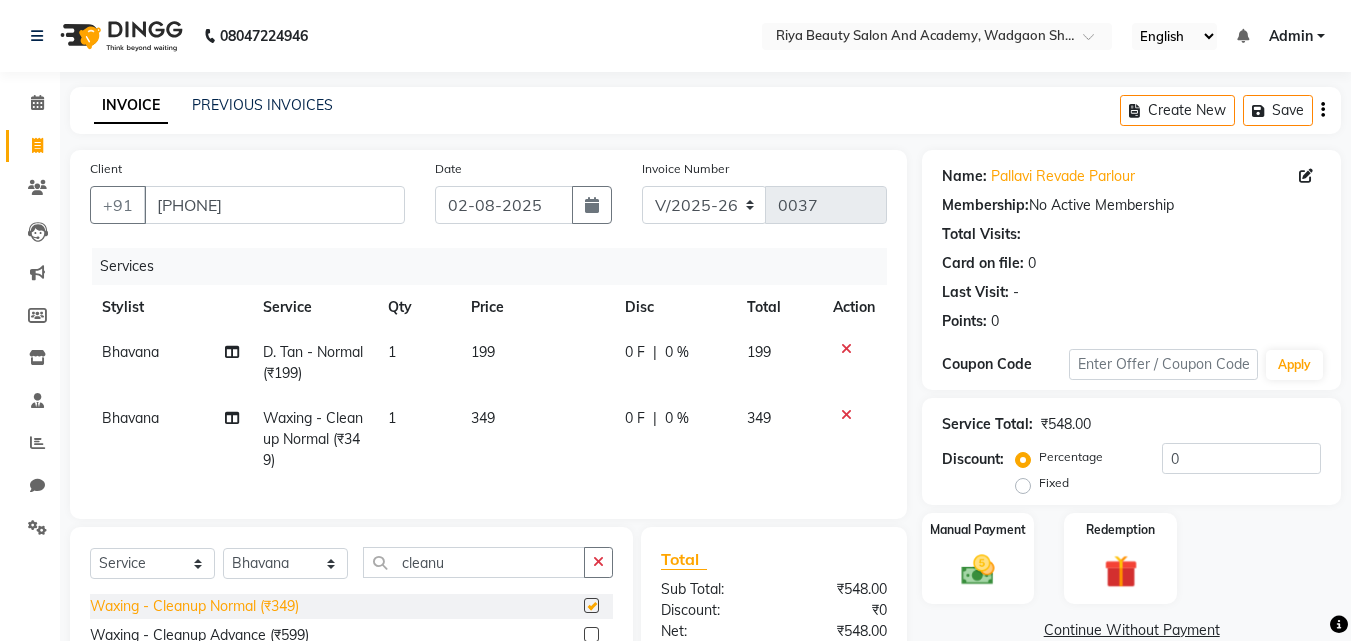 checkbox on "false" 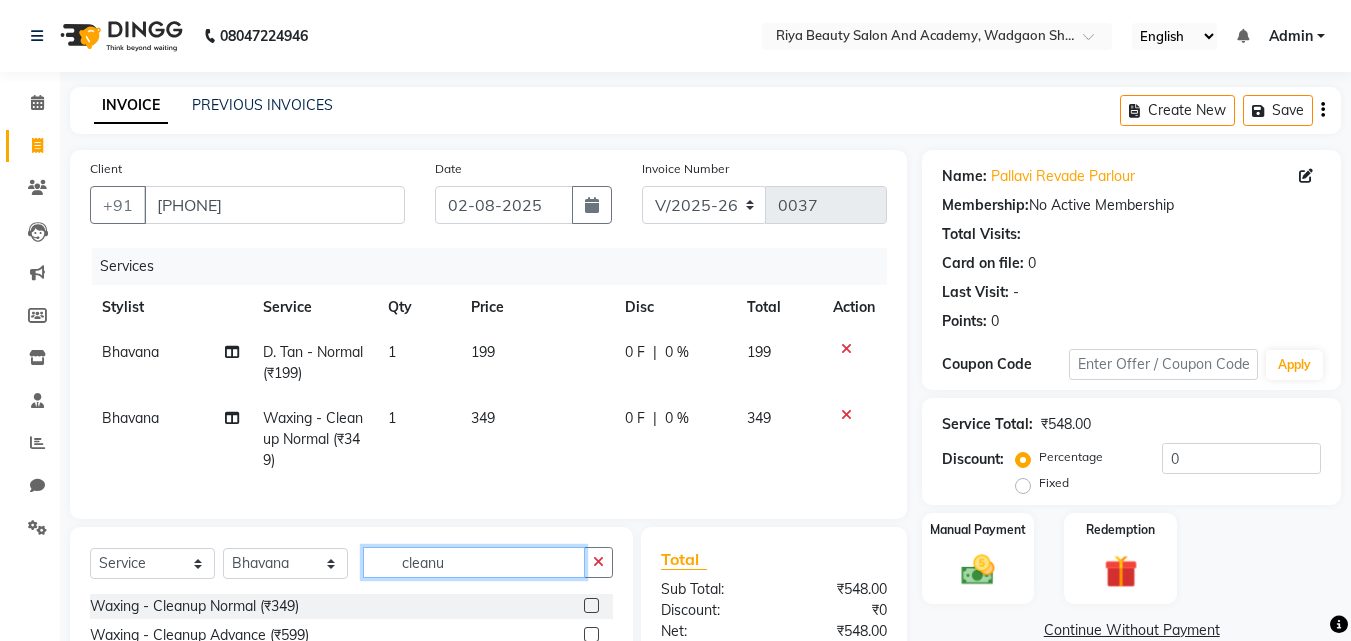 click on "cleanu" 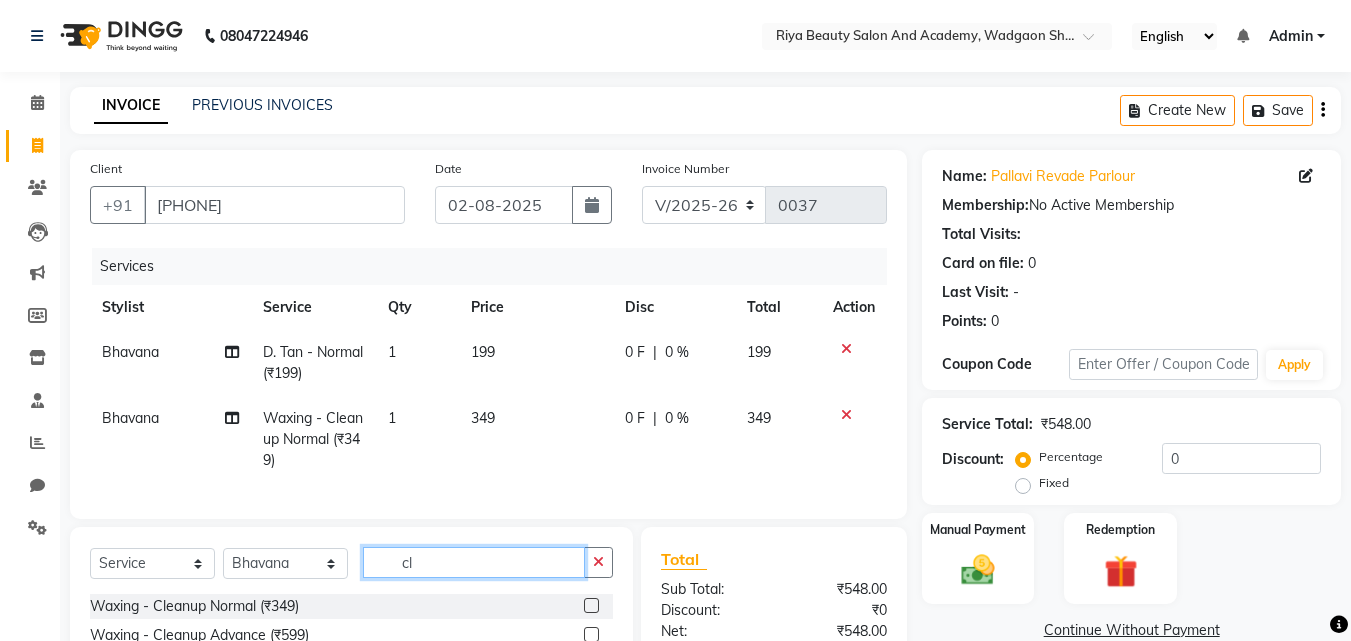 type on "c" 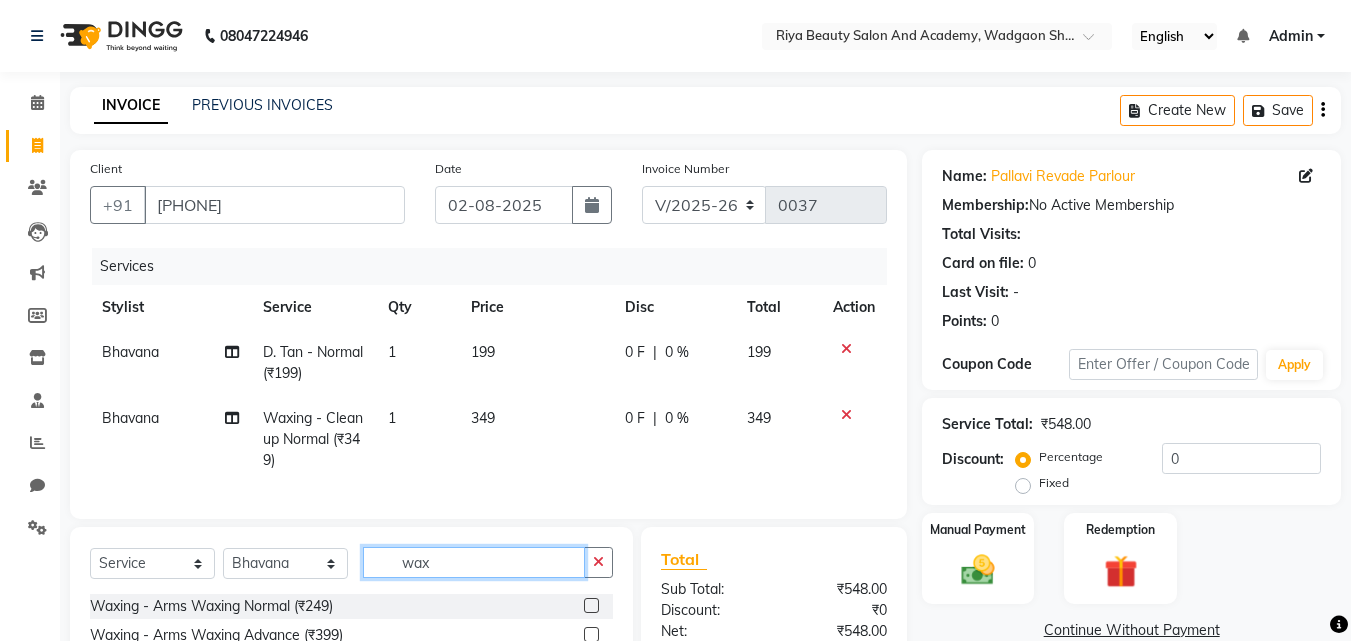 scroll, scrollTop: 226, scrollLeft: 0, axis: vertical 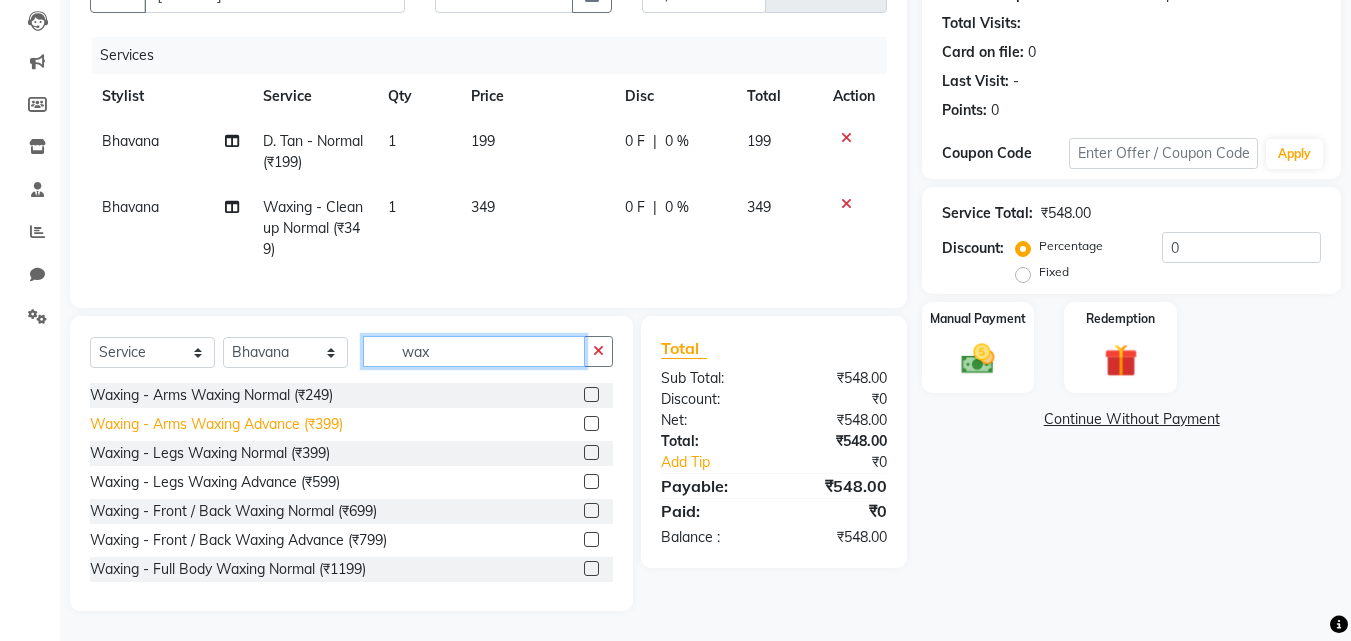 type on "wax" 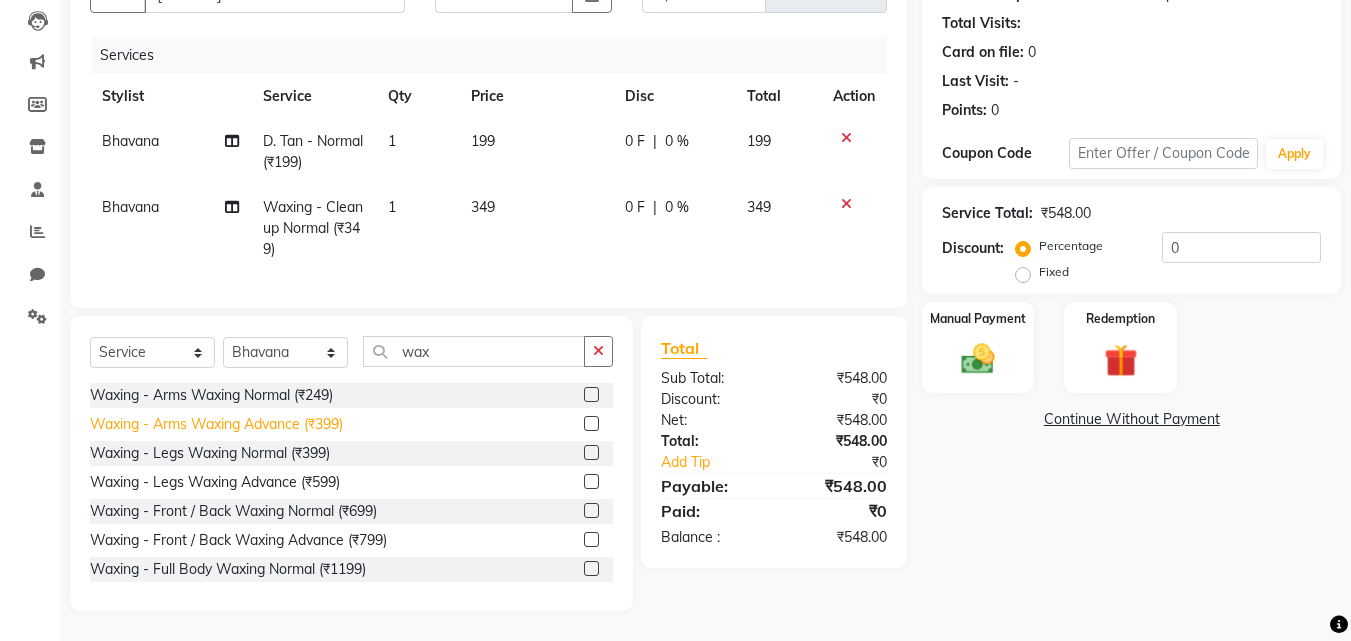 click on "Waxing - Arms Waxing Advance (₹399)" 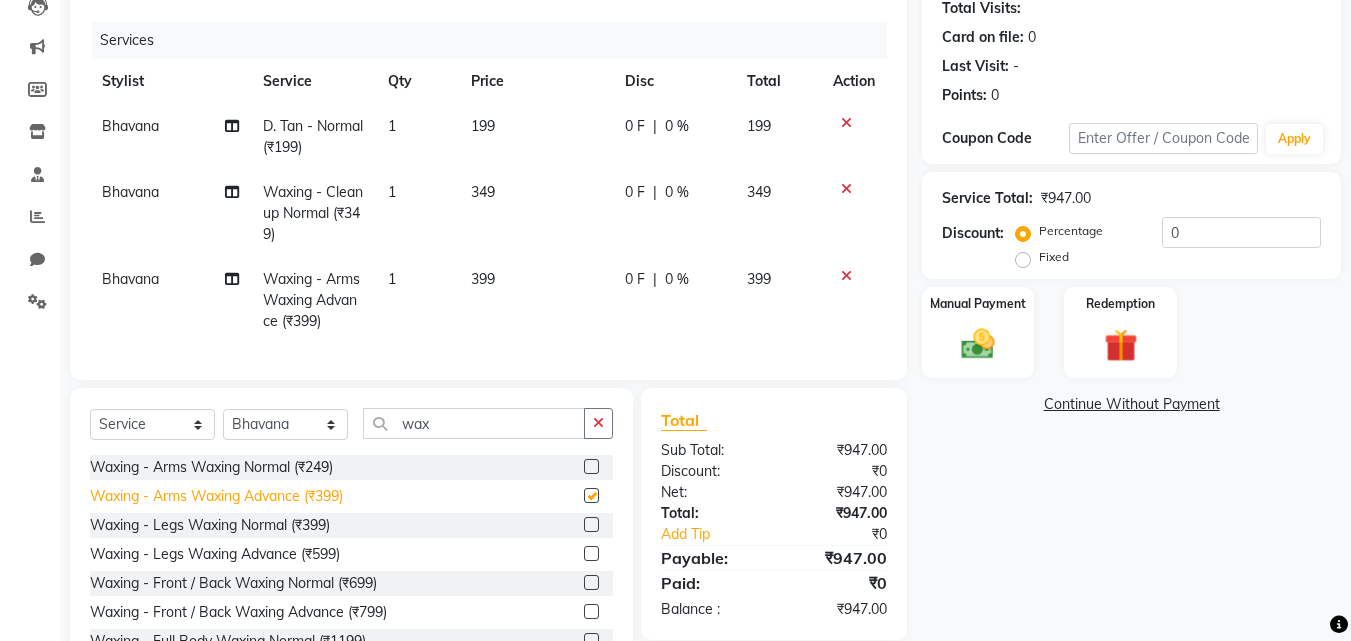 checkbox on "false" 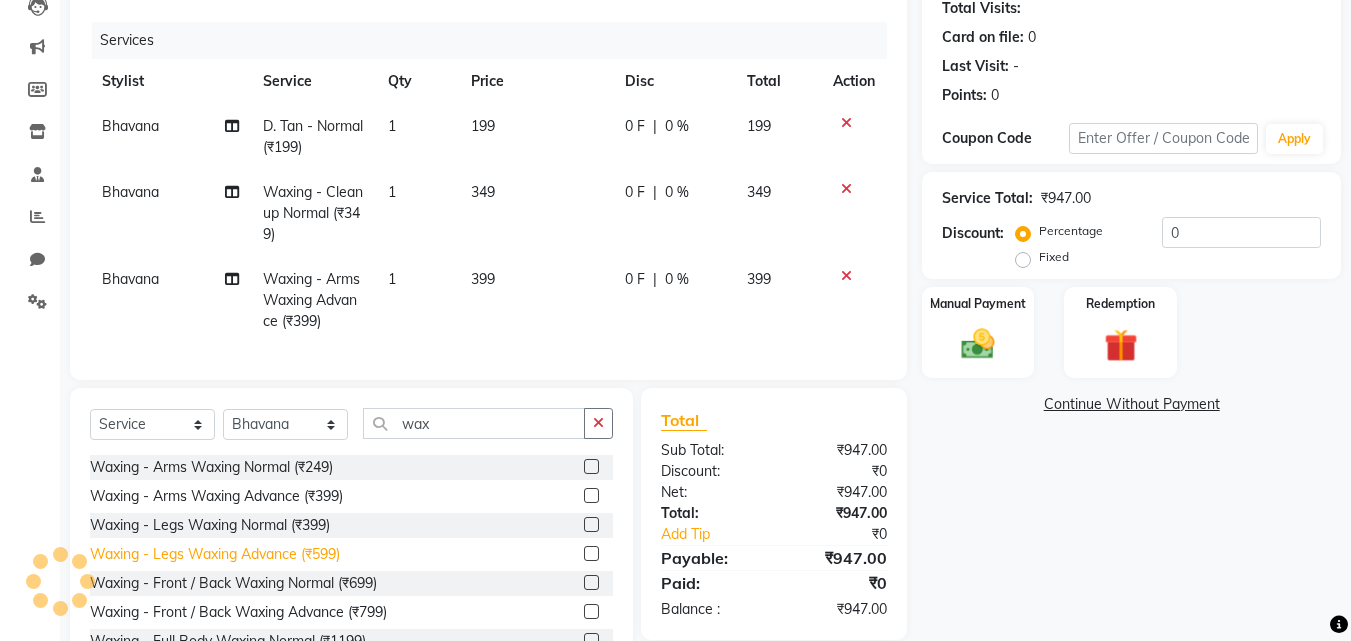 click on "Waxing - Legs Waxing Advance (₹599)" 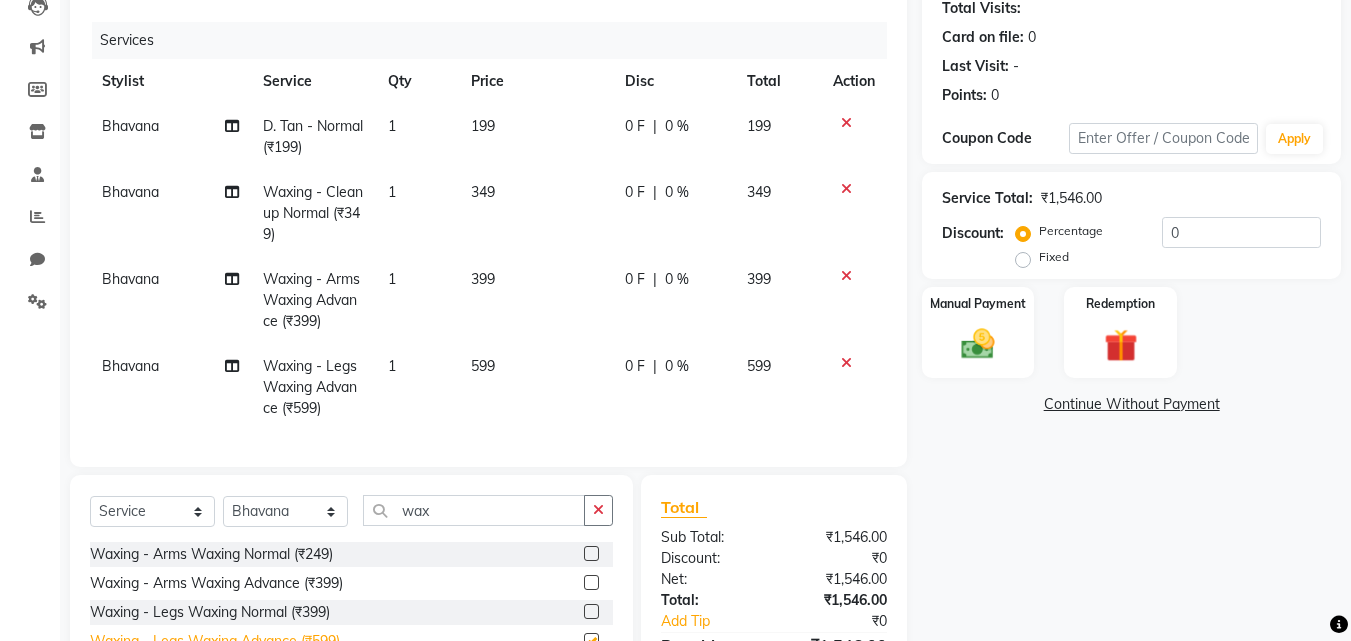 checkbox on "false" 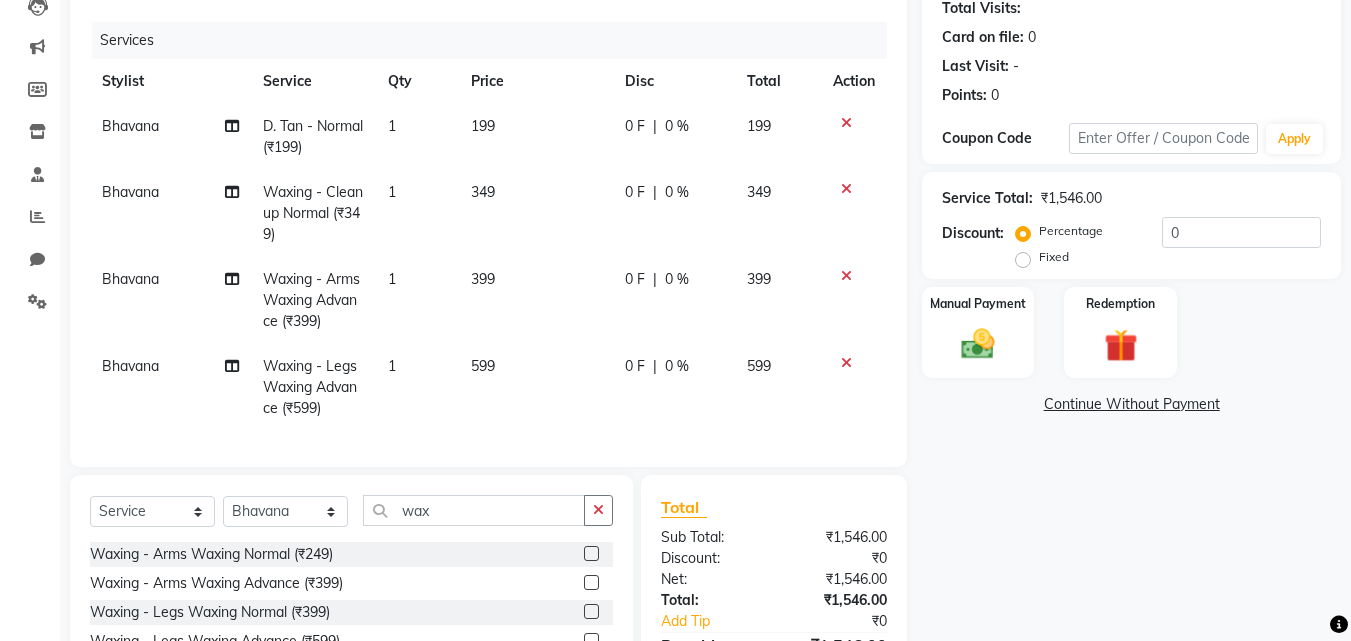 click on "599" 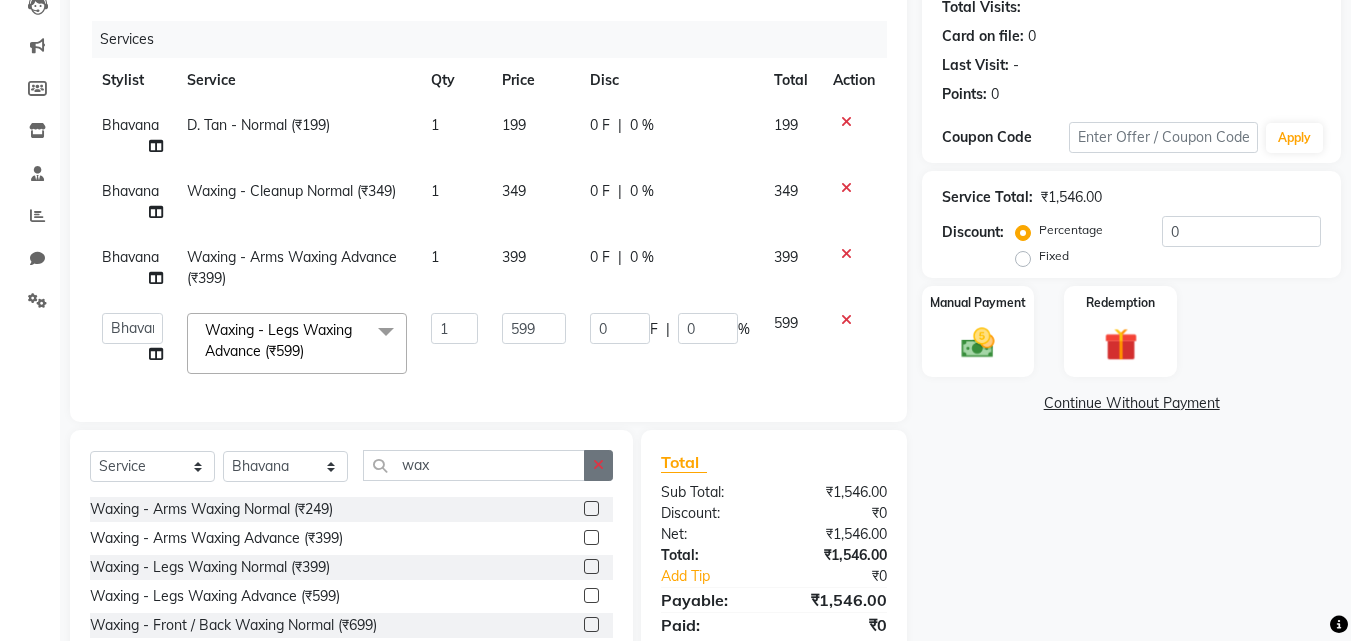 scroll, scrollTop: 223, scrollLeft: 0, axis: vertical 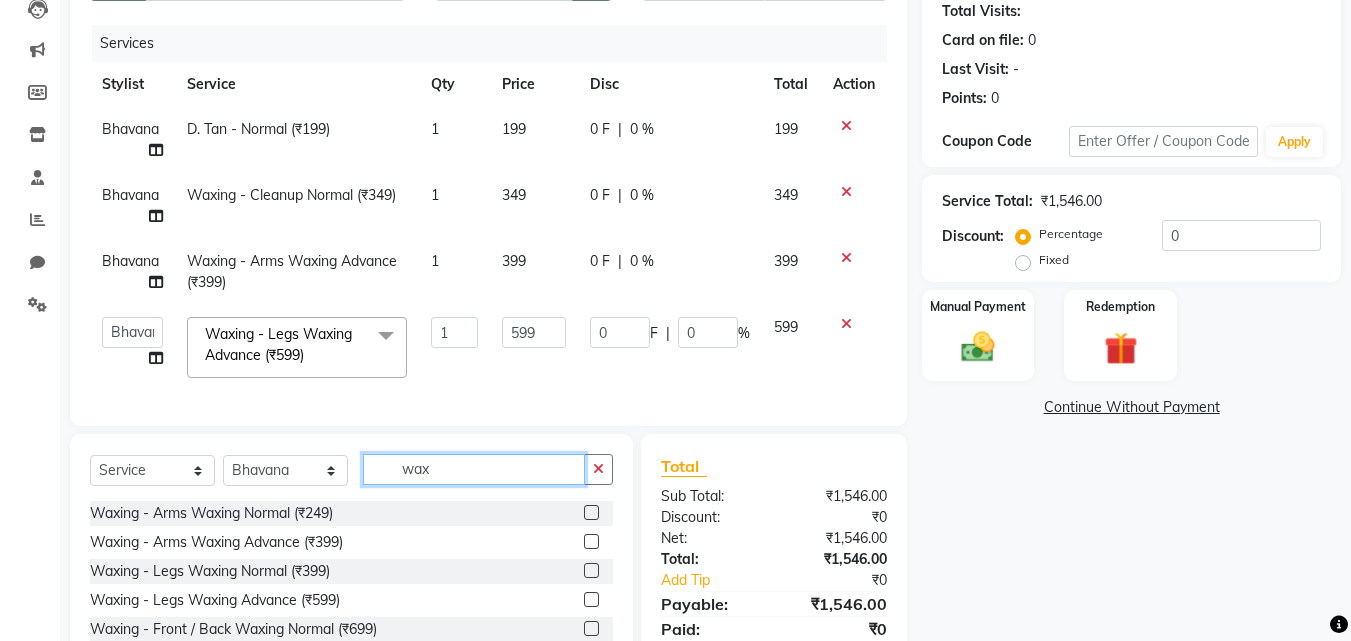 click on "wax" 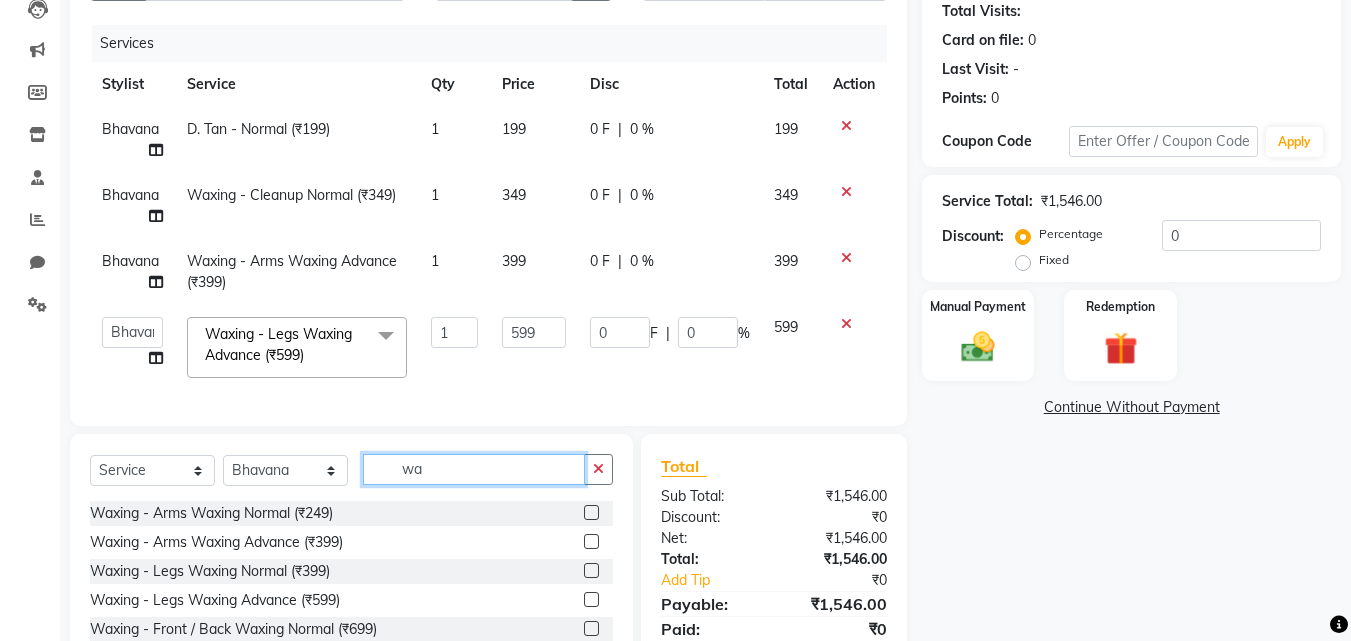 type on "w" 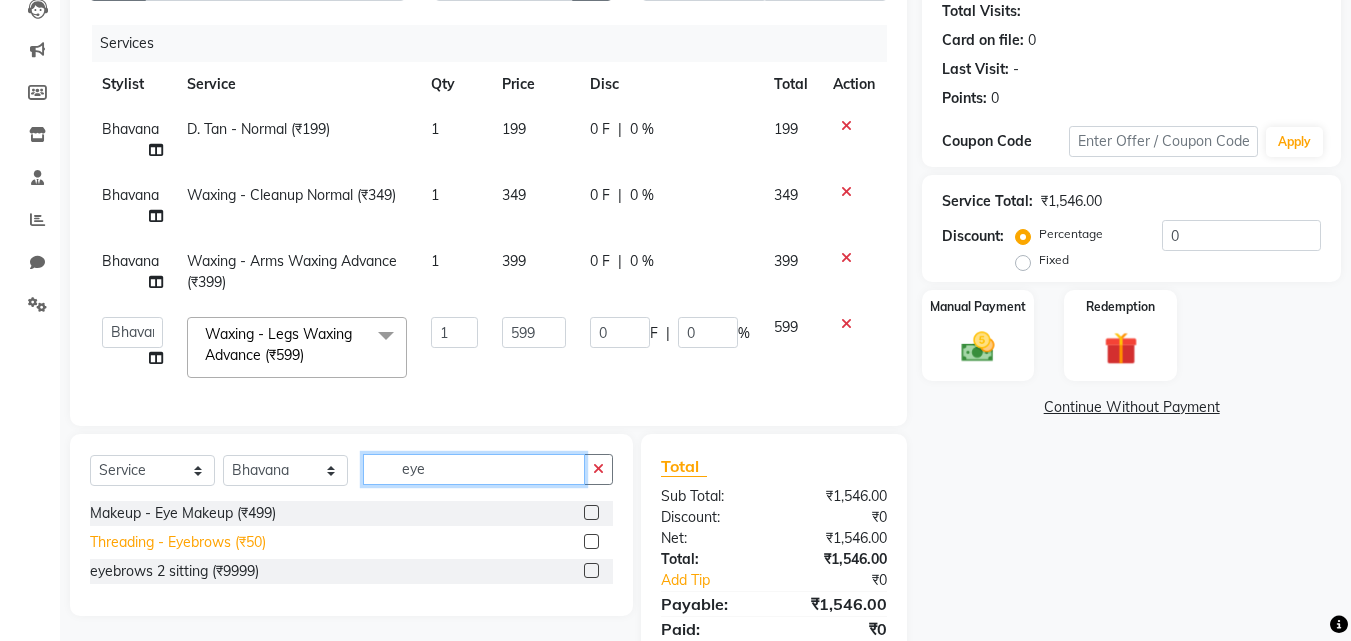 type on "eye" 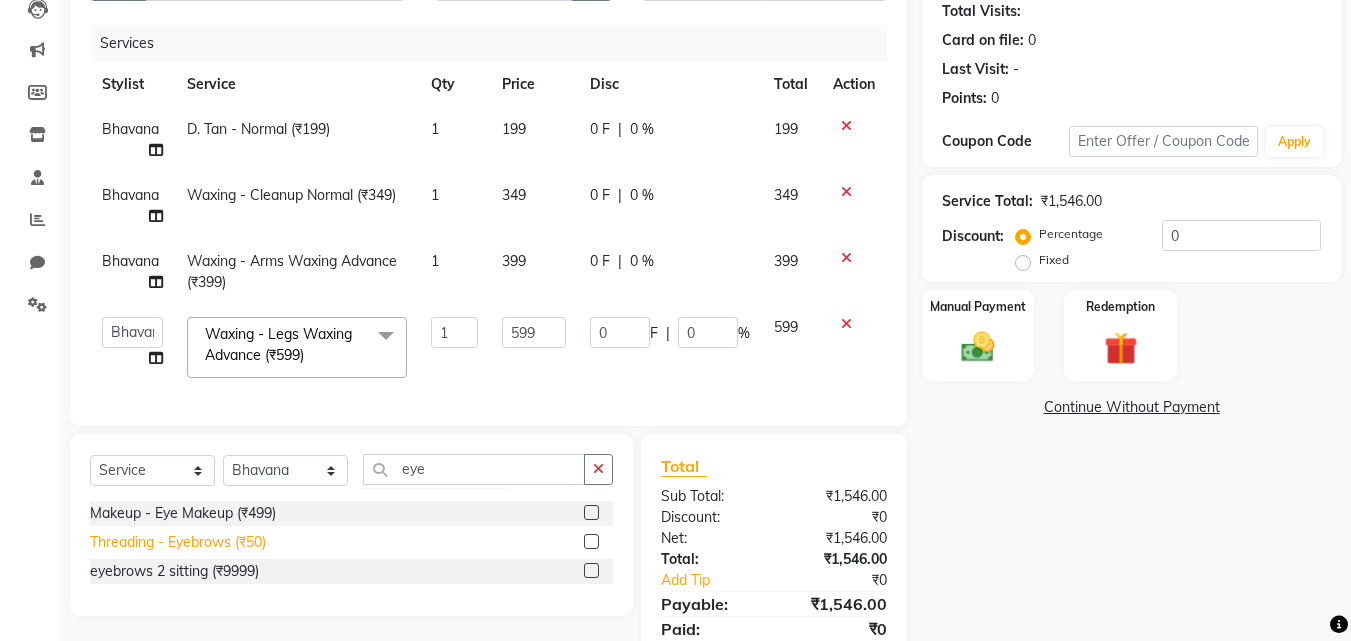 click on "Threading - Eyebrows (₹50)" 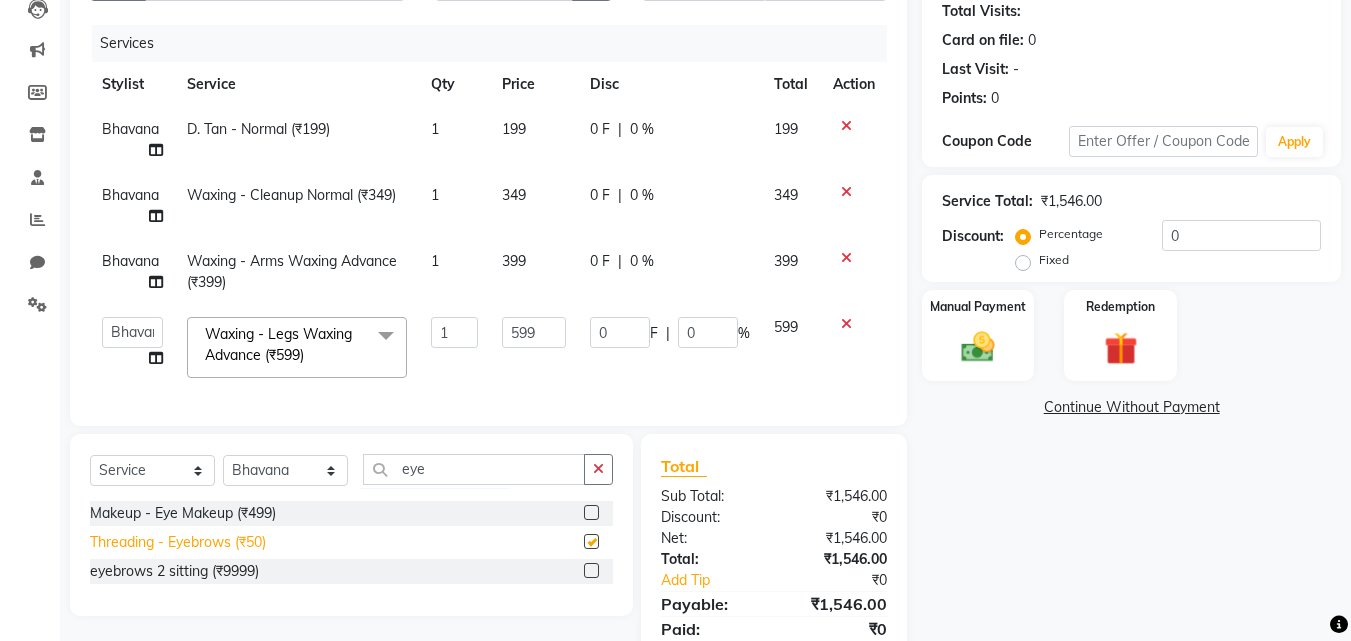 checkbox on "false" 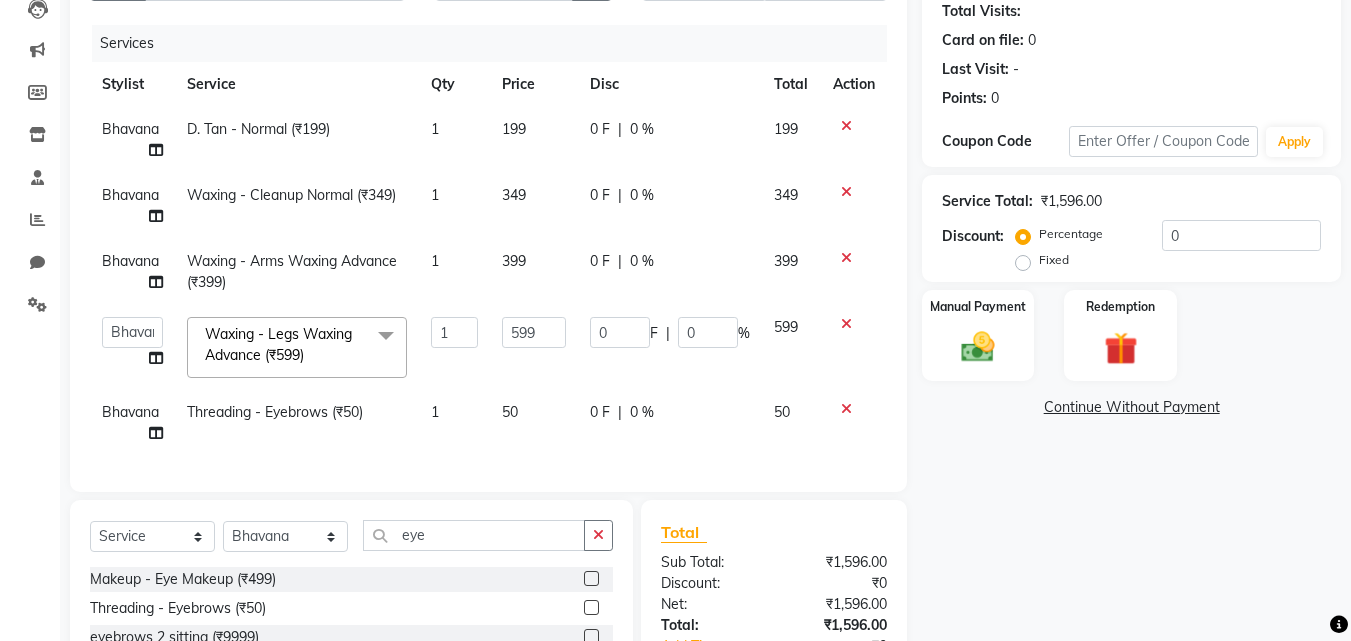 click on "Fixed" 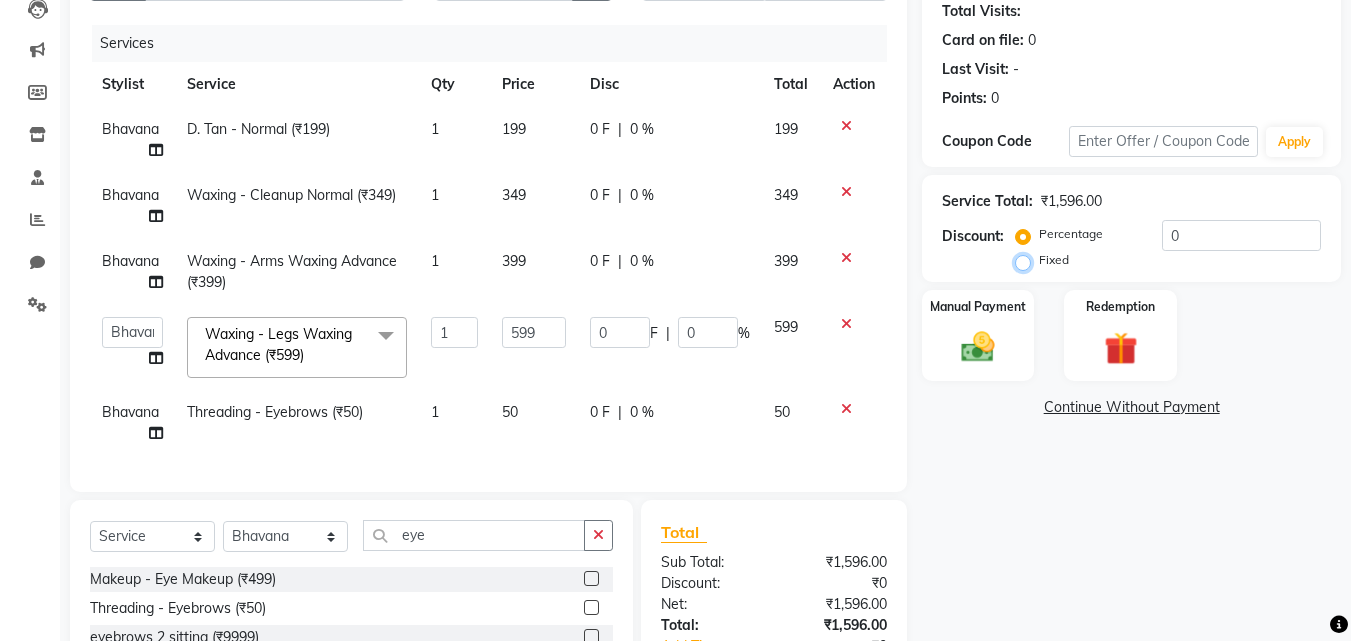 click on "Fixed" at bounding box center [1027, 260] 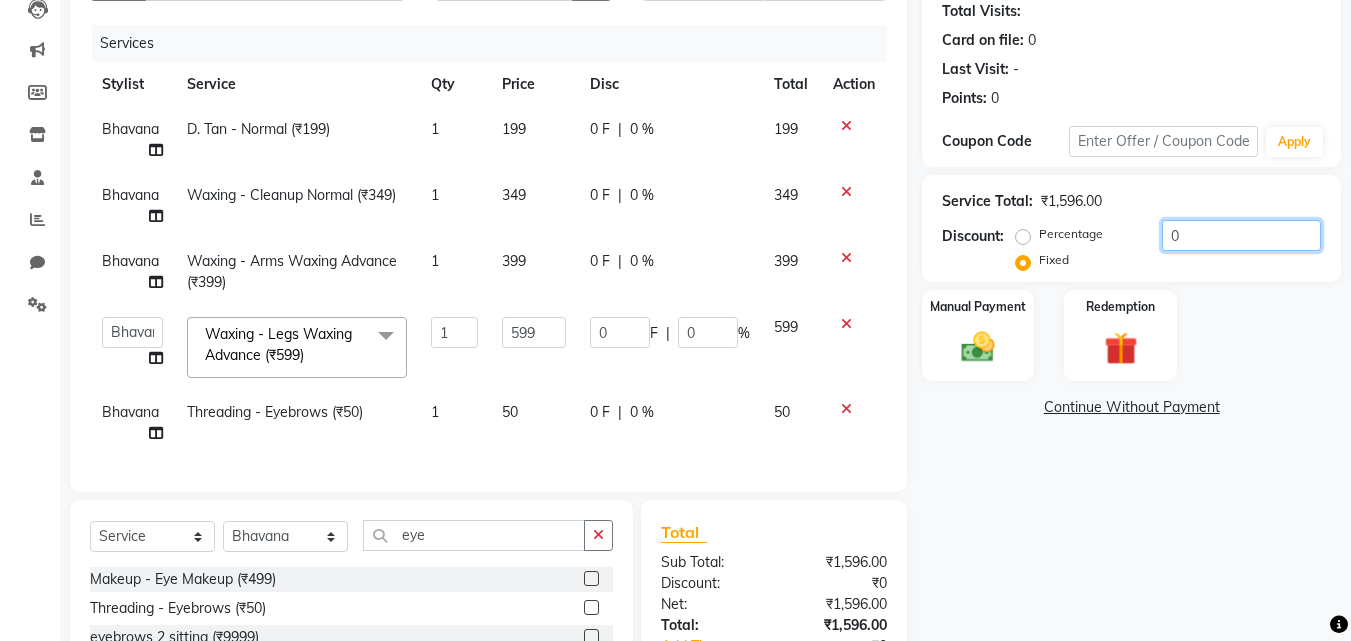 click on "0" 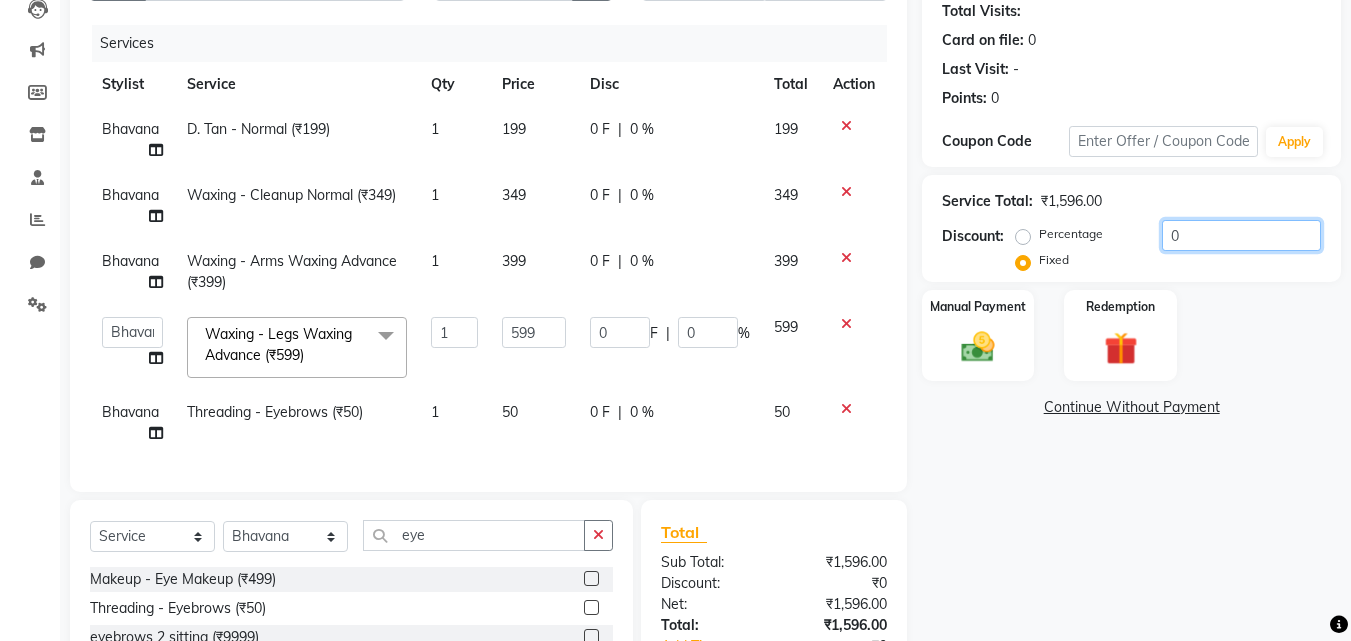 click on "0" 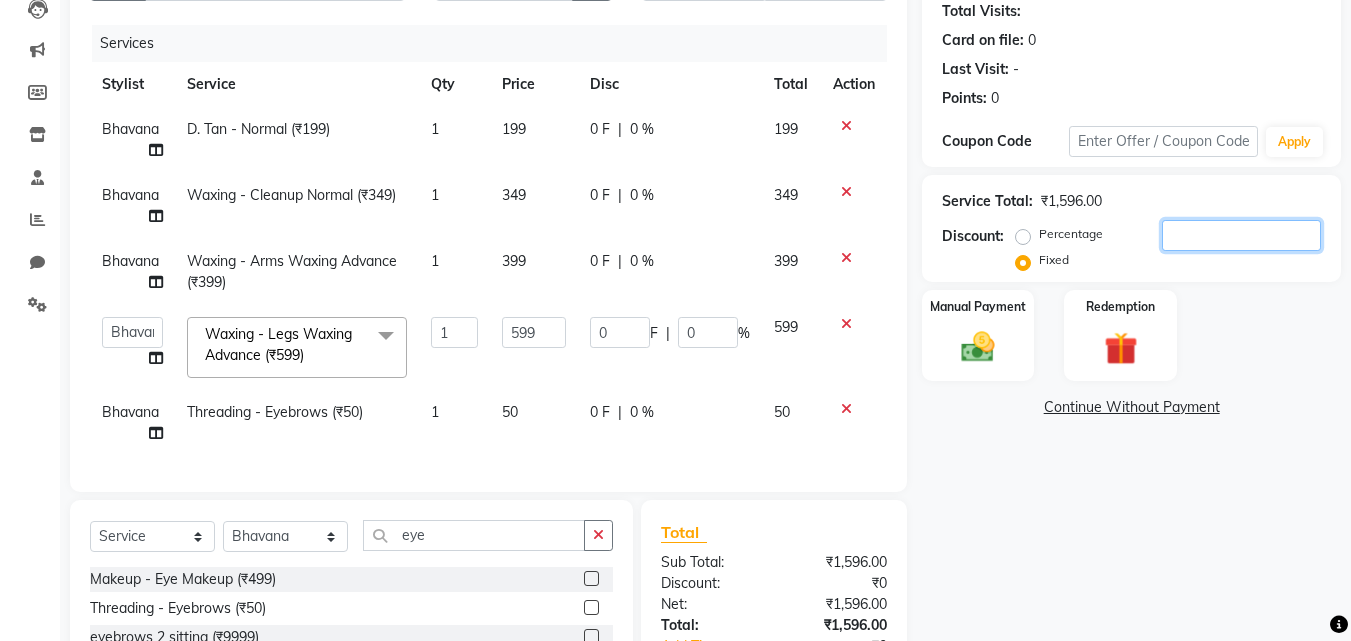 type on "4" 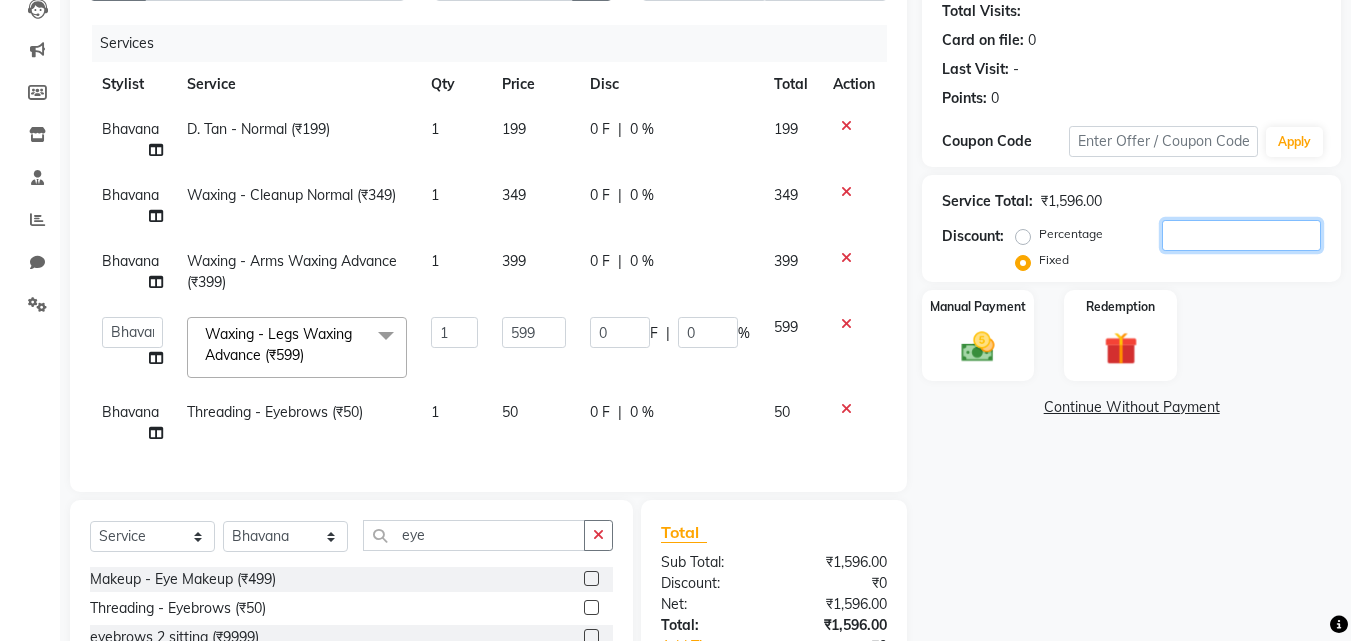 type on "1.5" 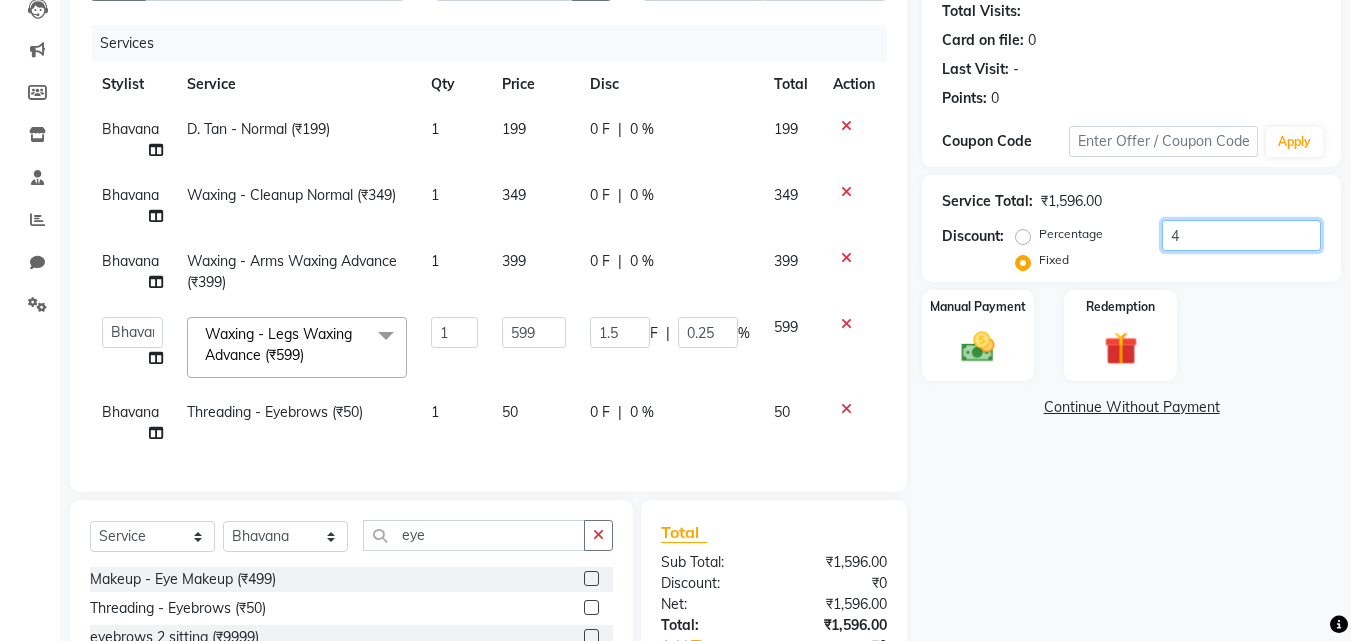 type on "49" 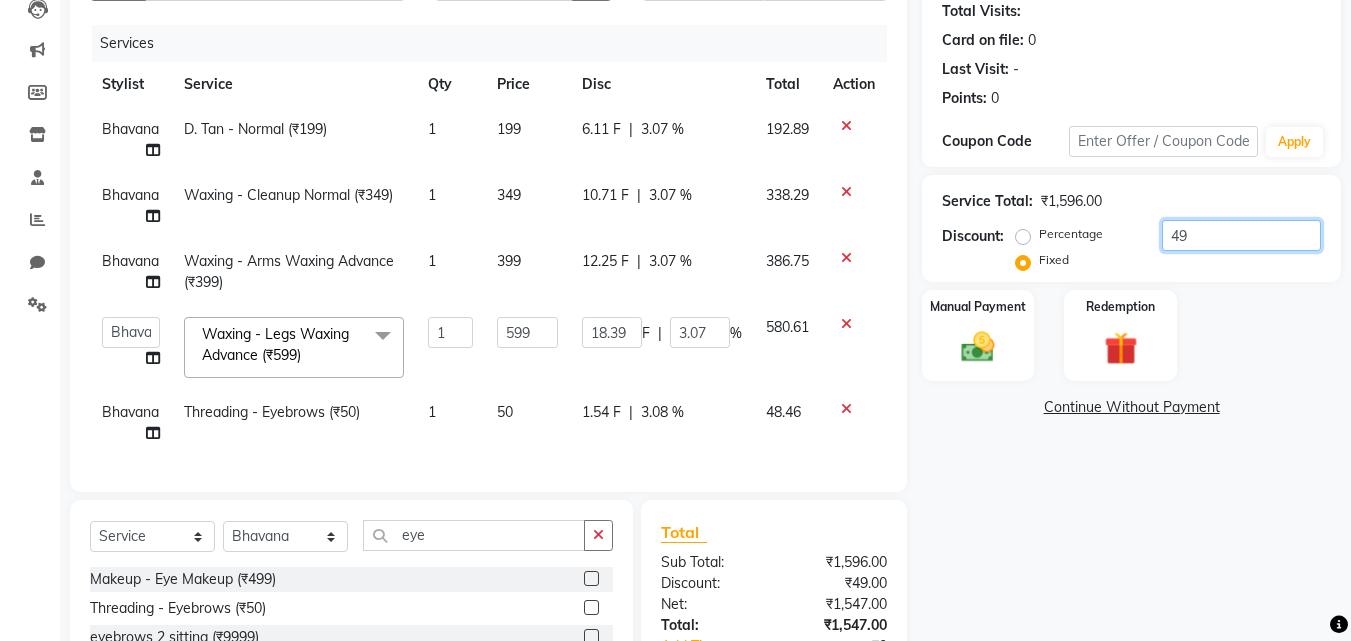 type on "497" 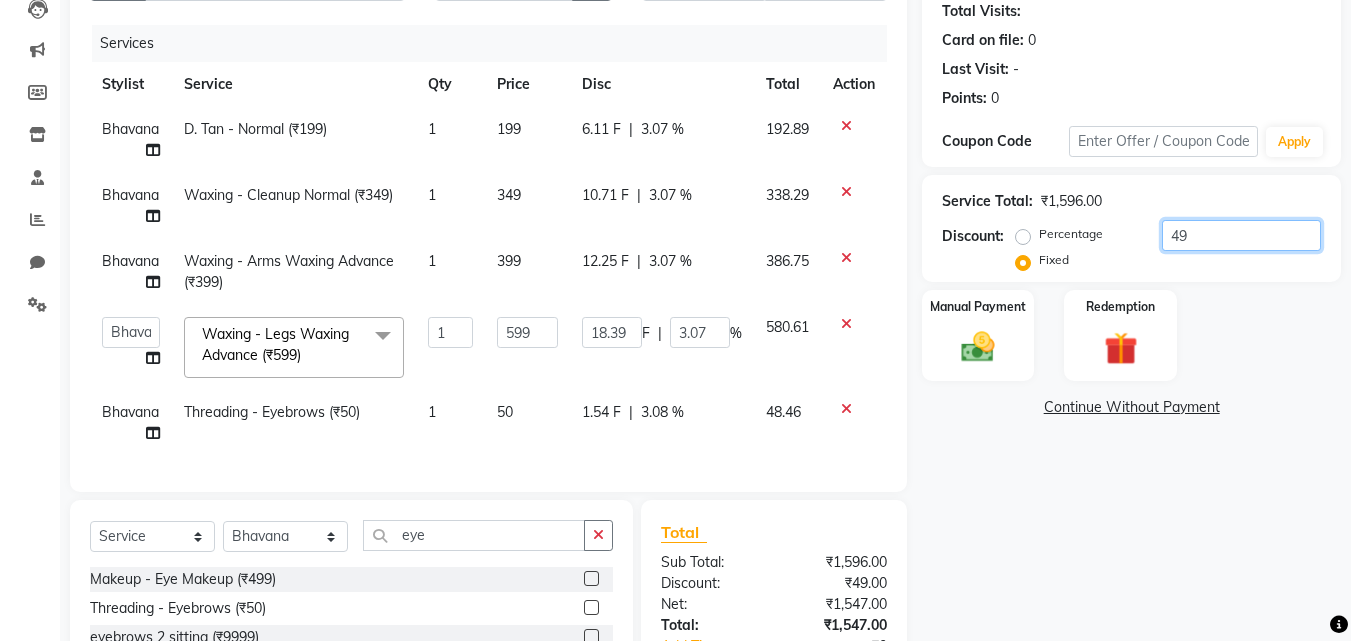 type on "186.53" 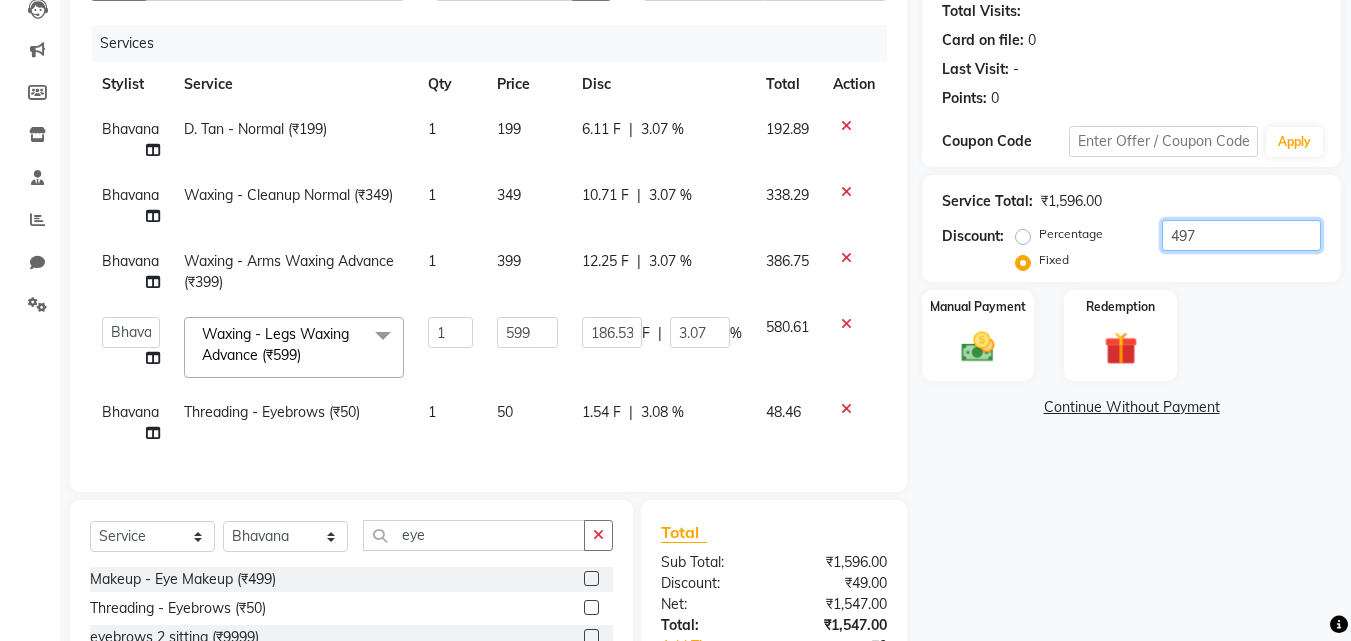 type on "31.14" 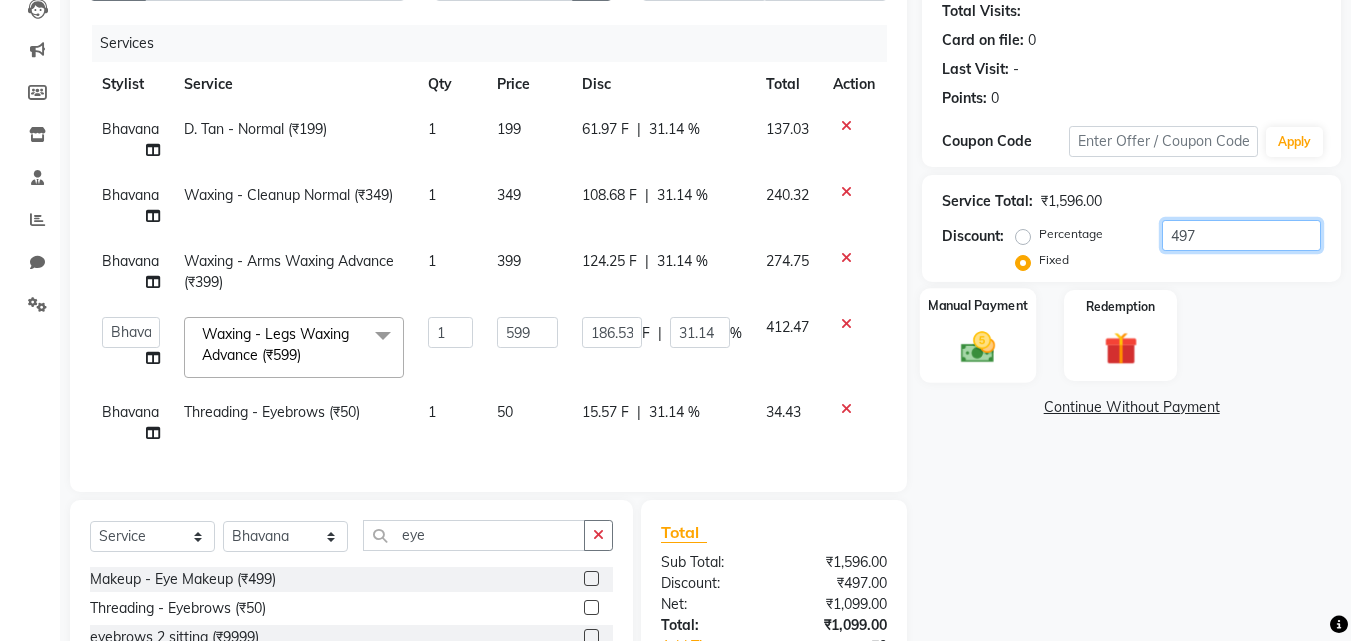 type on "497" 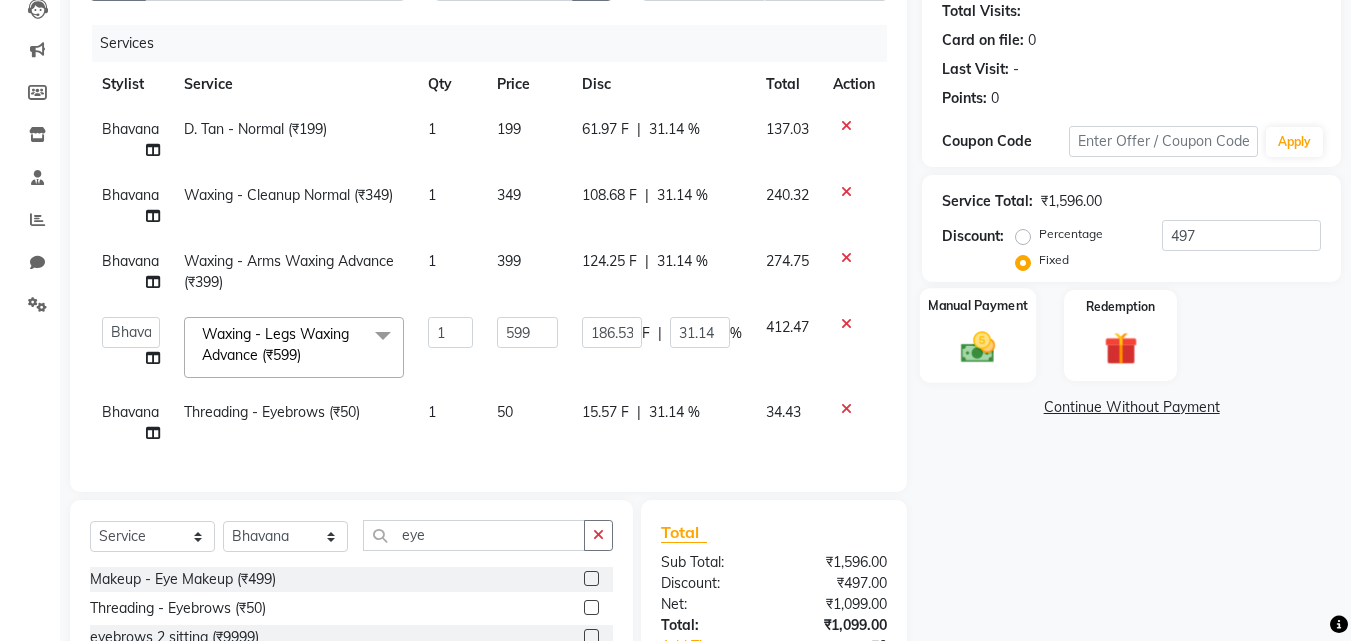 click 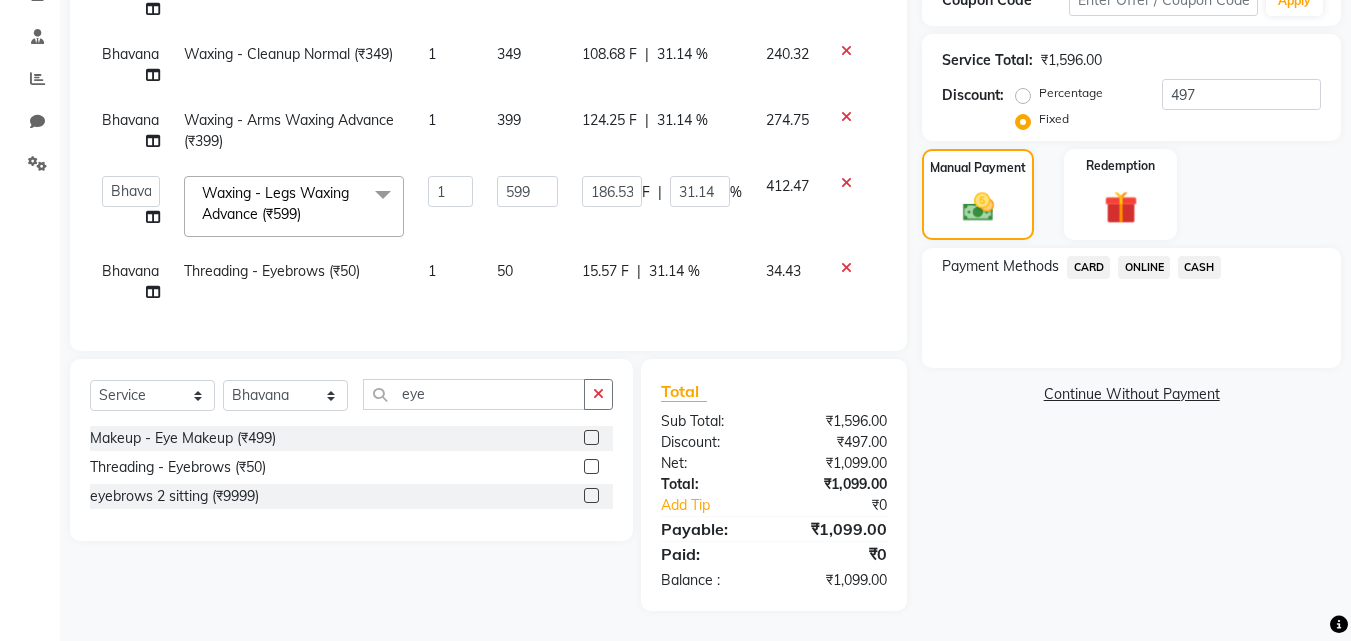 scroll, scrollTop: 379, scrollLeft: 0, axis: vertical 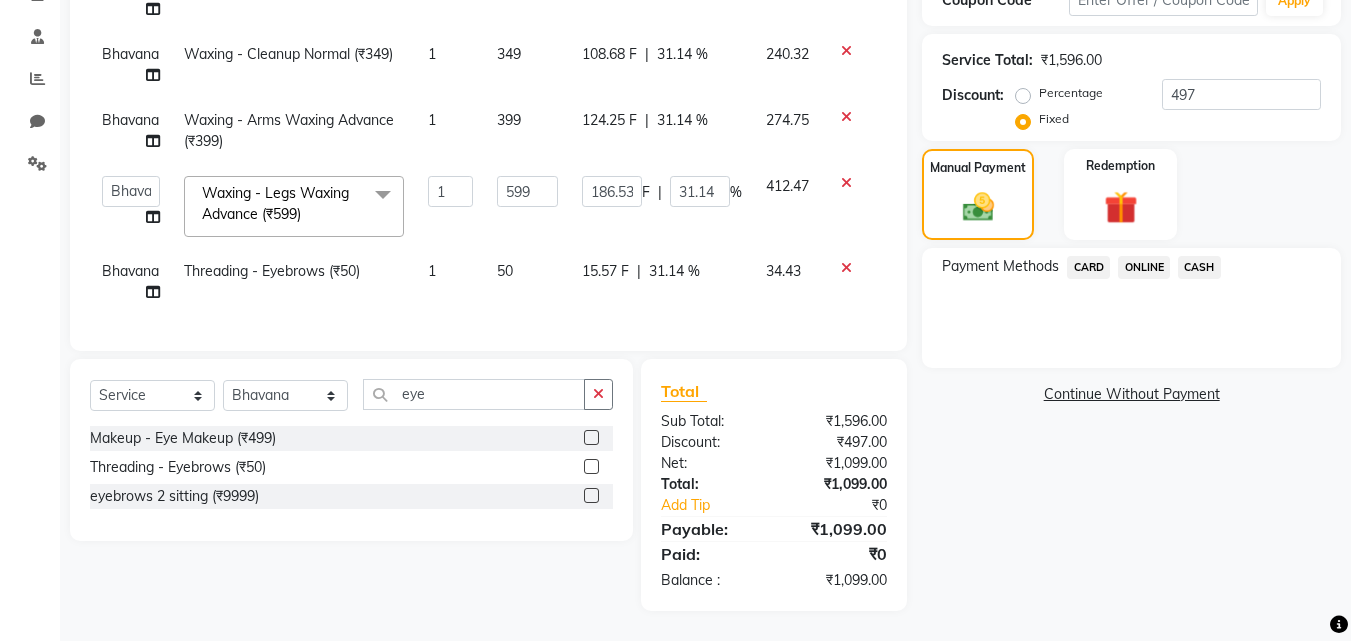 click on "ONLINE" 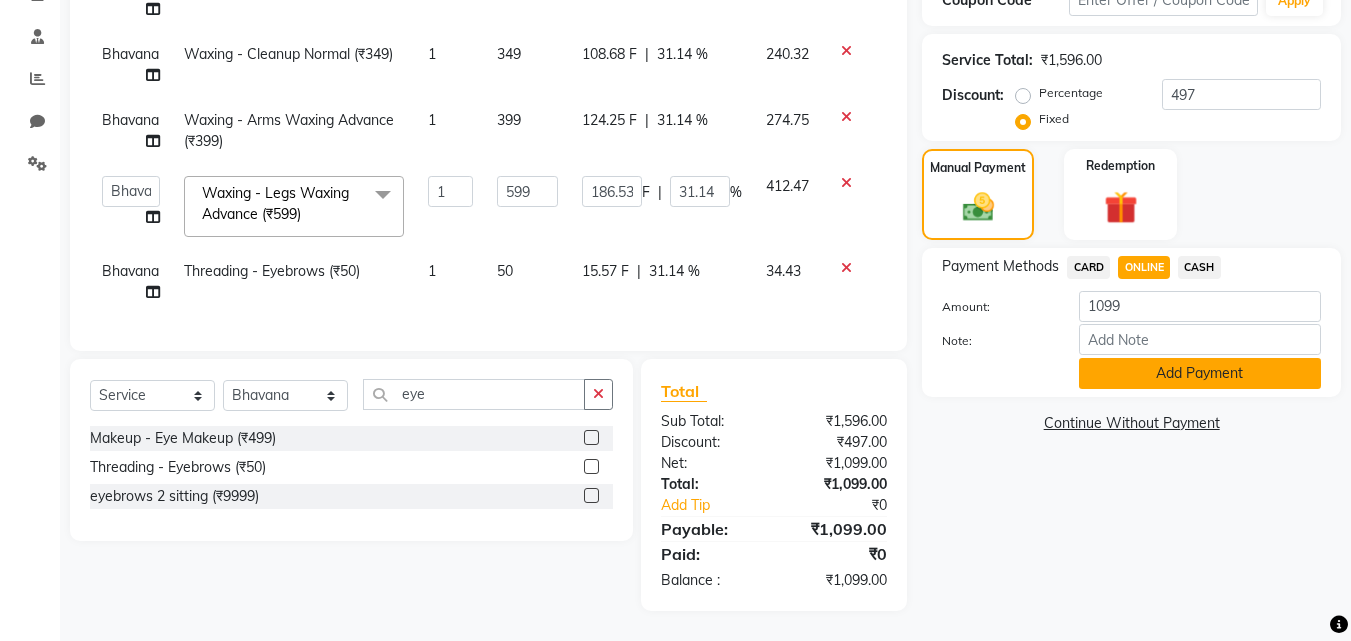 click on "Add Payment" 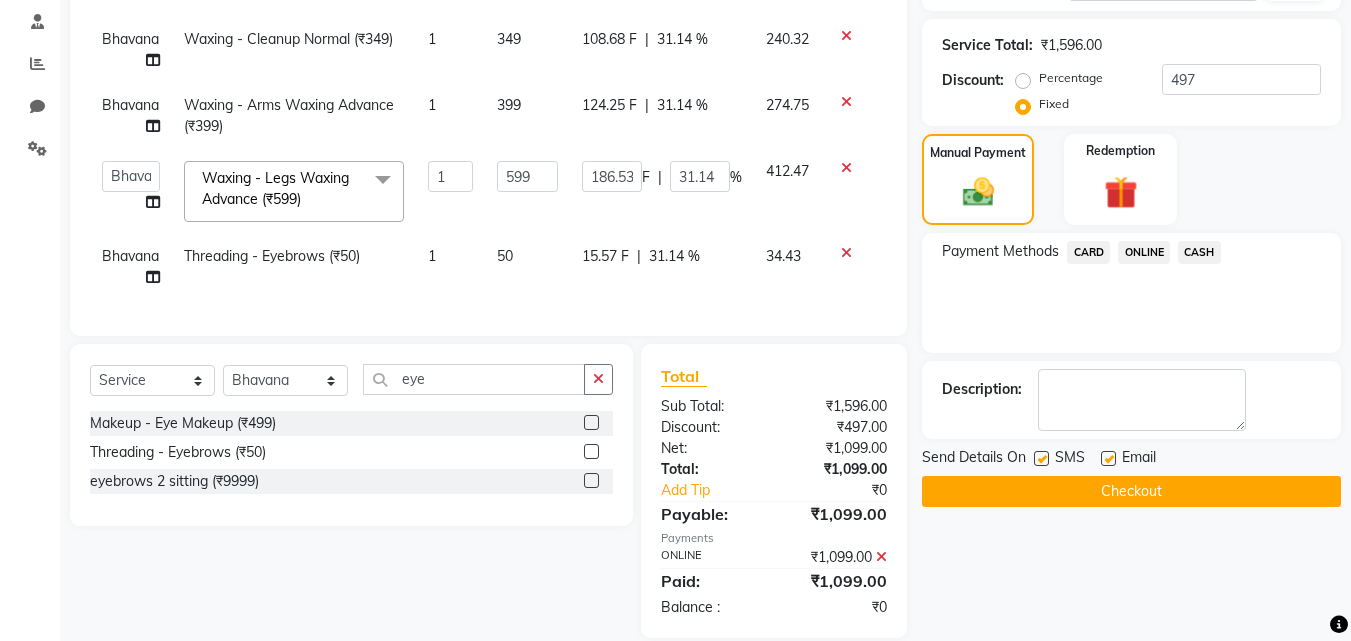 click on "Checkout" 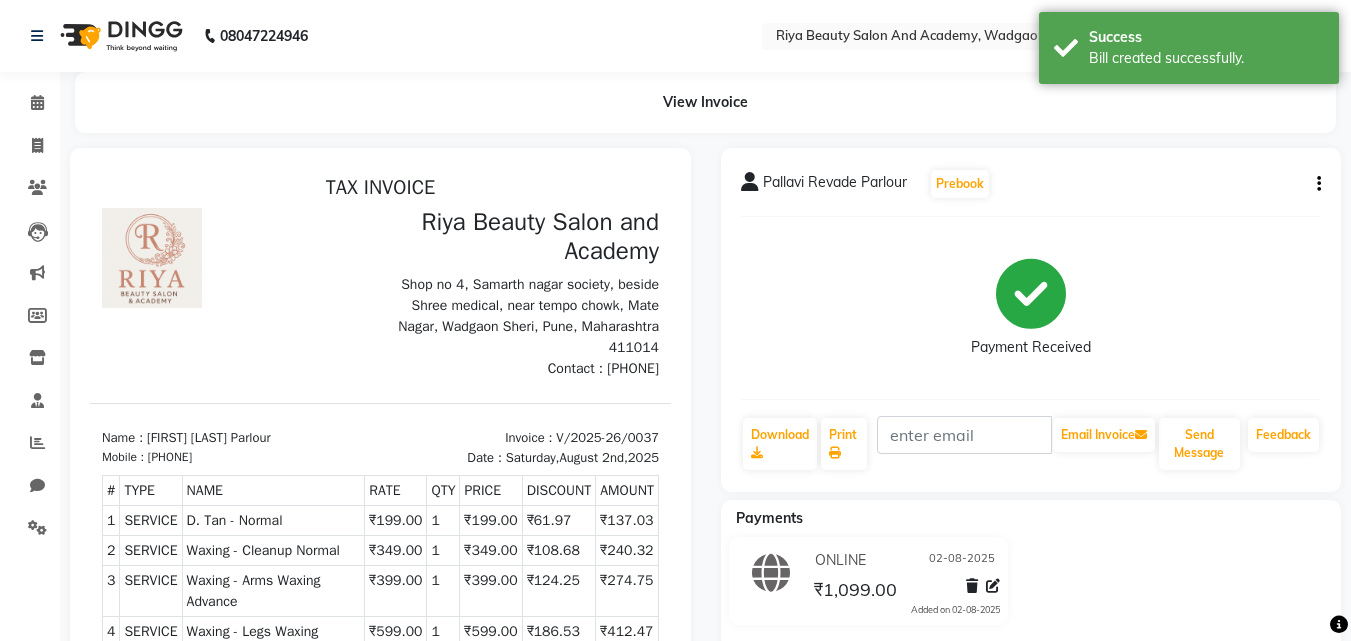 scroll, scrollTop: 0, scrollLeft: 0, axis: both 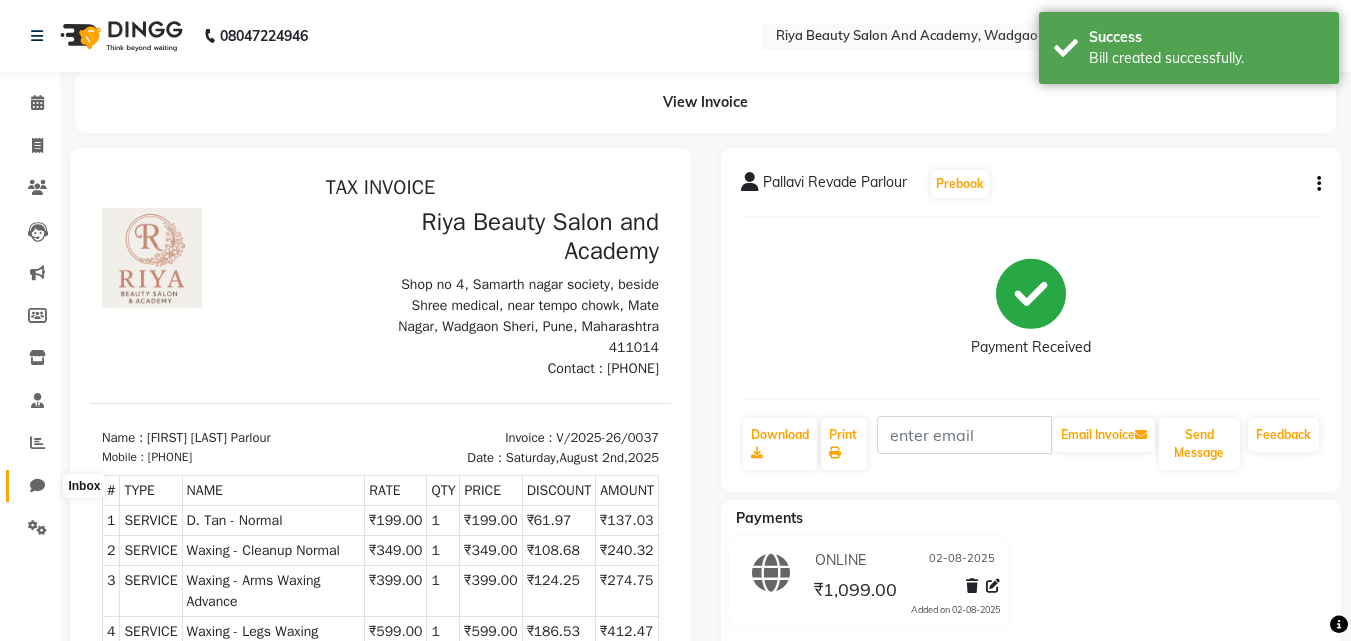 click 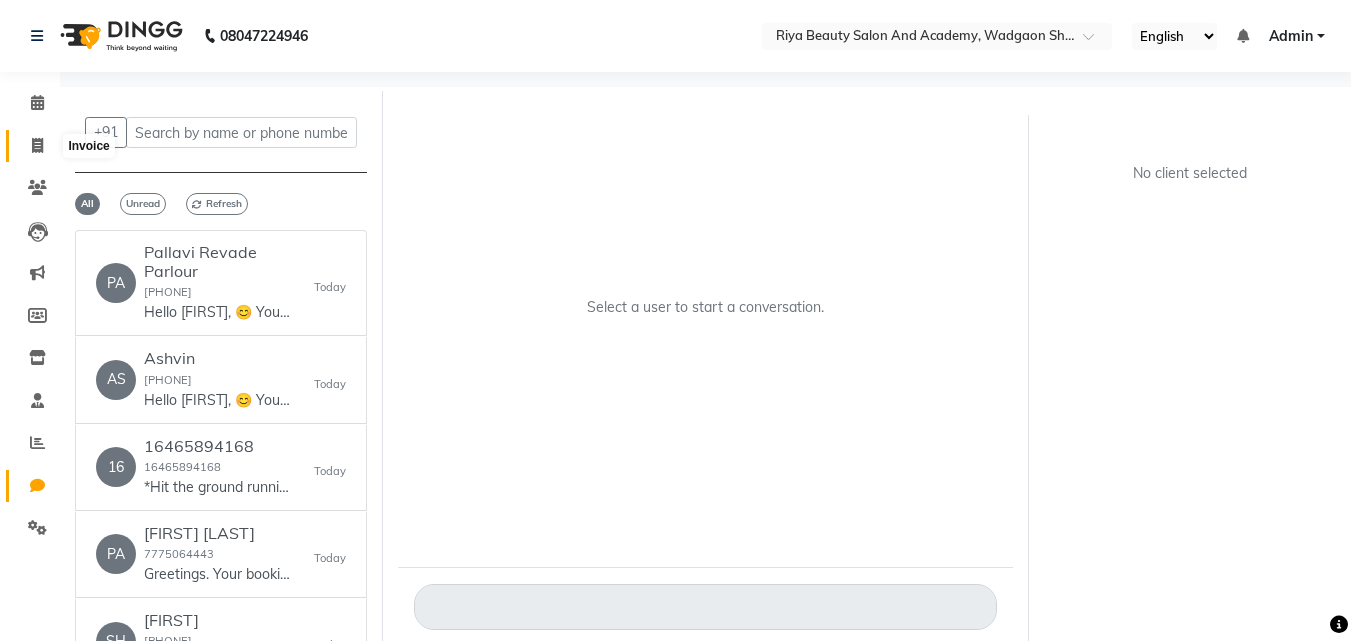 click 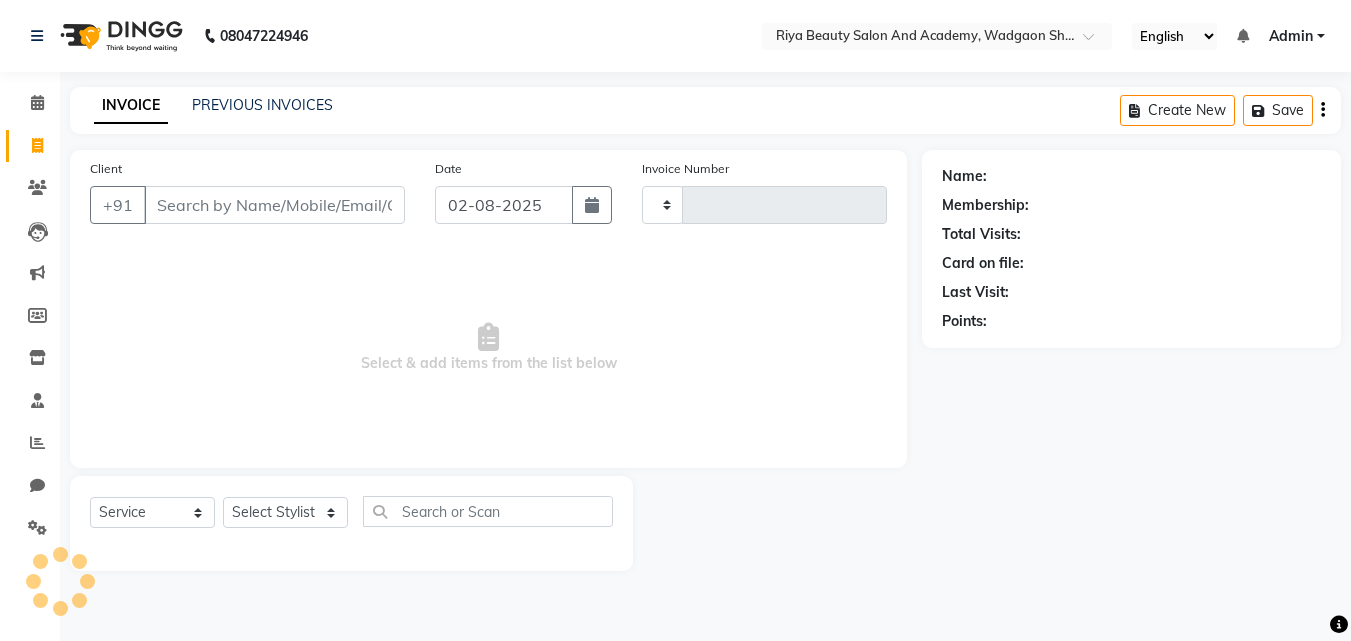 type on "0038" 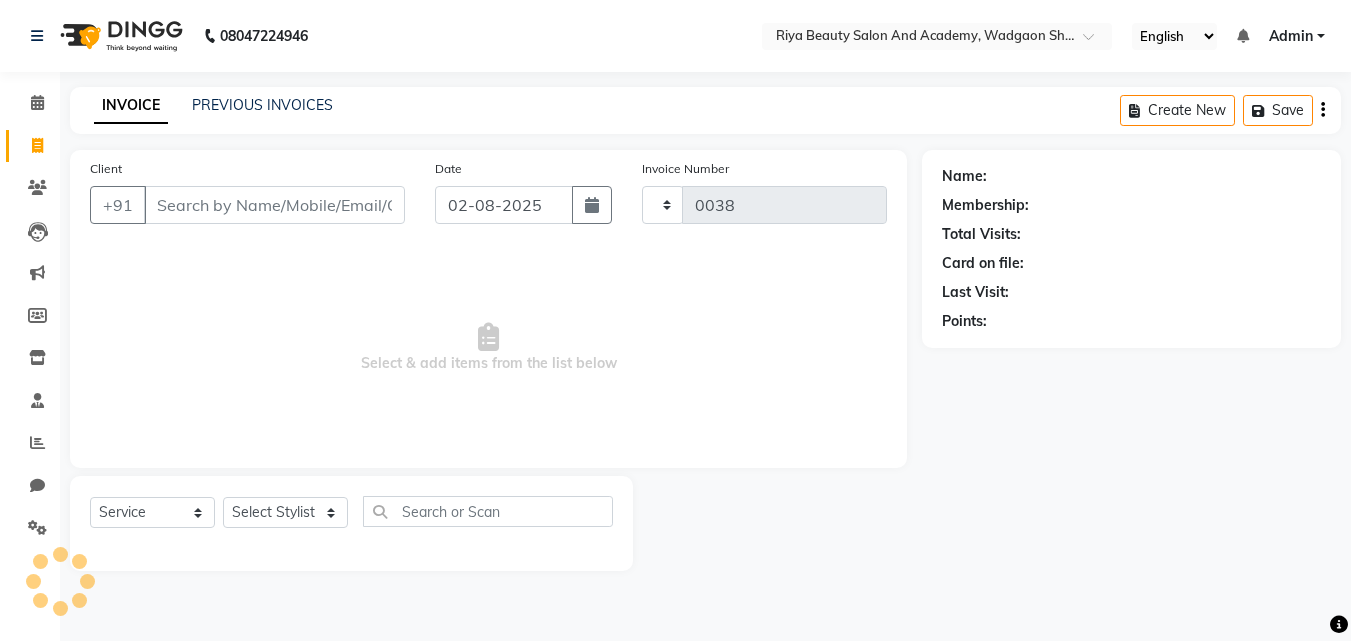 select on "8620" 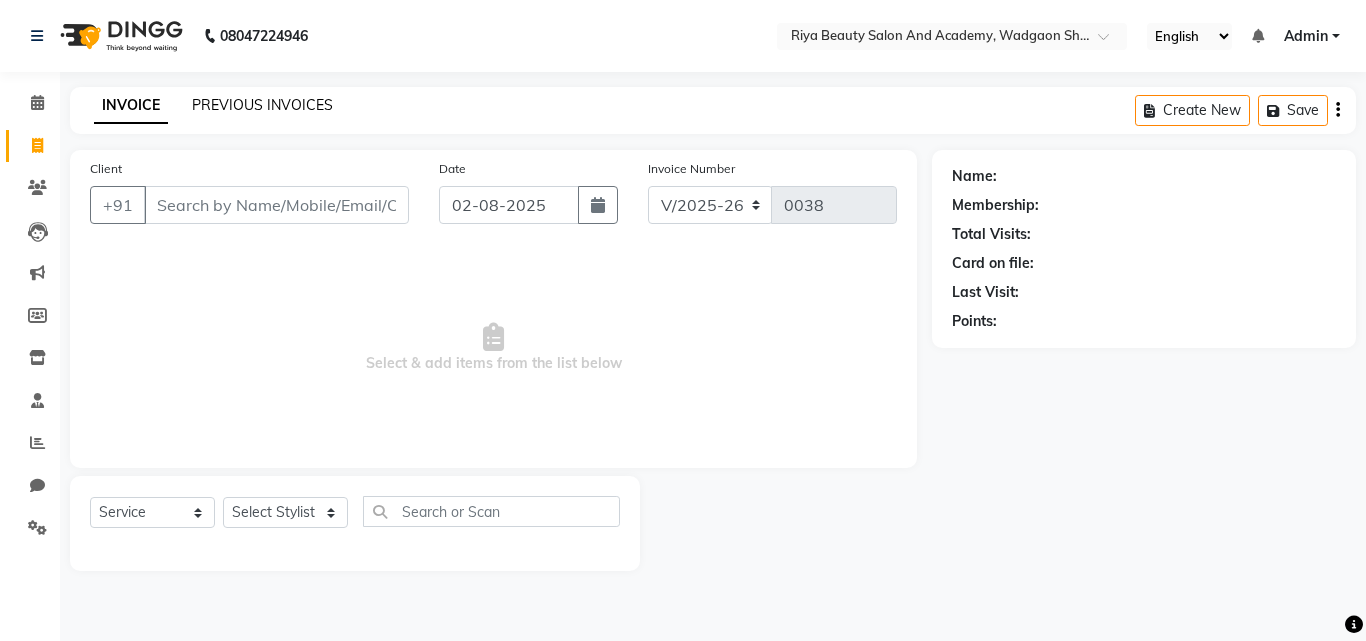 click on "PREVIOUS INVOICES" 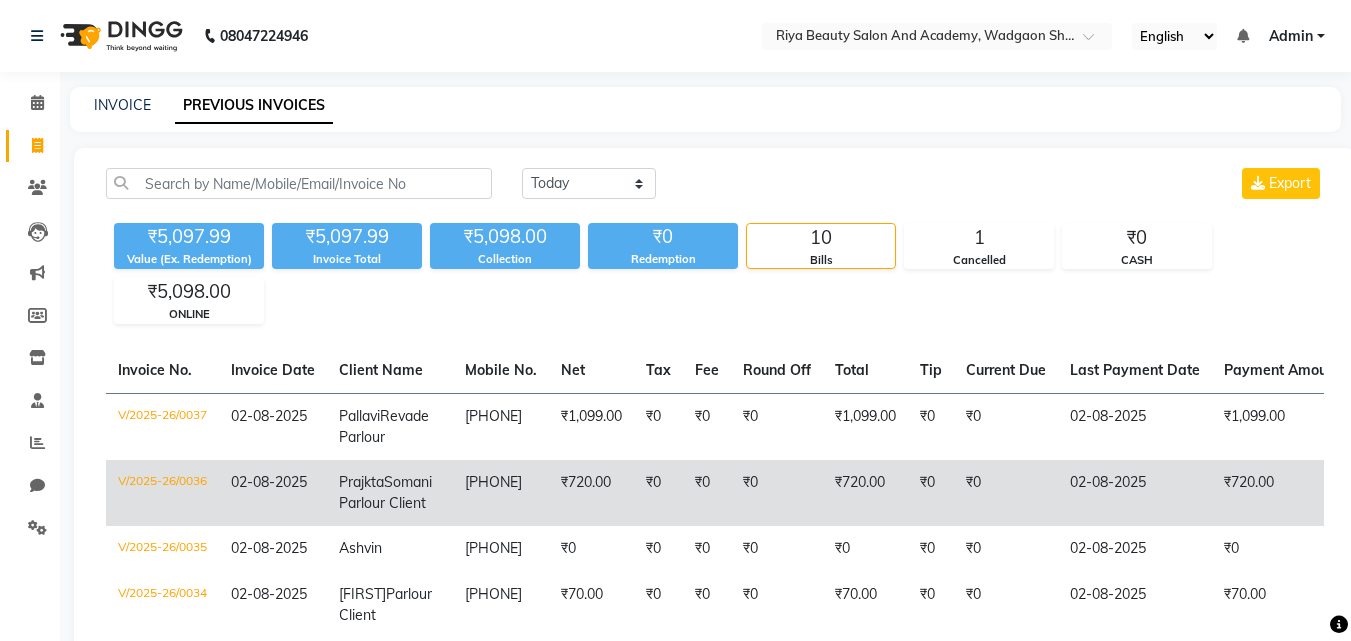 drag, startPoint x: 755, startPoint y: 423, endPoint x: 664, endPoint y: 496, distance: 116.6619 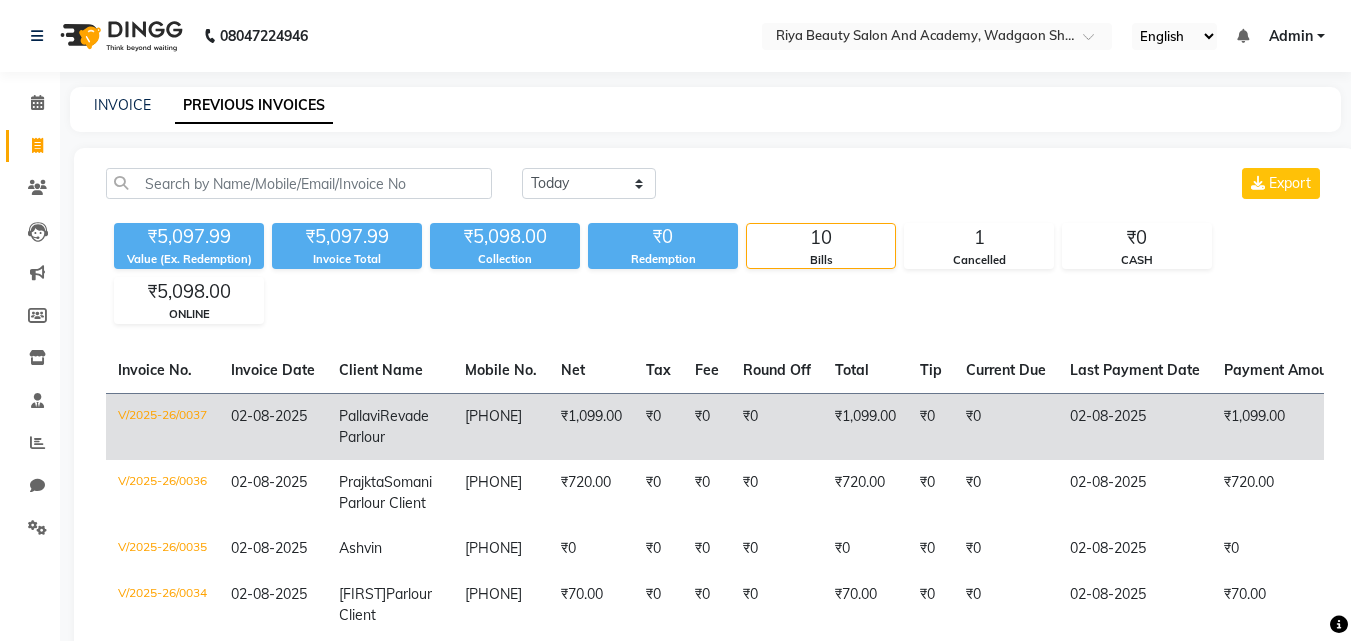 click on "[PHONE]" 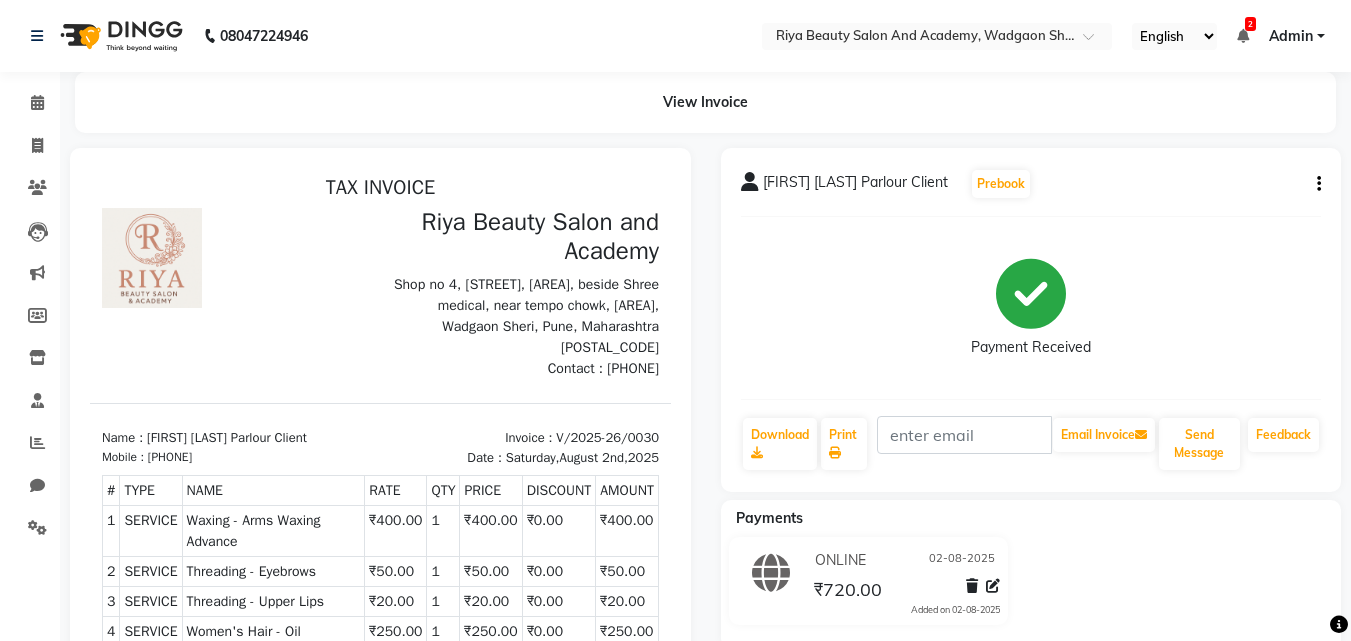 scroll, scrollTop: 0, scrollLeft: 0, axis: both 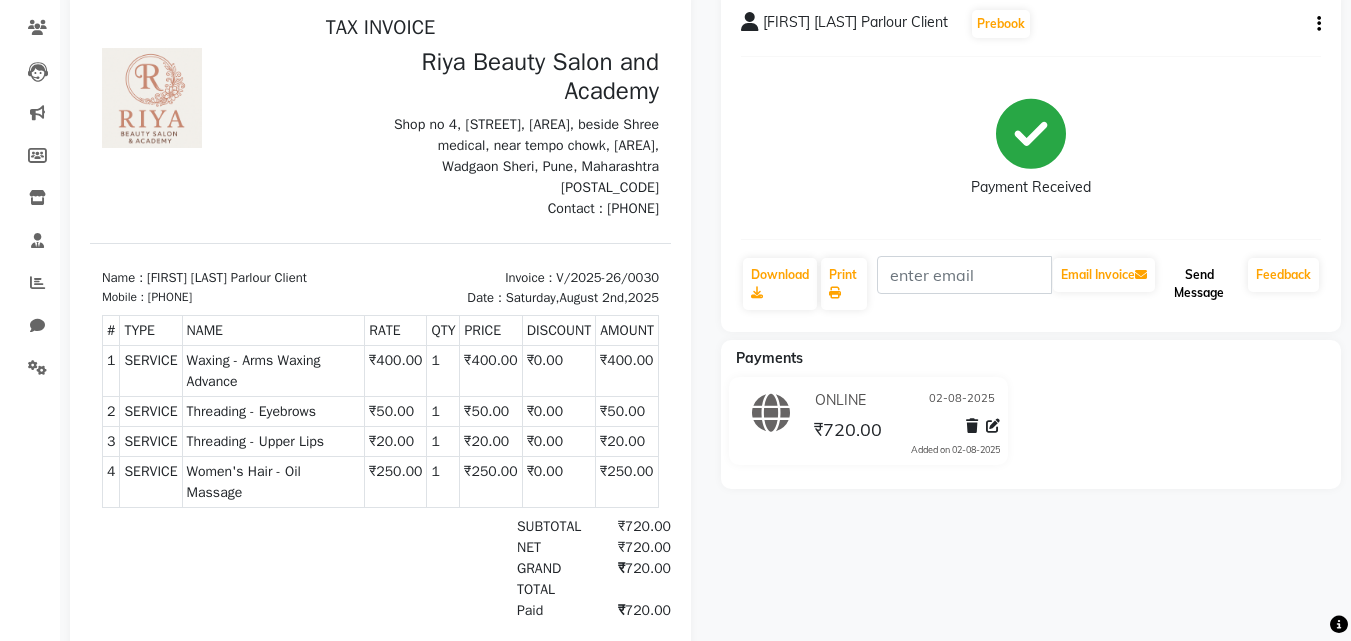 click on "Send Message" 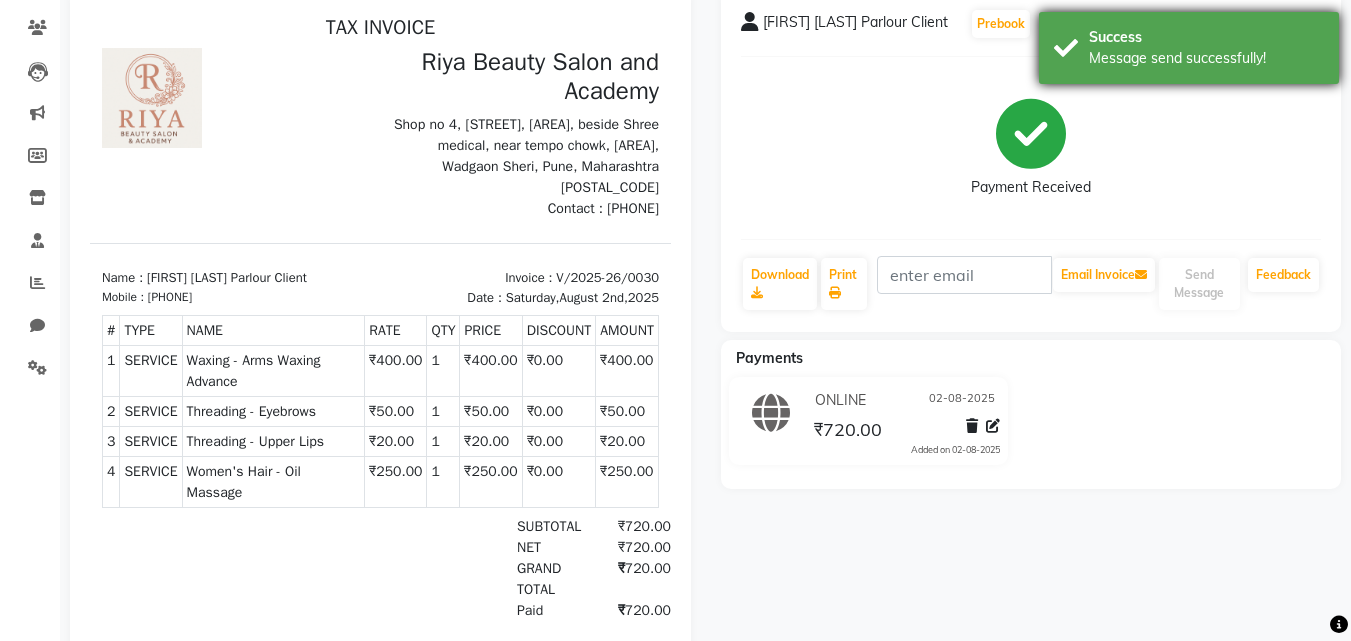 click on "Message send successfully!" at bounding box center [1206, 58] 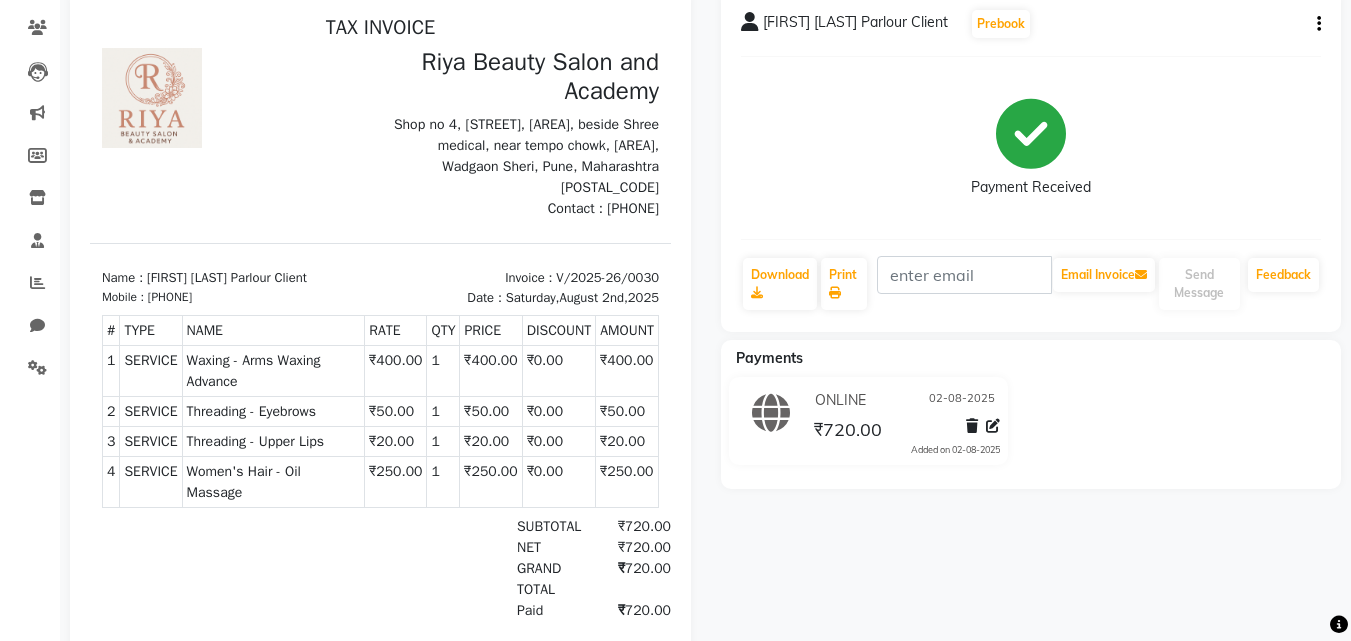 click 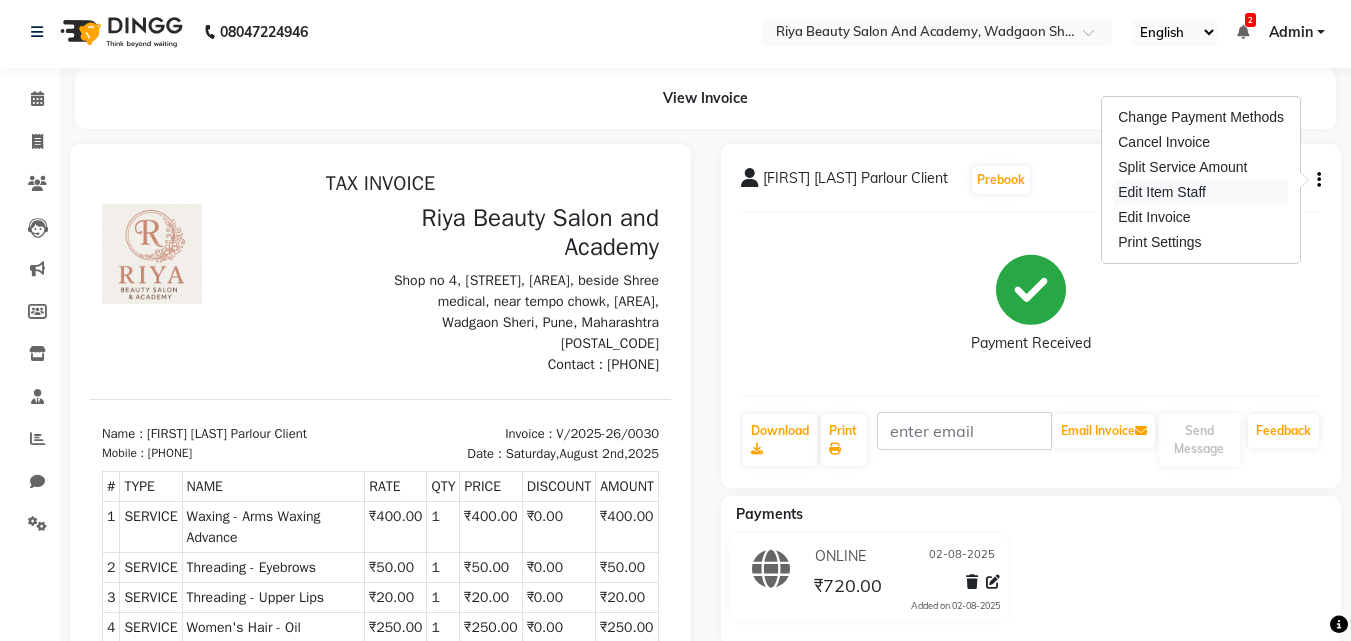 scroll, scrollTop: 0, scrollLeft: 0, axis: both 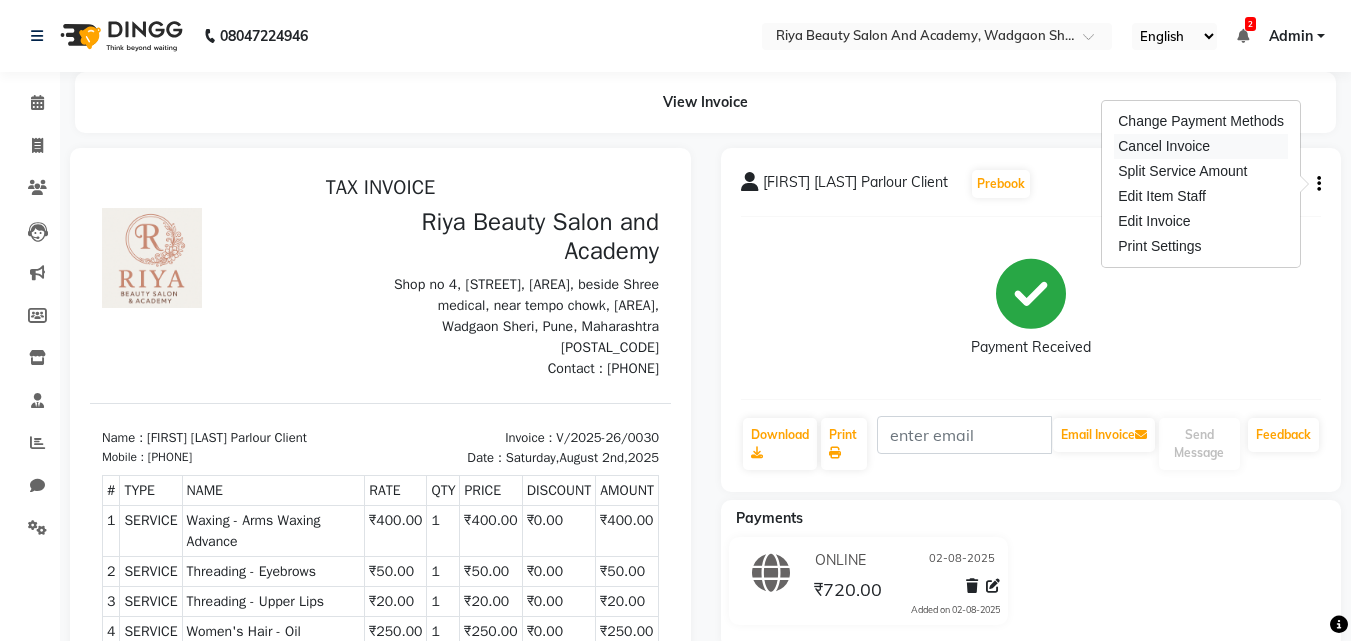 click on "Cancel Invoice" at bounding box center (1201, 146) 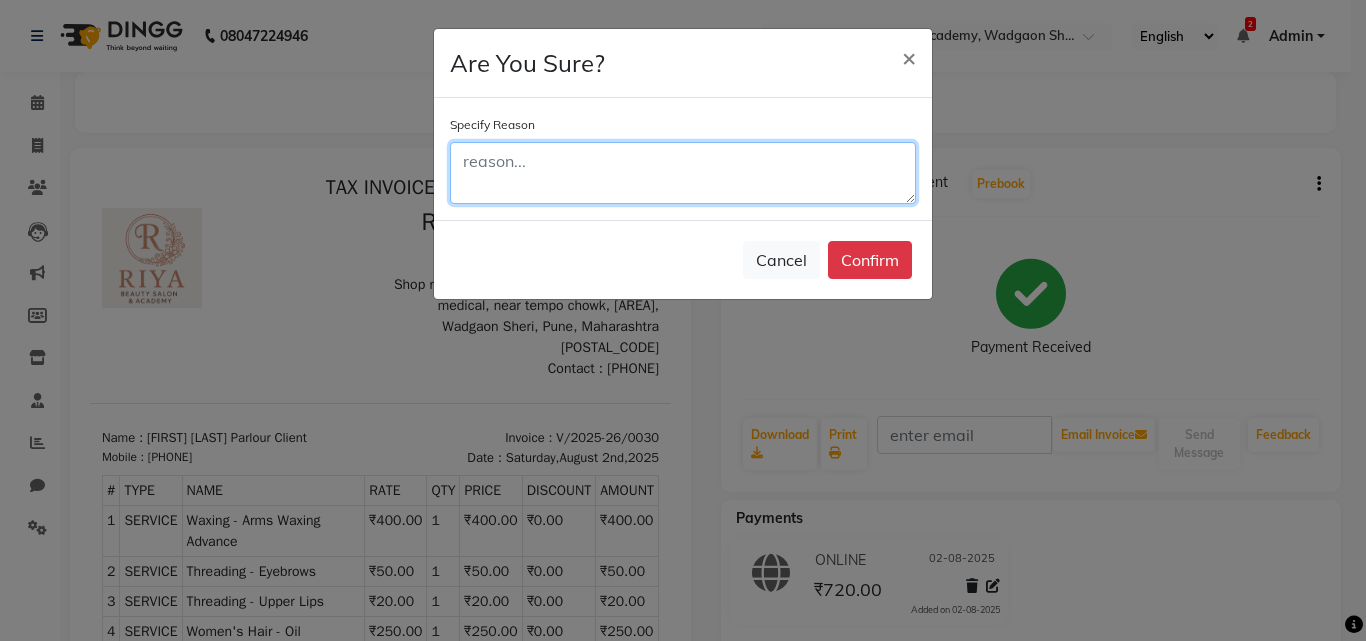 click 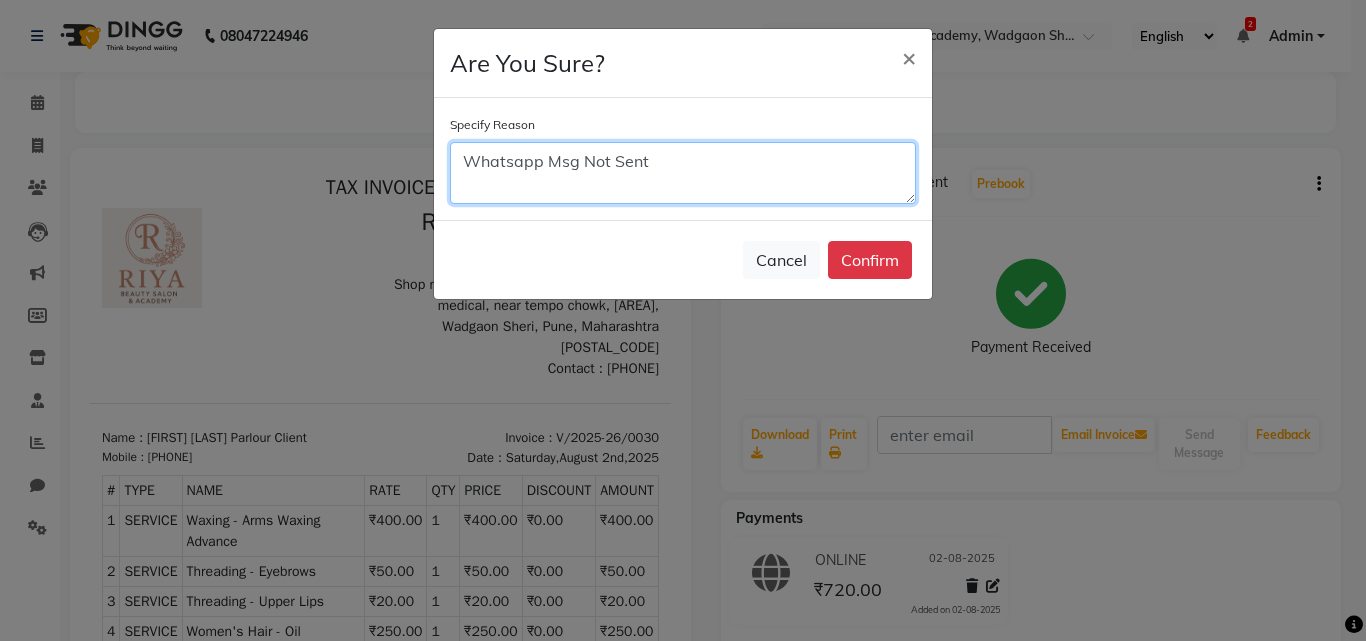 type on "Whatsapp Msg Not Sent" 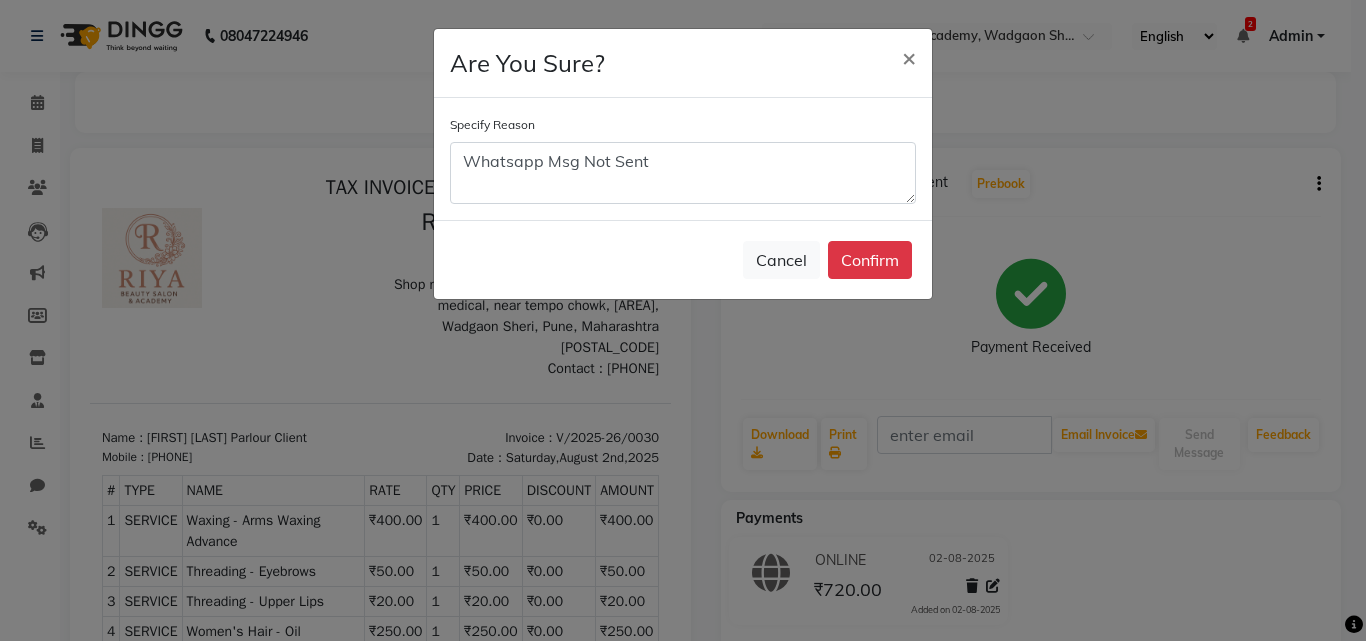 click on "Cancel   Confirm" 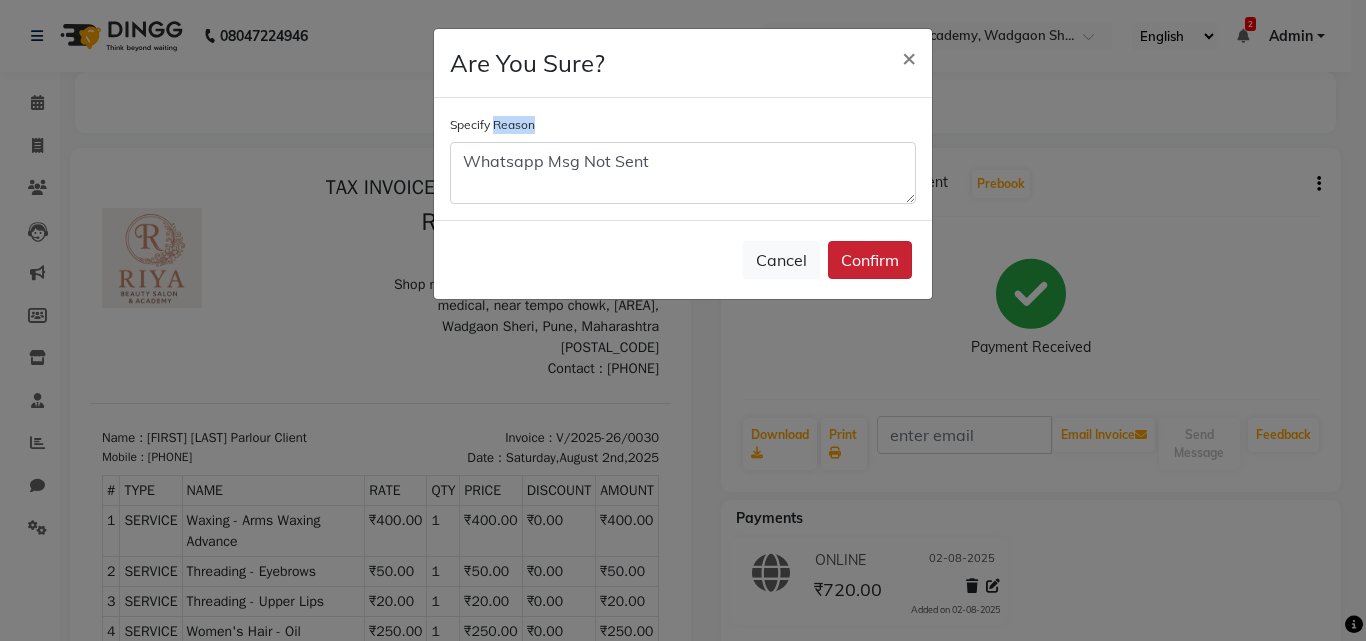 click on "Confirm" 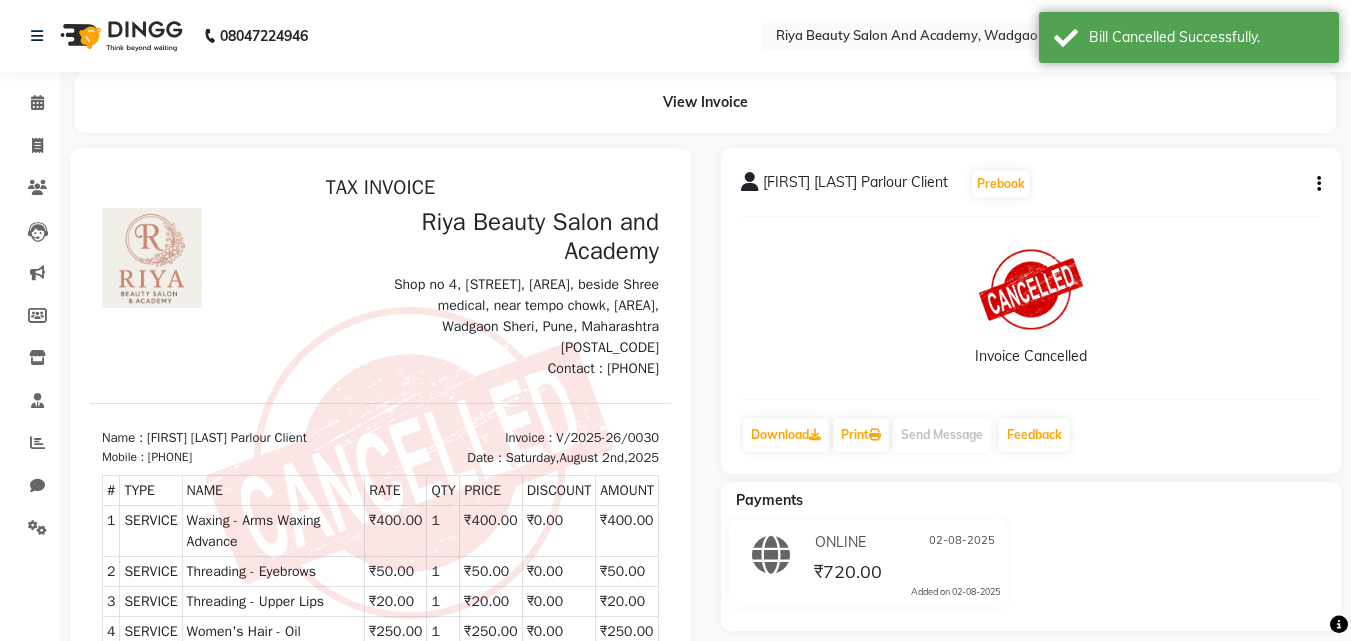 click on "919960677038" at bounding box center (170, 457) 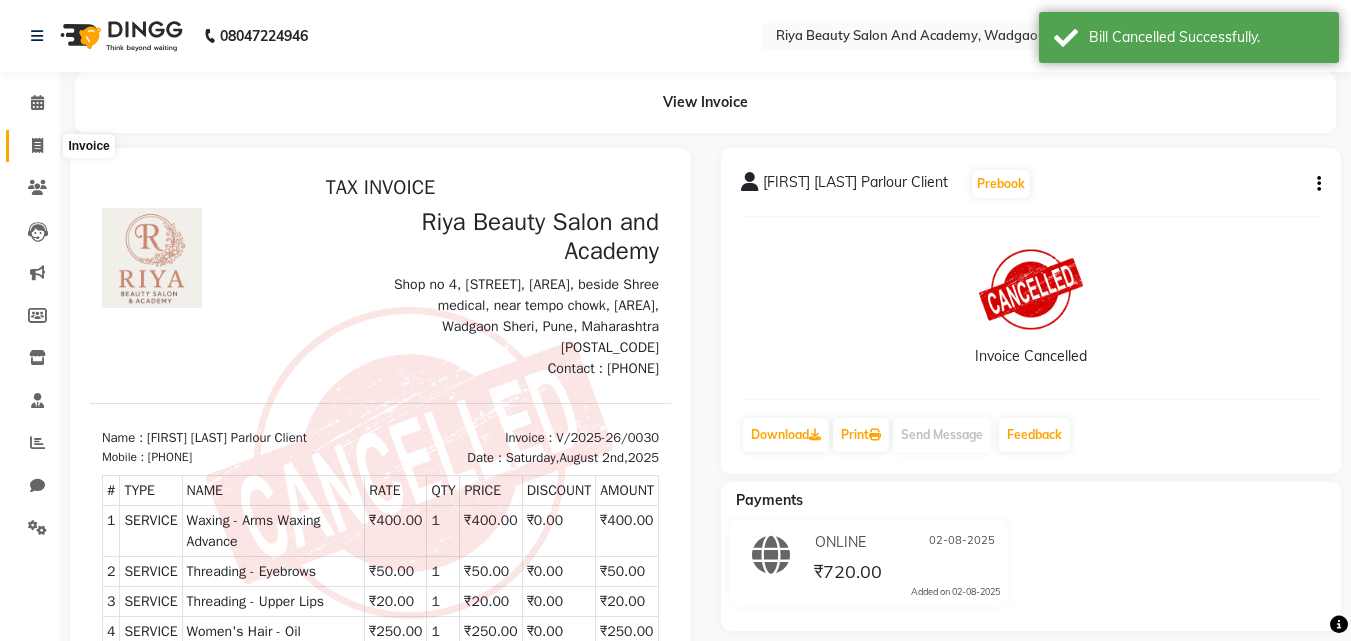 click 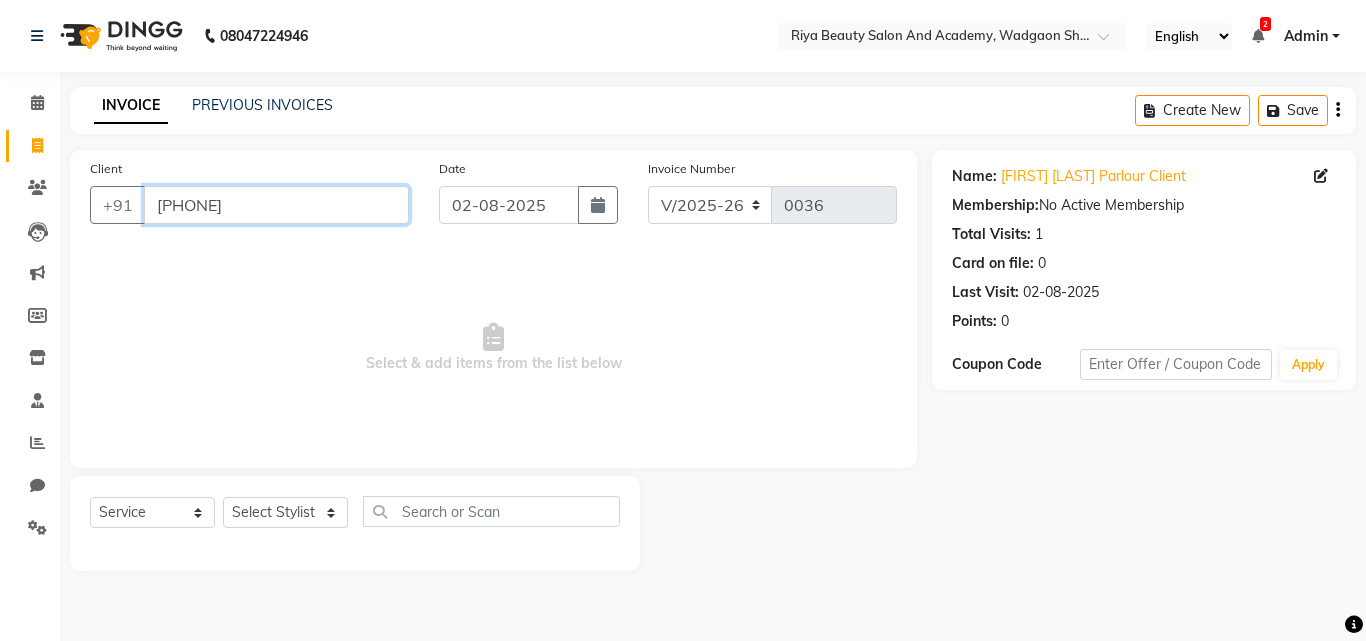 click on "919960677038" at bounding box center [276, 205] 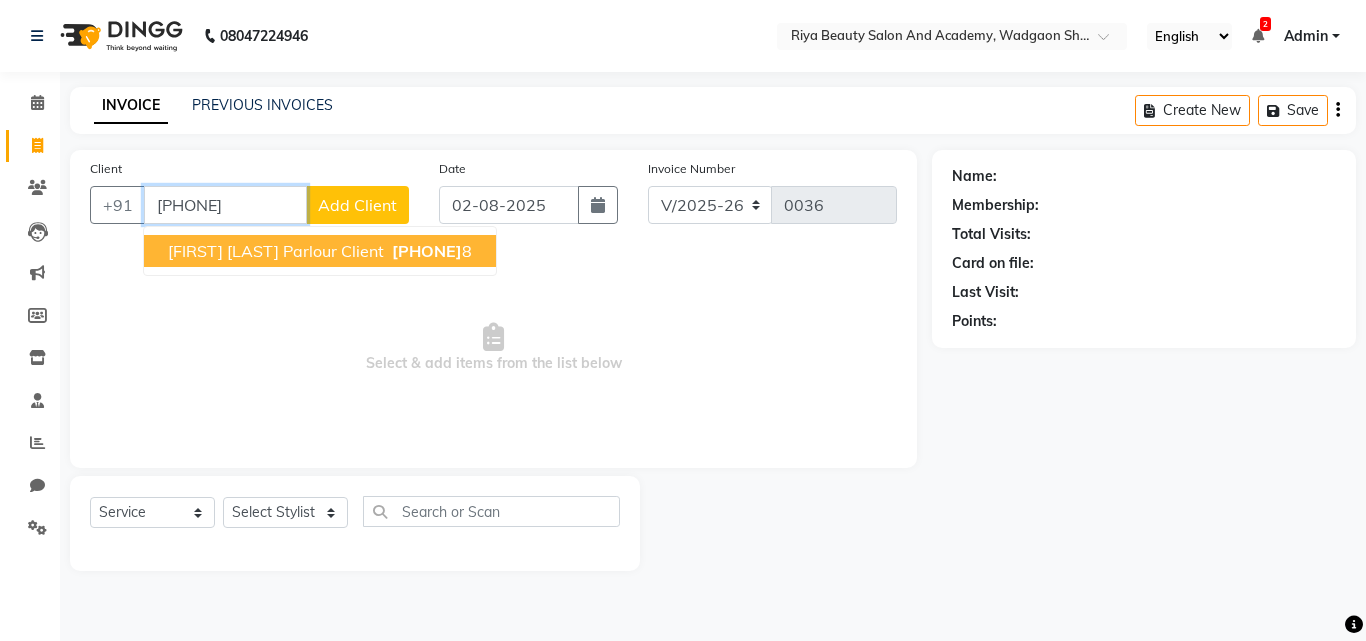 click on "Prajkta Somani Parlour Client" at bounding box center (276, 251) 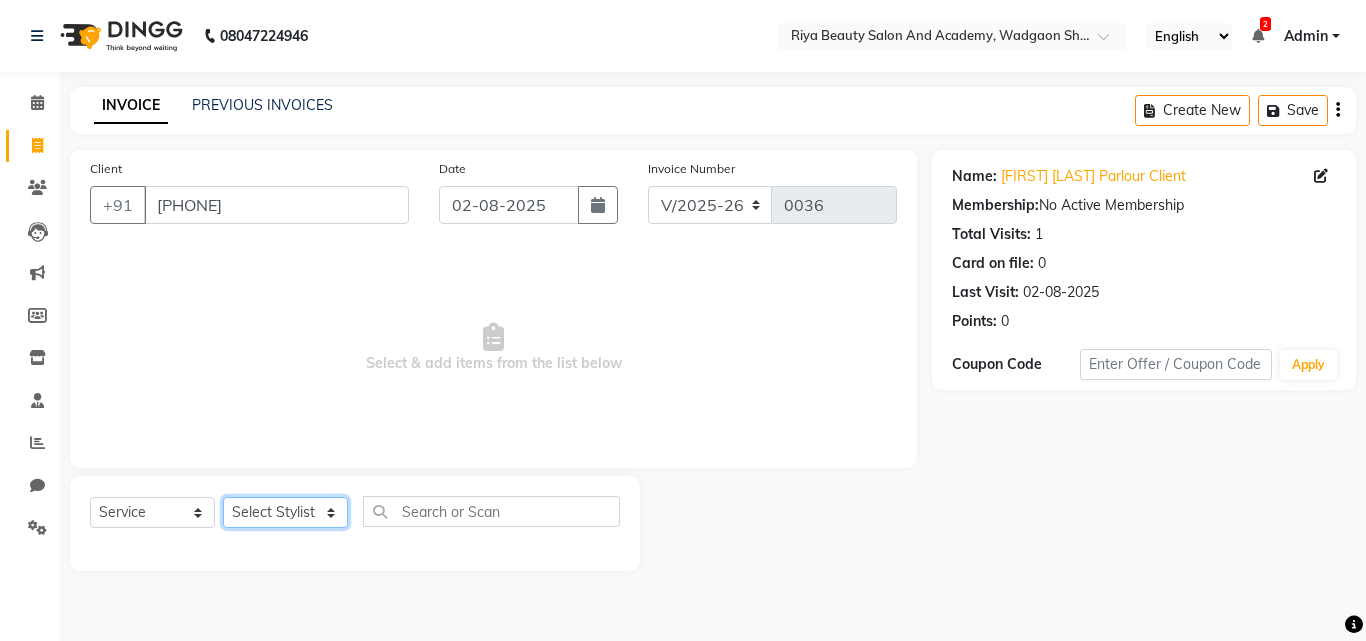 click on "Select Stylist Bhavana Riya Rupali Supriya" 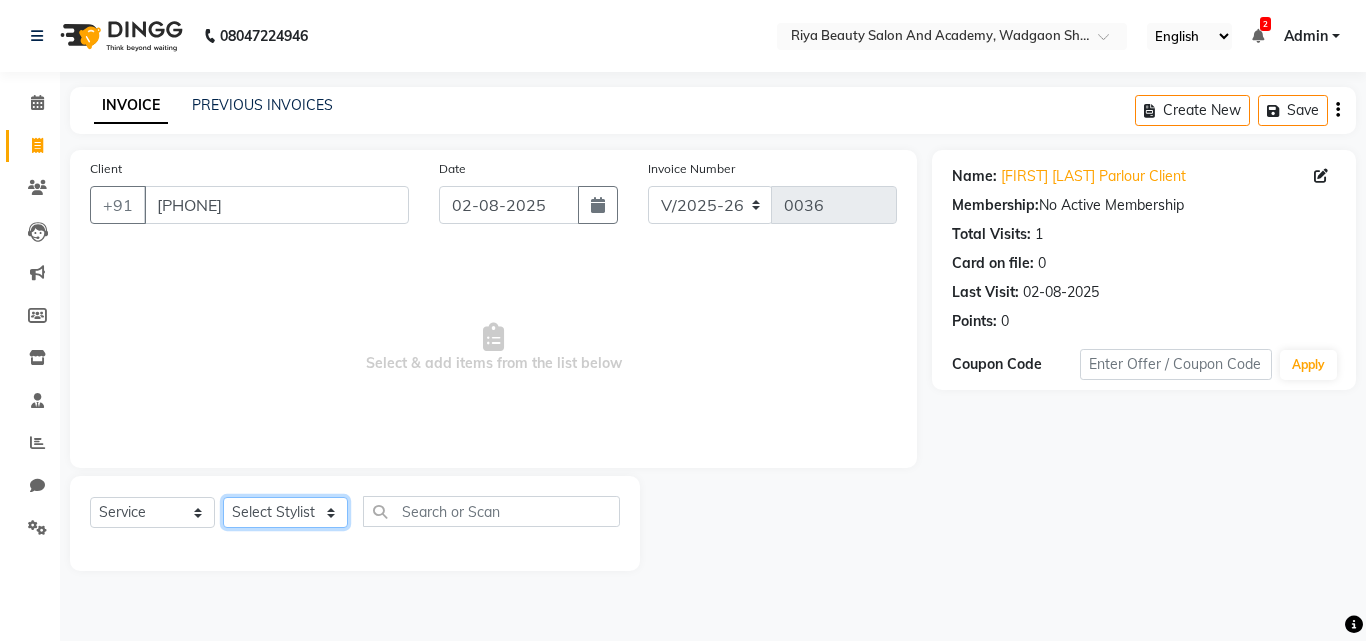 select on "87285" 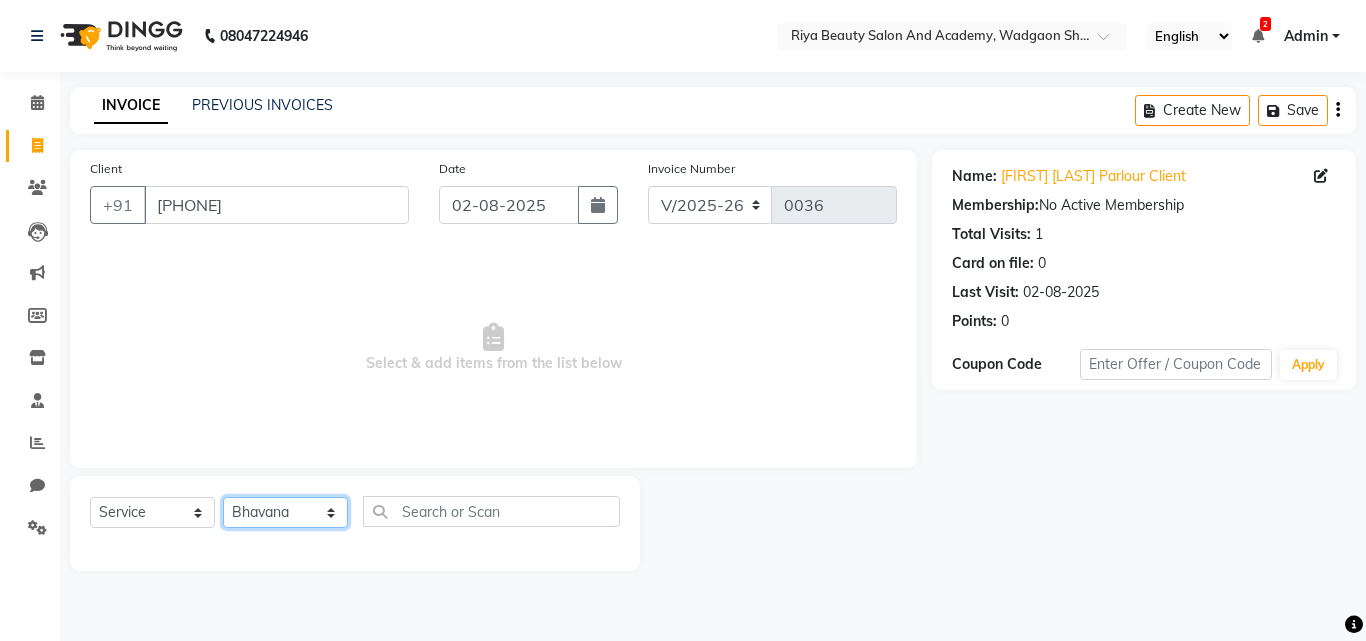 click on "Select Stylist Bhavana Riya Rupali Supriya" 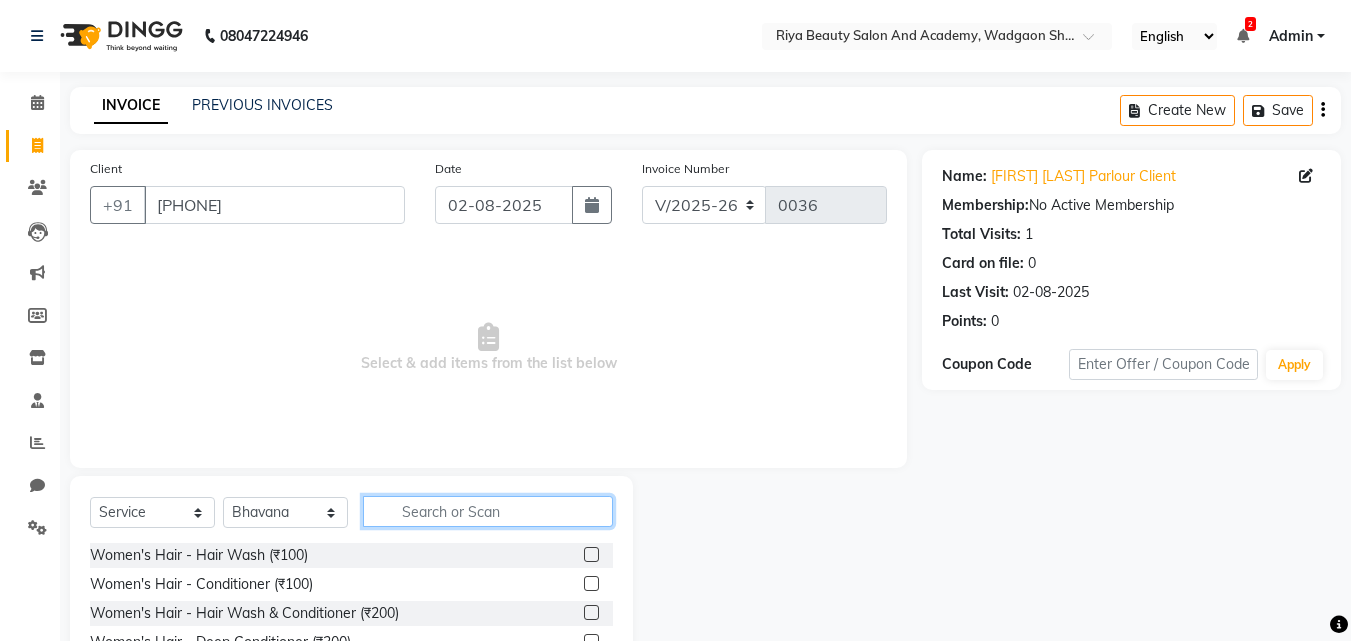 click 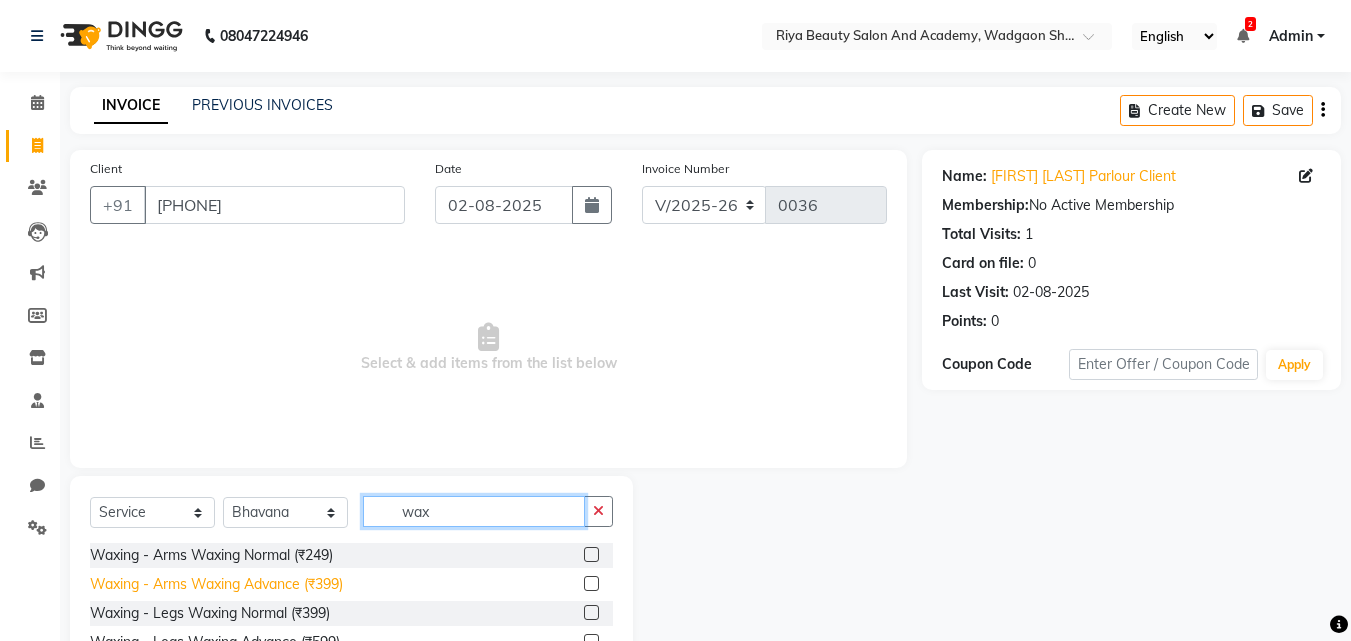 type on "wax" 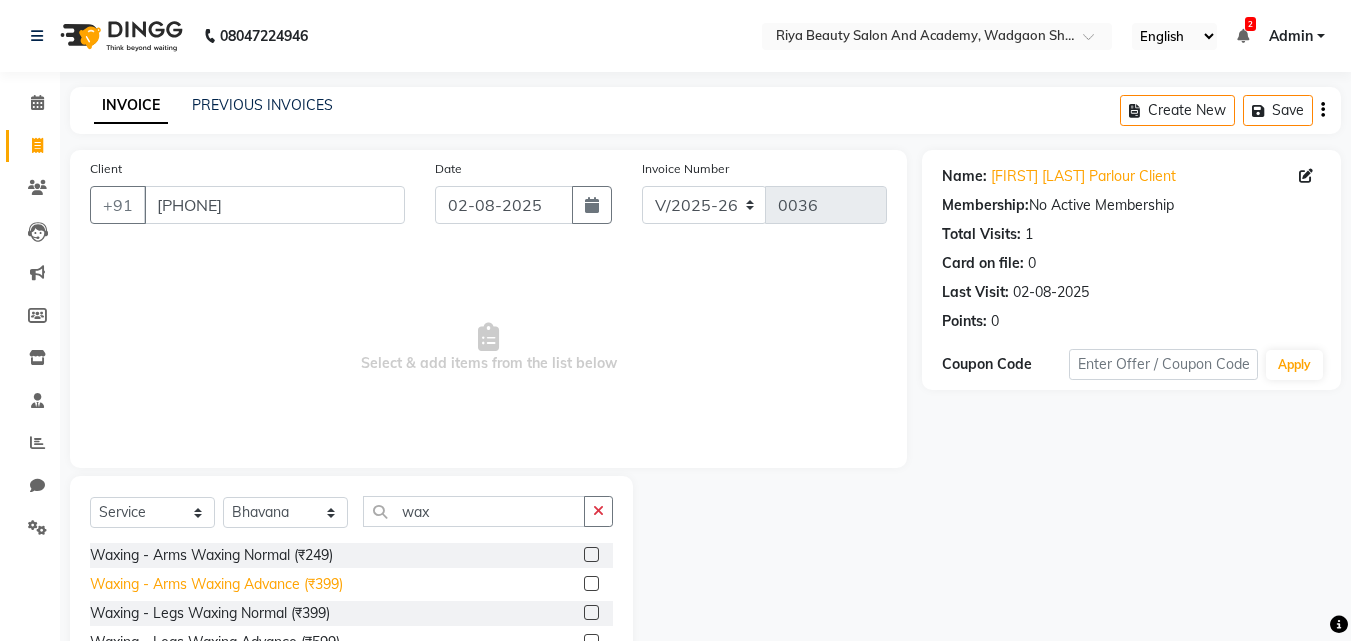 click on "Waxing - Arms Waxing Advance (₹399)" 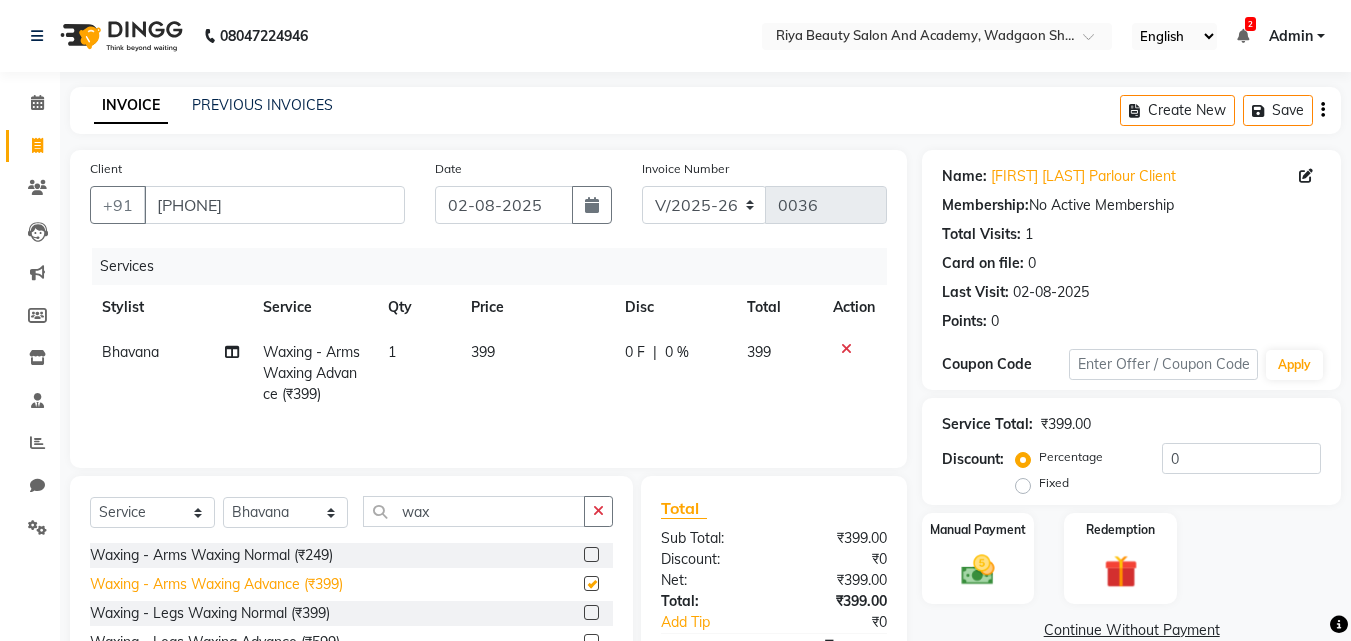 checkbox on "false" 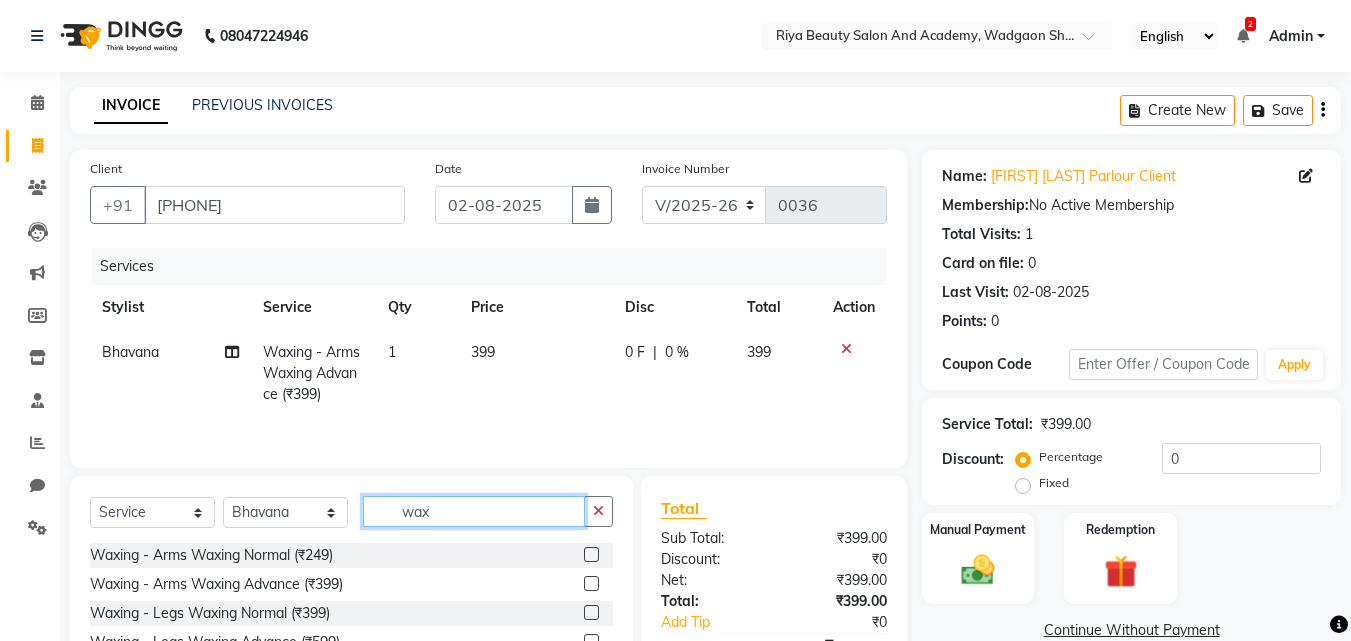 click on "wax" 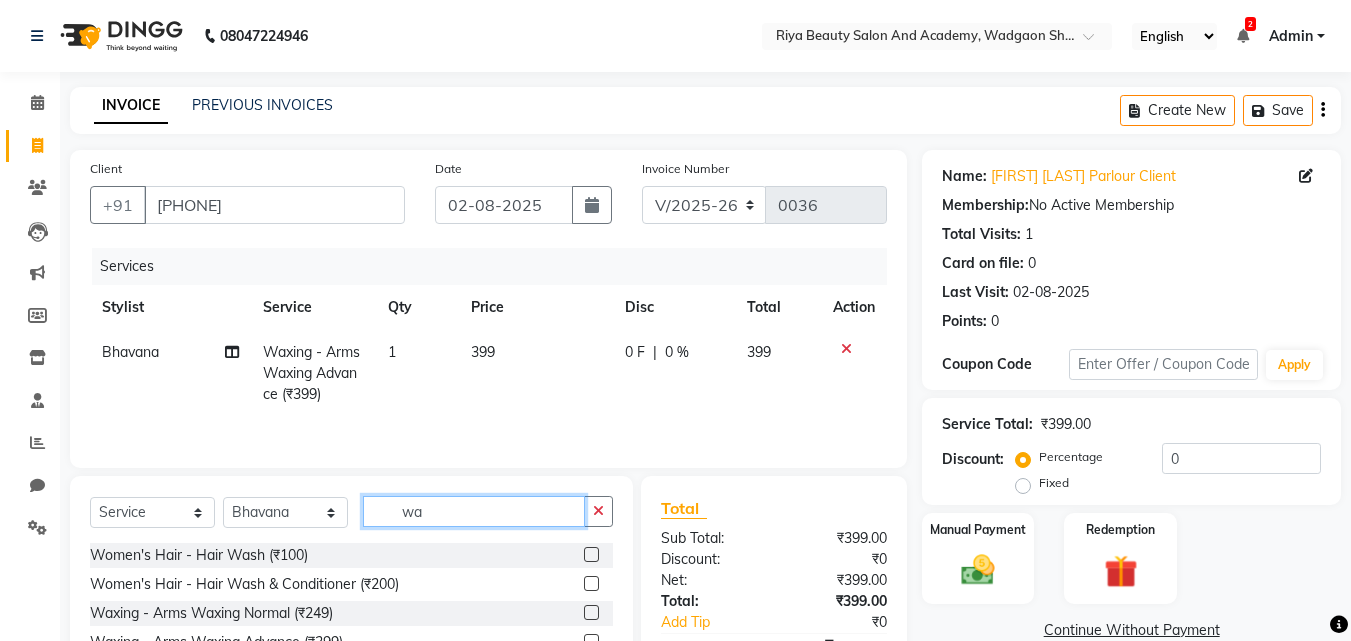 type on "w" 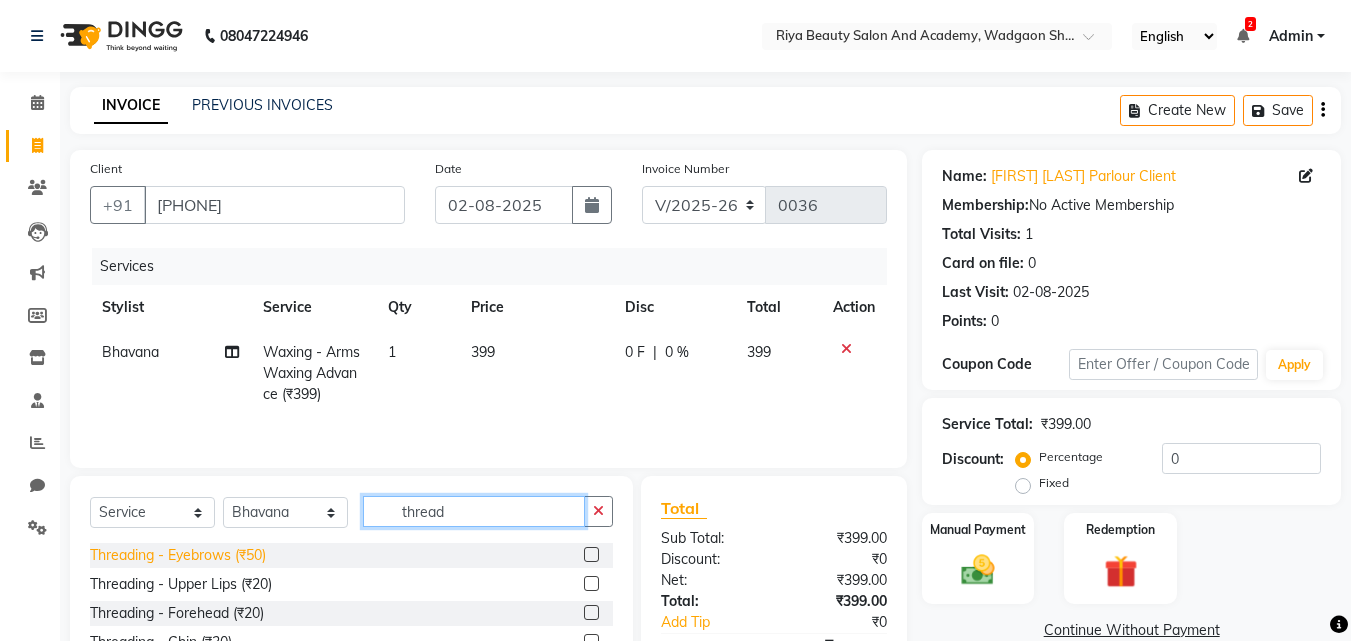 type on "thread" 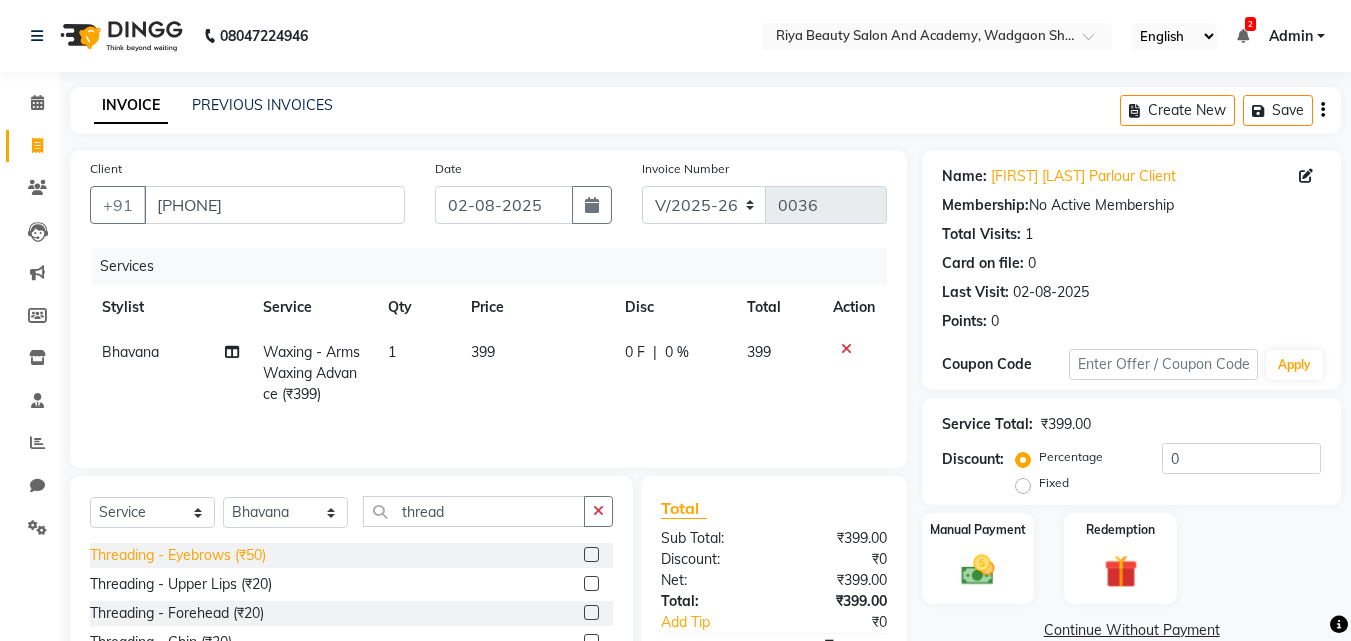 click on "Threading - Eyebrows (₹50)" 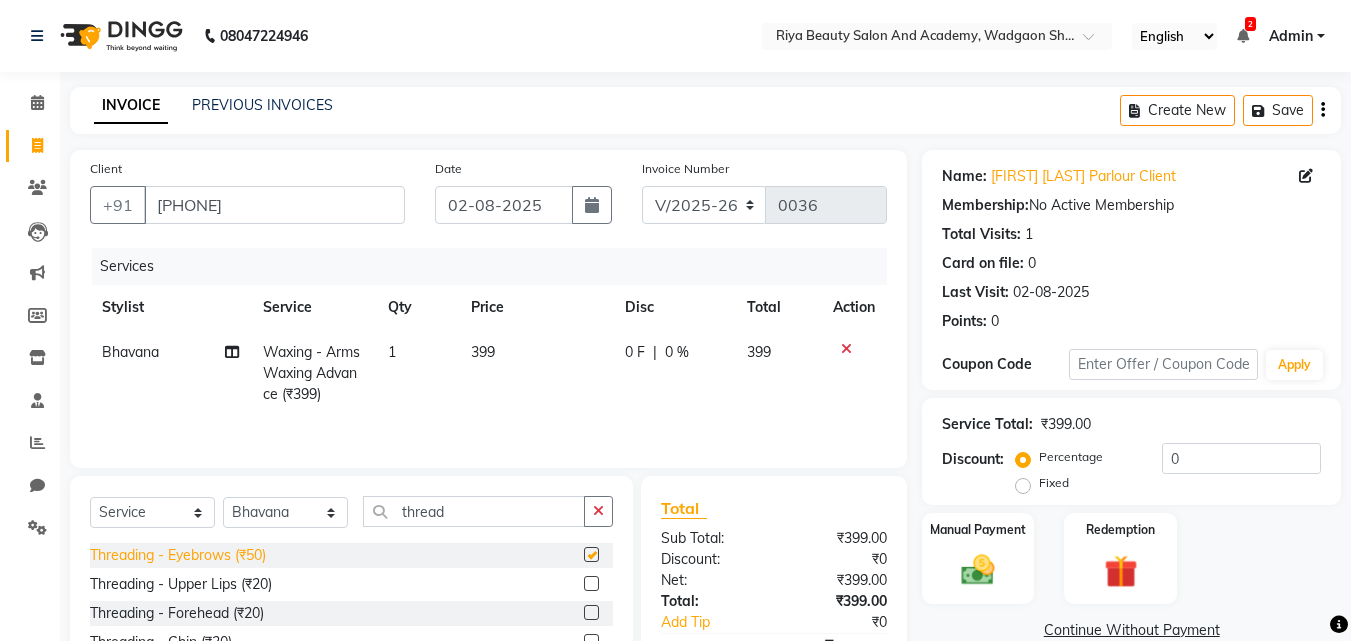 checkbox on "false" 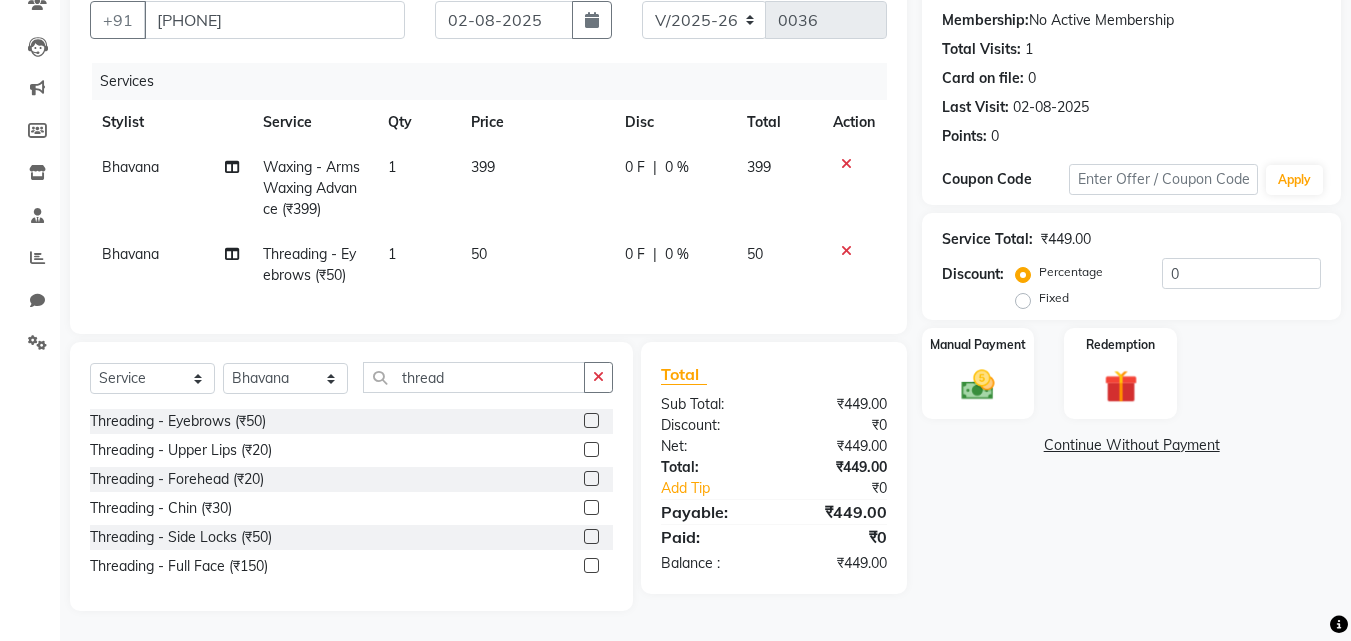 scroll, scrollTop: 200, scrollLeft: 0, axis: vertical 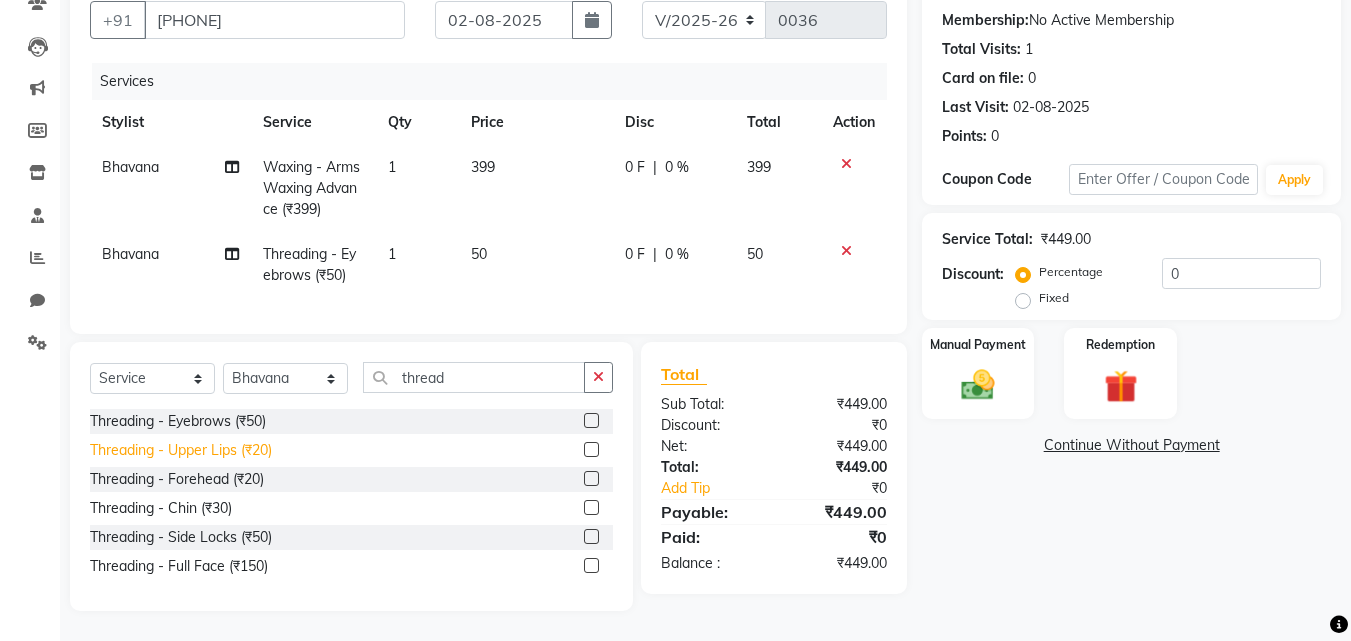 click on "Threading - Upper Lips (₹20)" 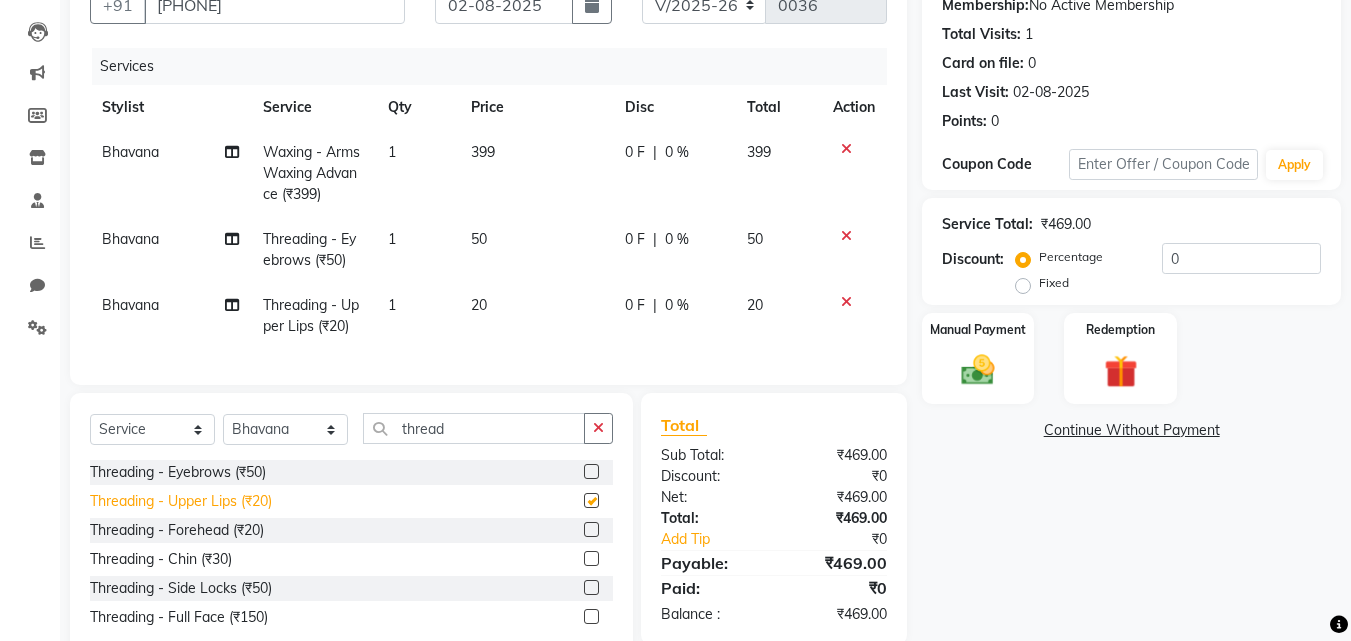 checkbox on "false" 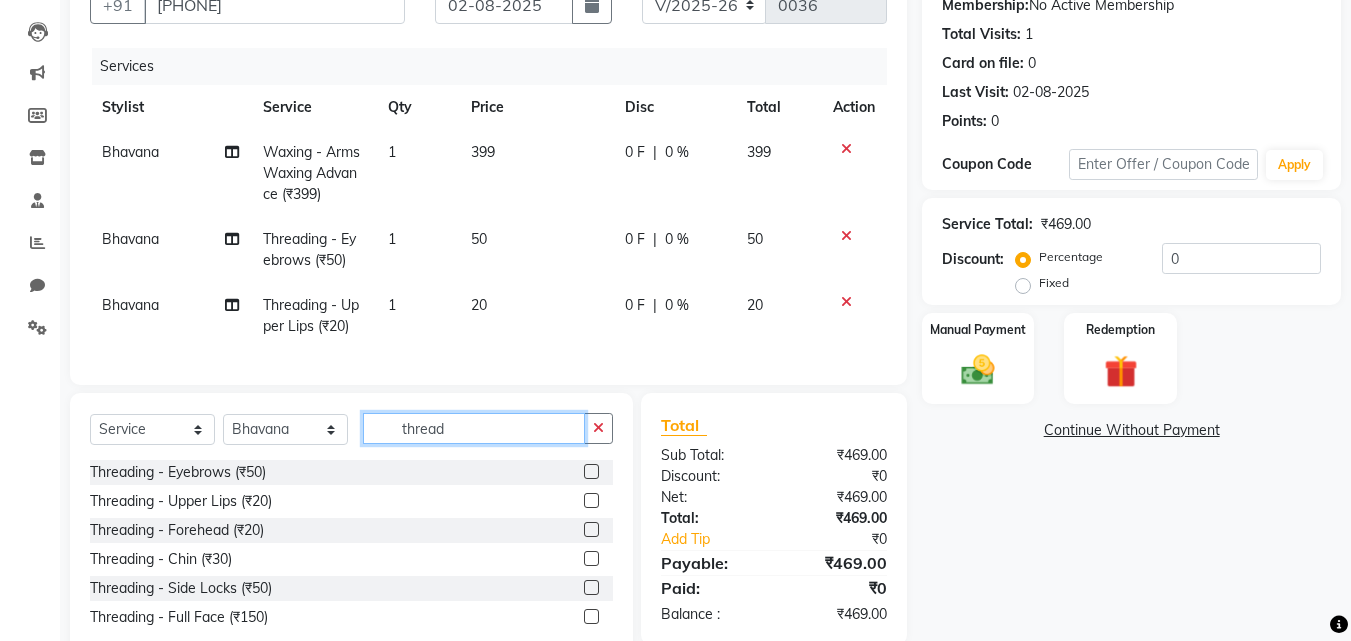 click on "thread" 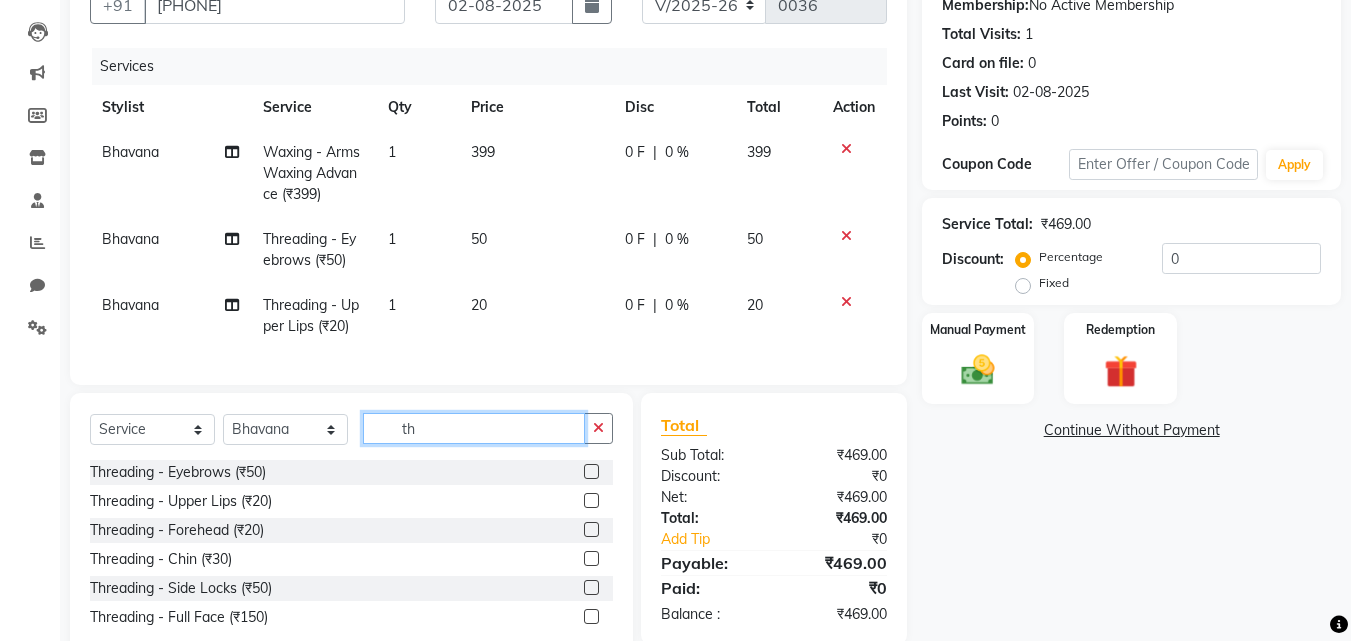 type on "t" 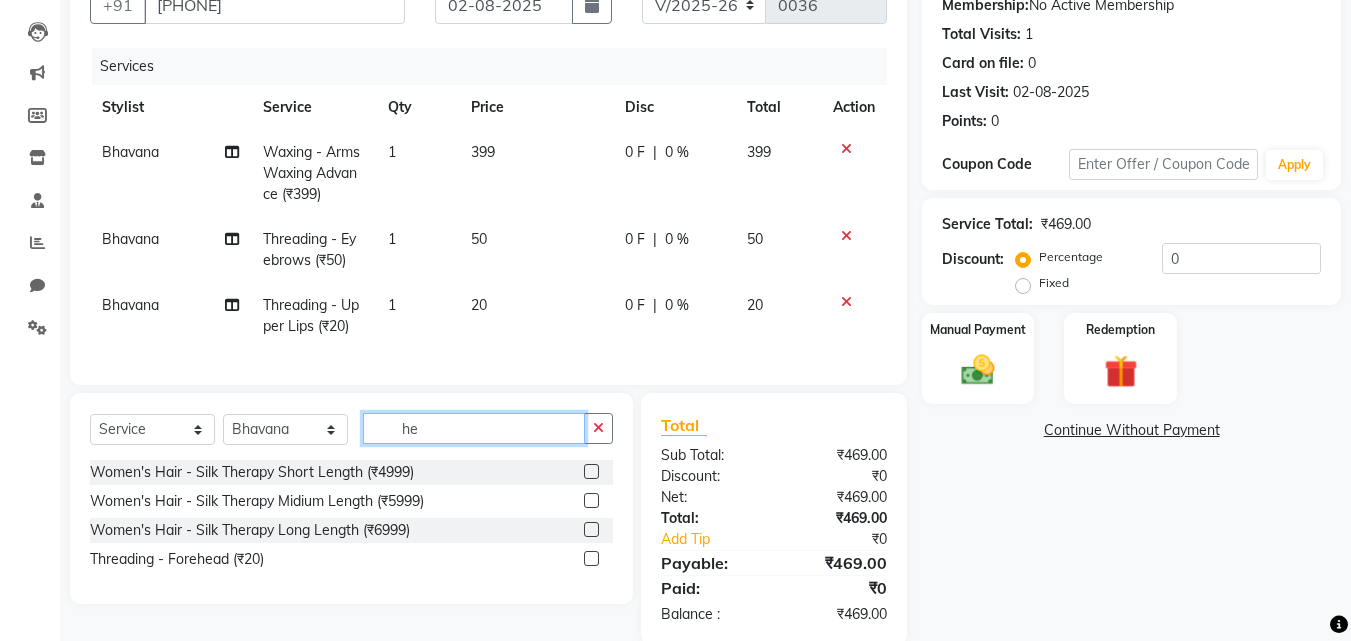 type on "h" 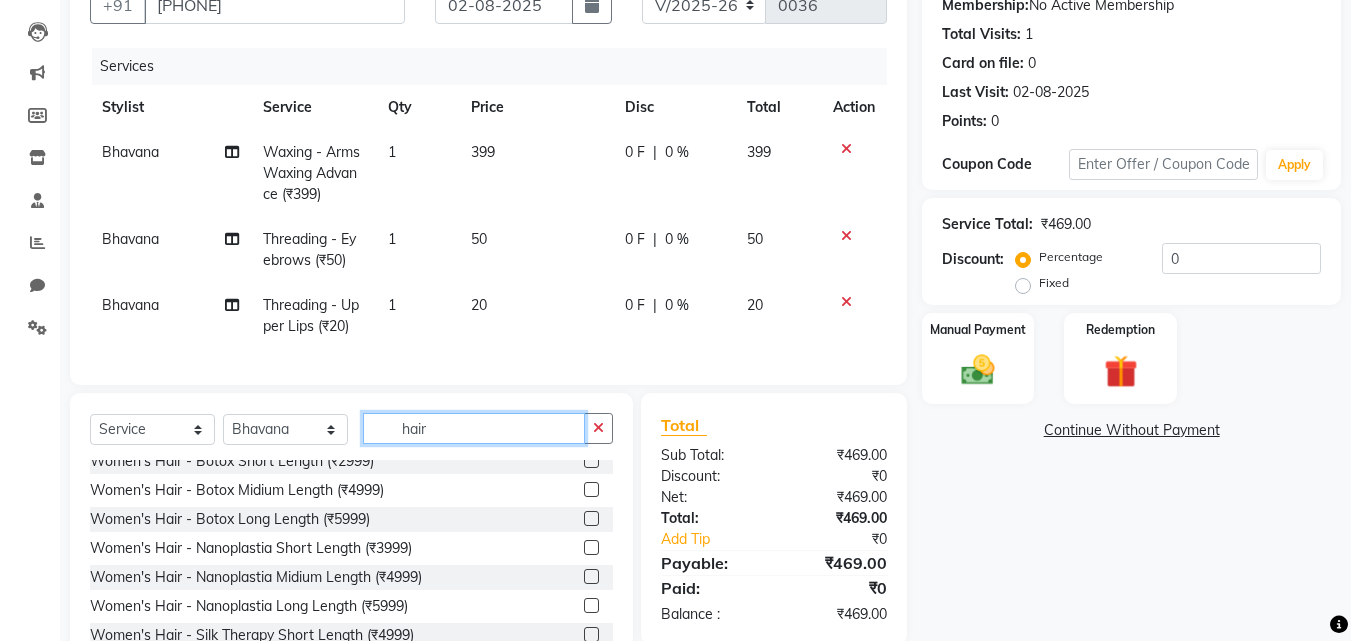 scroll, scrollTop: 1047, scrollLeft: 0, axis: vertical 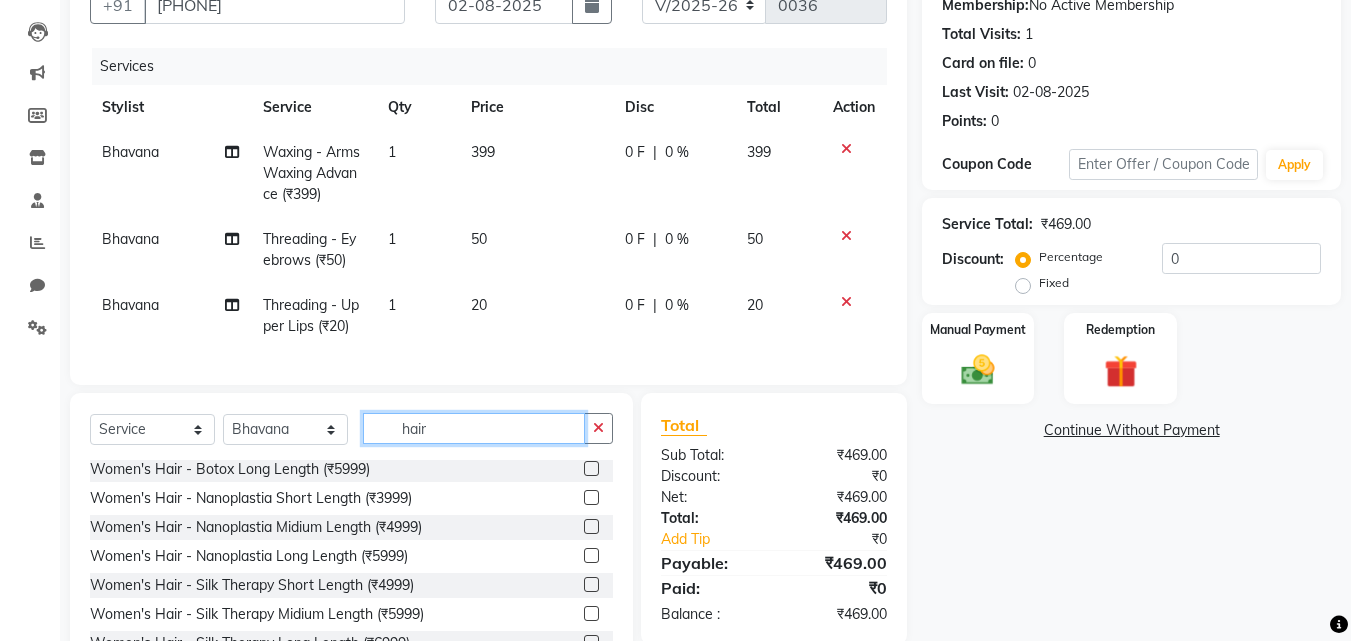 click on "hair" 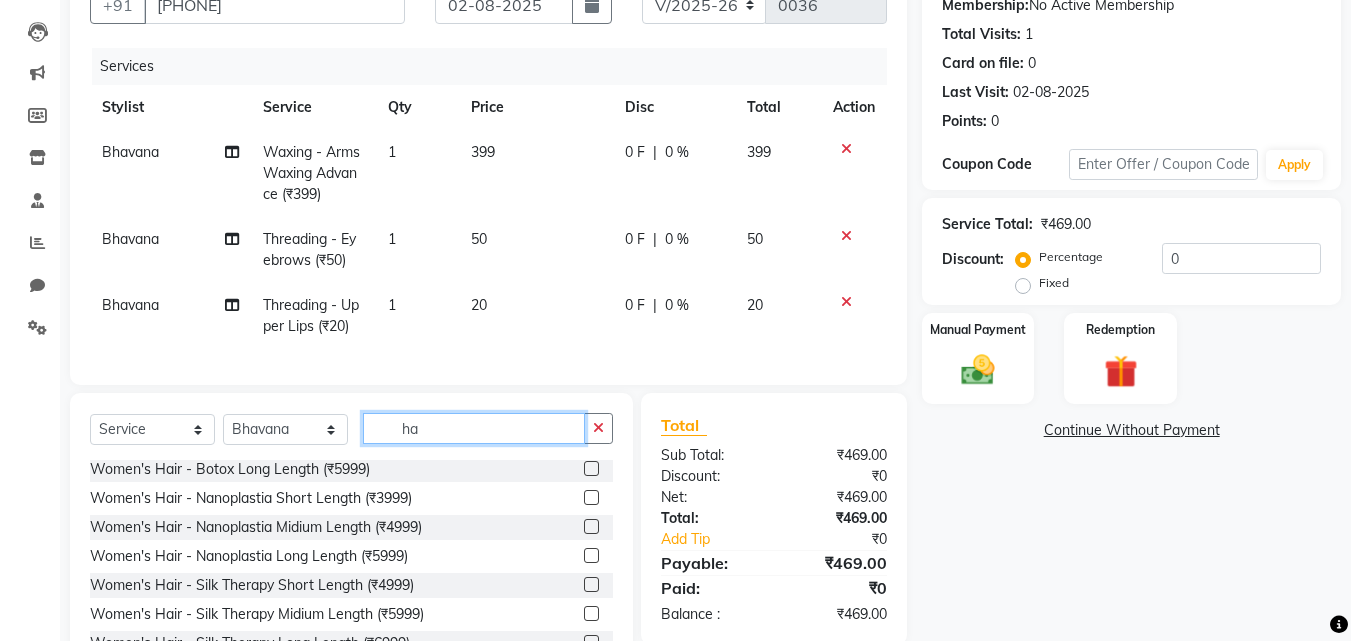 type on "h" 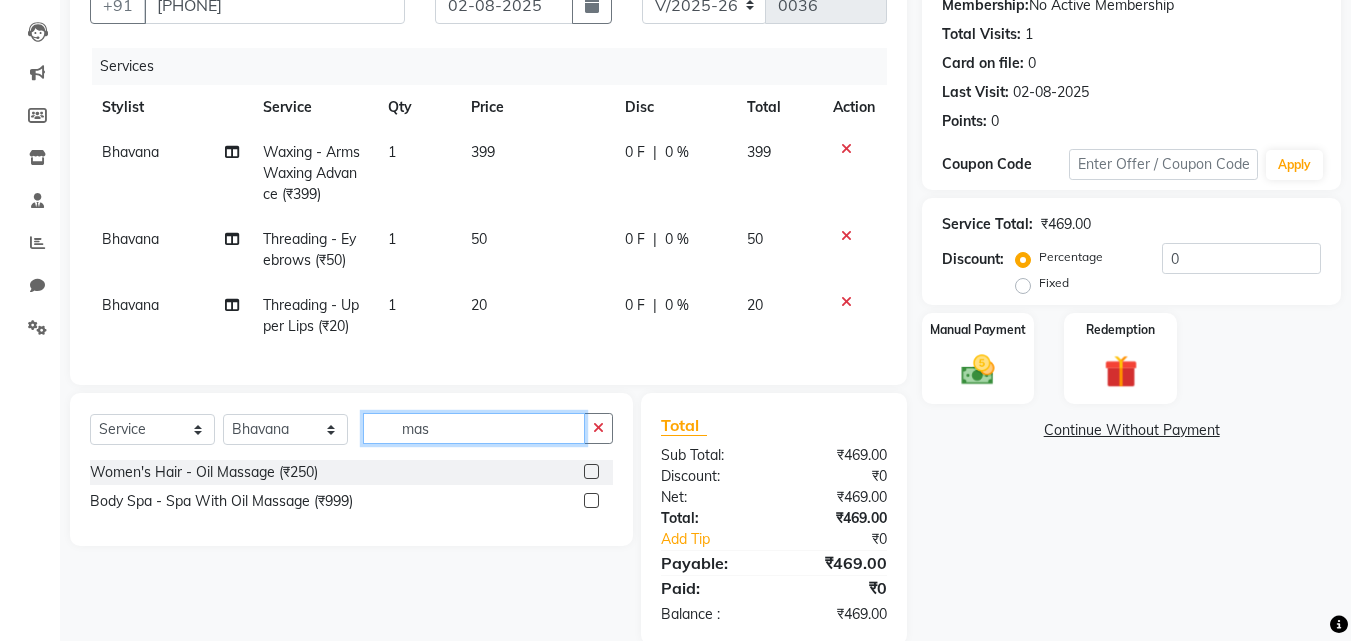scroll, scrollTop: 0, scrollLeft: 0, axis: both 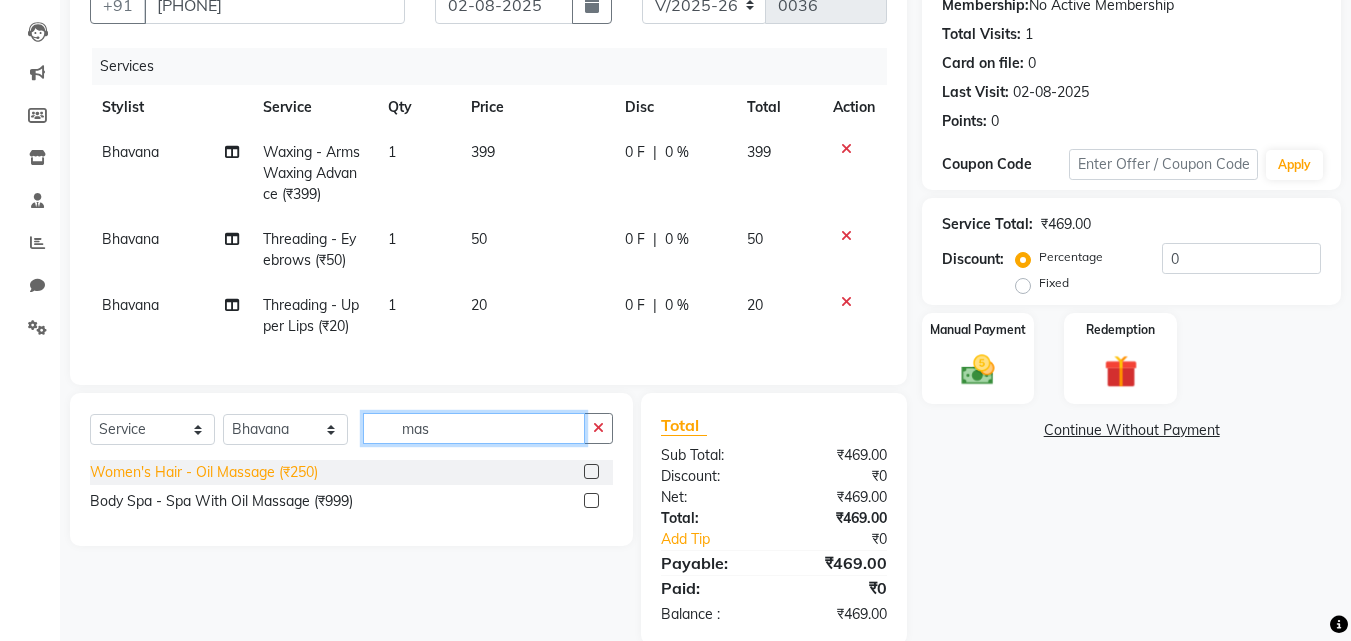 type on "mas" 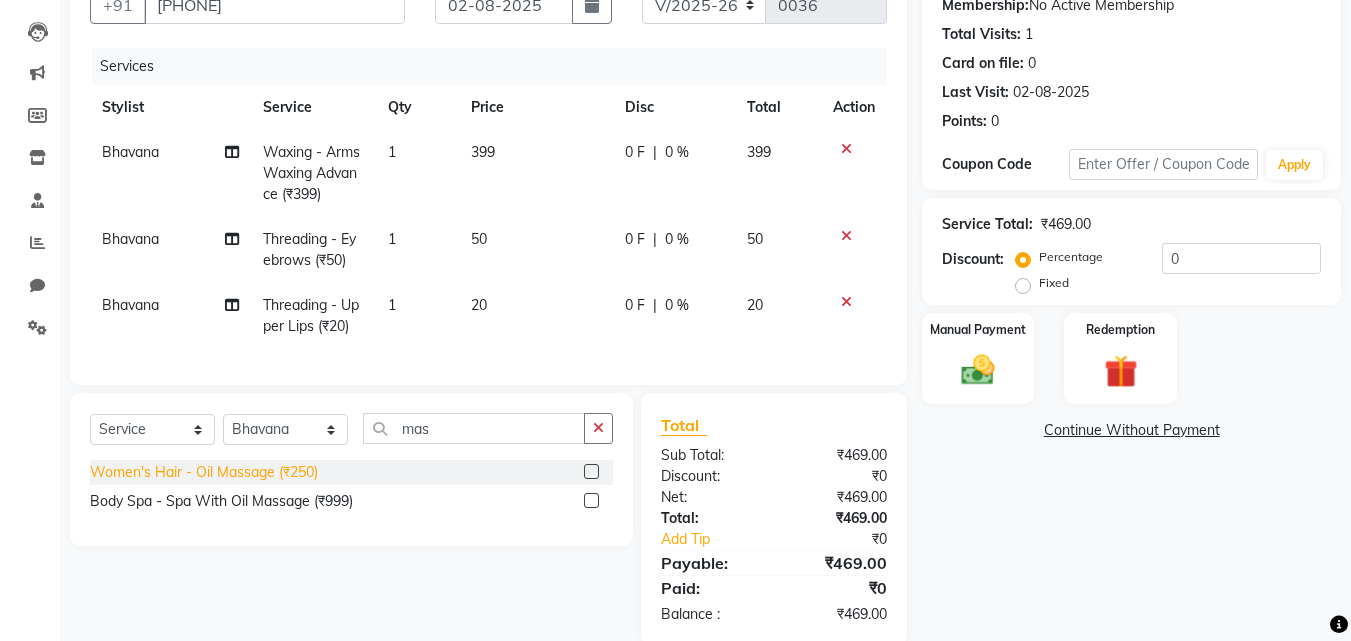 click on "Women's Hair - Oil Massage (₹250)" 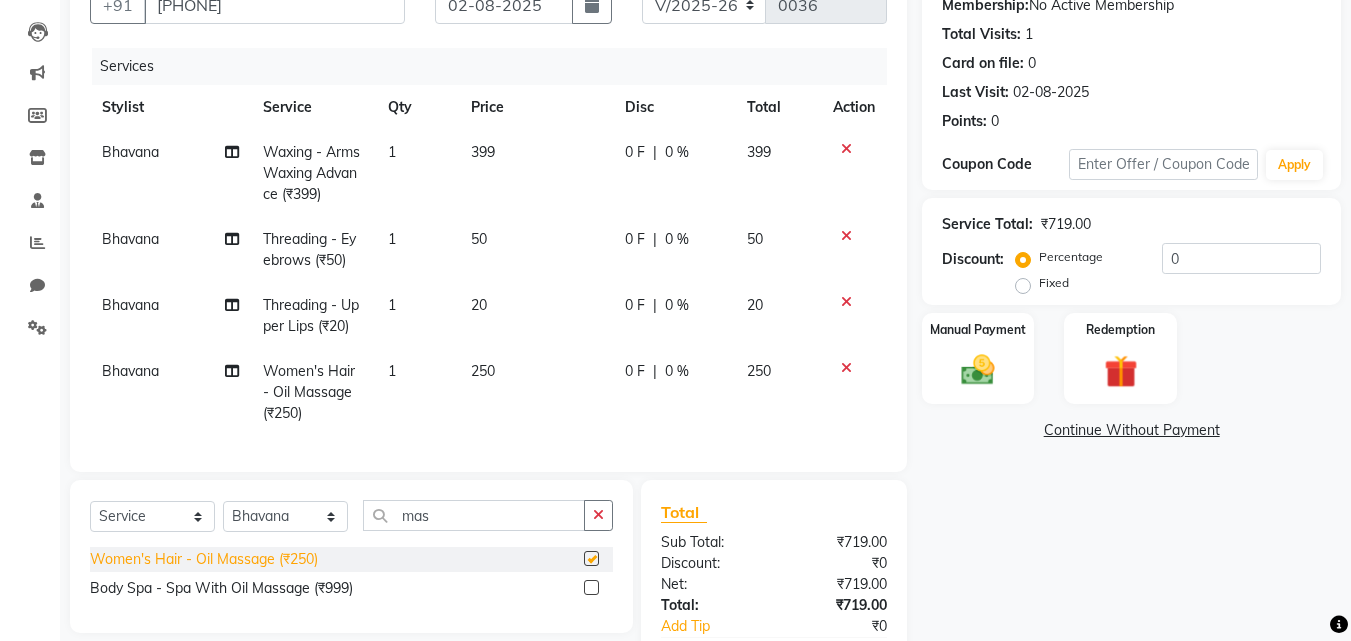 checkbox on "false" 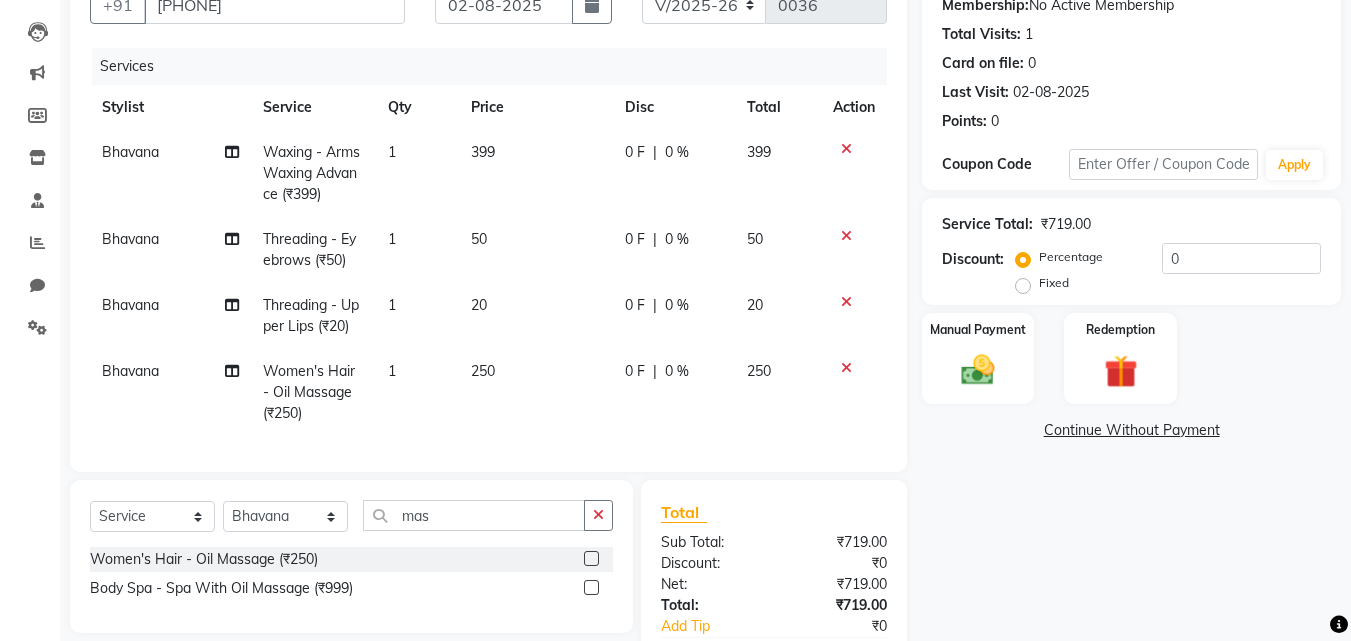 click on "Fixed" 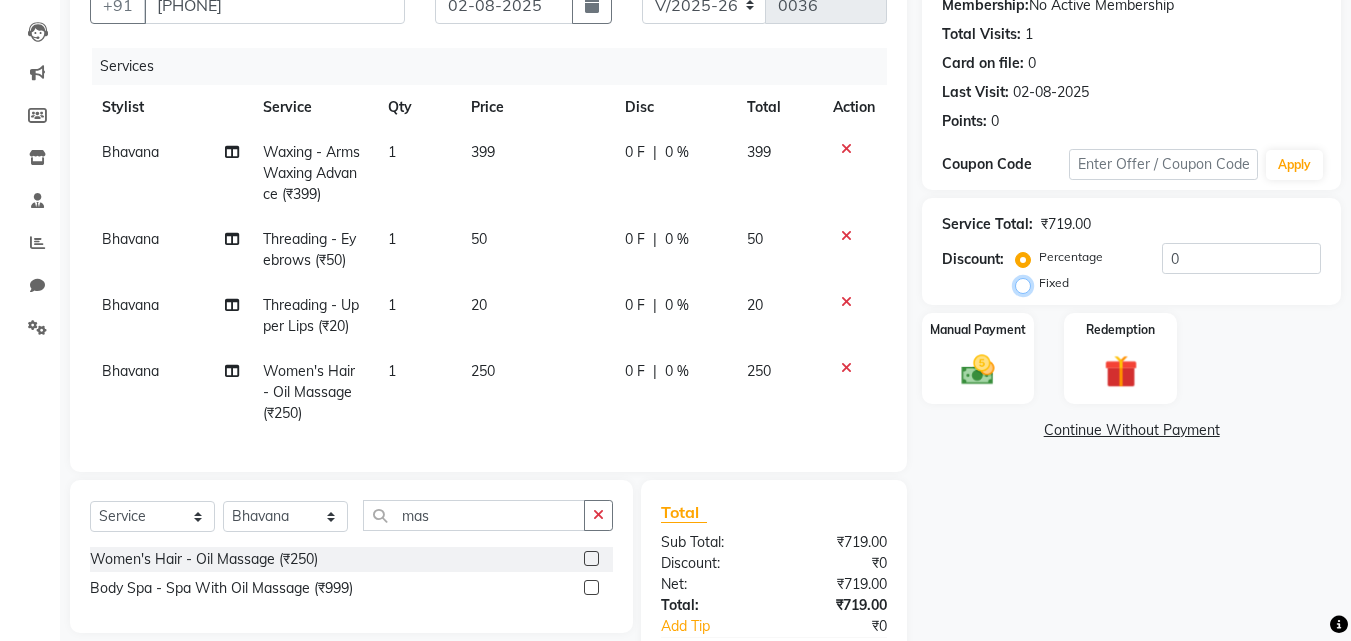 click on "Fixed" at bounding box center [1027, 283] 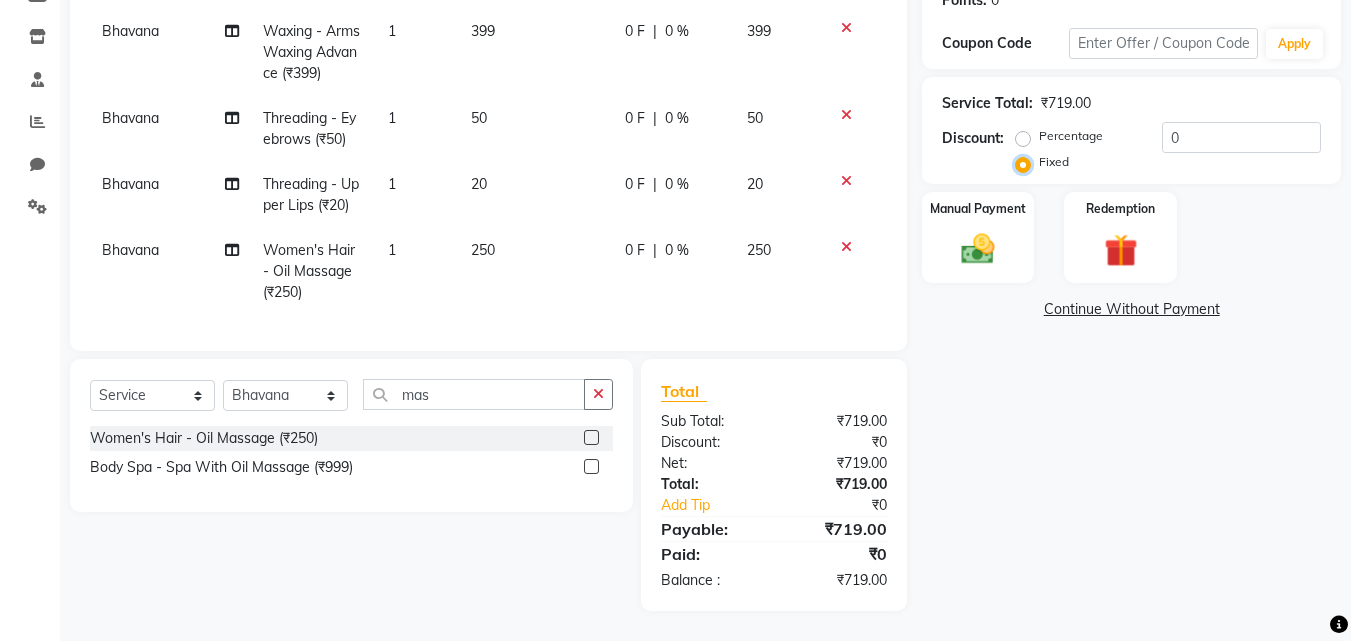 scroll, scrollTop: 336, scrollLeft: 0, axis: vertical 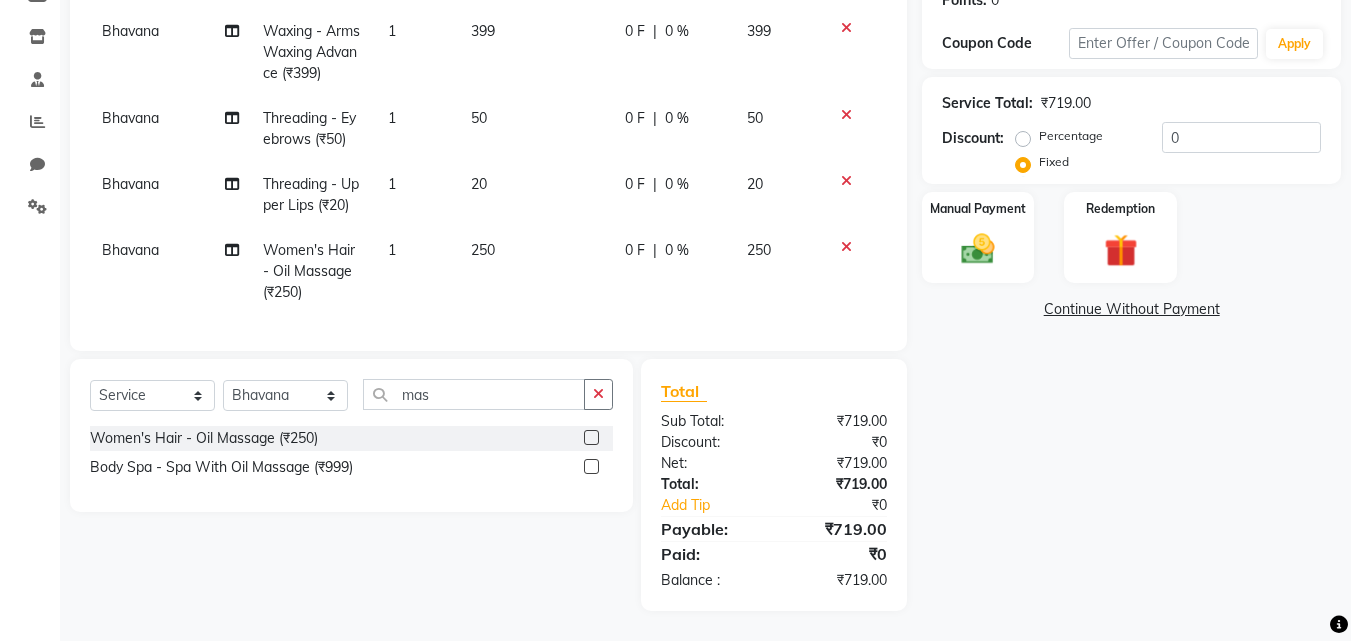 click on "399" 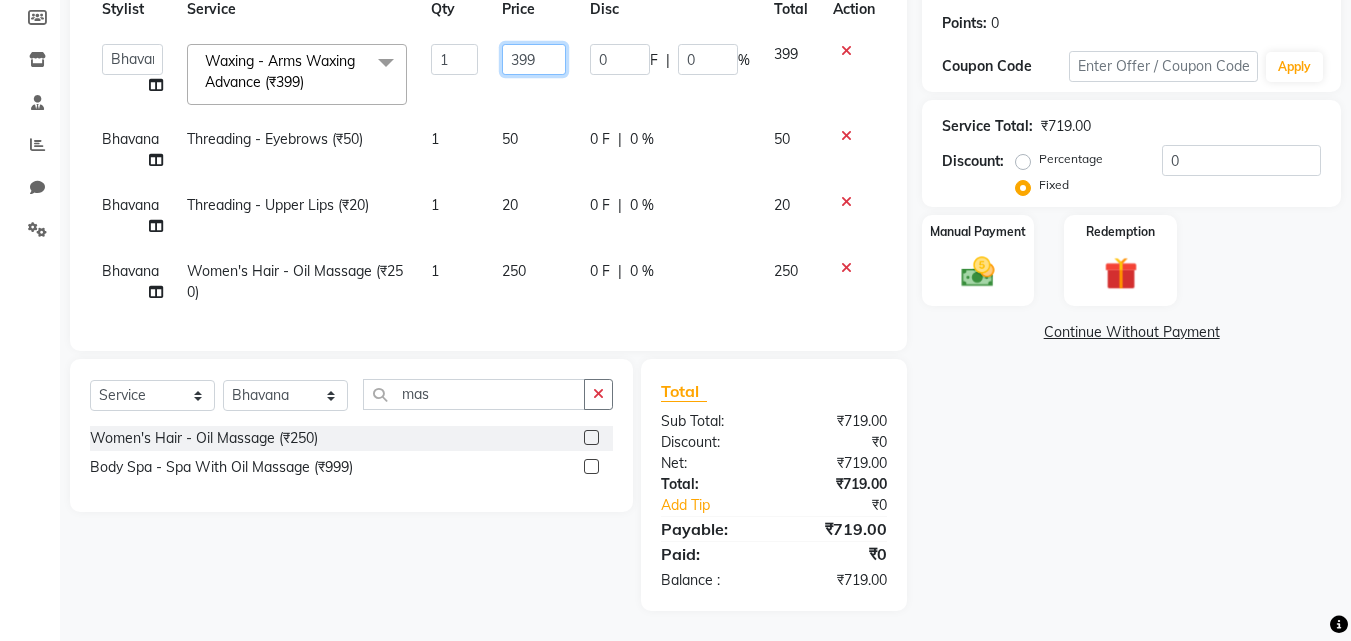 click on "399" 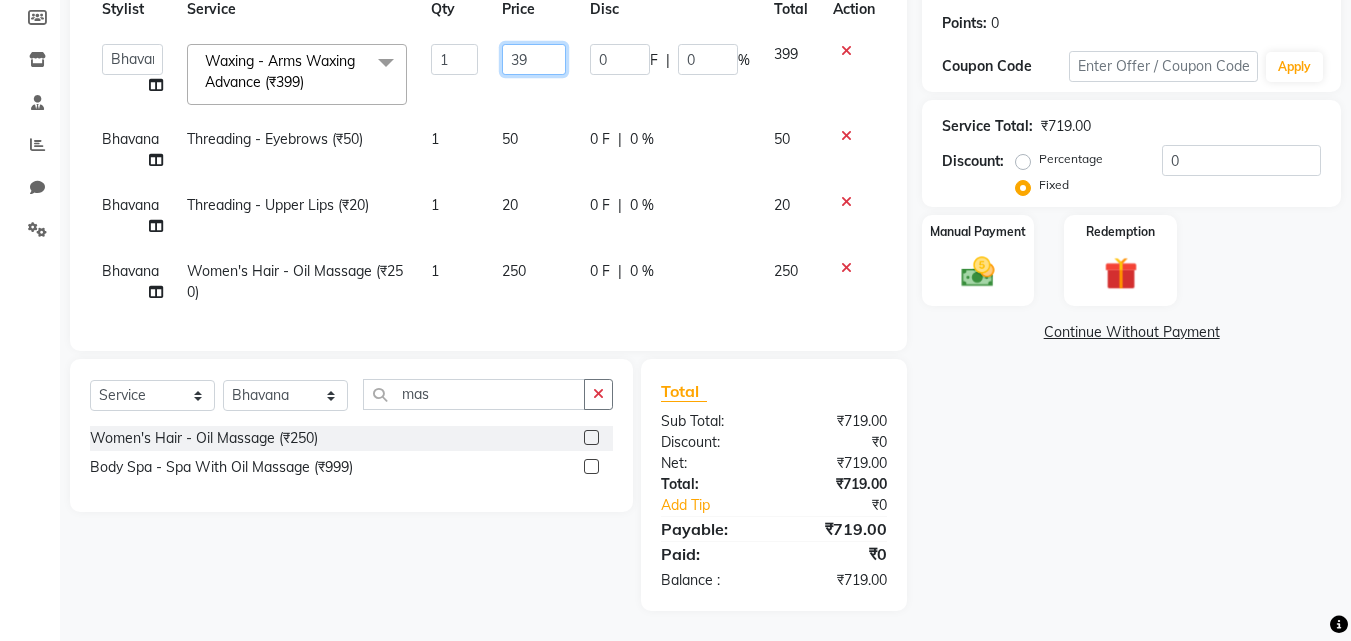 type on "3" 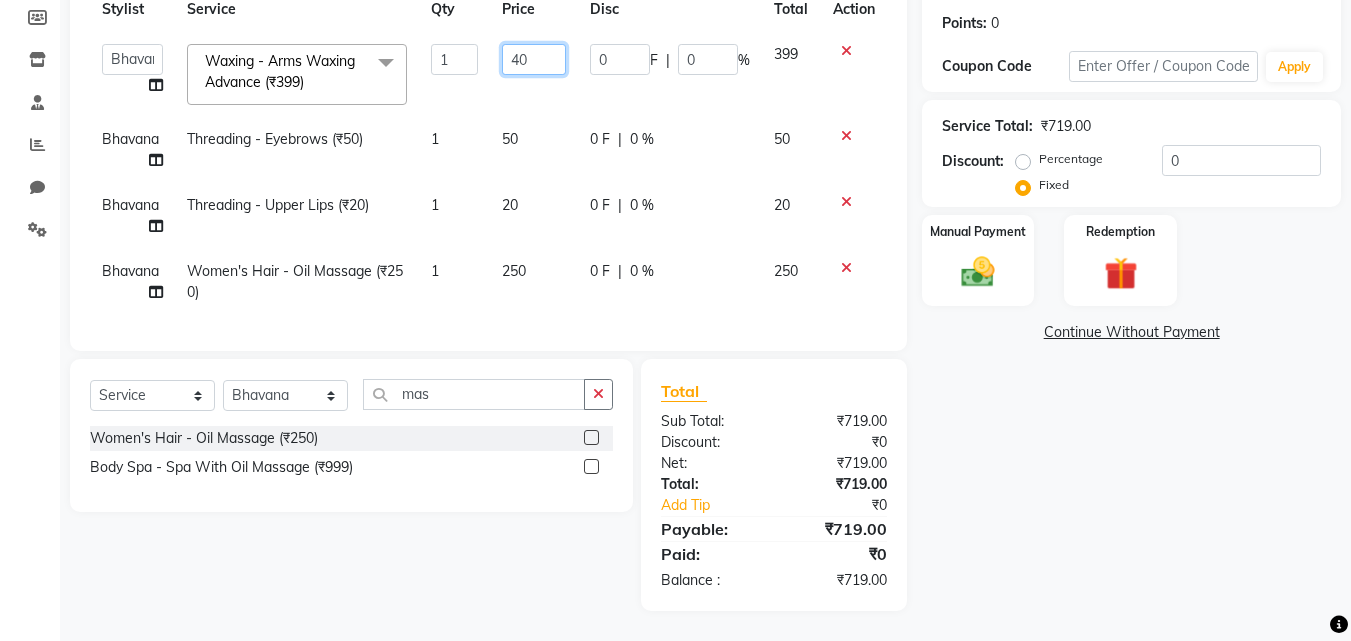 type on "400" 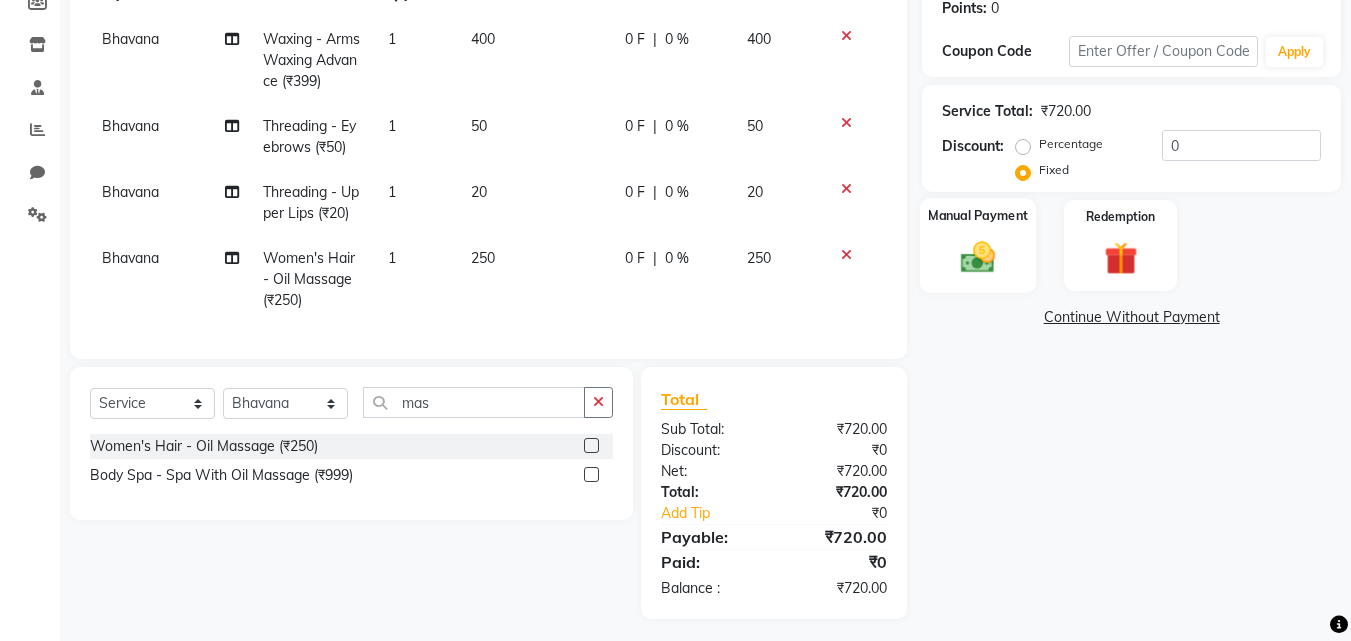 click 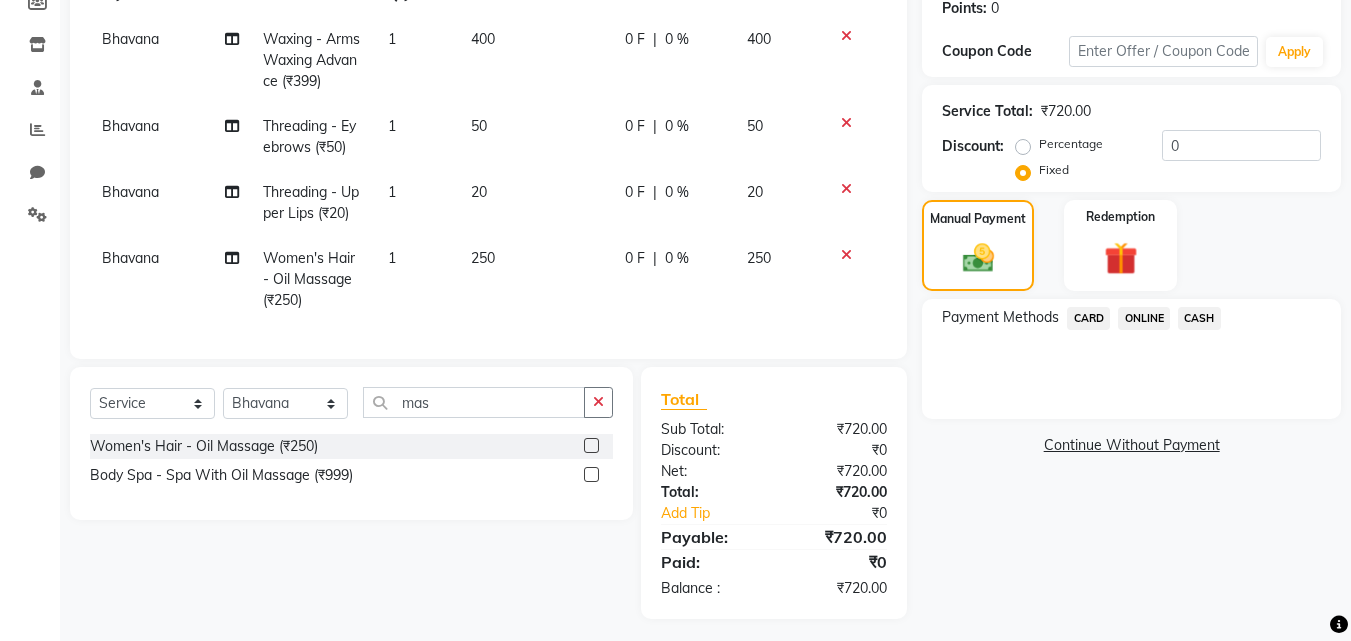 click on "ONLINE" 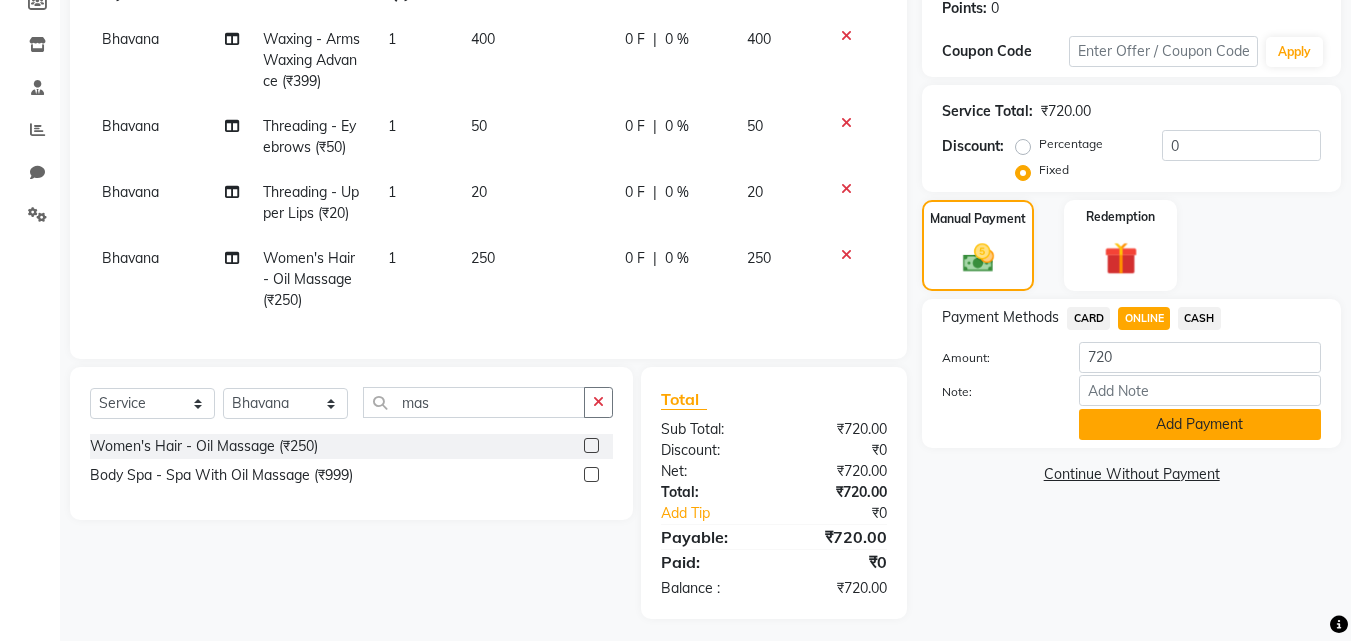 click on "Add Payment" 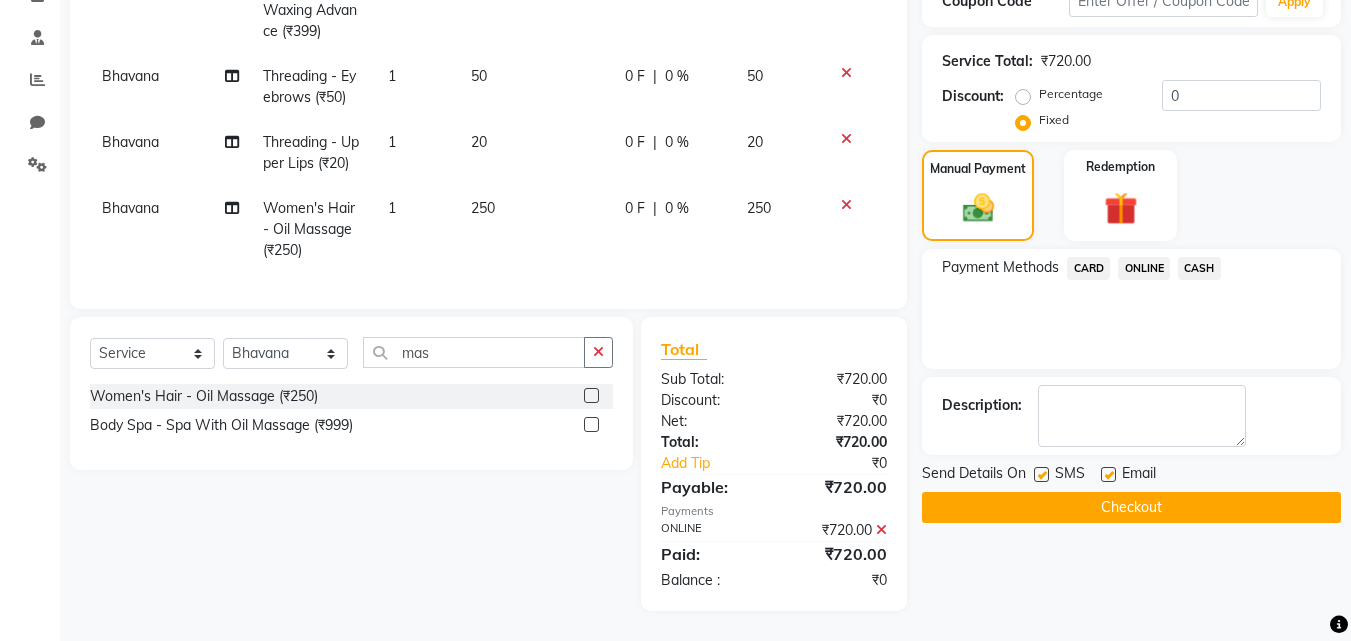 scroll, scrollTop: 378, scrollLeft: 0, axis: vertical 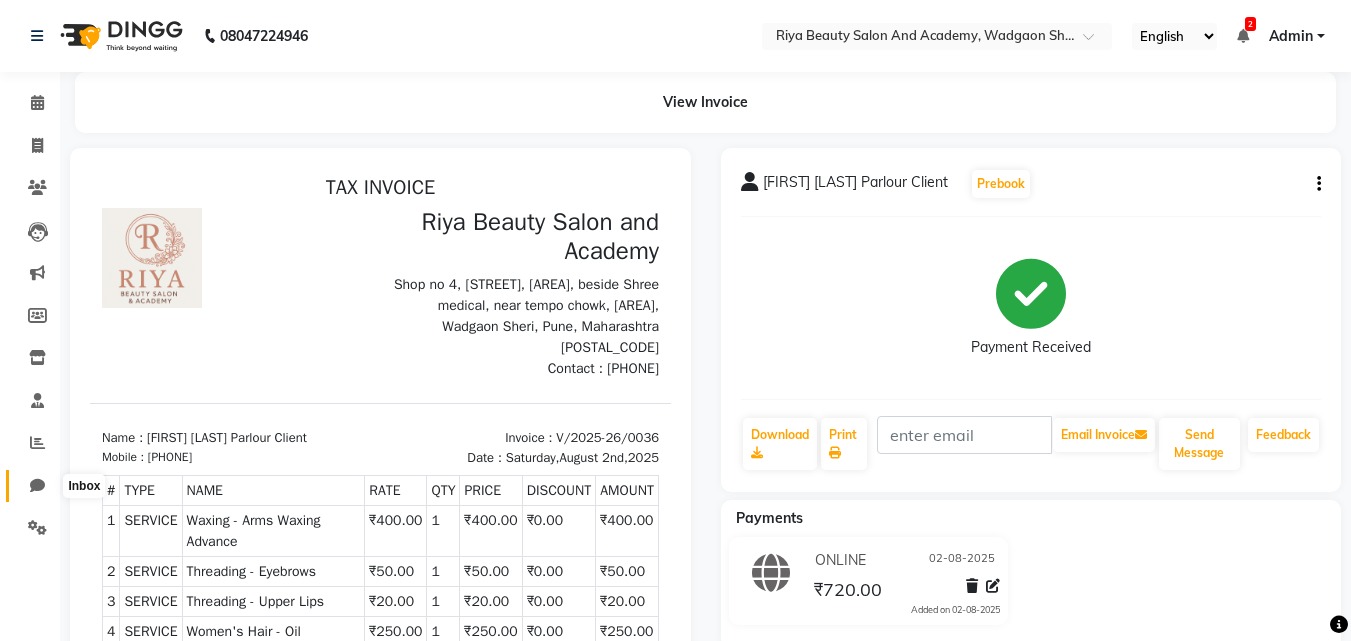click 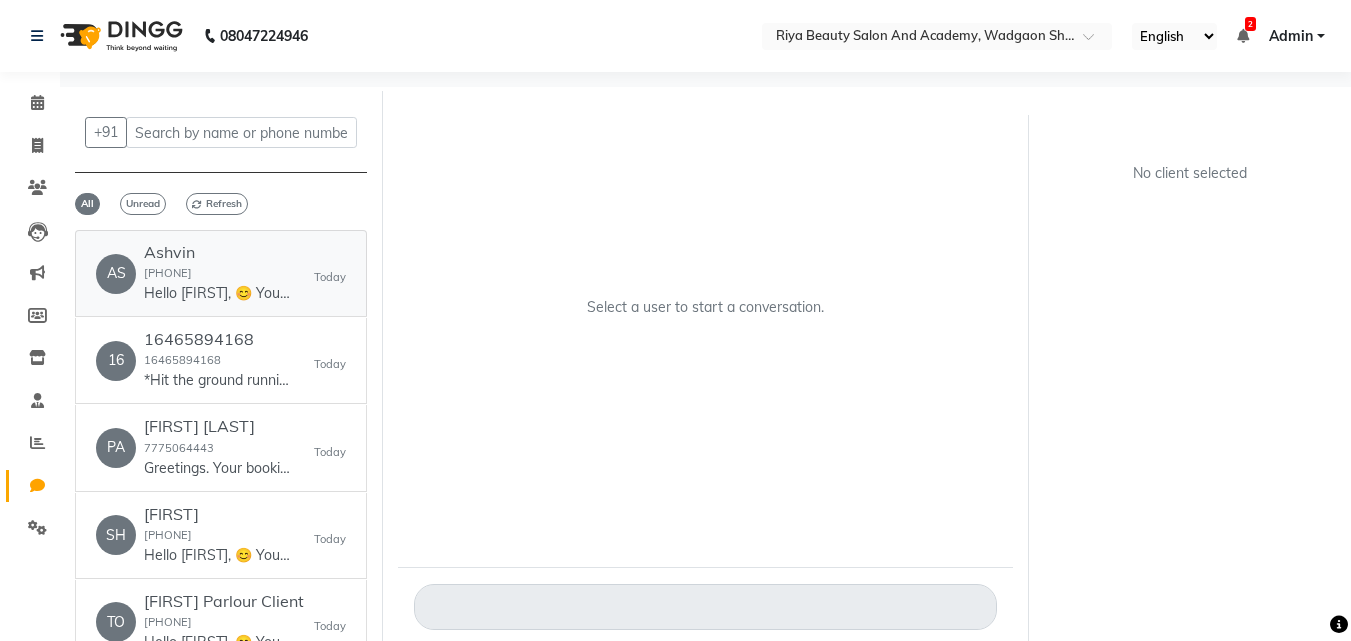 click on "Ashvin  9370208877  Hello Ashvin, 😊
Your invoice from Riya Beauty Salon and Academy is ready!
💰 Total: 0
🧾 View Invoice: https://m.dingg.in/inv?id=5e3322c9-50f4-4145-84d1-23f6be6c9564&s=9ede652e-86fb-4b66-b61f-cb785193d7d8
We’d love to hear your feedback! Share your experience here: https://m.dingg.in/feedback?a=e73c03bf89c87f315db6a75da2c436505a998a16" 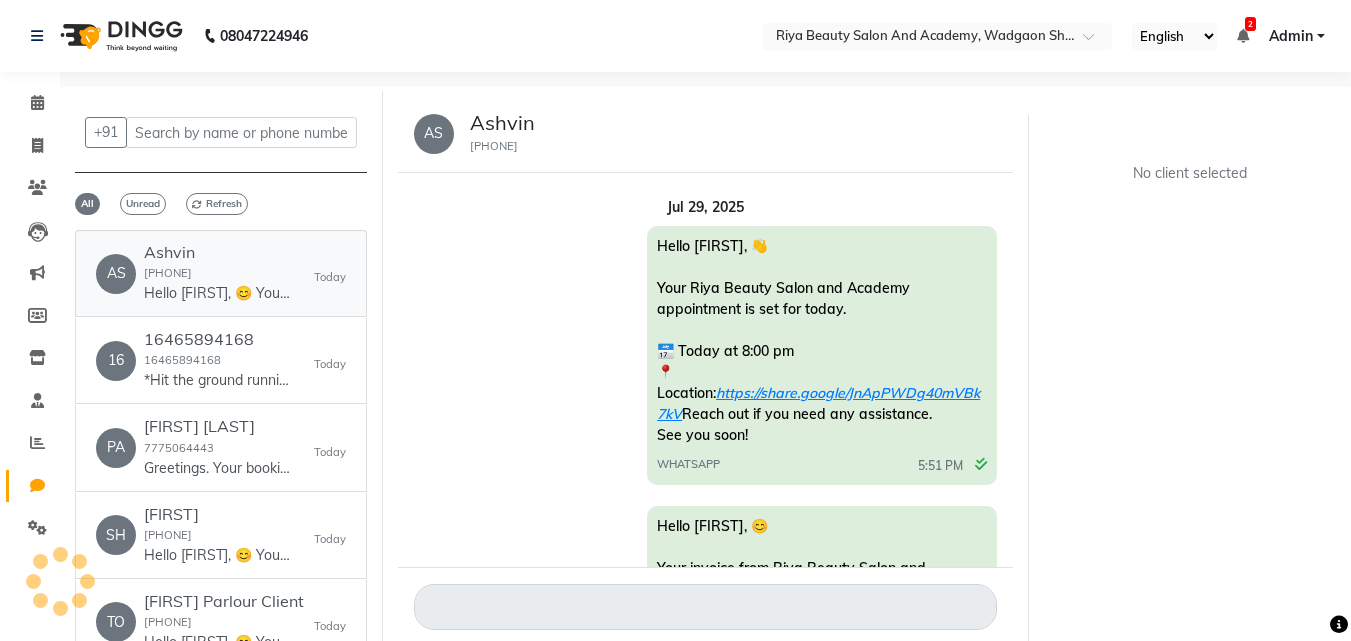 scroll, scrollTop: 1408, scrollLeft: 0, axis: vertical 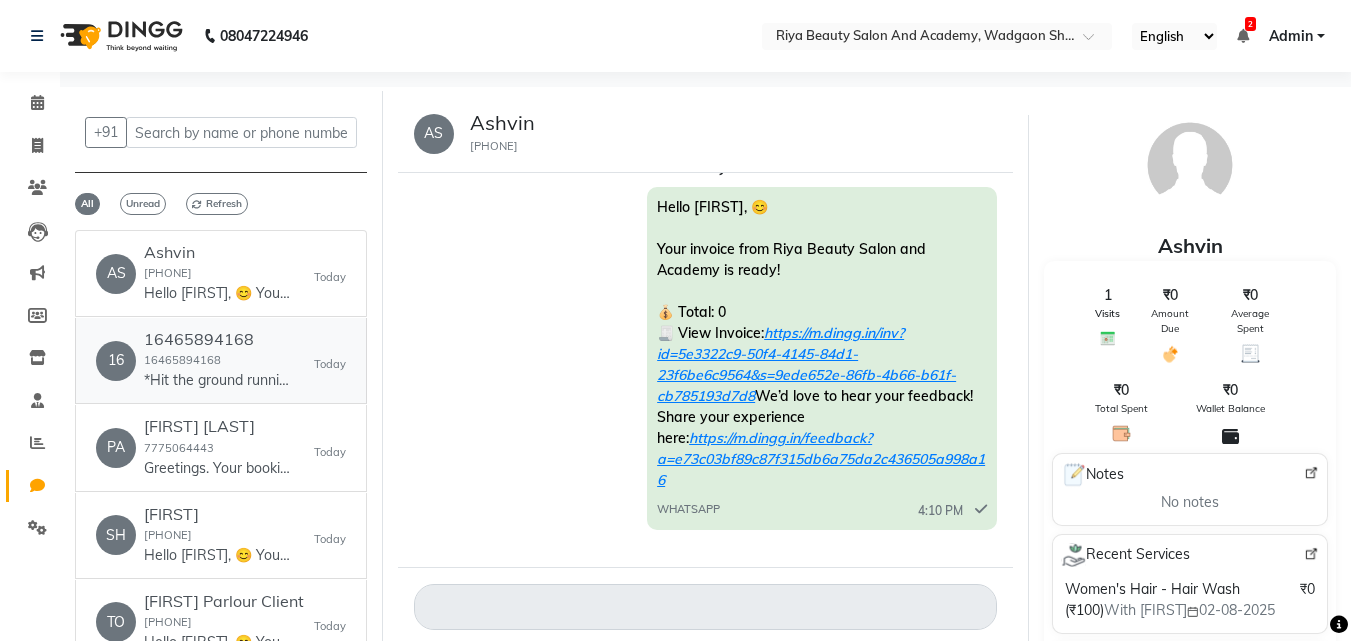 click on "16465894168  16465894168  *Hit the ground running with conversations that drive conversions*
Start meaningful conversations and turn interest into sales with click-to-WhatsApp ads. To get started, you'll need to connect your Facebook Page to a WhatsApp Business Platform phone number. Follow these steps to dive in: https://business.facebook.com/business/help/4631406400243963 . Then, you'll be ready to add a button to your Facebook Page and create ads that lead directly to WhatsApp, helping boost engagement for your business. If you've already connected your Facebook Page to a WhatsApp Business Platform phone number, please get started with the link below.
*Get started now:* https://www.facebook.com/business/m/ctwa" 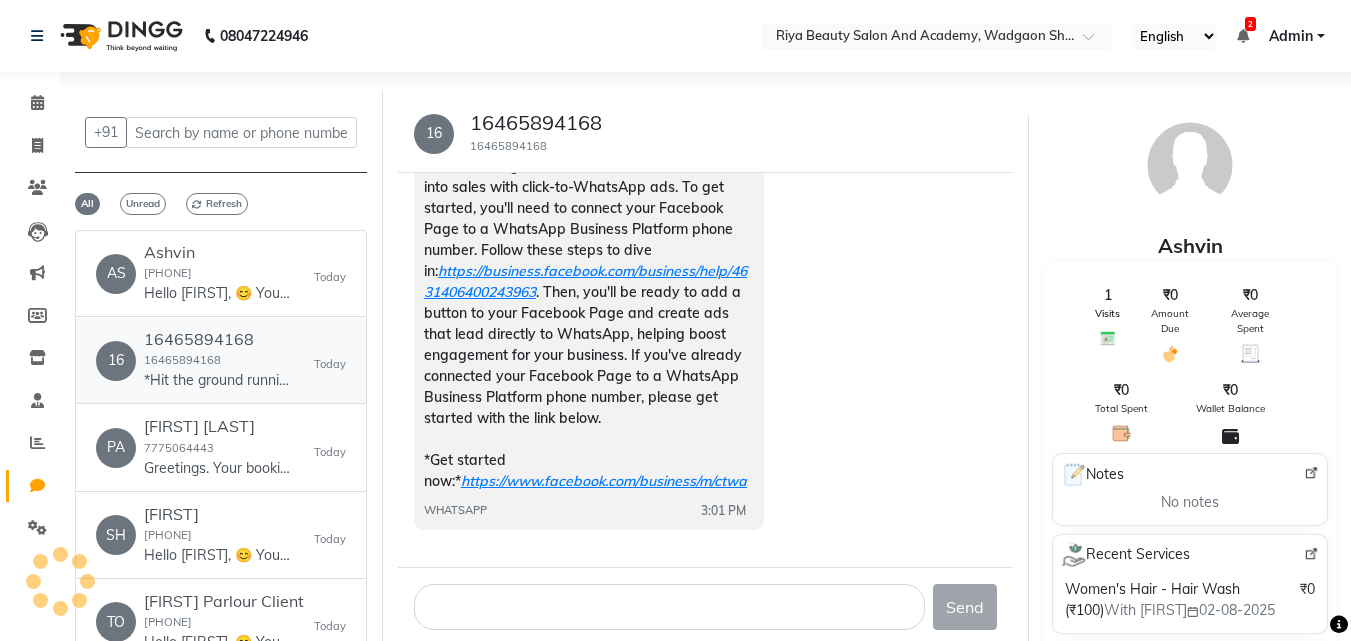 scroll, scrollTop: 111, scrollLeft: 0, axis: vertical 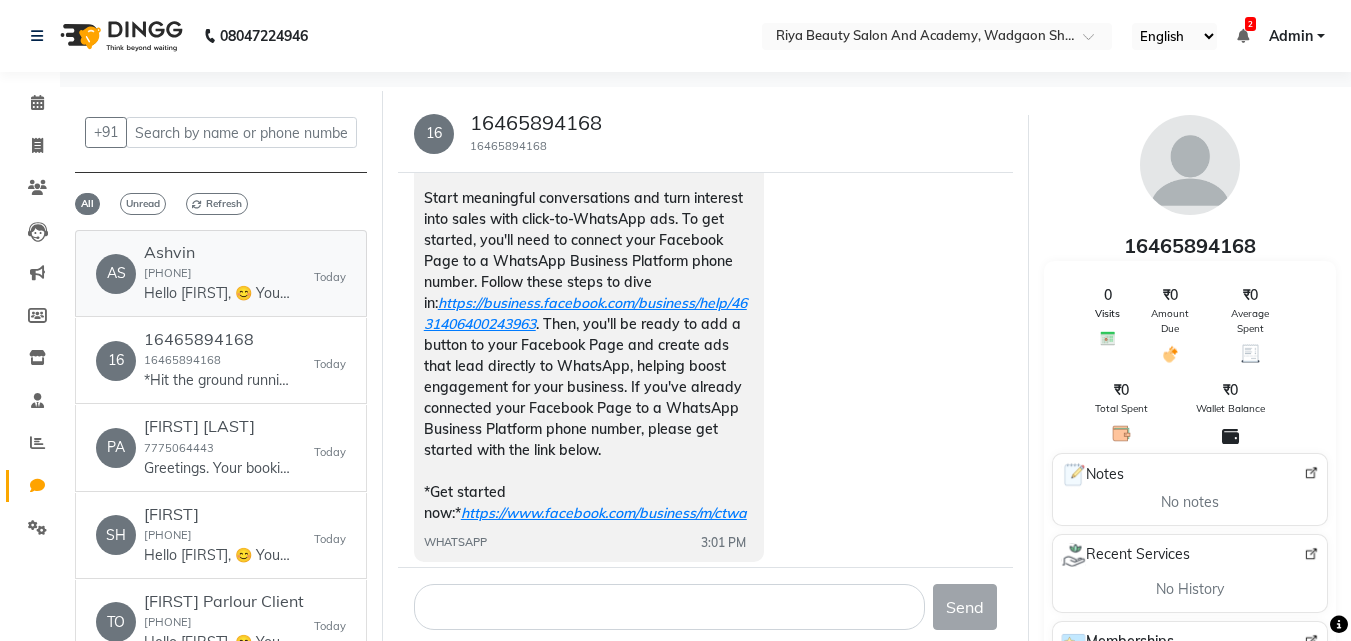 click on "Ashvin  9370208877  Hello Ashvin, 😊
Your invoice from Riya Beauty Salon and Academy is ready!
💰 Total: 0
🧾 View Invoice: https://m.dingg.in/inv?id=5e3322c9-50f4-4145-84d1-23f6be6c9564&s=9ede652e-86fb-4b66-b61f-cb785193d7d8
We’d love to hear your feedback! Share your experience here: https://m.dingg.in/feedback?a=e73c03bf89c87f315db6a75da2c436505a998a16" 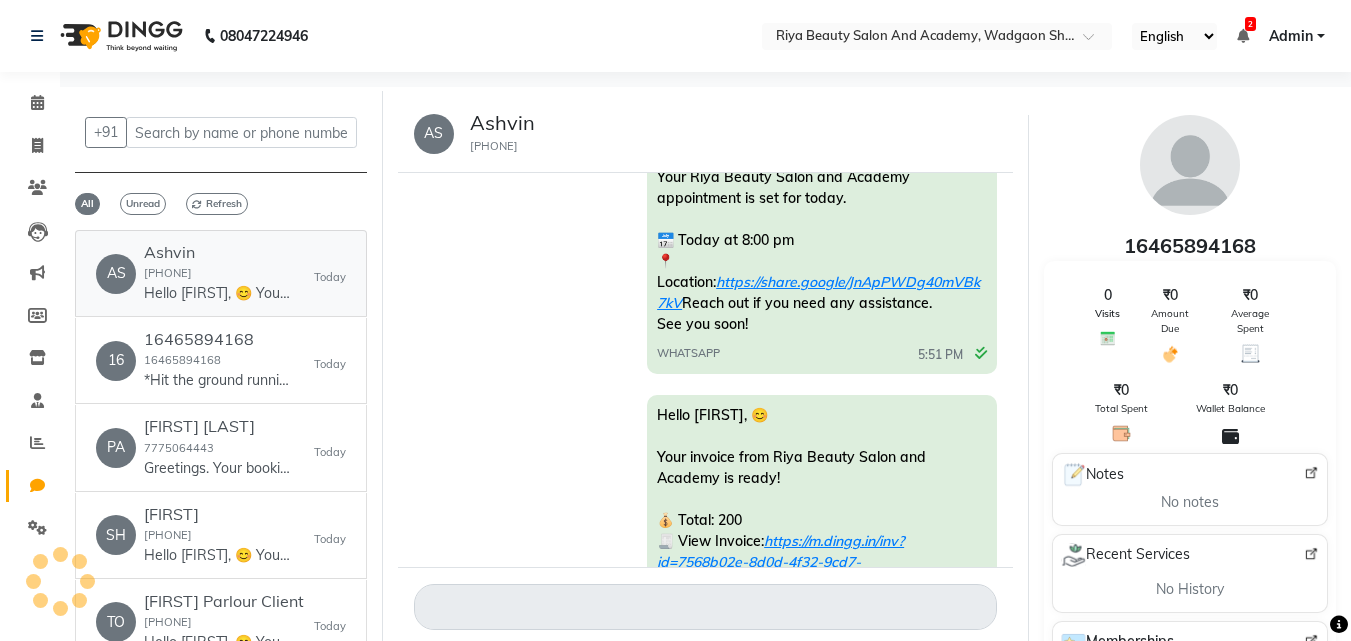 scroll, scrollTop: 1408, scrollLeft: 0, axis: vertical 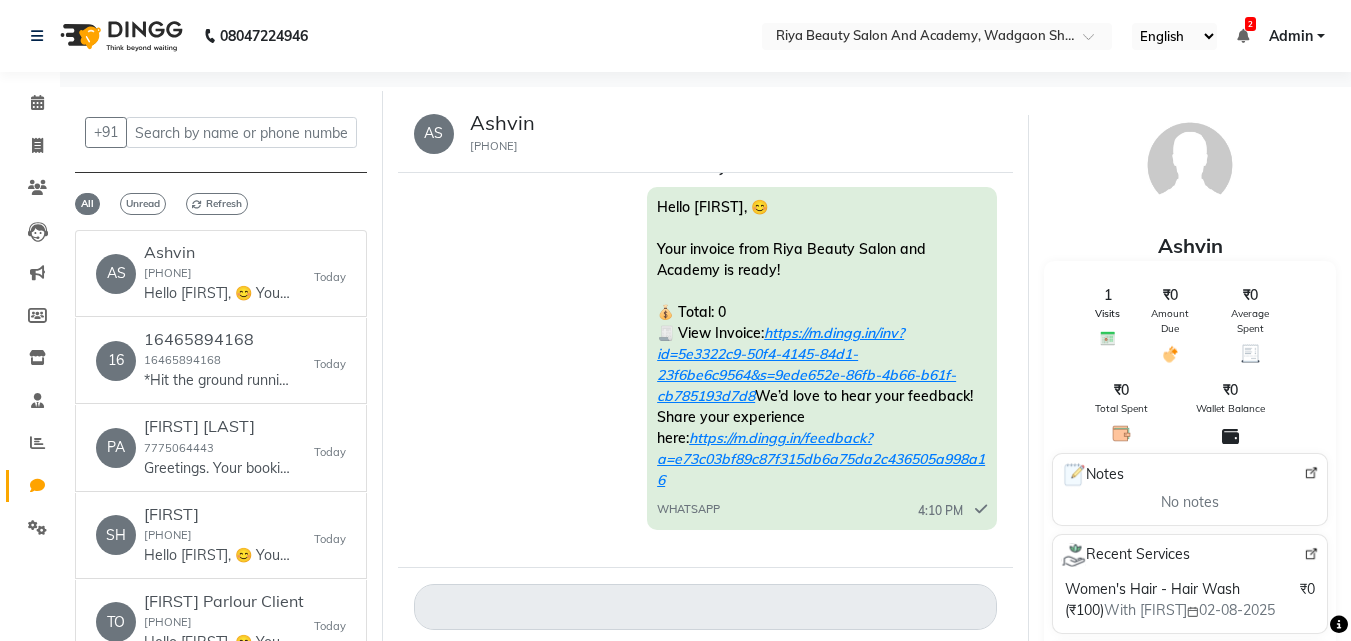 click at bounding box center [1243, 36] 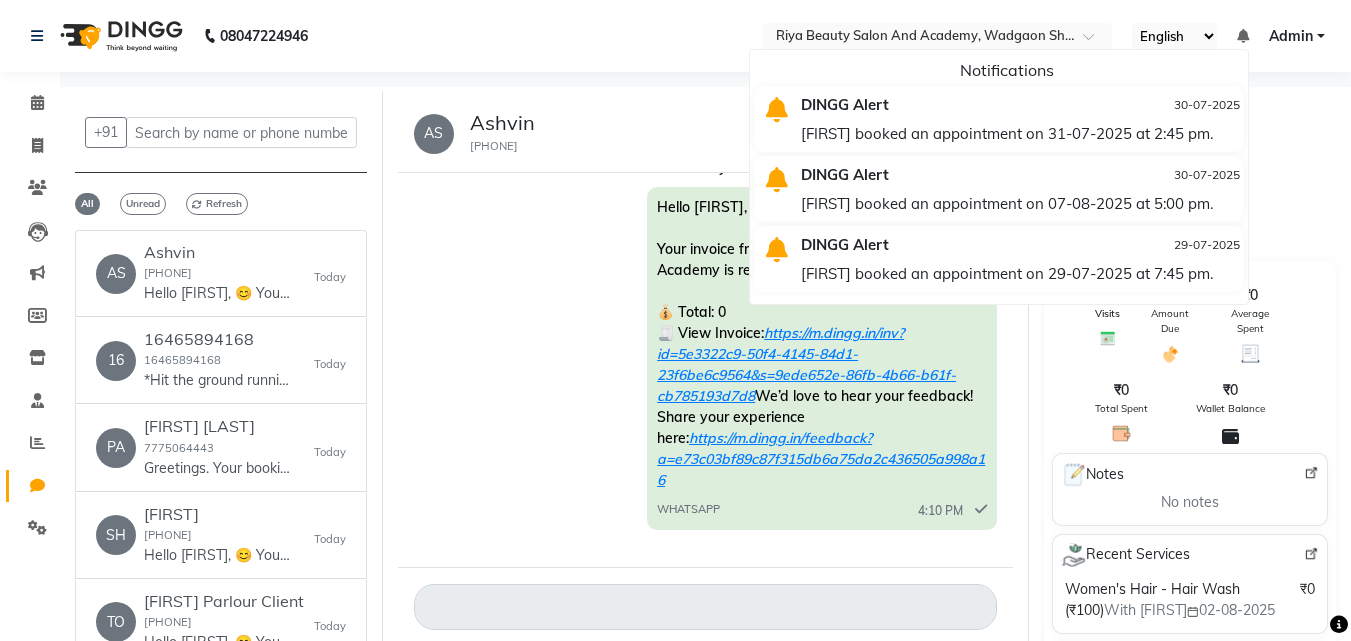 click on "[FIRST] booked an appointment on 31-07-2025 at 2:45 pm." at bounding box center [1020, 133] 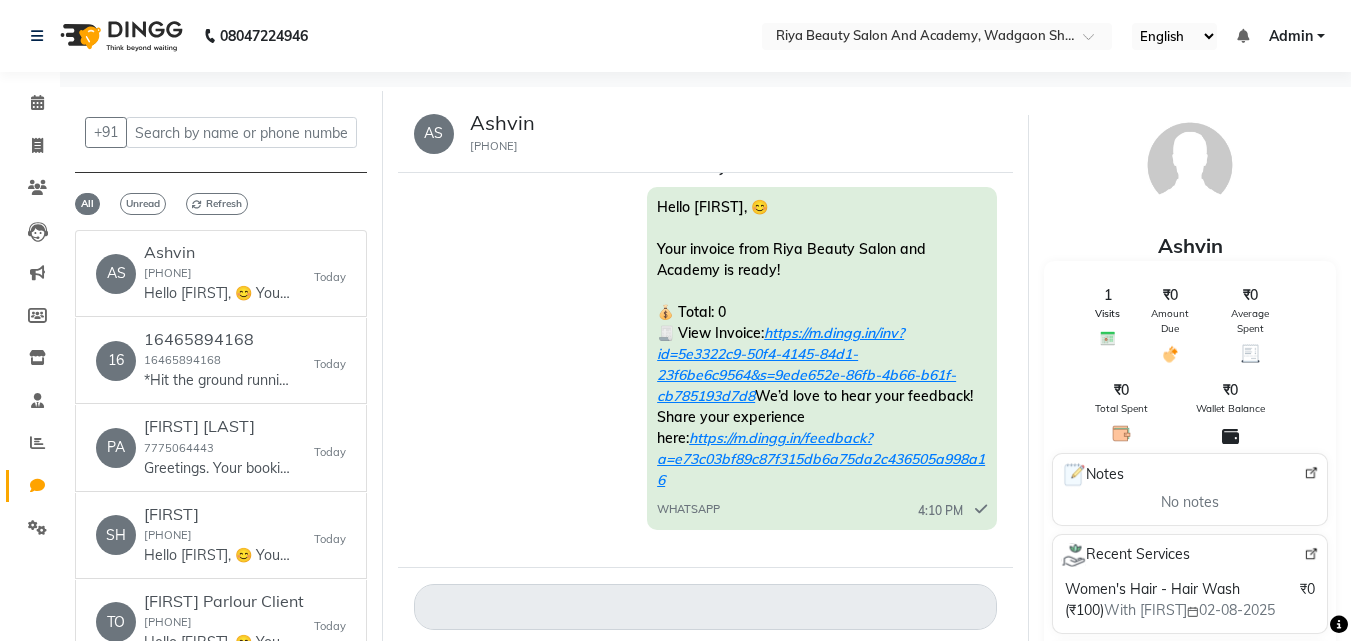 click on "English ENGLISH Español العربية मराठी हिंदी ગુજરાતી தமிழ் 中文 Notifications  DINGG Alert   30-07-2025   Pranita booked an appointment on 31-07-2025 at 2:45 pm.   DINGG Alert   30-07-2025   Diksha booked an appointment on 07-08-2025 at 5:00 pm.   DINGG Alert   29-07-2025   Ashvin booked an appointment on 29-07-2025 at 7:45 pm.  Admin Manage Profile Change Password Sign out  Version:3.15.11" at bounding box center [937, 36] 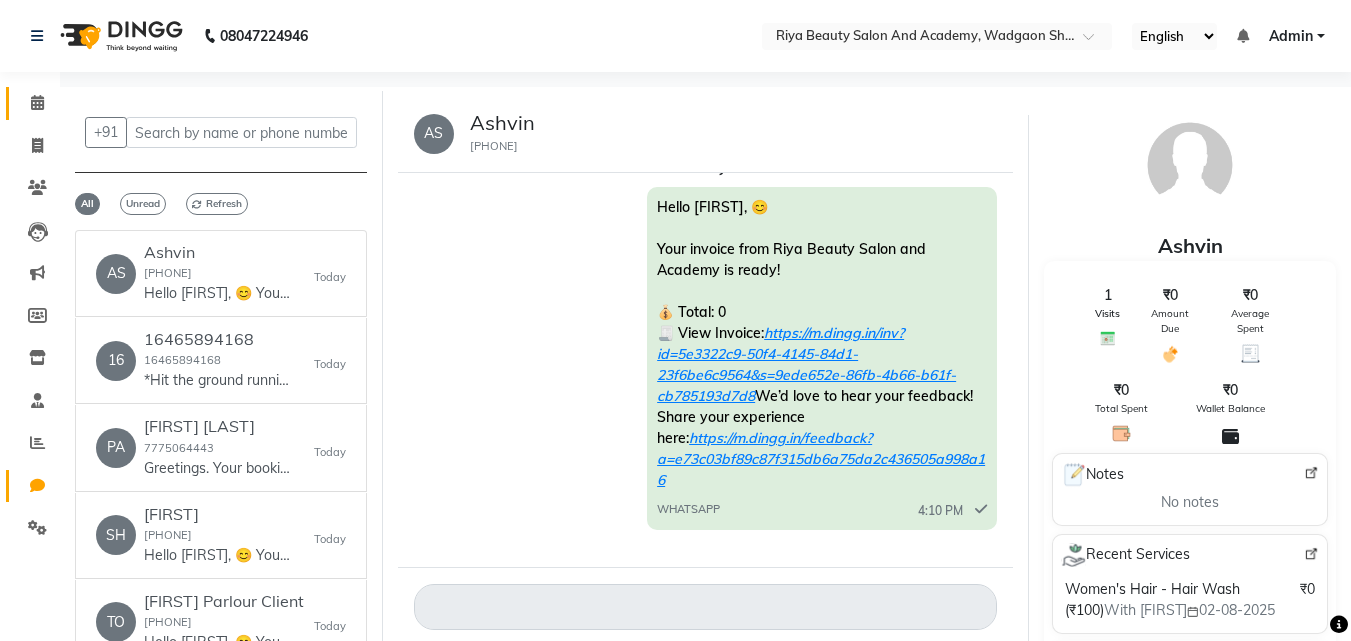 click on "Calendar" 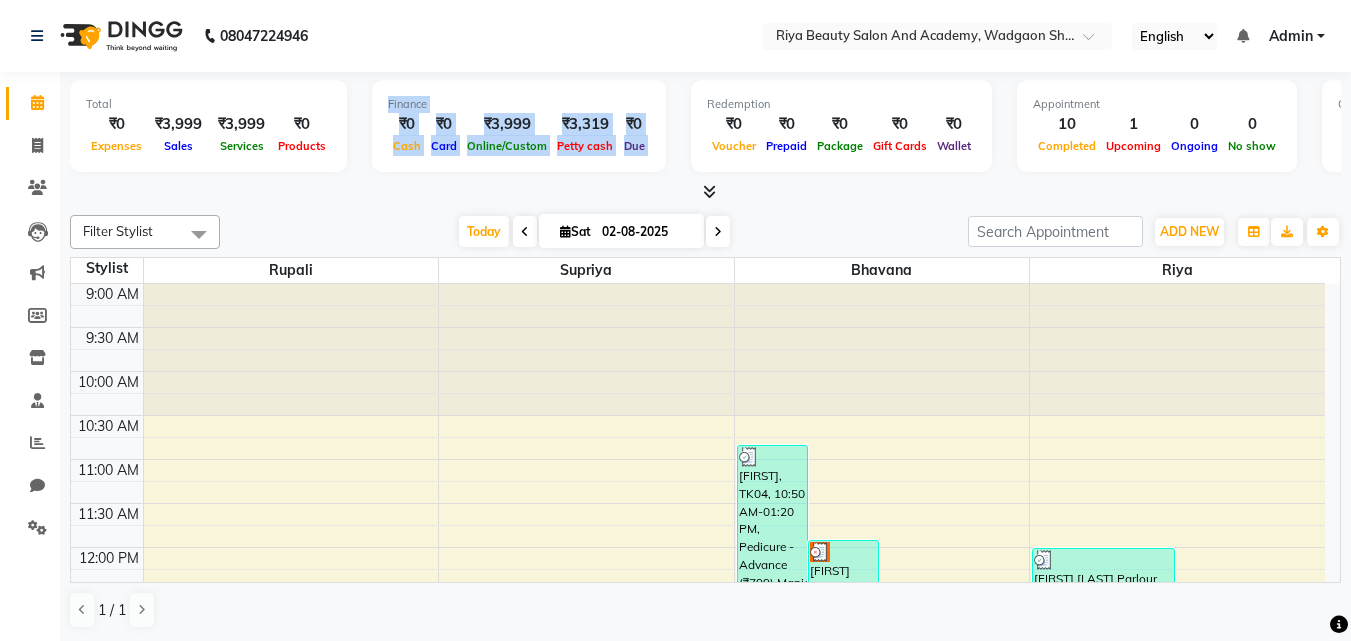 drag, startPoint x: 637, startPoint y: 140, endPoint x: 467, endPoint y: 76, distance: 181.64801 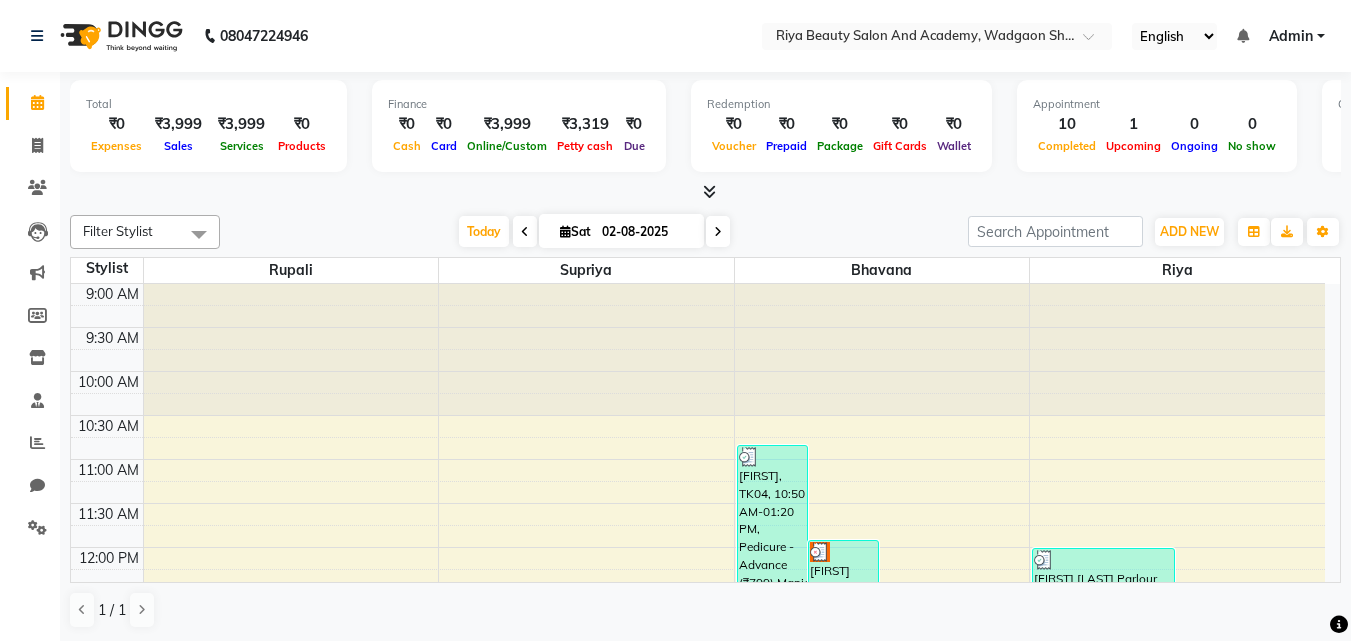 click on "Total  ₹0  Expenses ₹3,999  Sales ₹3,999  Services ₹0  Products Finance  ₹0  Cash ₹0  Card ₹3,999  Online/Custom ₹3,319 Petty cash ₹0 Due  Redemption  ₹0 Voucher ₹0 Prepaid ₹0 Package ₹0  Gift Cards ₹0  Wallet  Appointment  10 Completed 1 Upcoming 0 Ongoing 0 No show  Other sales  ₹0  Packages ₹0  Memberships ₹0  Vouchers ₹0  Prepaids ₹0  Gift Cards" at bounding box center [705, 137] 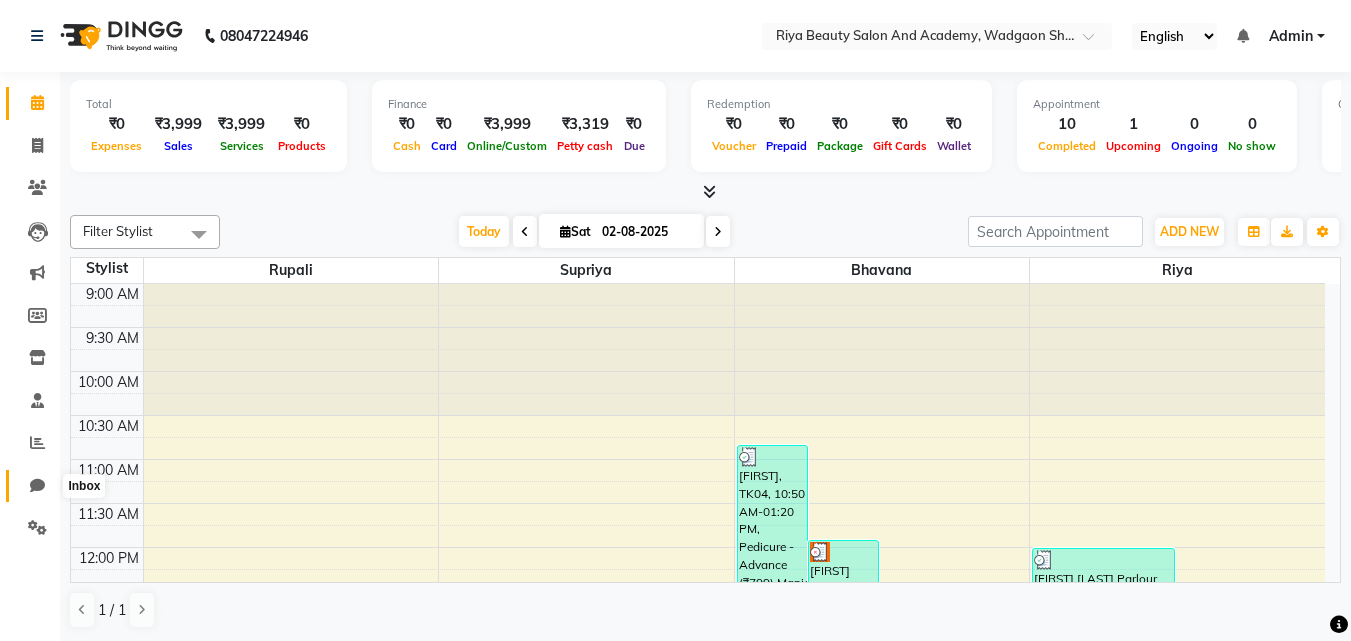 click 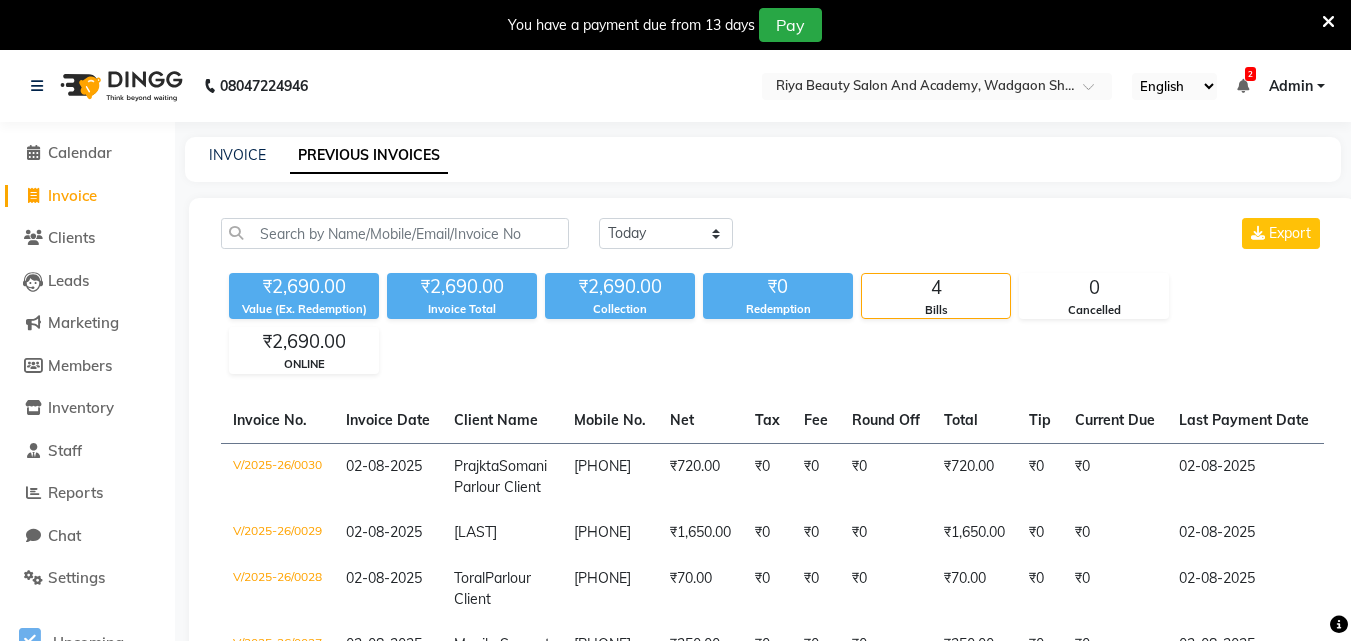scroll, scrollTop: 0, scrollLeft: 0, axis: both 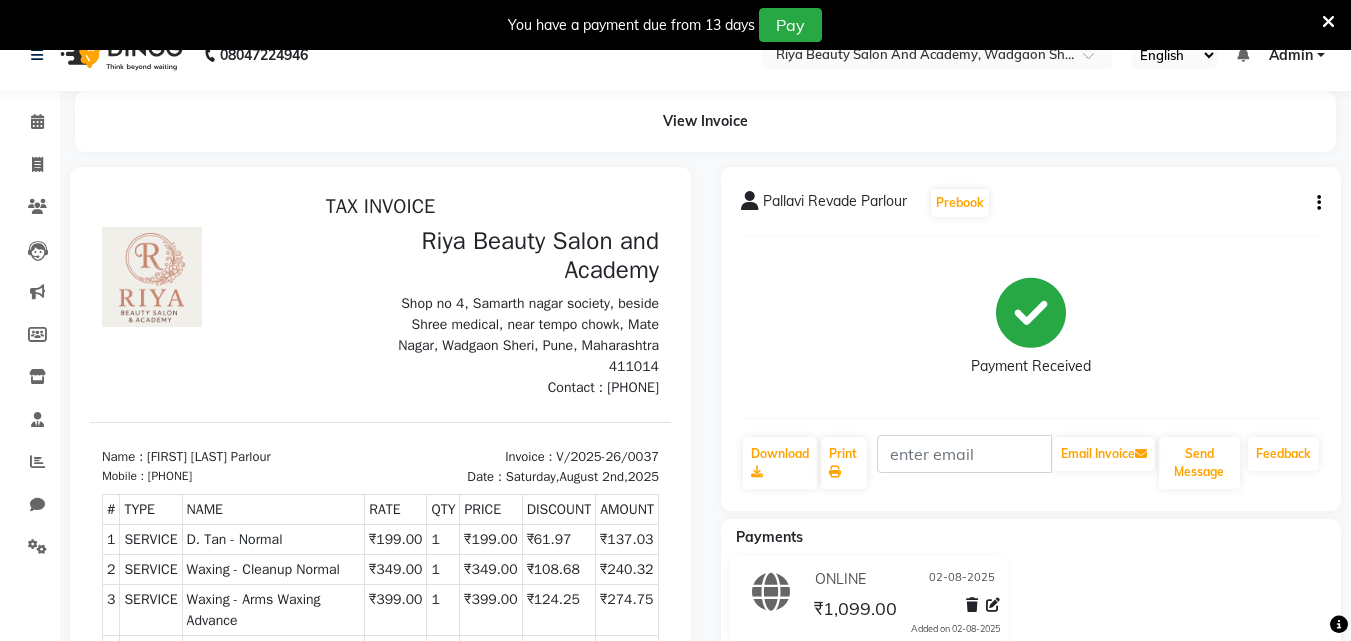 click on "[FIRST] [LAST] Parlour Prebook Payment Received Download Print Email Invoice Send Message Feedback" 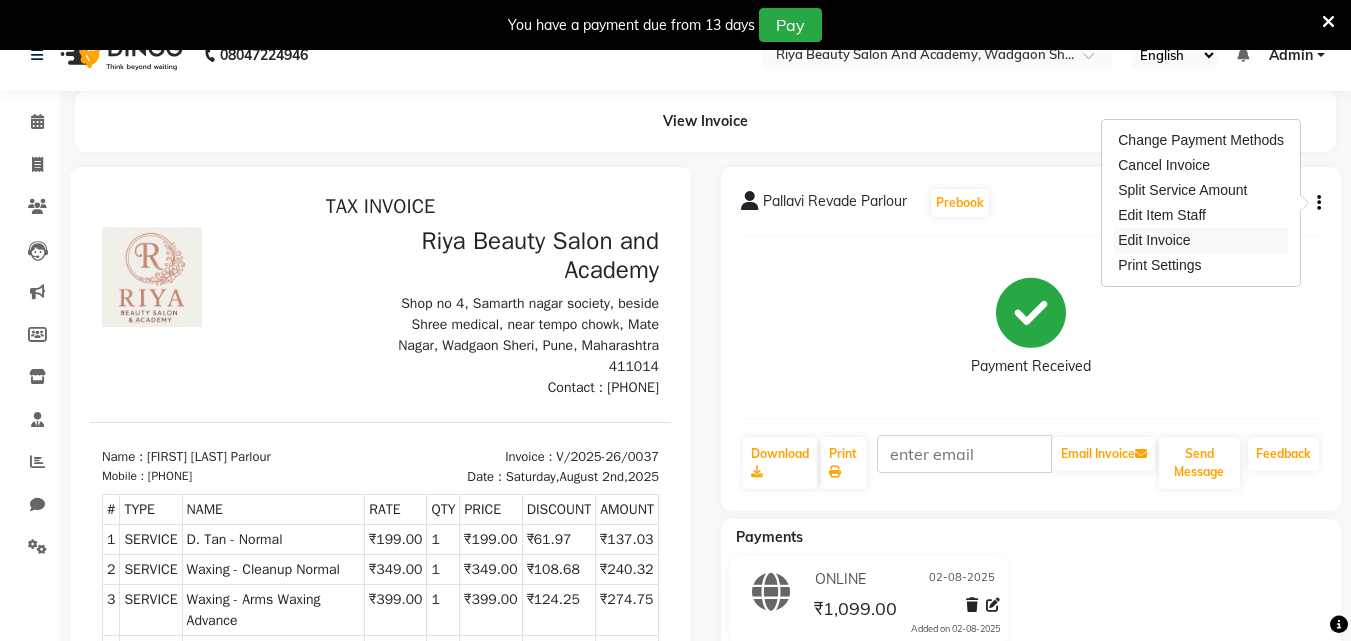 click on "Edit Invoice" at bounding box center [1201, 240] 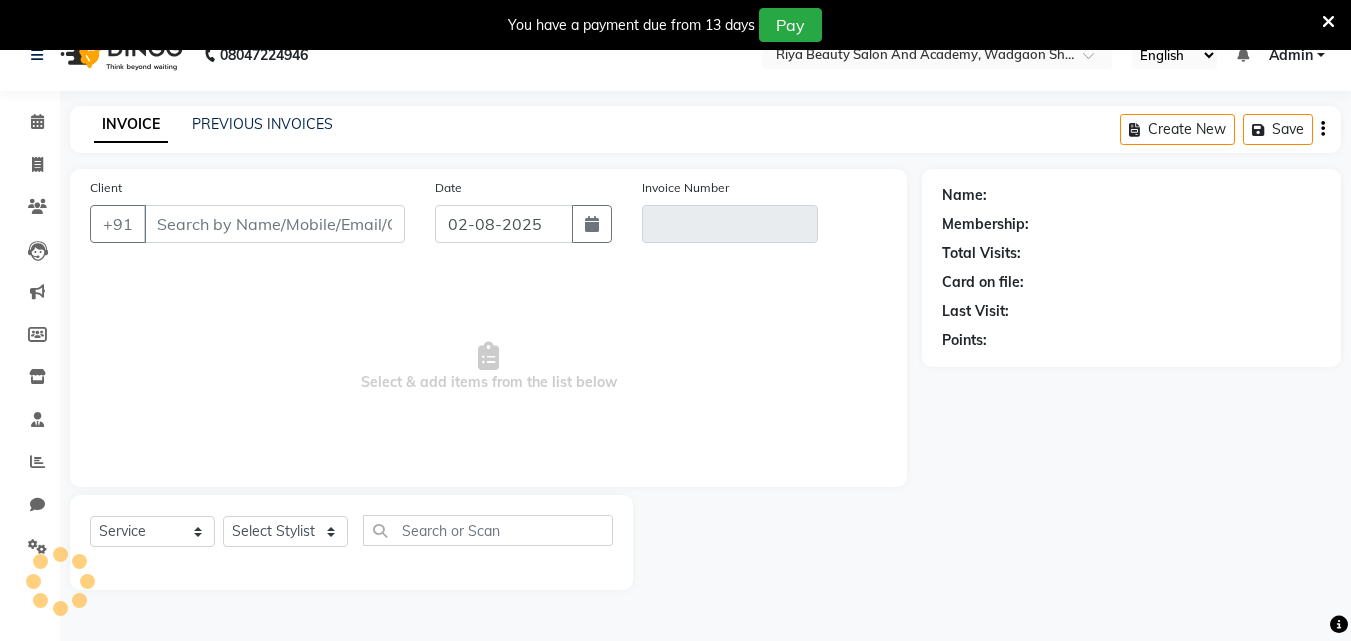 scroll, scrollTop: 50, scrollLeft: 0, axis: vertical 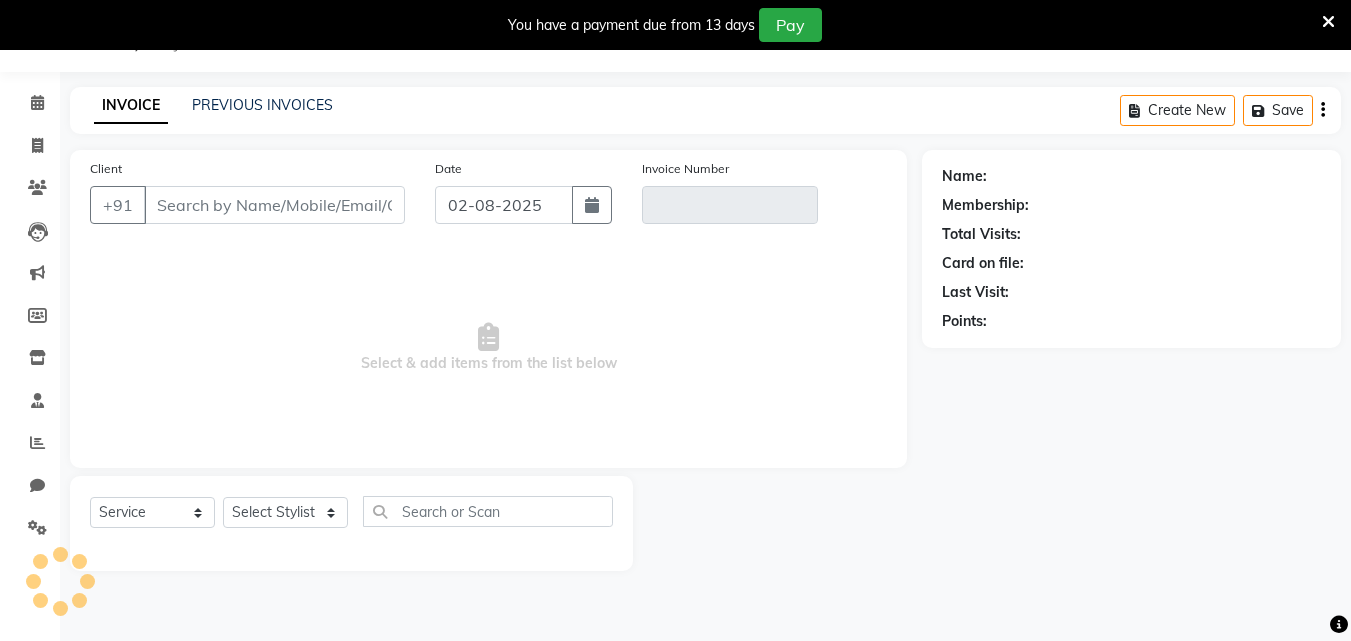 type on "[PHONE]" 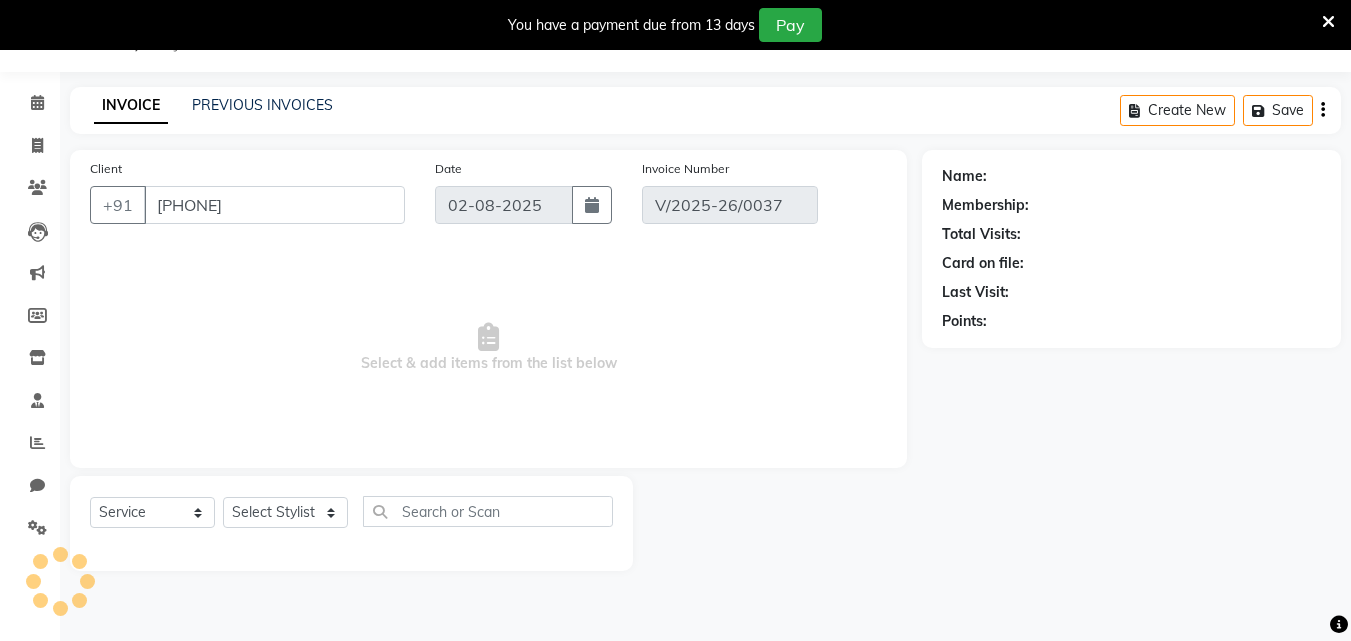 select on "select" 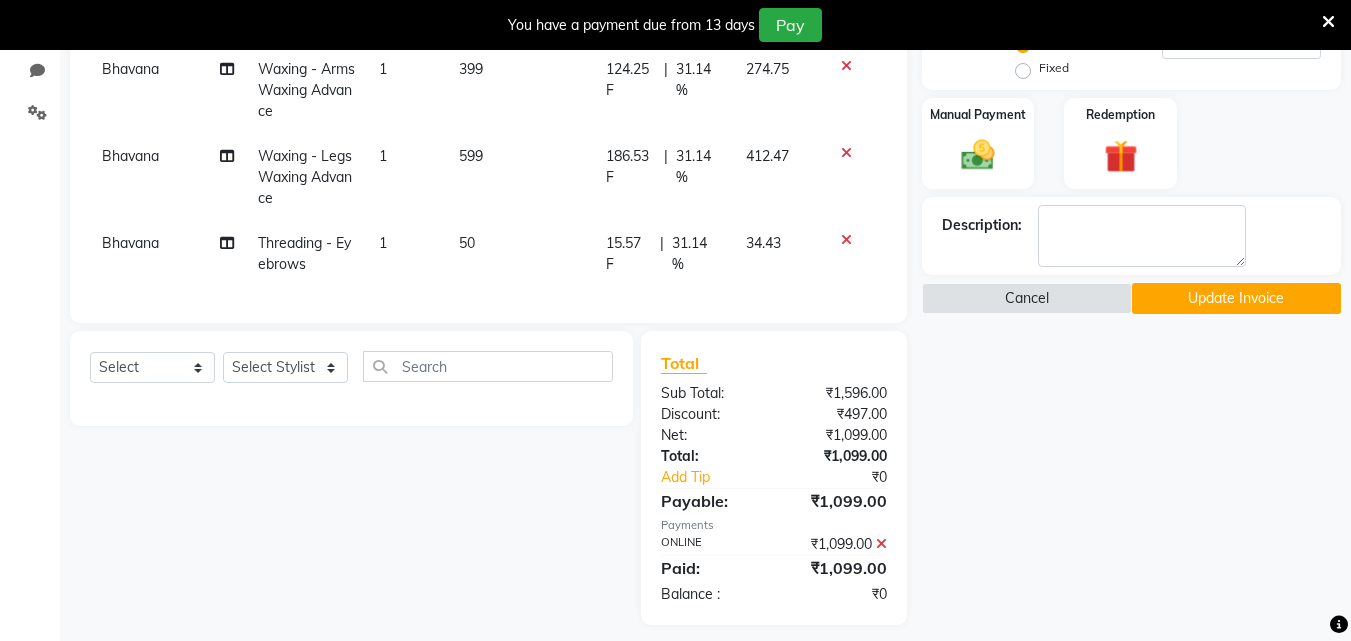scroll, scrollTop: 494, scrollLeft: 0, axis: vertical 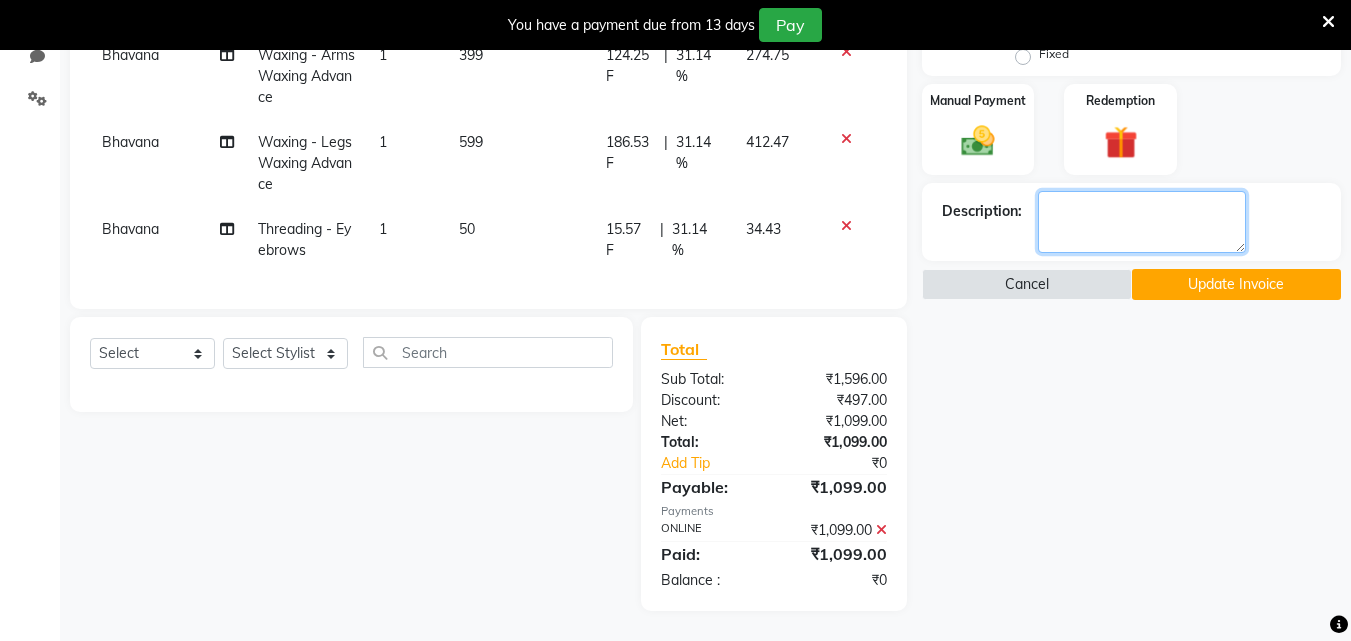 click 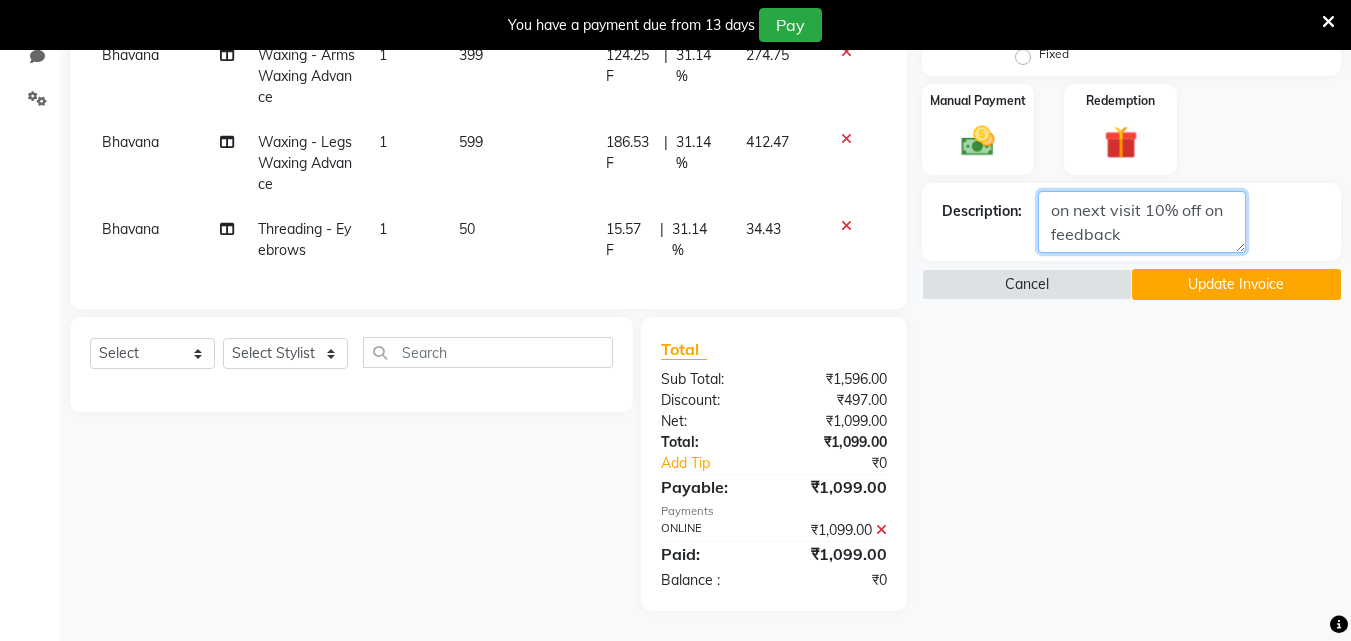type on "on next visit 10% off on feedback" 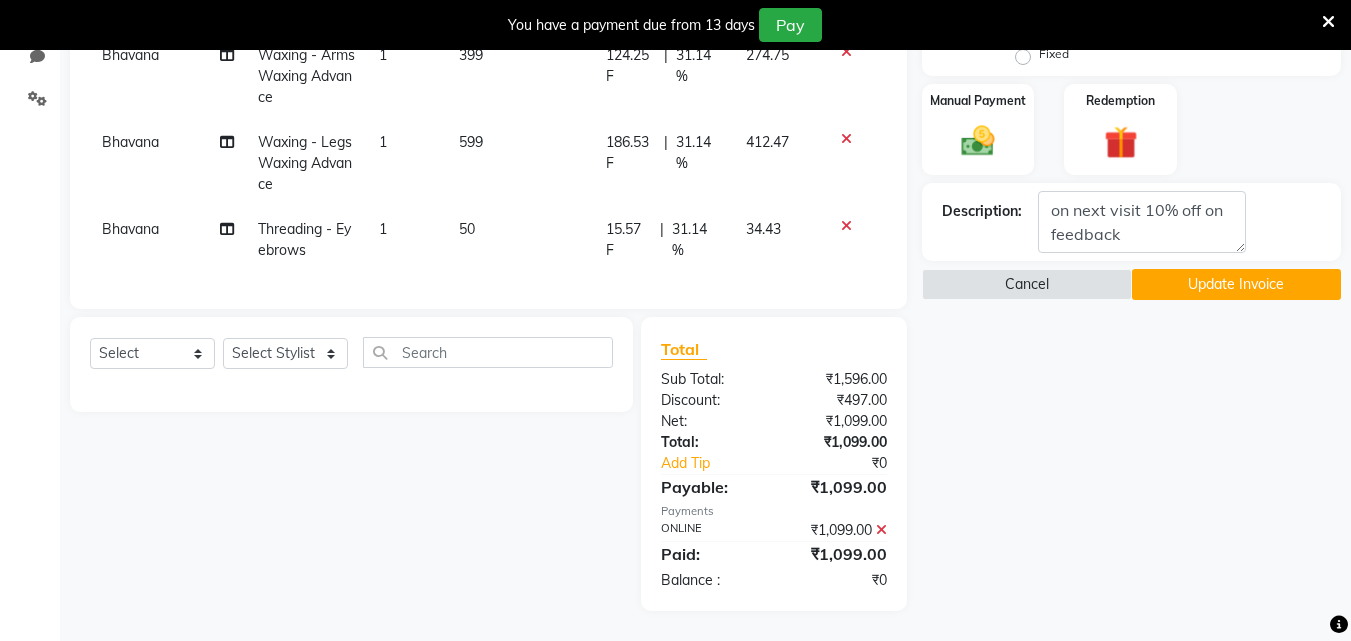 click on "Update Invoice" 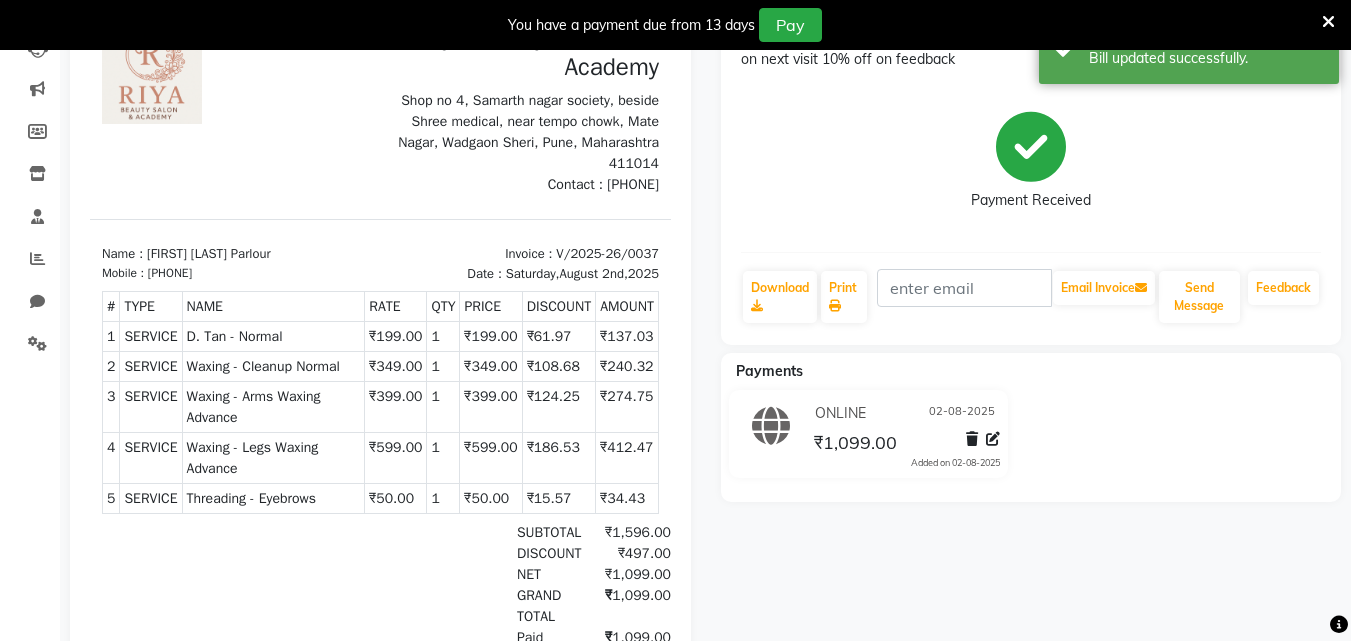 scroll, scrollTop: 0, scrollLeft: 0, axis: both 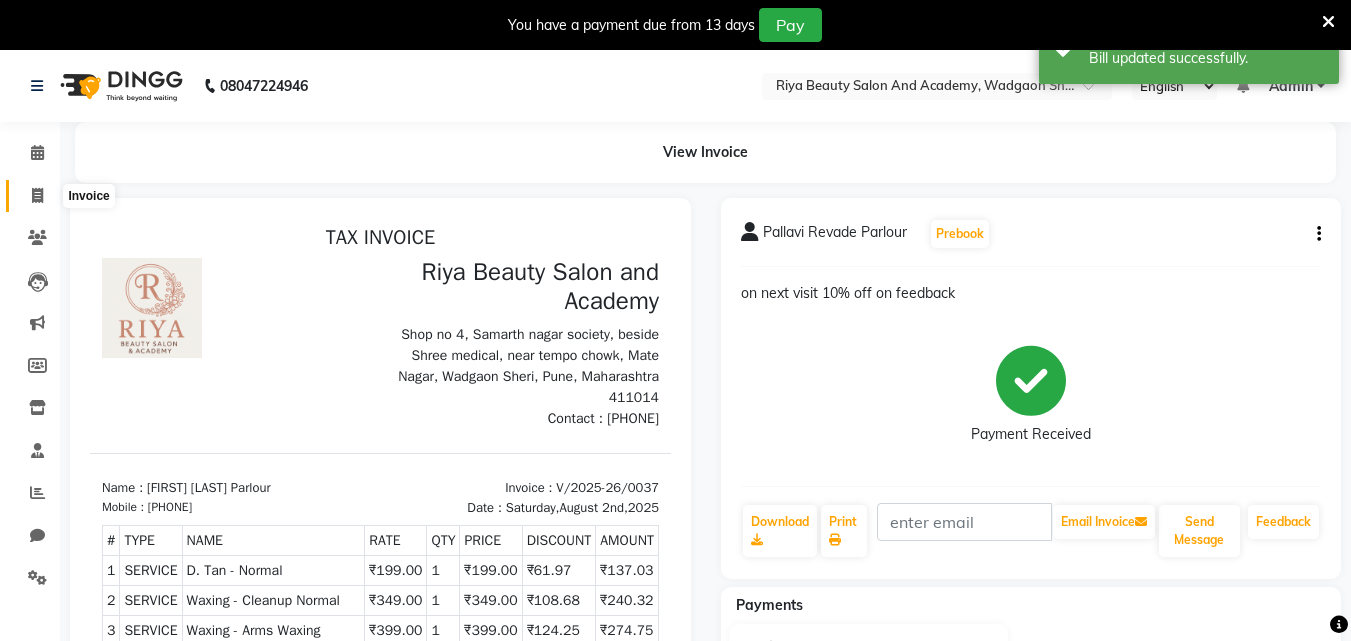 click 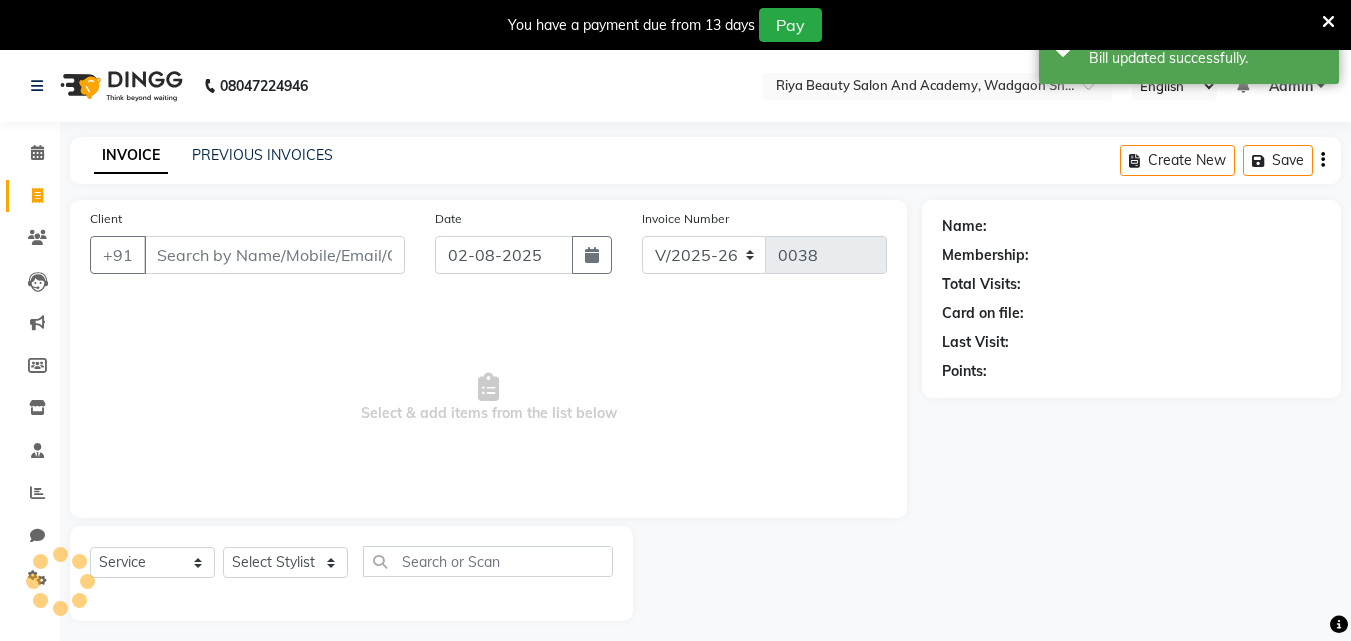 scroll, scrollTop: 50, scrollLeft: 0, axis: vertical 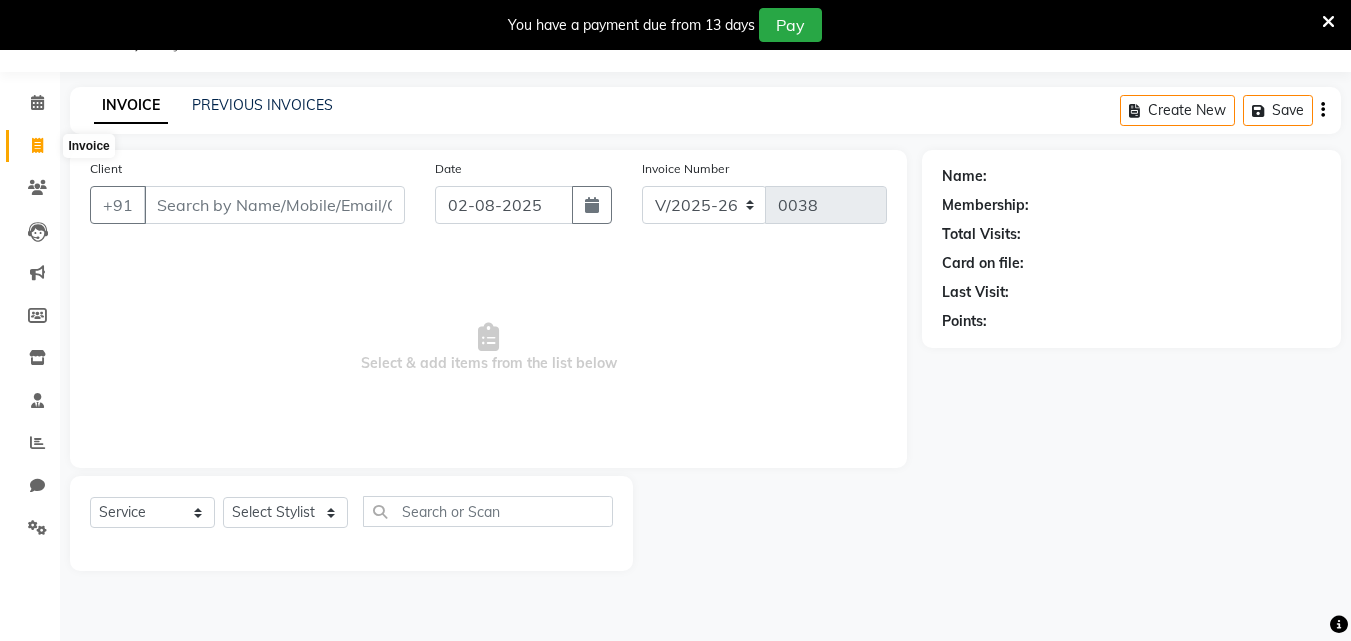 click 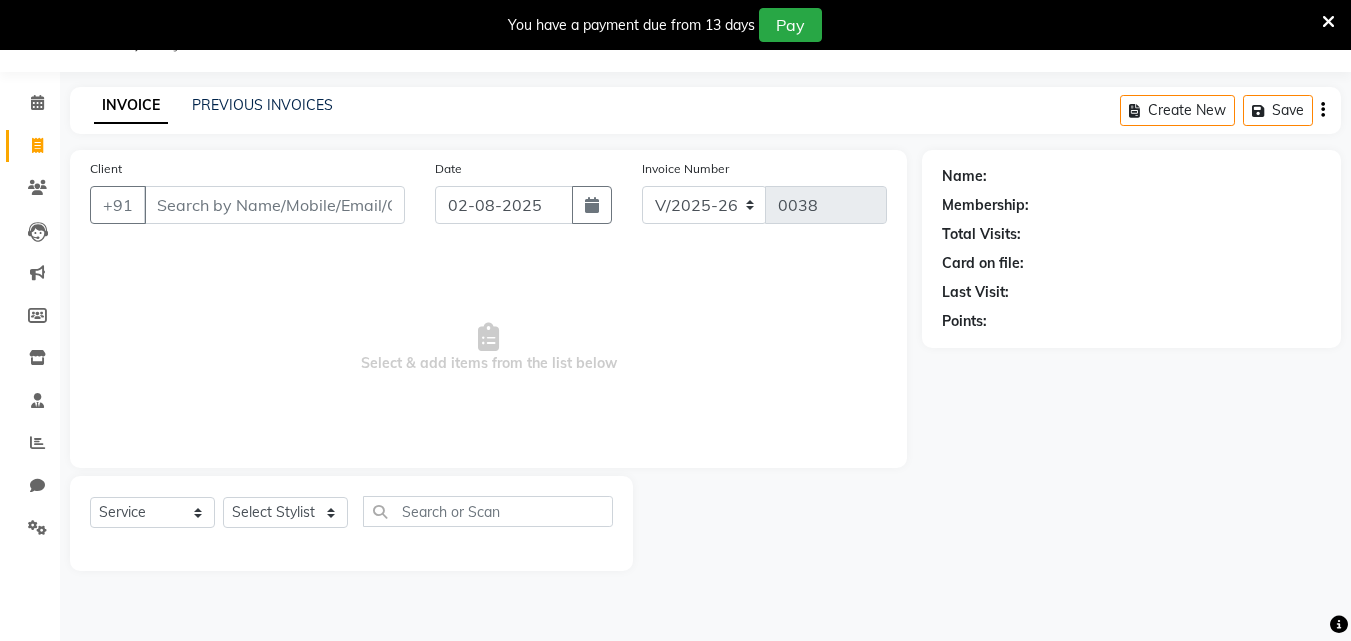 click at bounding box center (1328, 22) 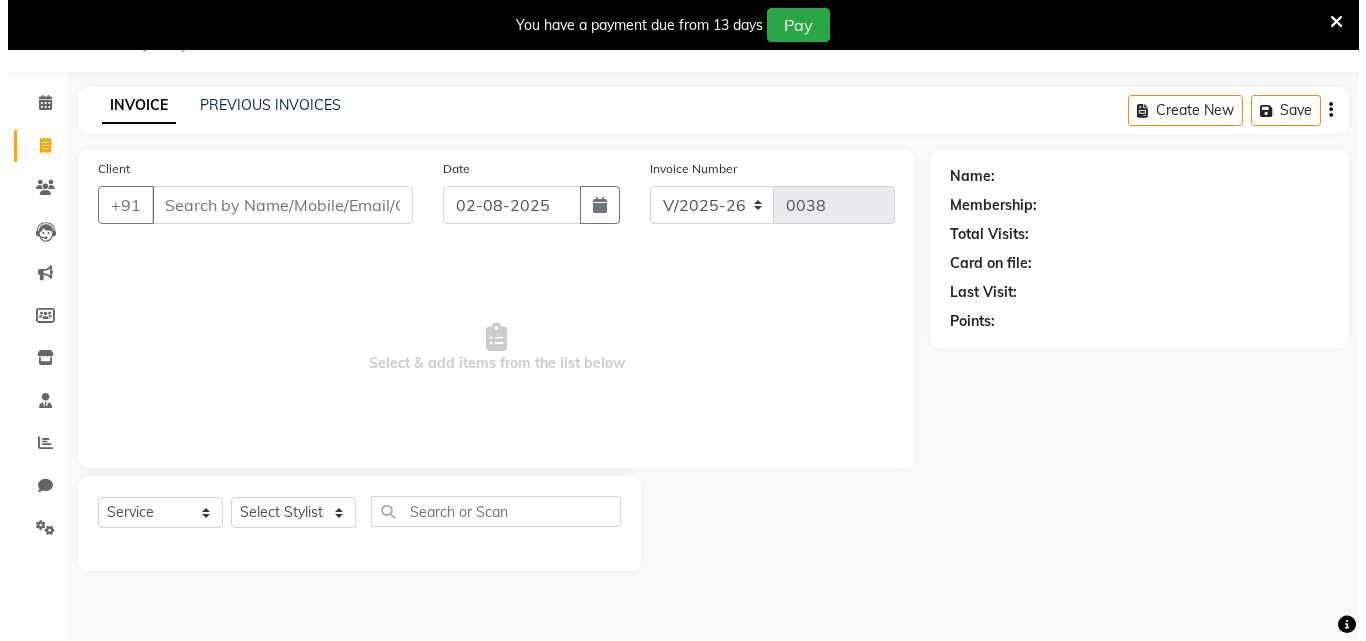 scroll, scrollTop: 0, scrollLeft: 0, axis: both 